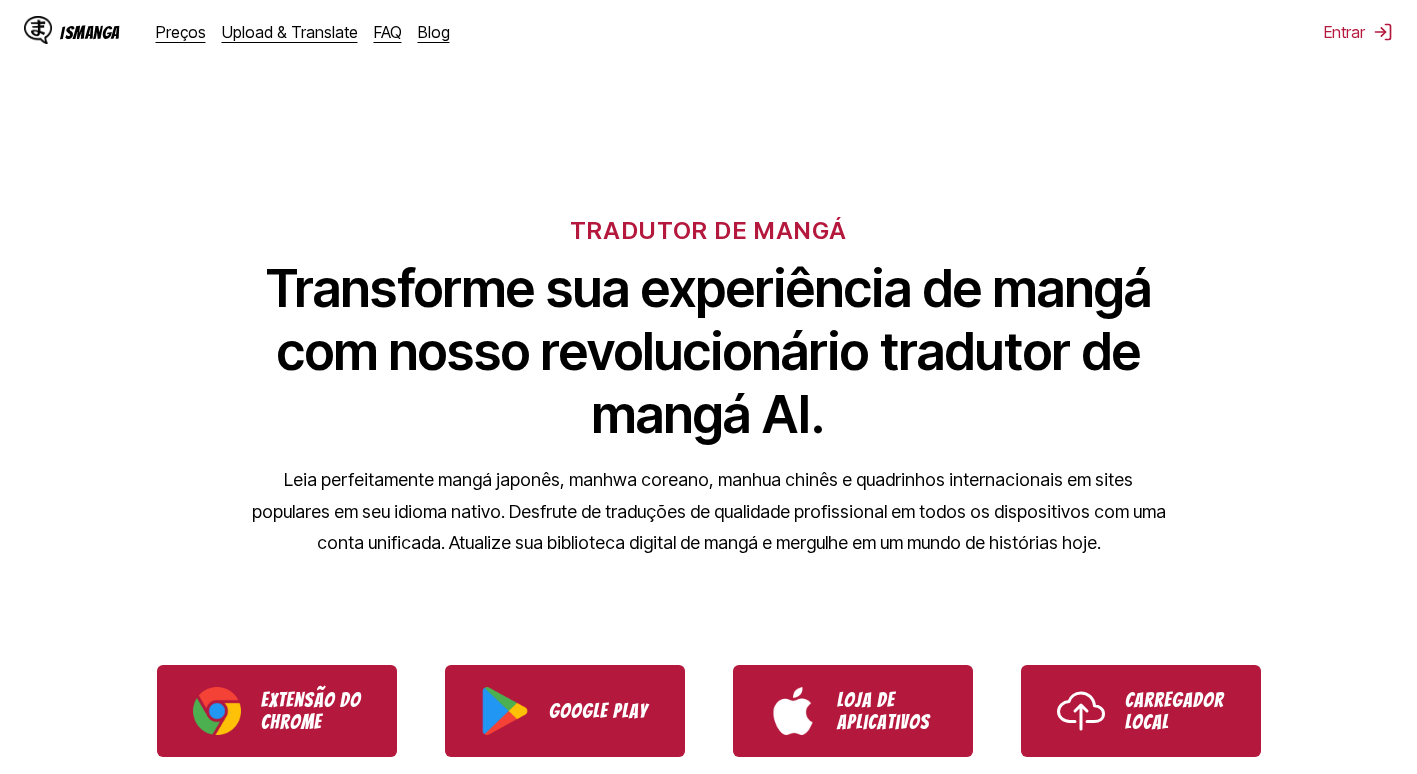 scroll, scrollTop: 0, scrollLeft: 0, axis: both 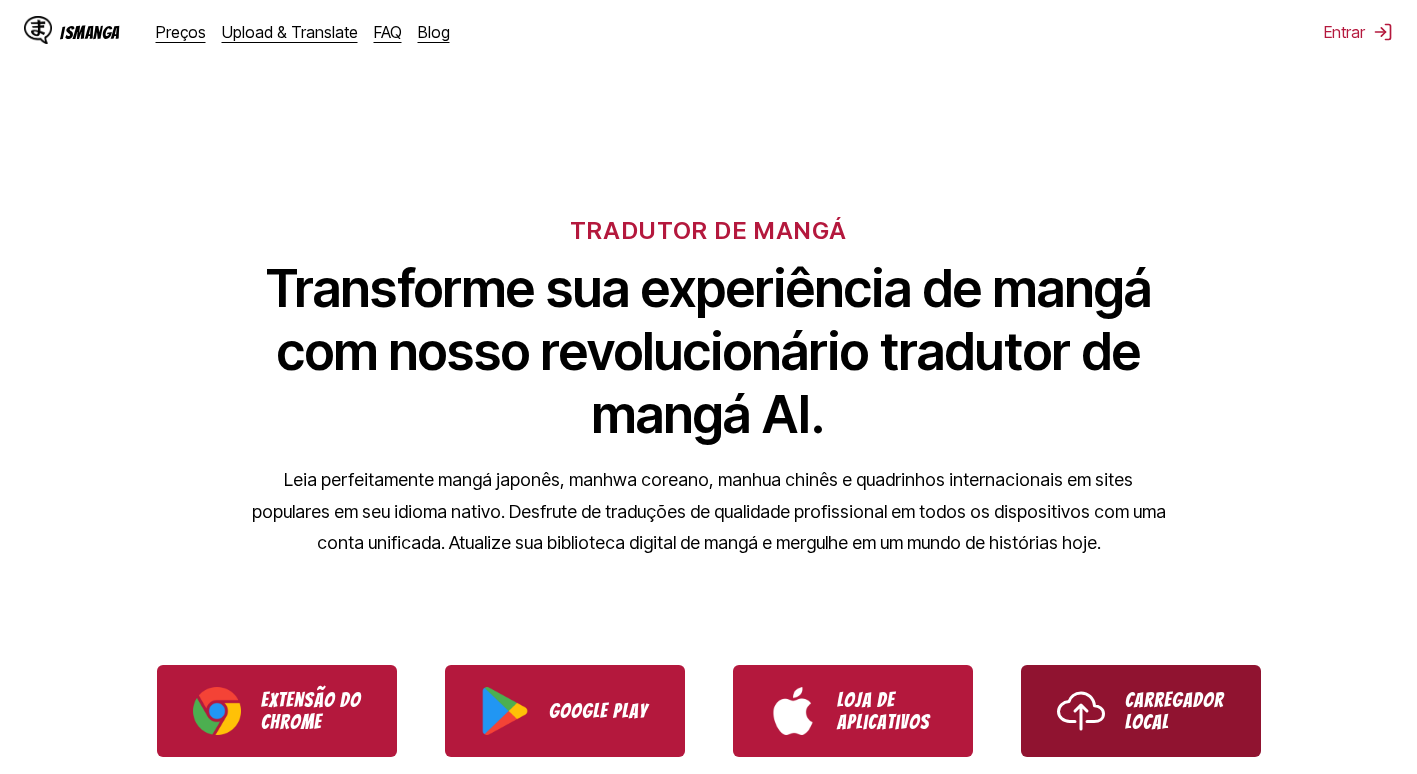 click on "Carregador local" at bounding box center [1141, 711] 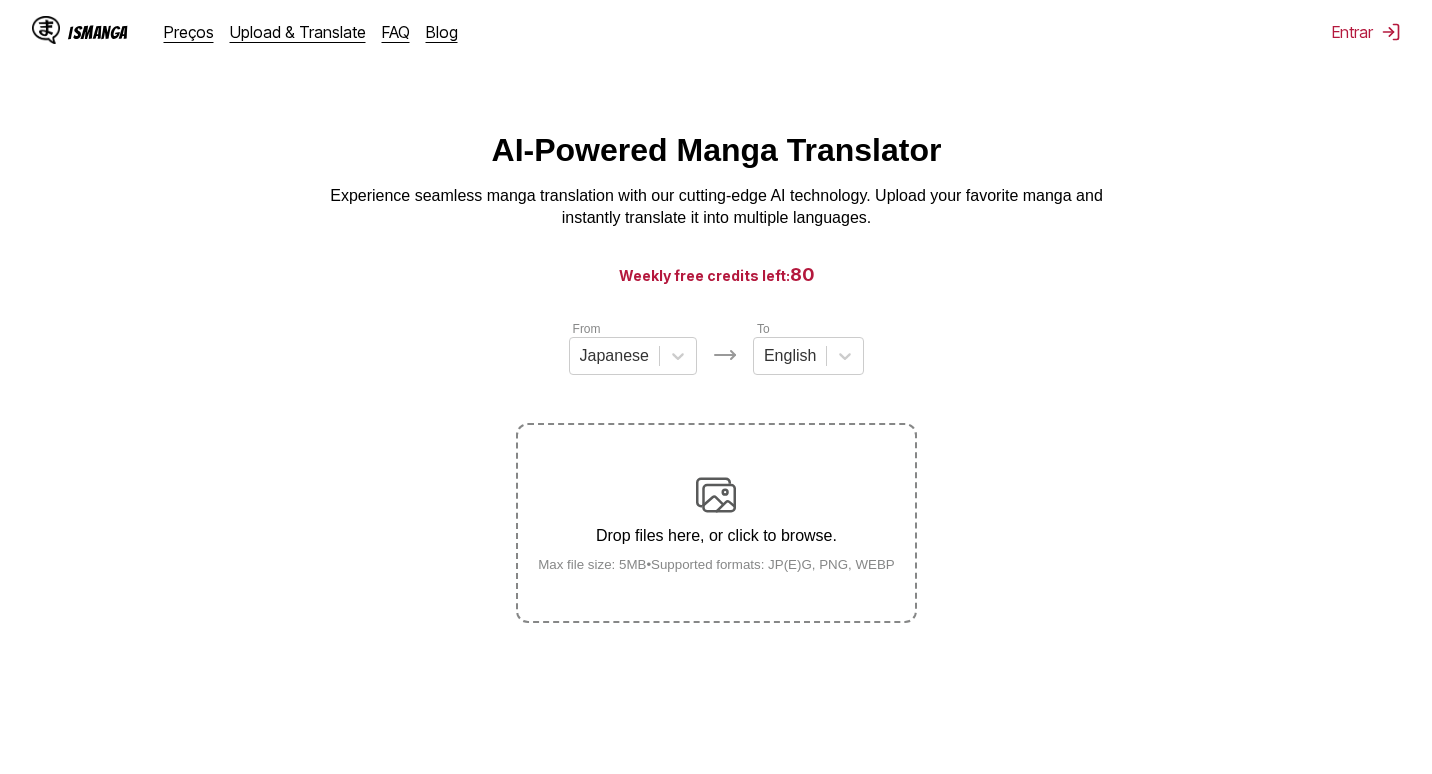 scroll, scrollTop: 0, scrollLeft: 0, axis: both 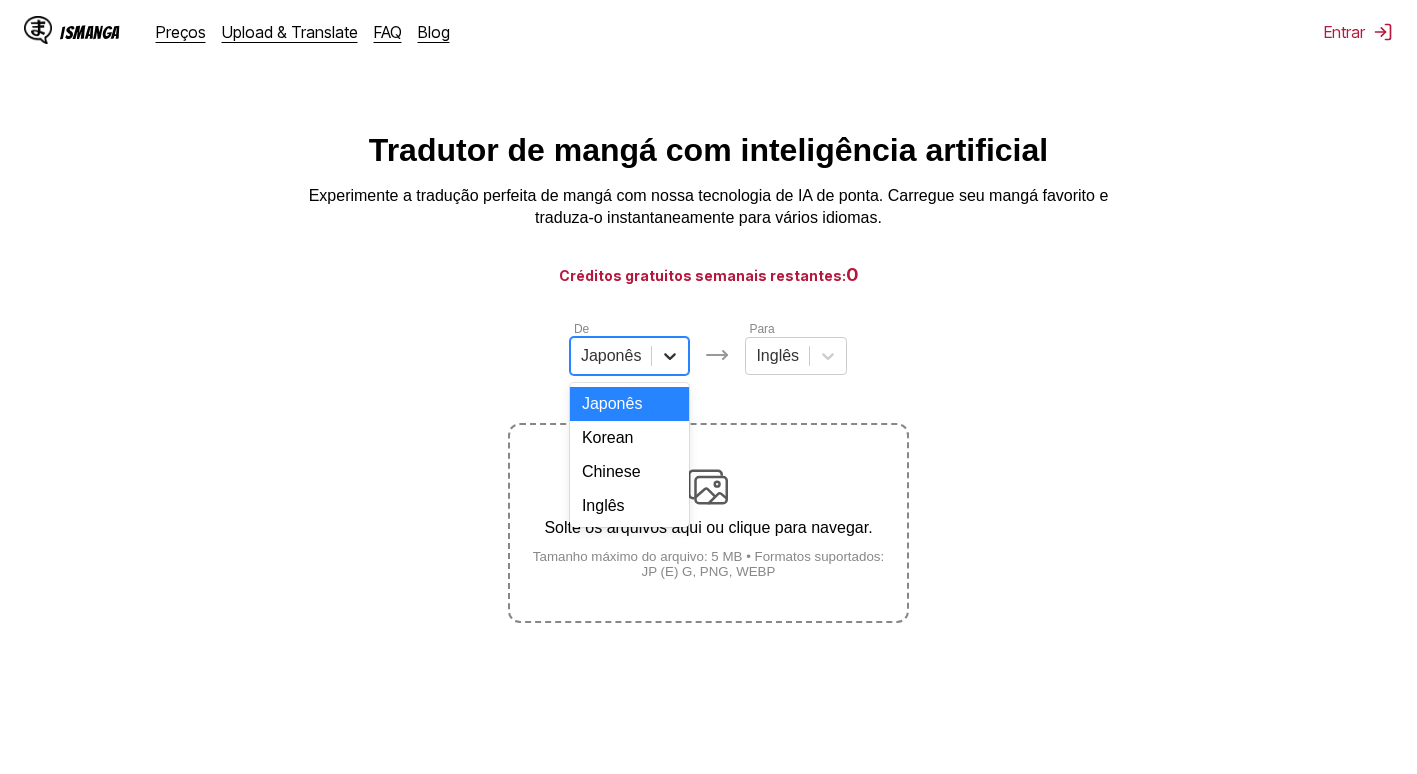 click 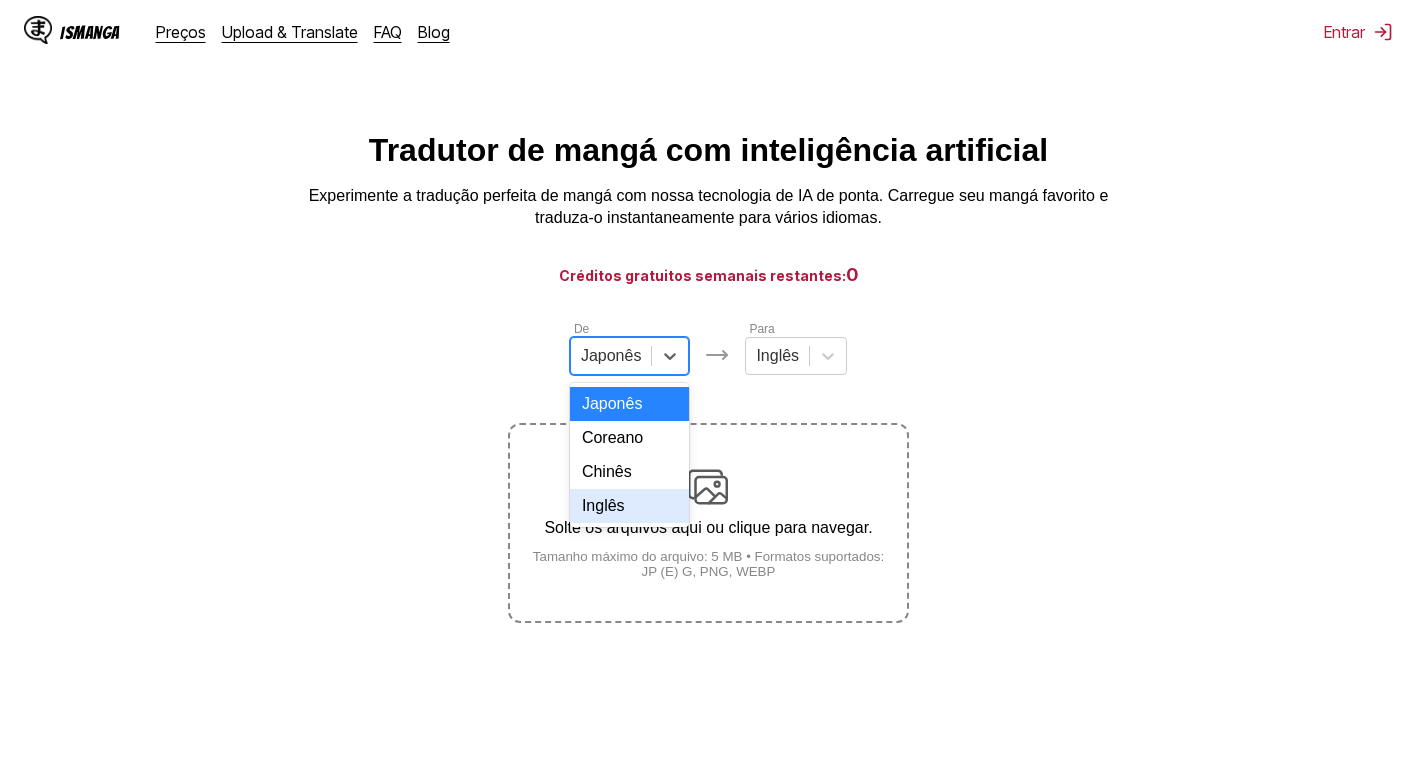 click on "Inglês" at bounding box center (630, 506) 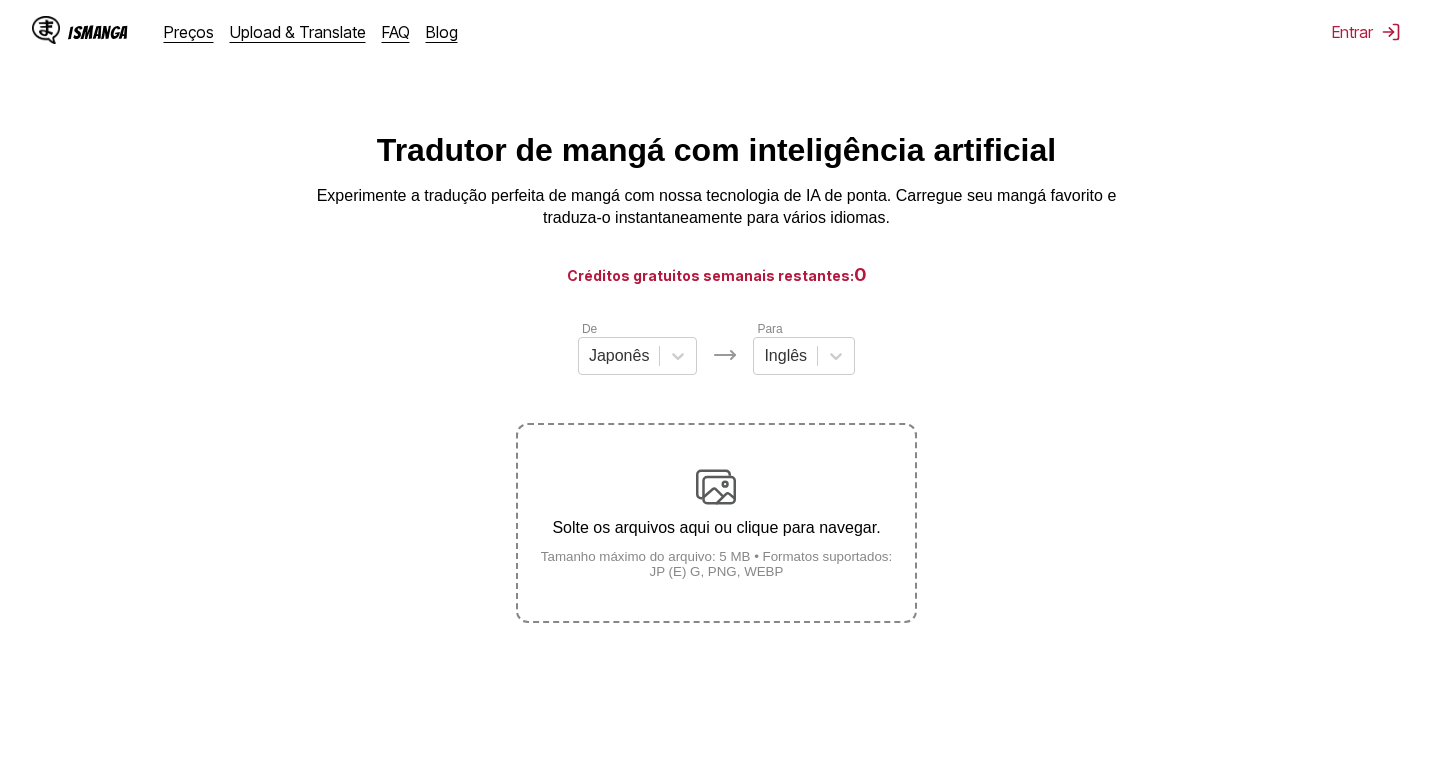scroll, scrollTop: 0, scrollLeft: 0, axis: both 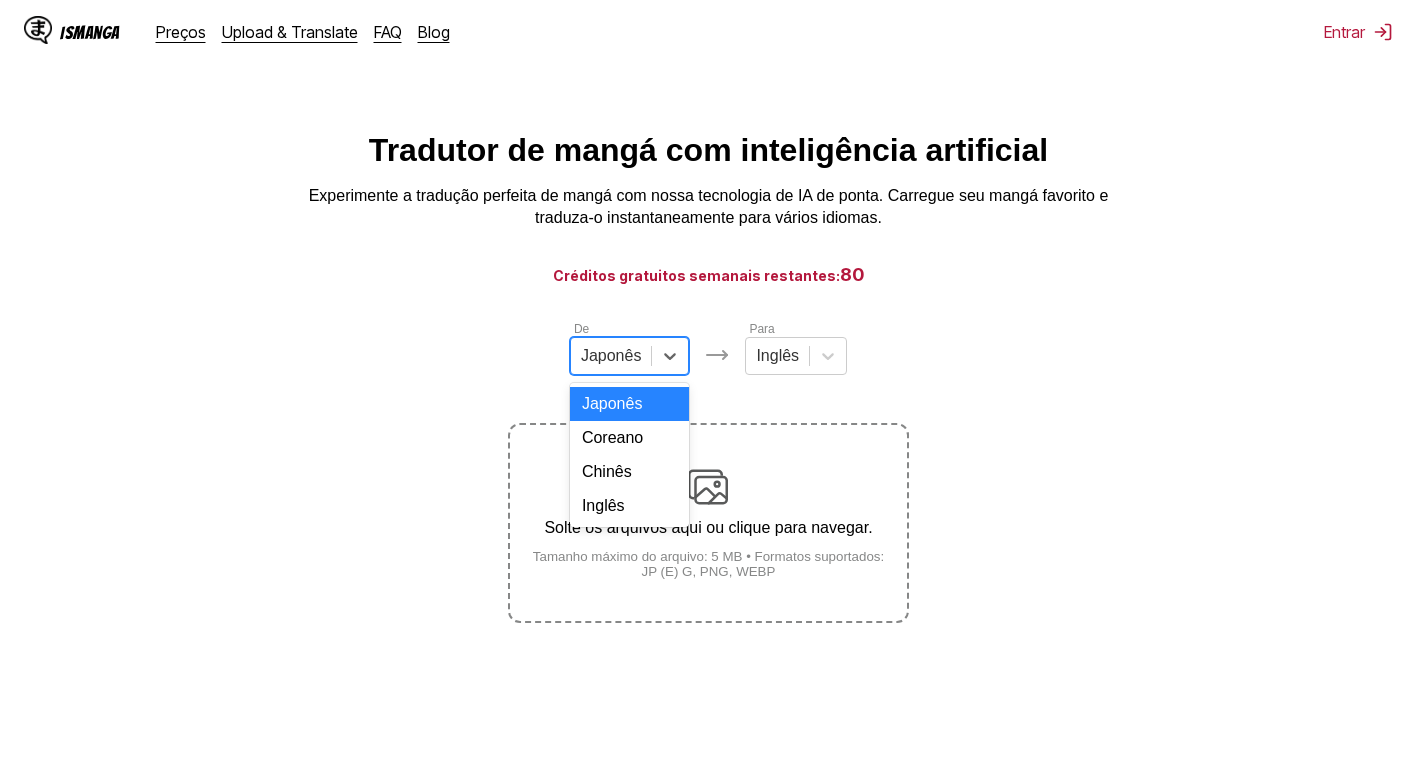 click on "Japonês" at bounding box center (611, 356) 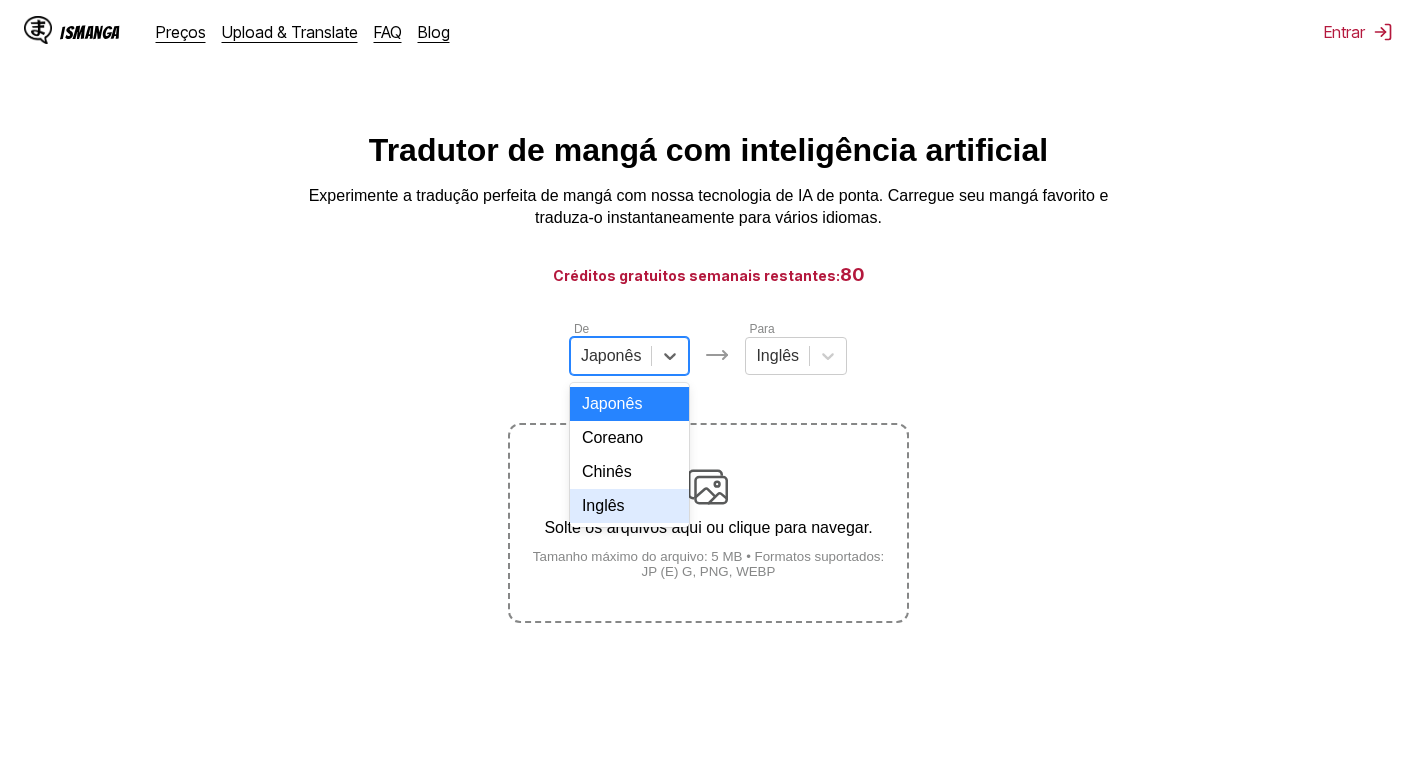click on "Inglês" at bounding box center (630, 506) 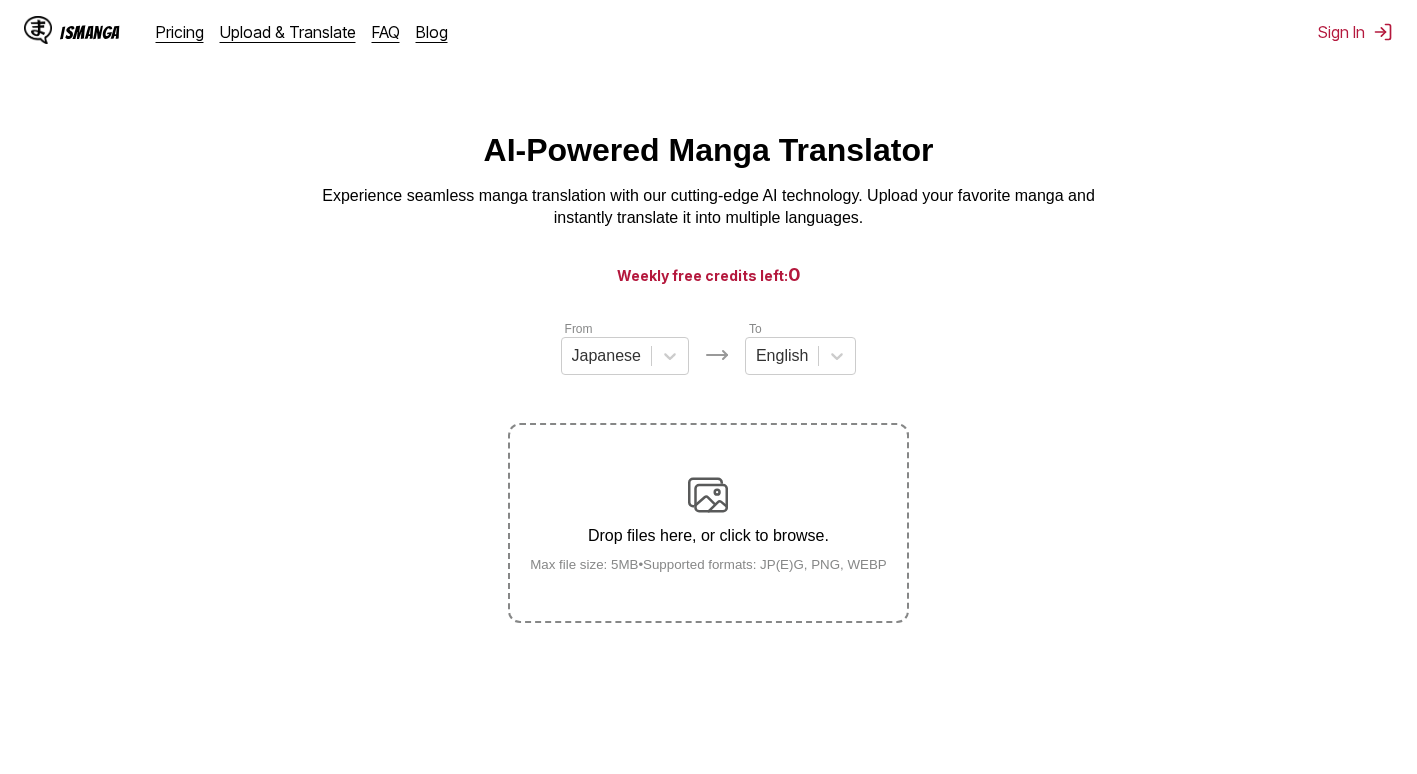 scroll, scrollTop: 0, scrollLeft: 0, axis: both 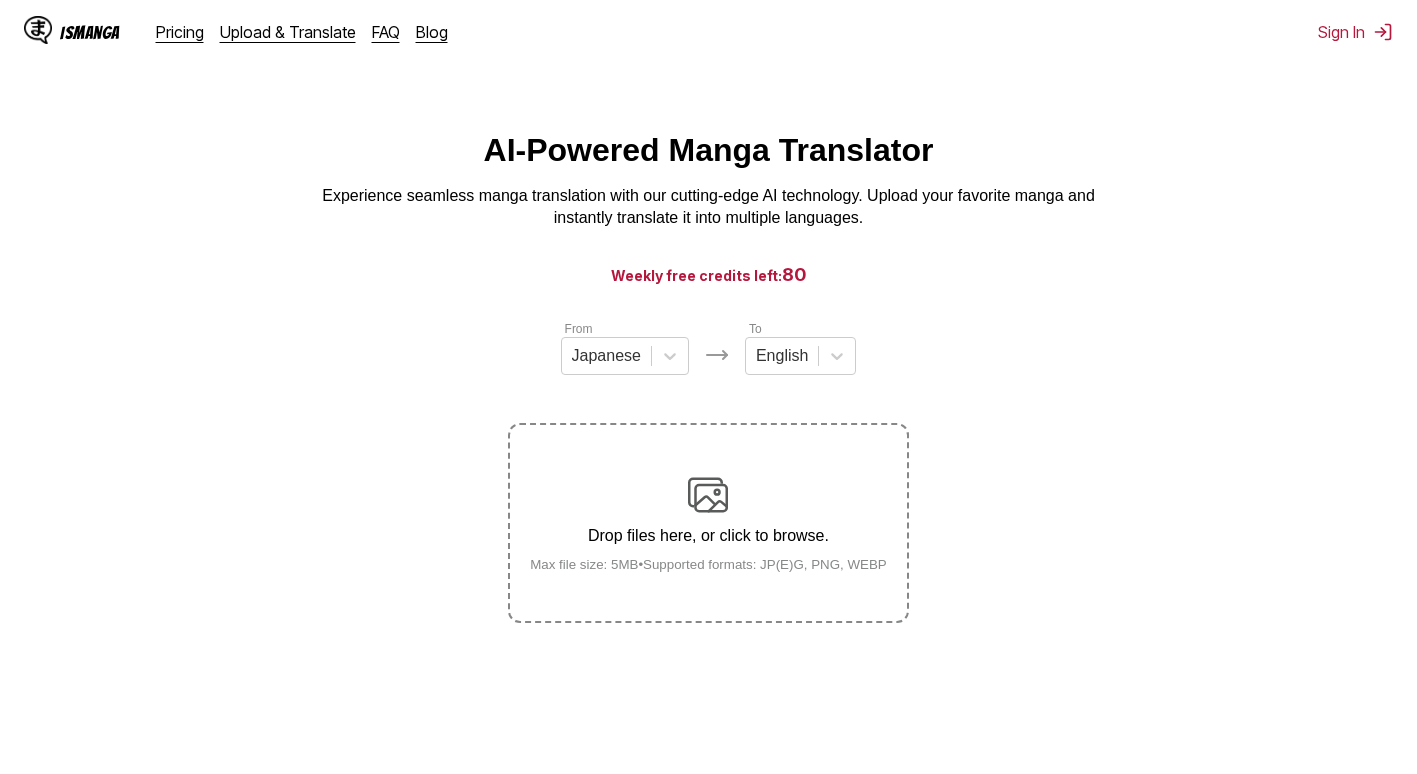 click on "IsManga  Pricing Upload & Translate FAQ Blog Sign In Pricing Upload & Translate FAQ Blog" at bounding box center [708, 32] 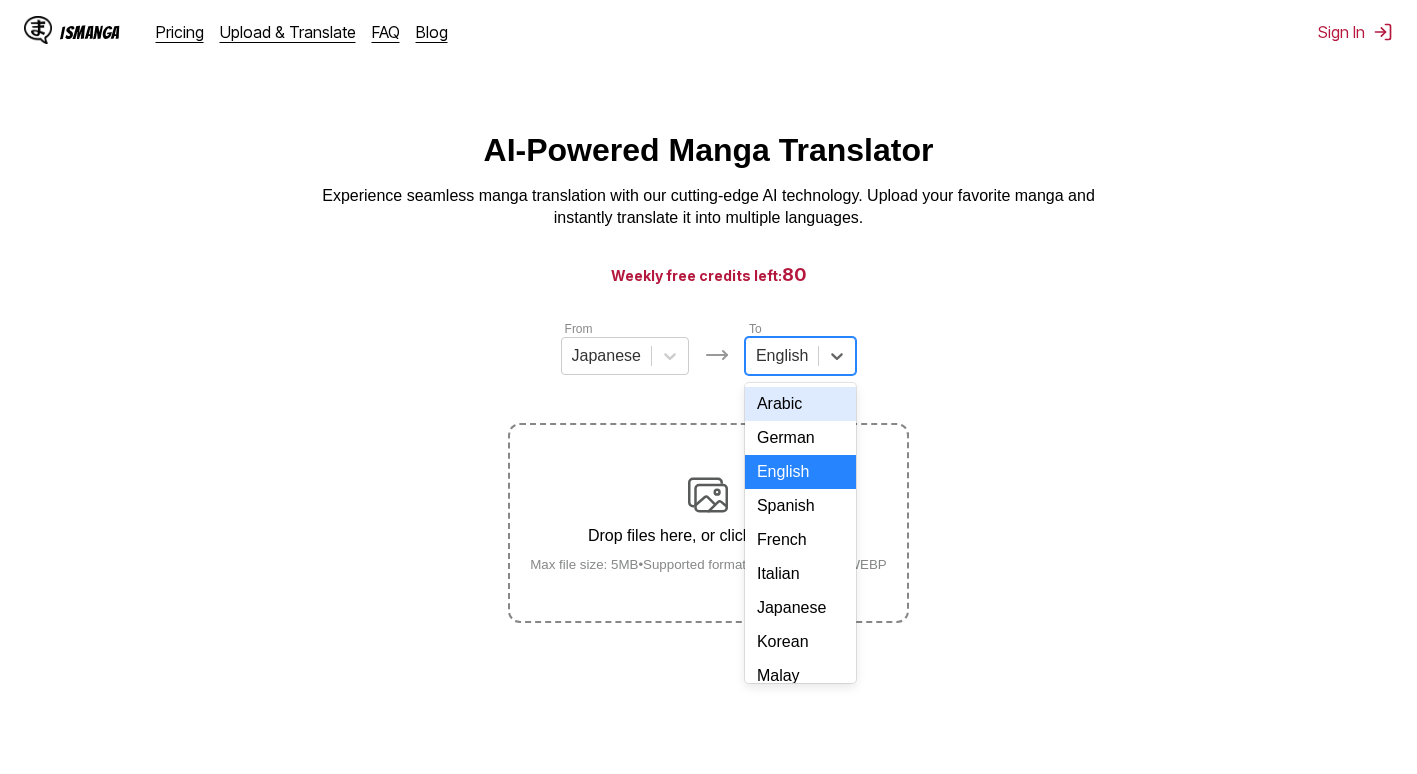 drag, startPoint x: 763, startPoint y: 366, endPoint x: 785, endPoint y: 393, distance: 34.828148 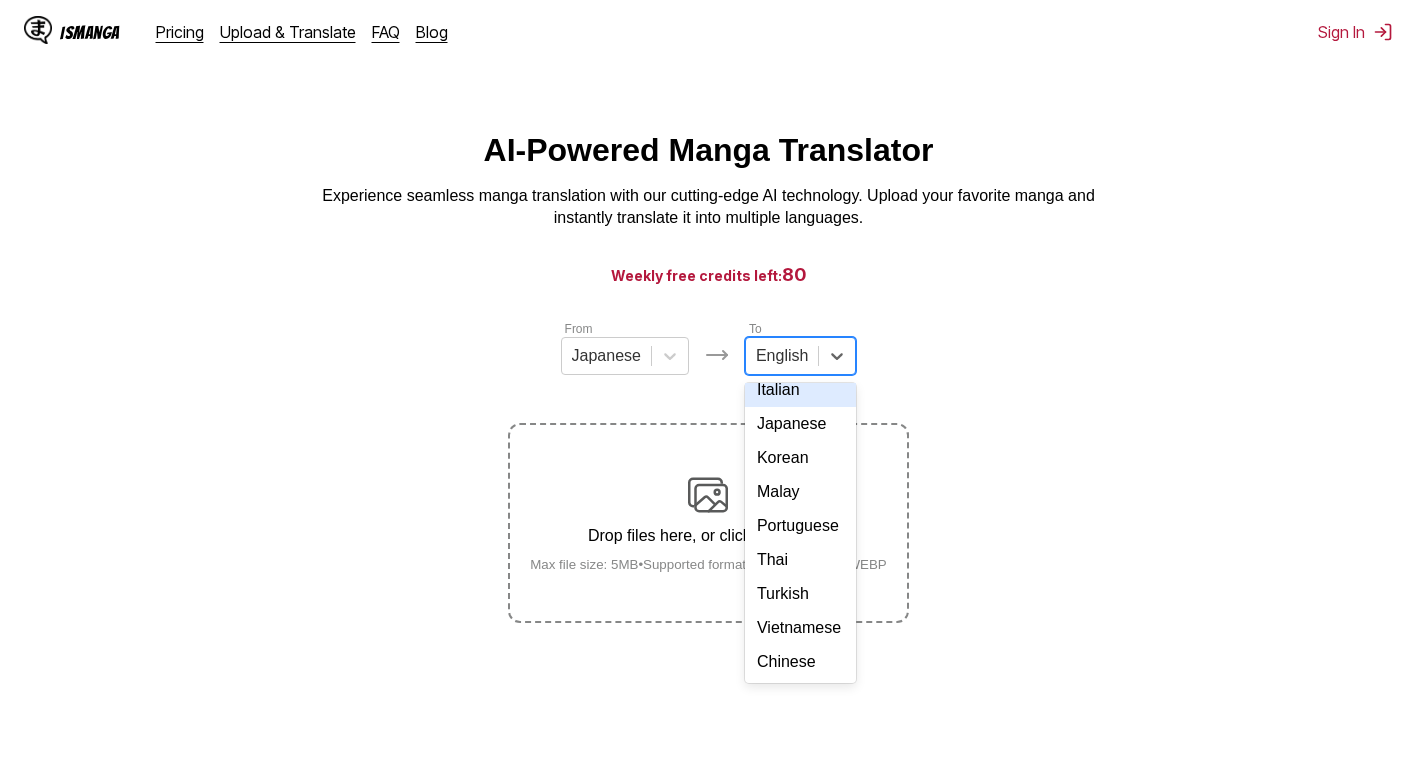 scroll, scrollTop: 226, scrollLeft: 0, axis: vertical 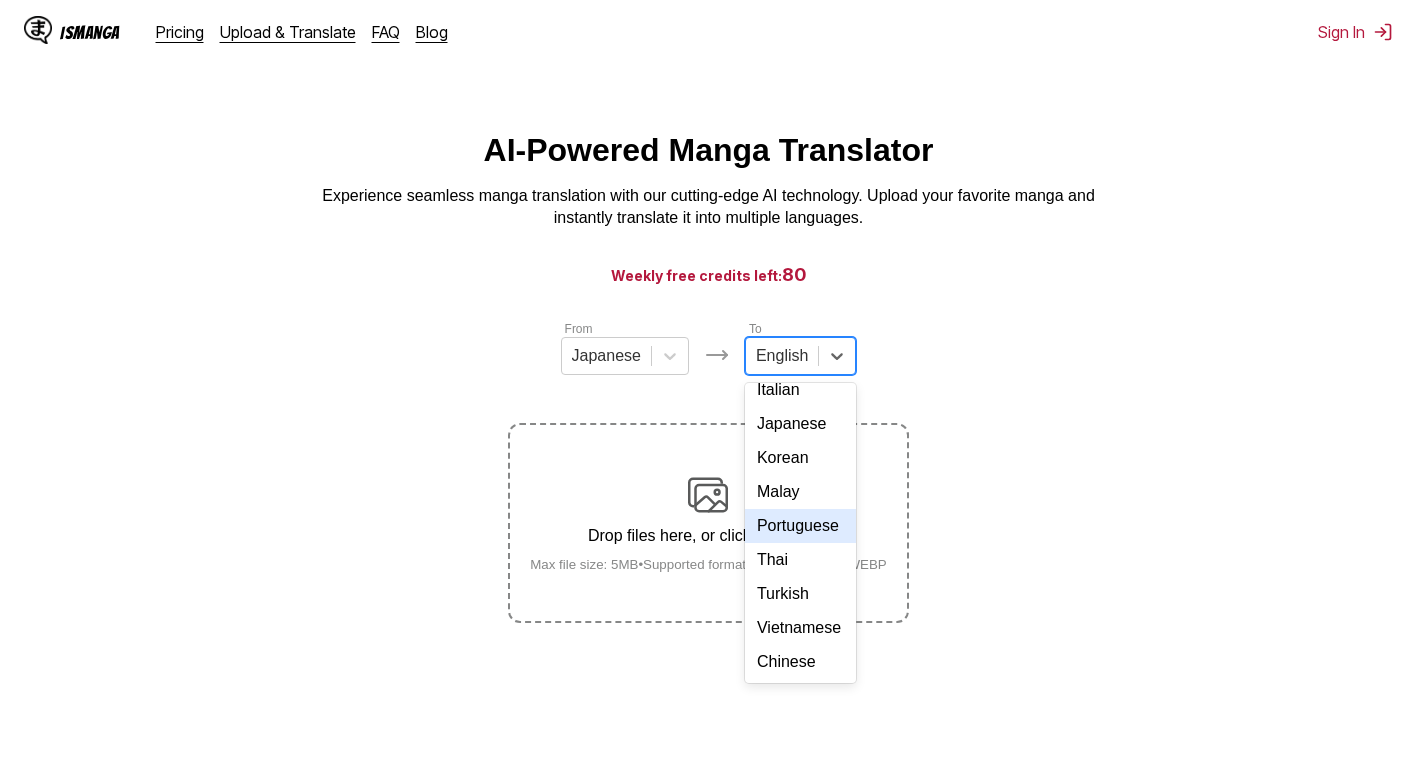 click on "Portuguese" at bounding box center (800, 526) 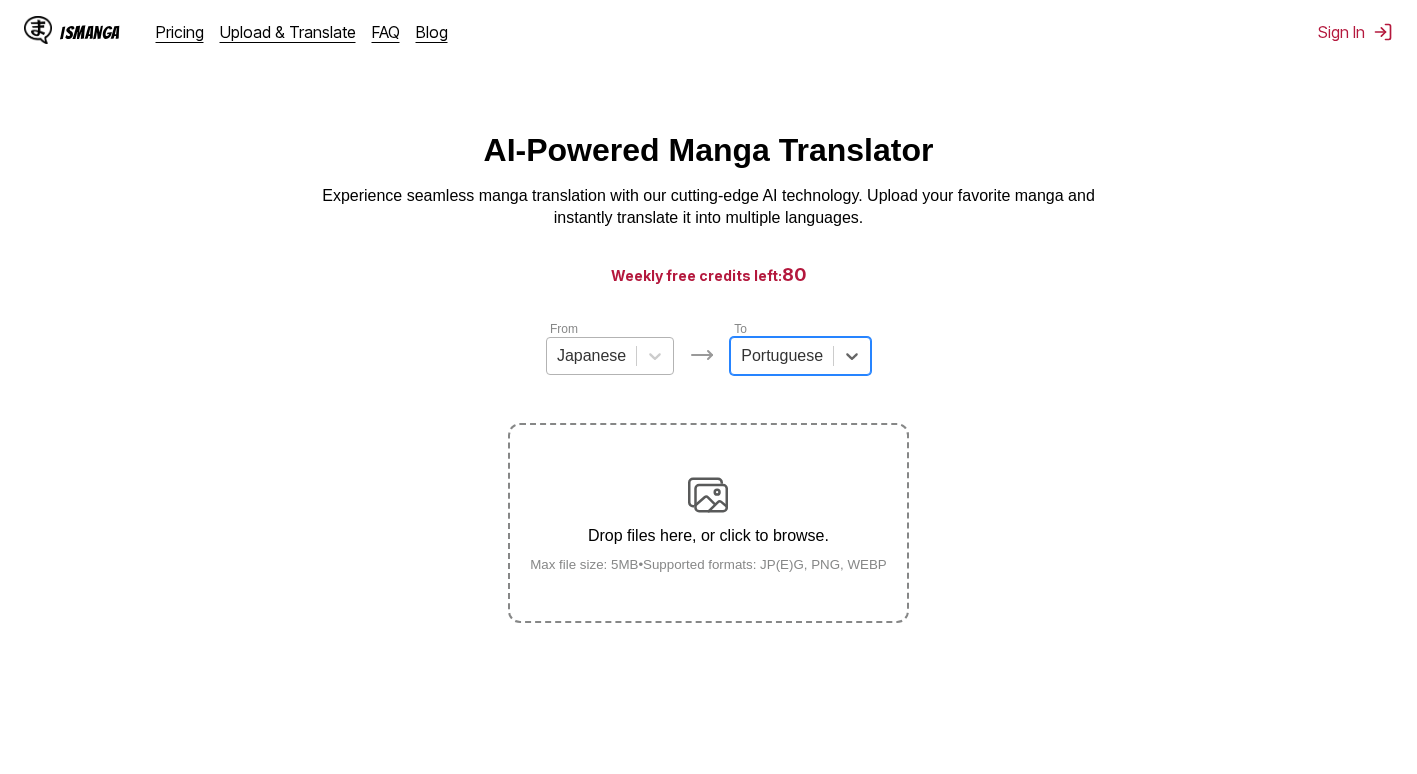 click at bounding box center (591, 356) 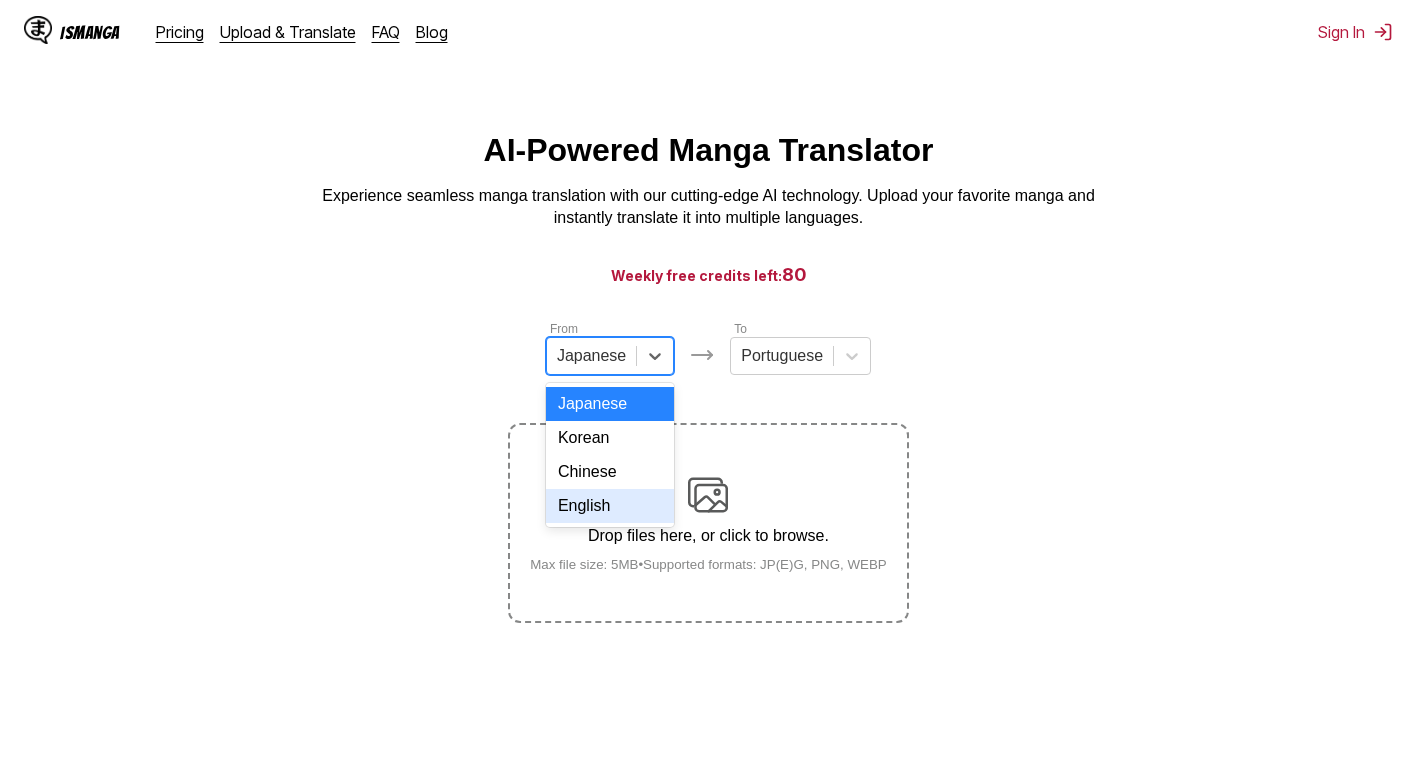 click on "English" at bounding box center (610, 506) 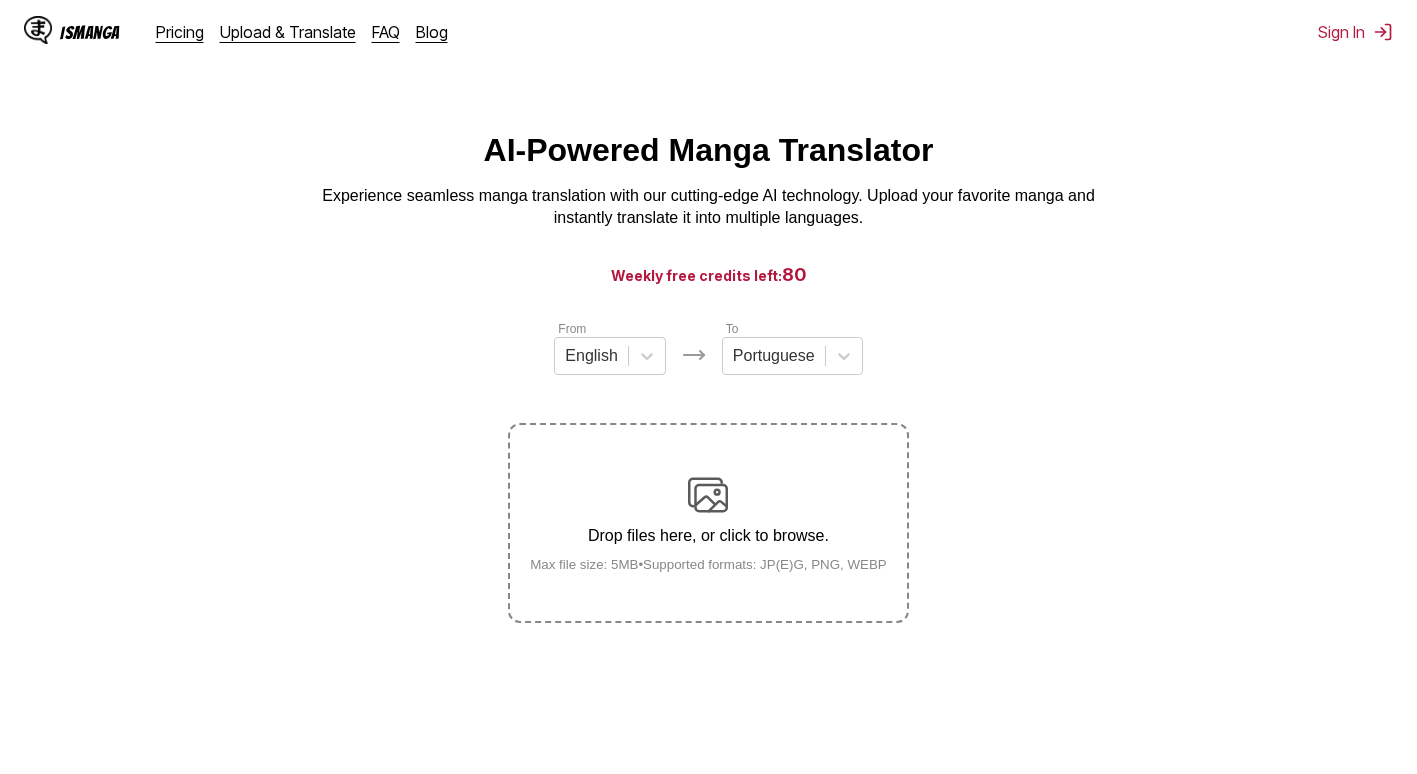click at bounding box center (708, 495) 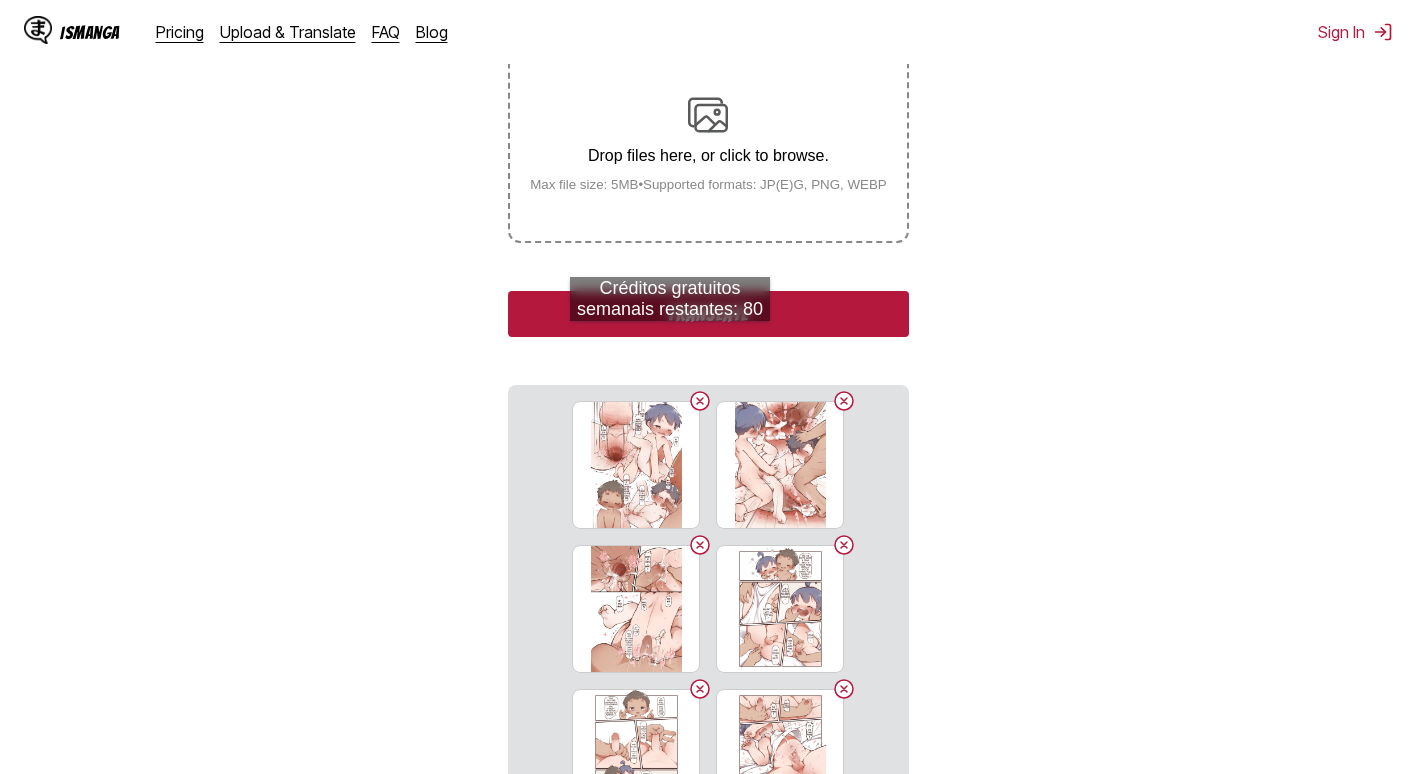 scroll, scrollTop: 400, scrollLeft: 0, axis: vertical 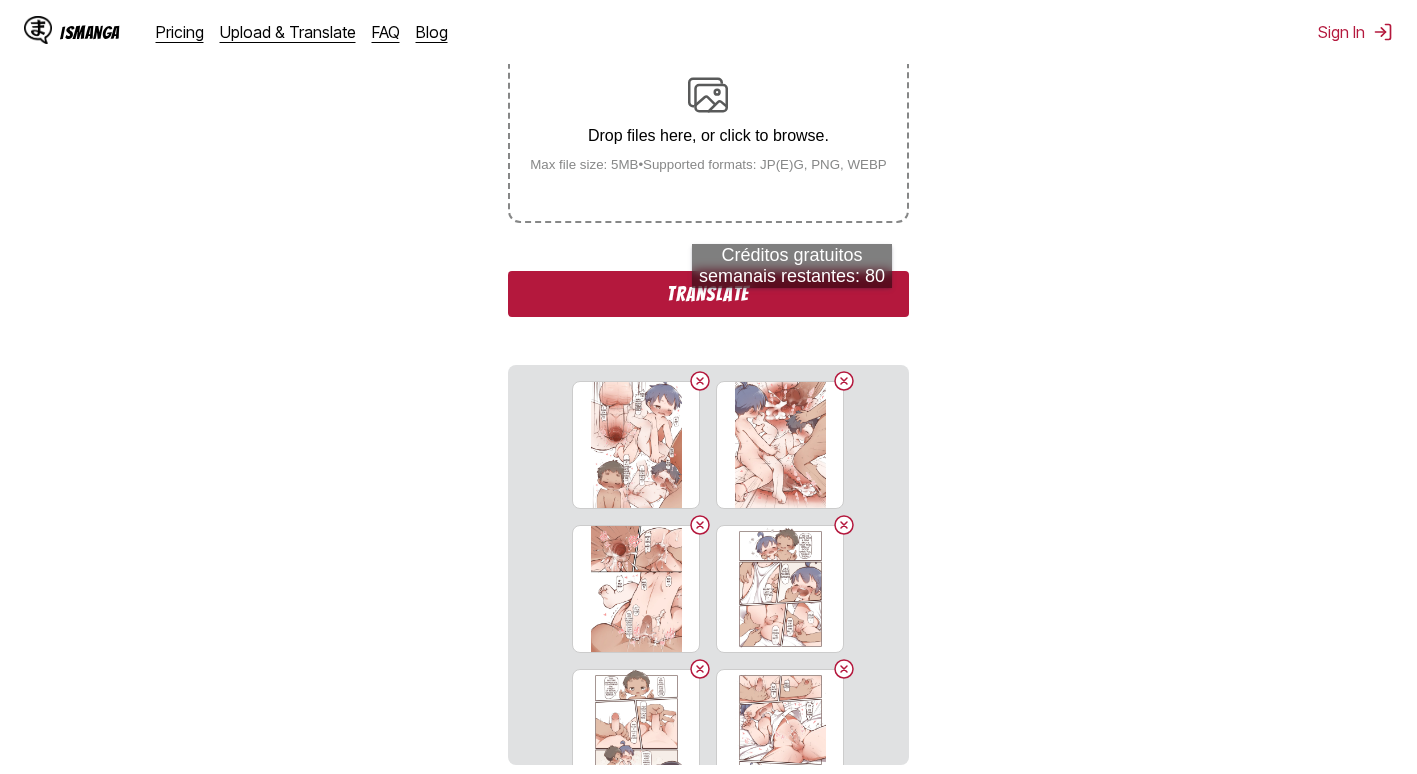 click on "Translate" at bounding box center (708, 294) 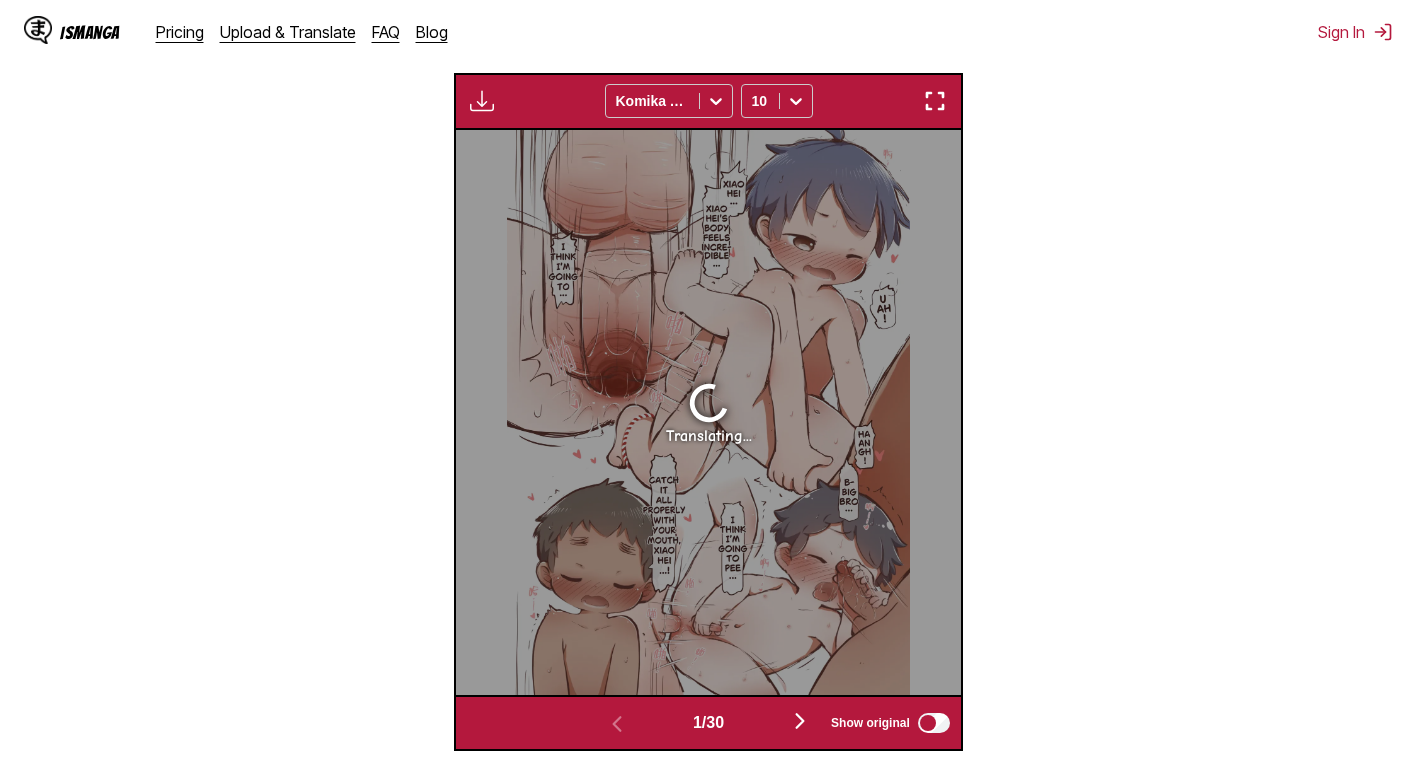 scroll, scrollTop: 835, scrollLeft: 0, axis: vertical 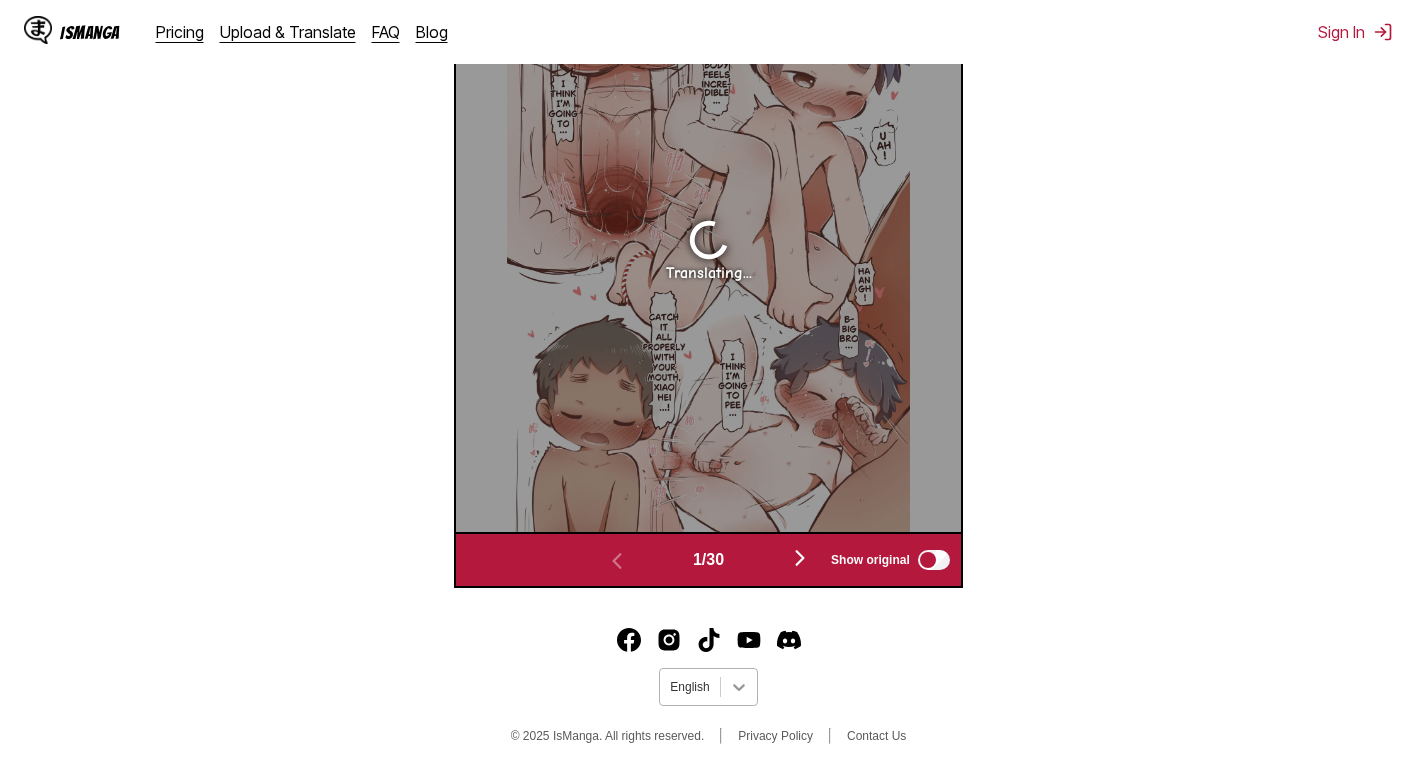 click at bounding box center [739, 687] 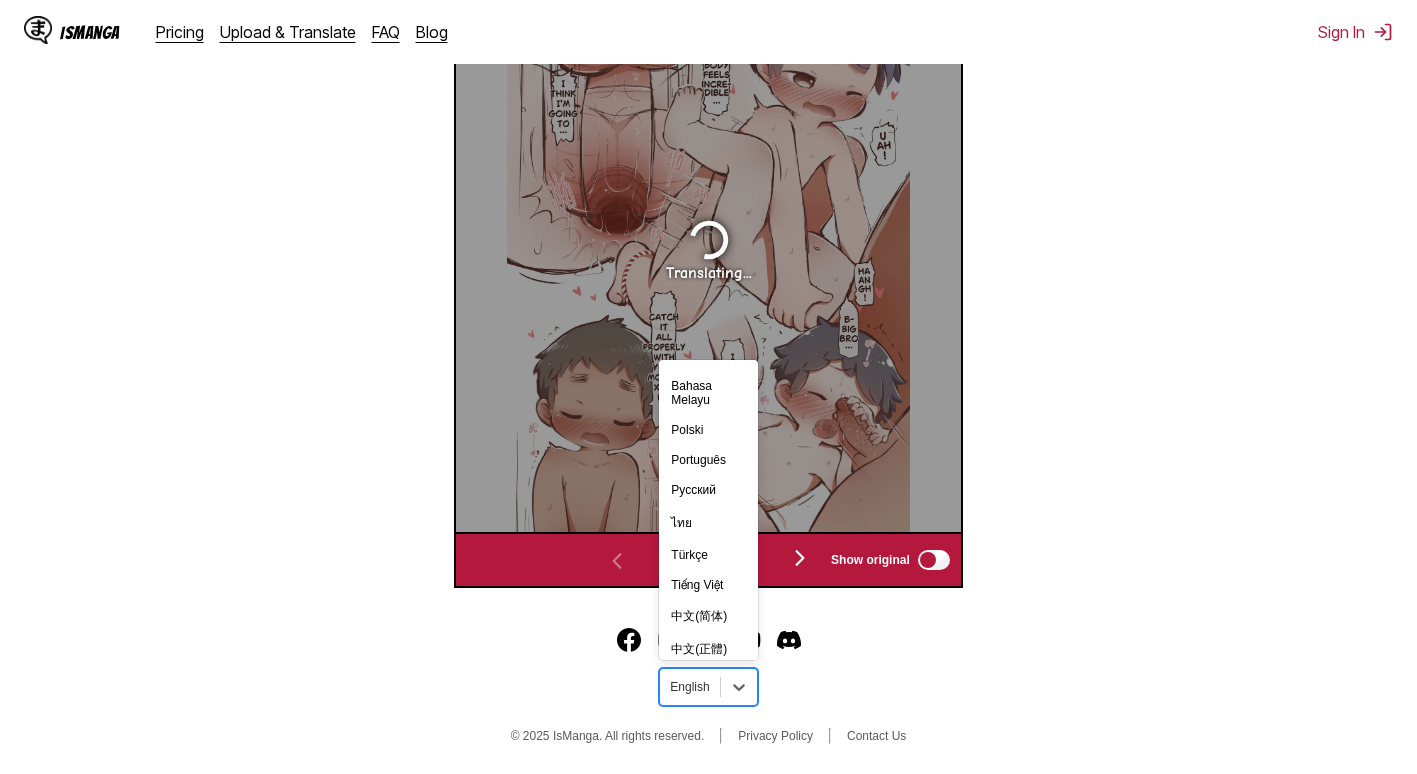 scroll, scrollTop: 348, scrollLeft: 0, axis: vertical 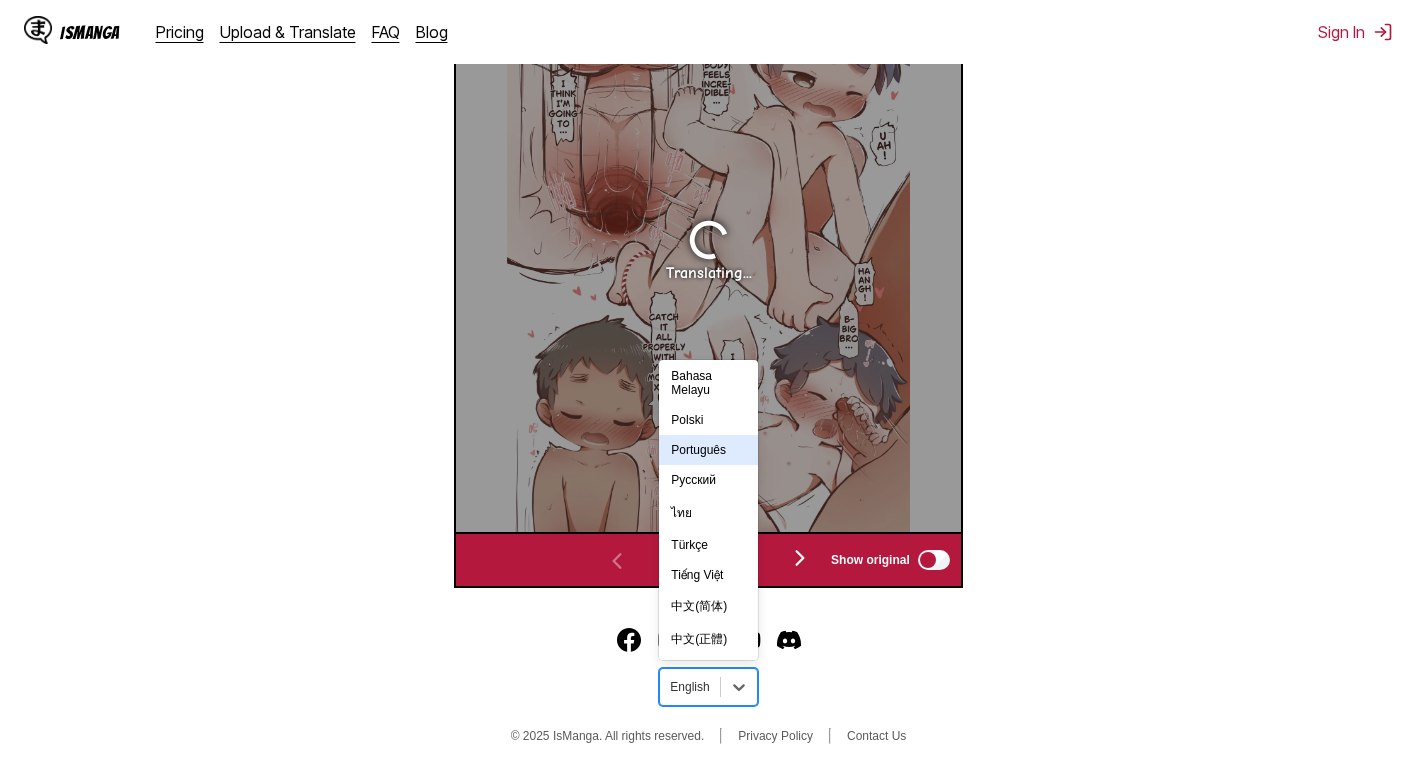click on "Português" at bounding box center (708, 450) 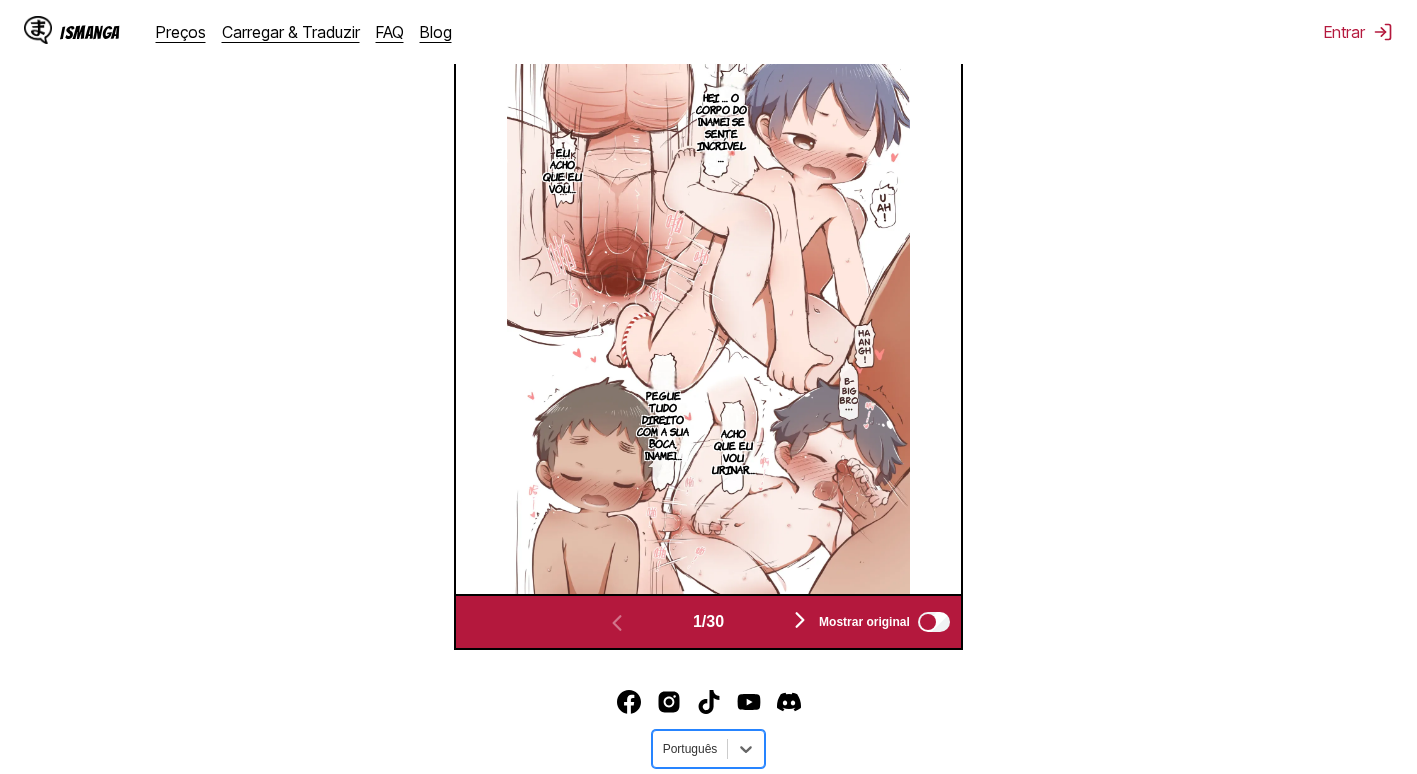scroll, scrollTop: 835, scrollLeft: 0, axis: vertical 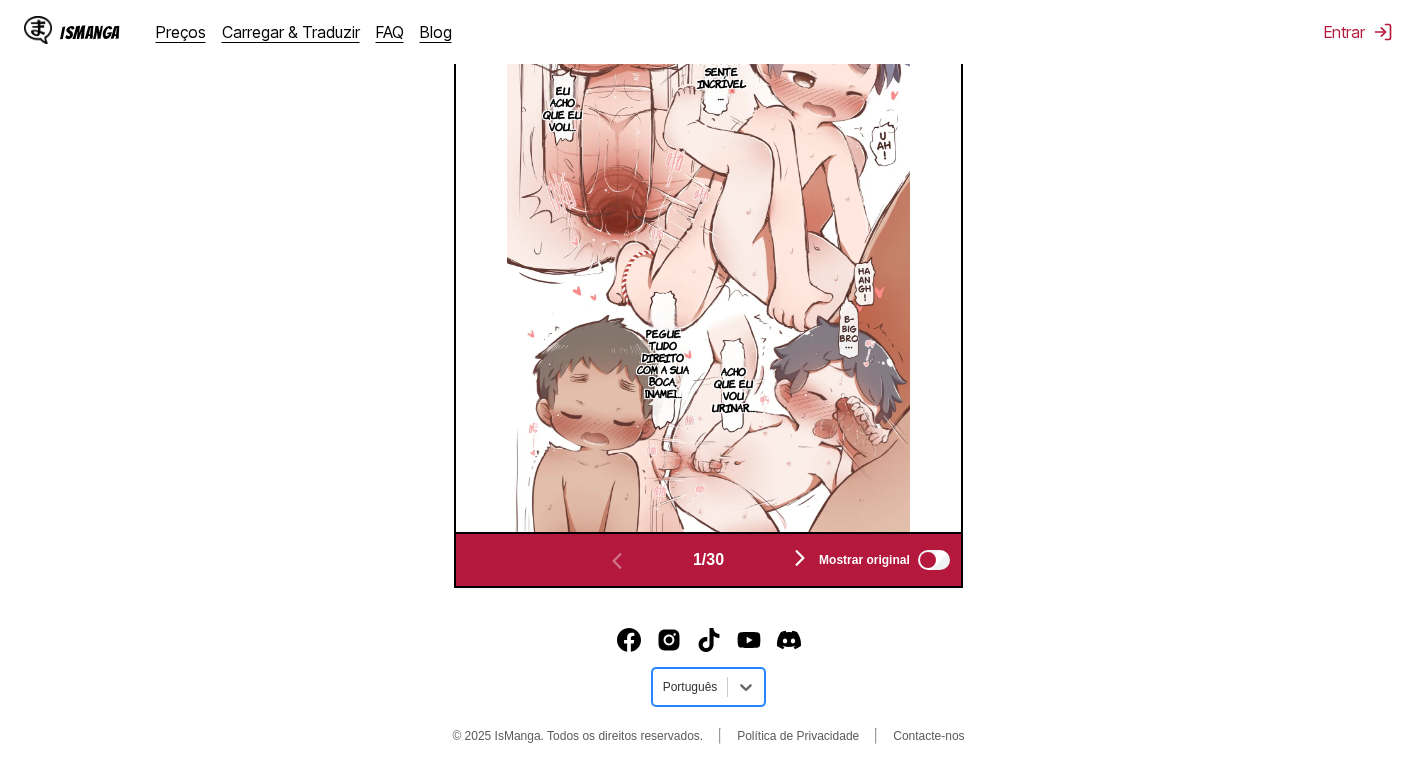 click on "Mostrar original" at bounding box center [880, 560] 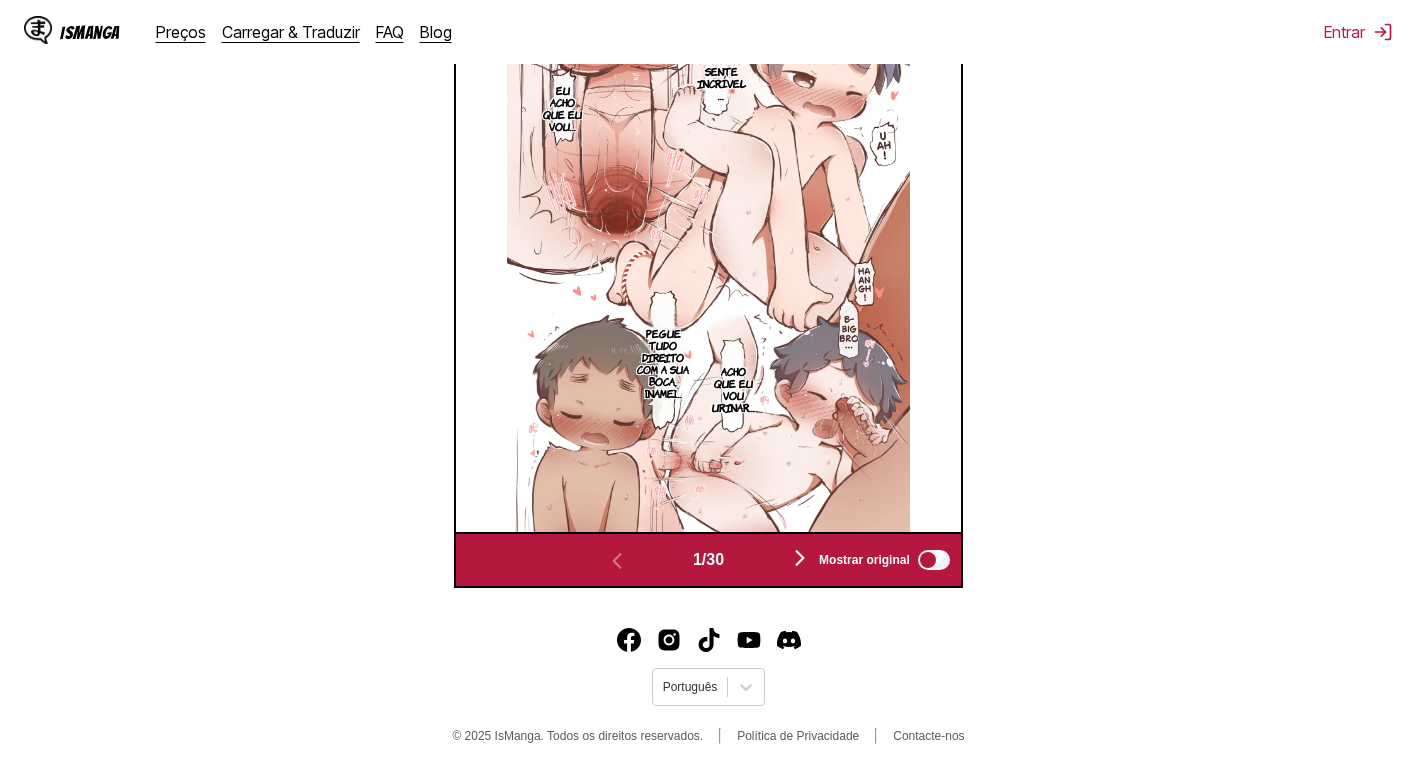 click at bounding box center [800, 558] 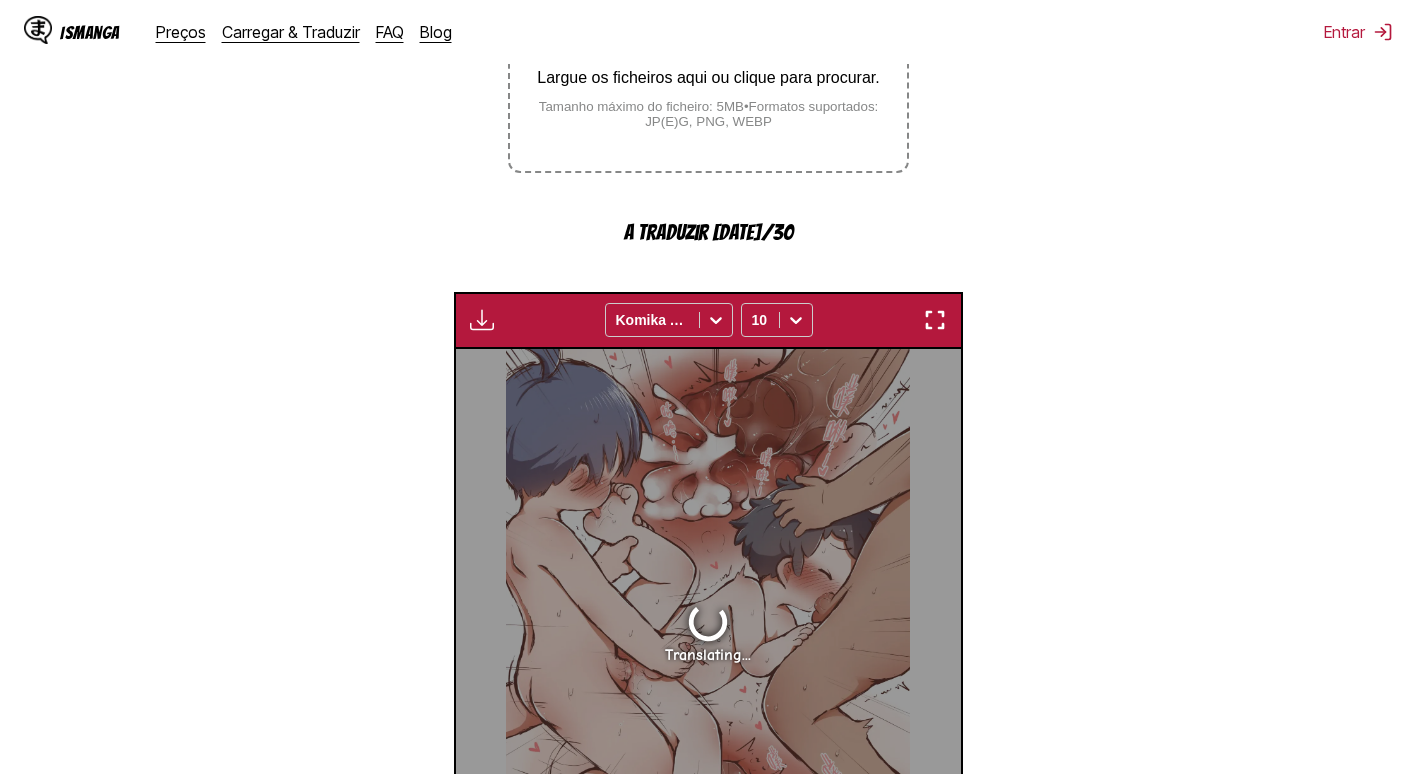 scroll, scrollTop: 502, scrollLeft: 0, axis: vertical 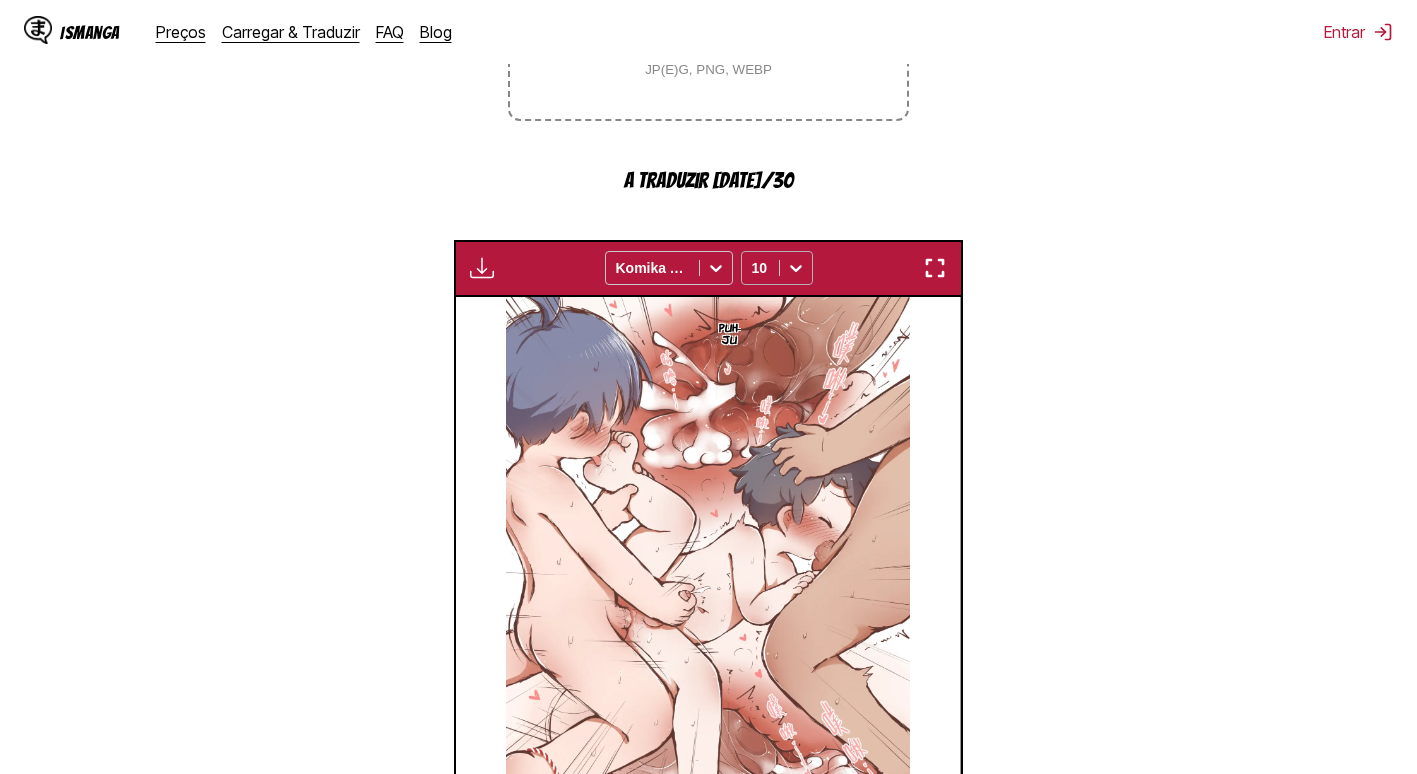 click at bounding box center [796, 268] 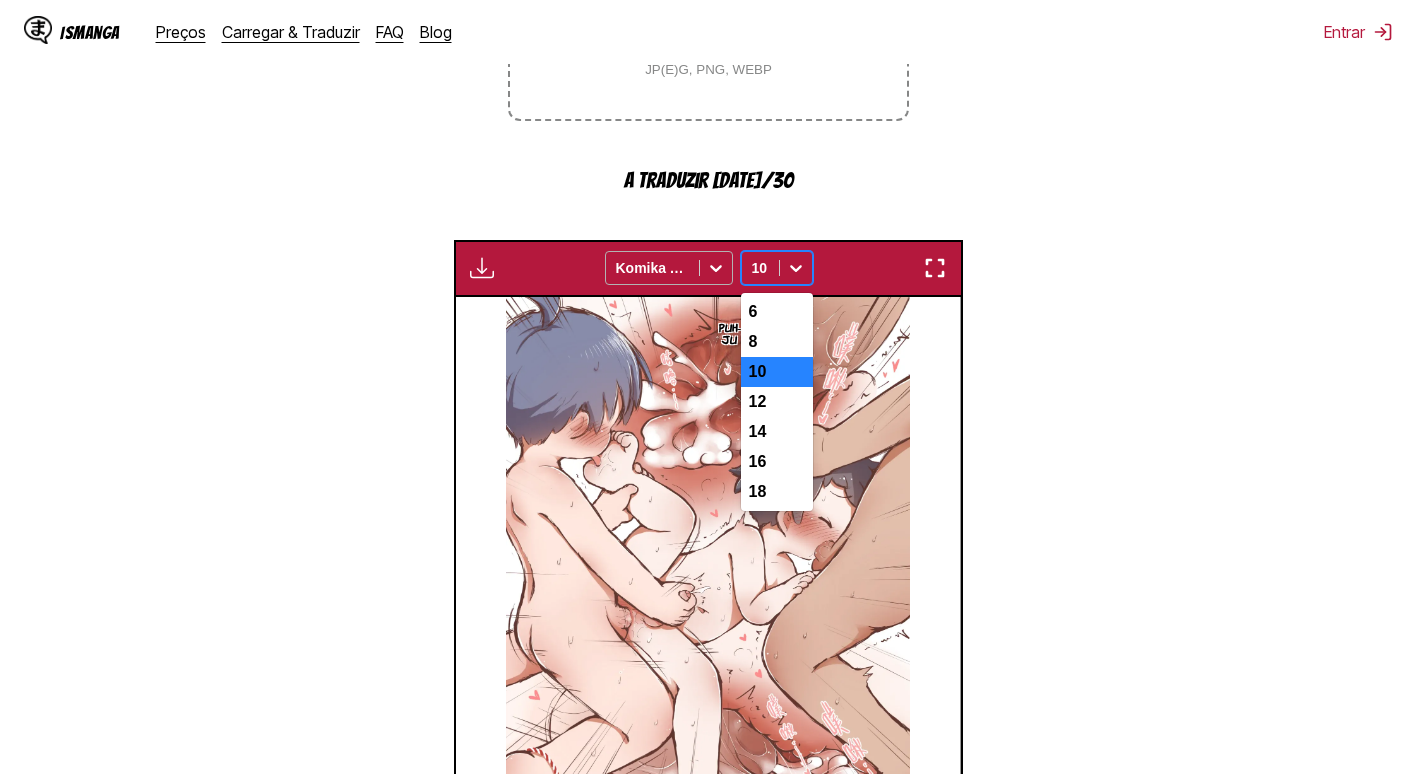 click 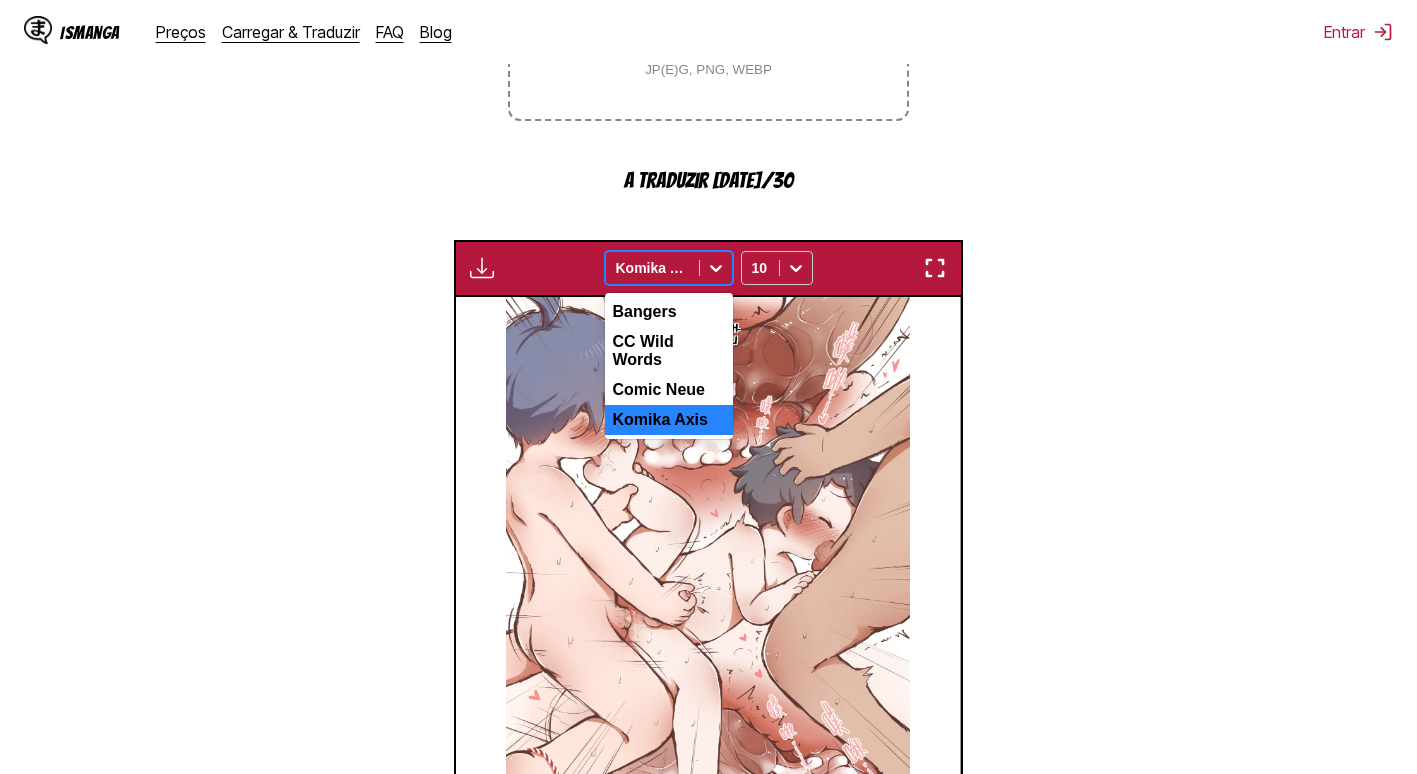 click on "Disponível apenas para utilizadores premium 4 results available. Use Up and Down to choose options, press Enter to select the currently focused option, press Escape to exit the menu, press Tab to select the option and exit the menu. Komika Axis Bangers CC Wild Words Comic Neue Komika Axis 10" at bounding box center (708, 268) 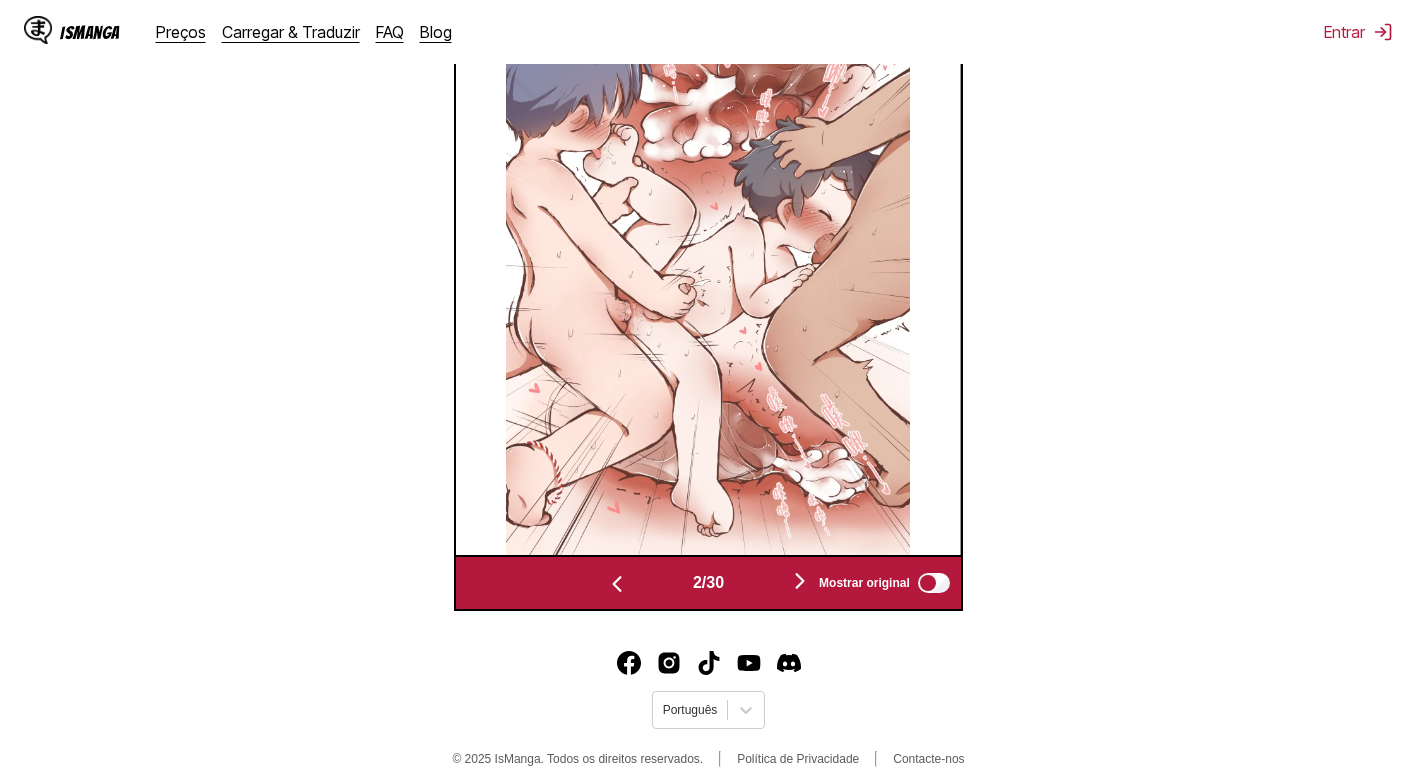 scroll, scrollTop: 835, scrollLeft: 0, axis: vertical 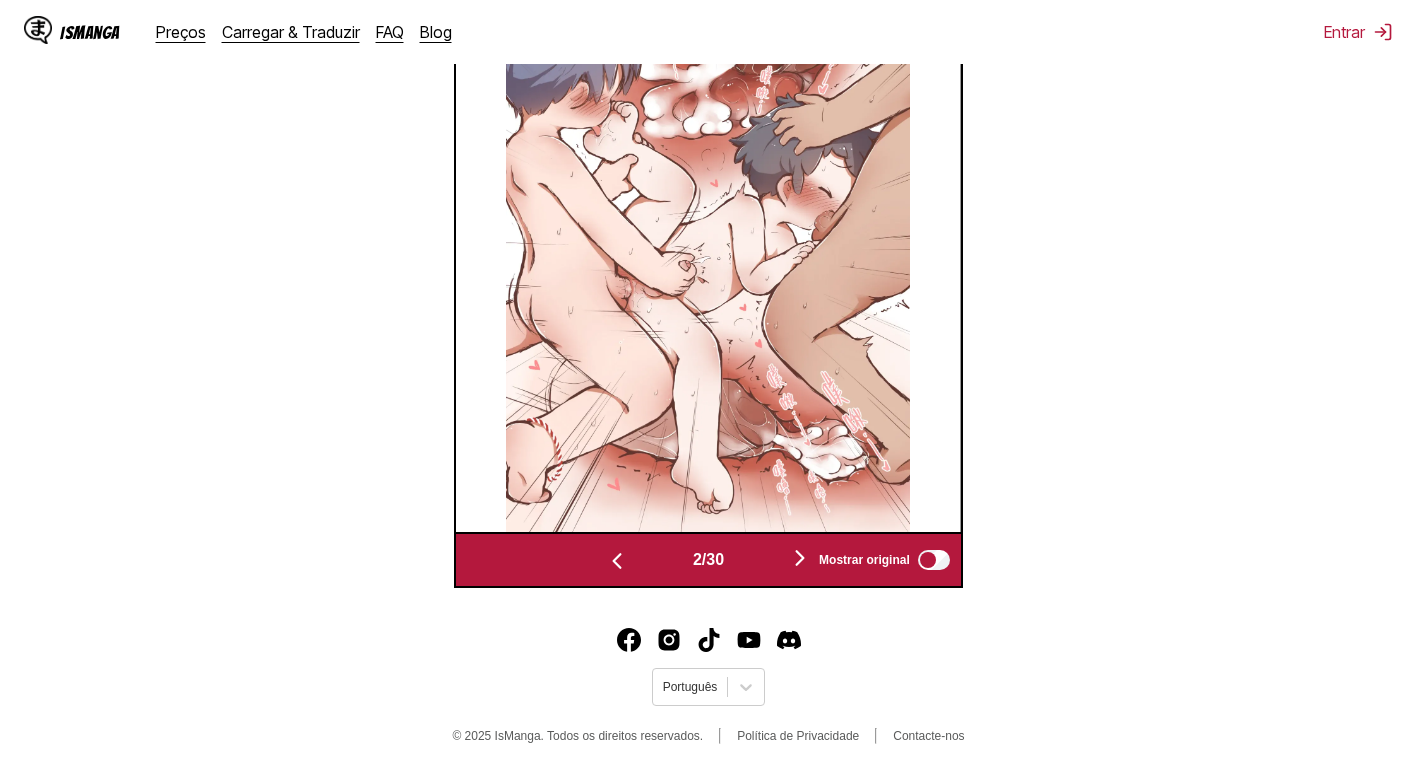 click at bounding box center [800, 558] 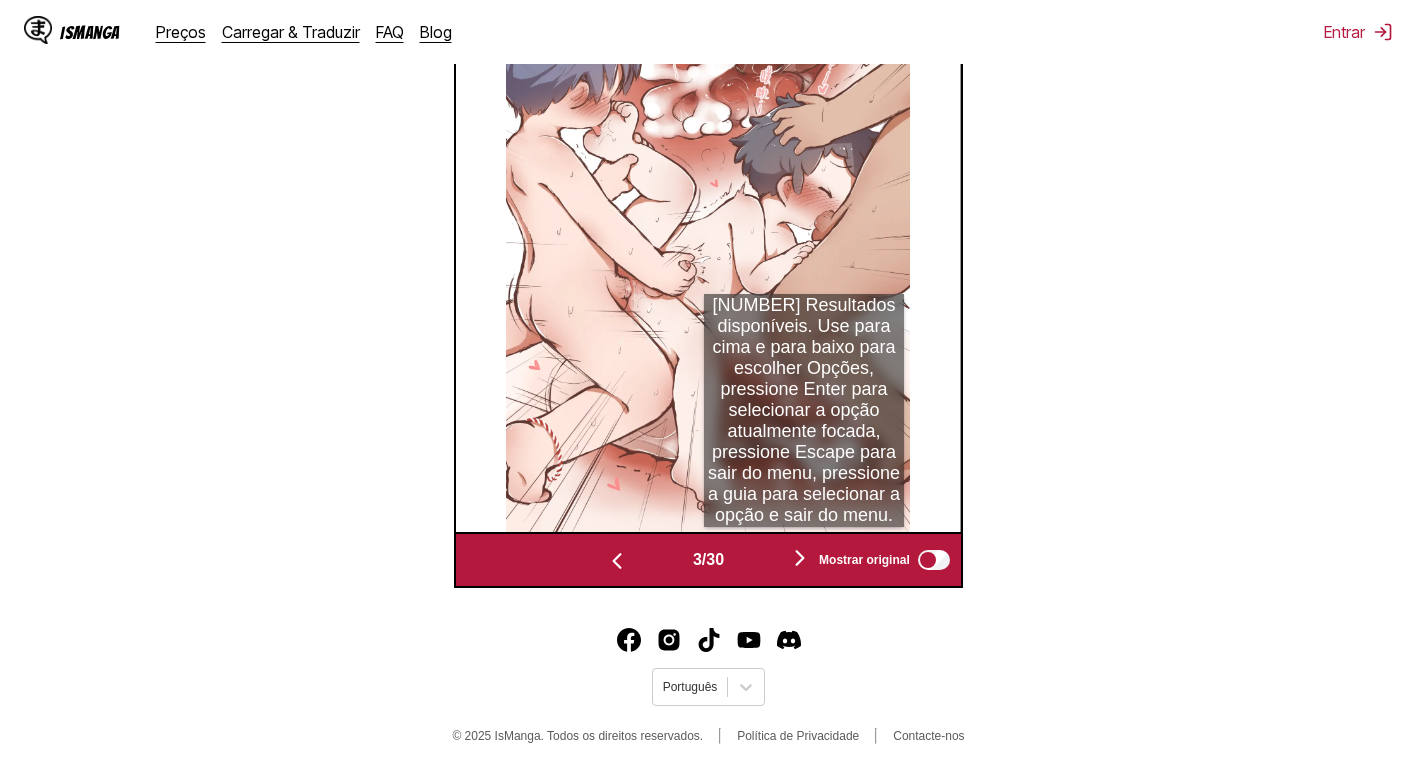 scroll, scrollTop: 0, scrollLeft: 1009, axis: horizontal 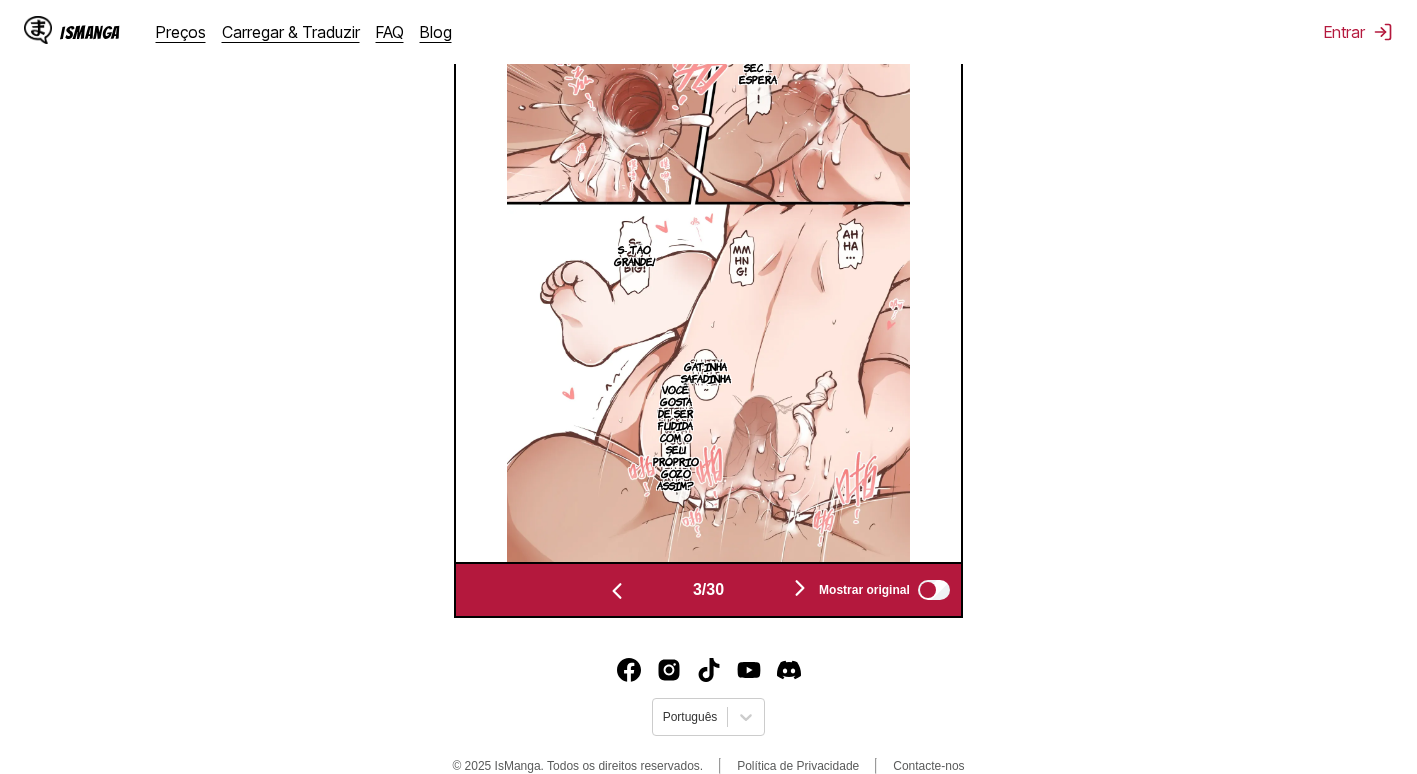 click at bounding box center [800, 588] 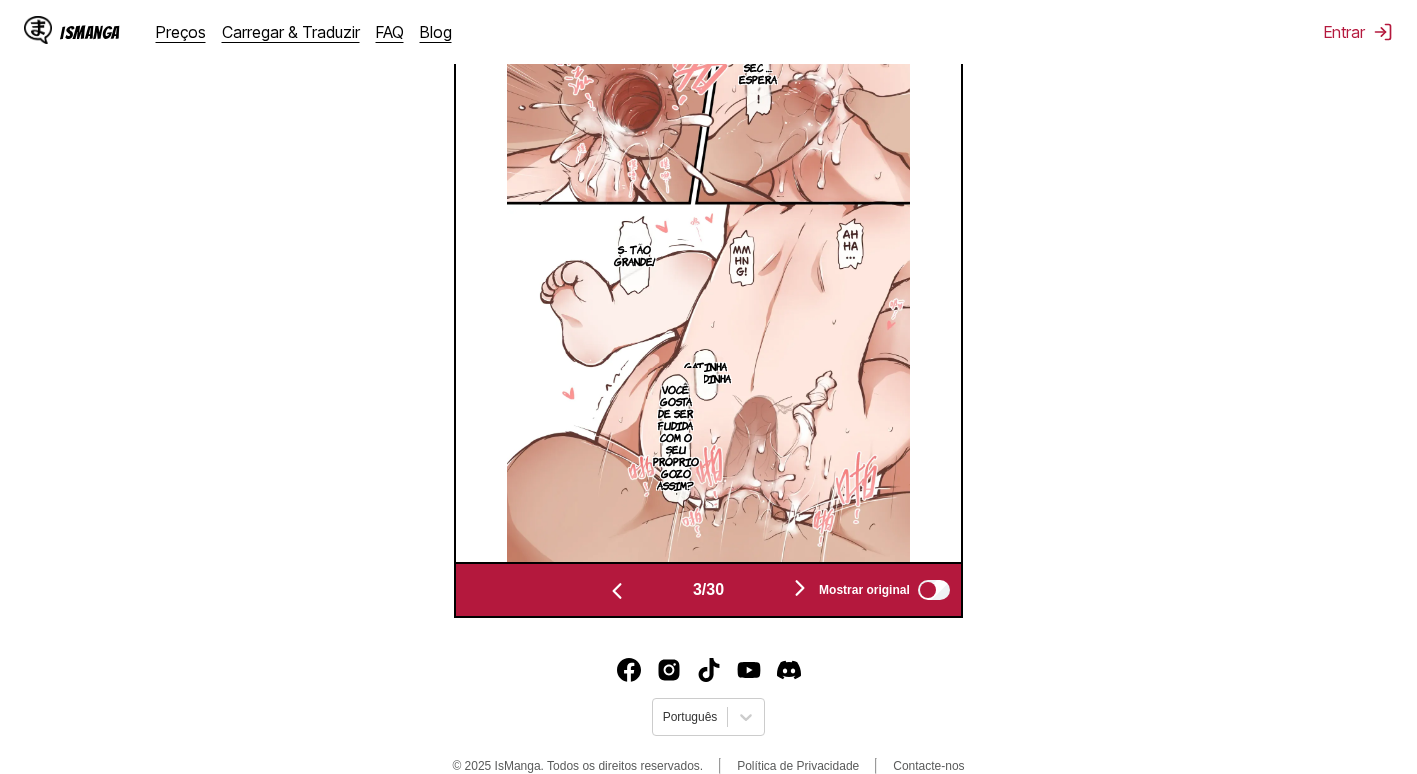 scroll, scrollTop: 0, scrollLeft: 1514, axis: horizontal 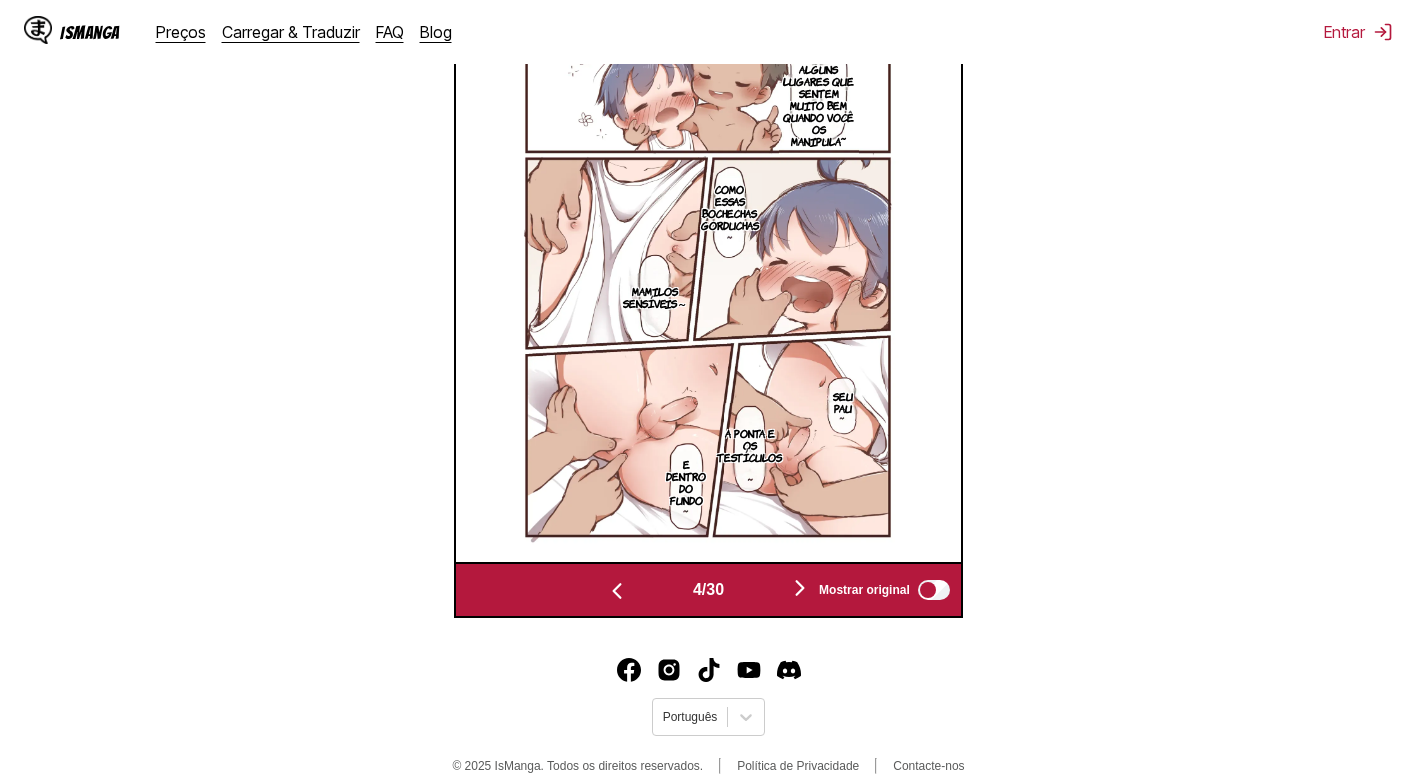 click at bounding box center [800, 588] 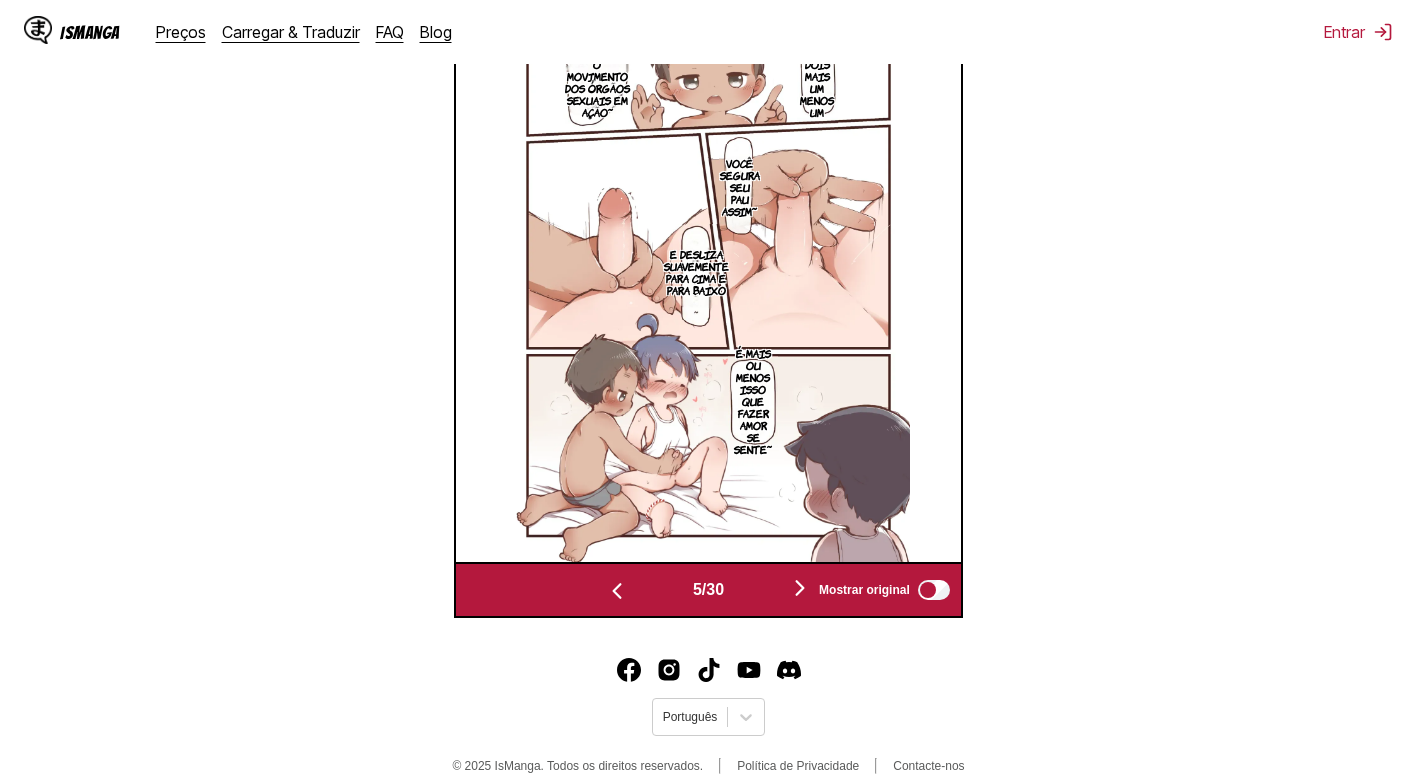 click at bounding box center [800, 588] 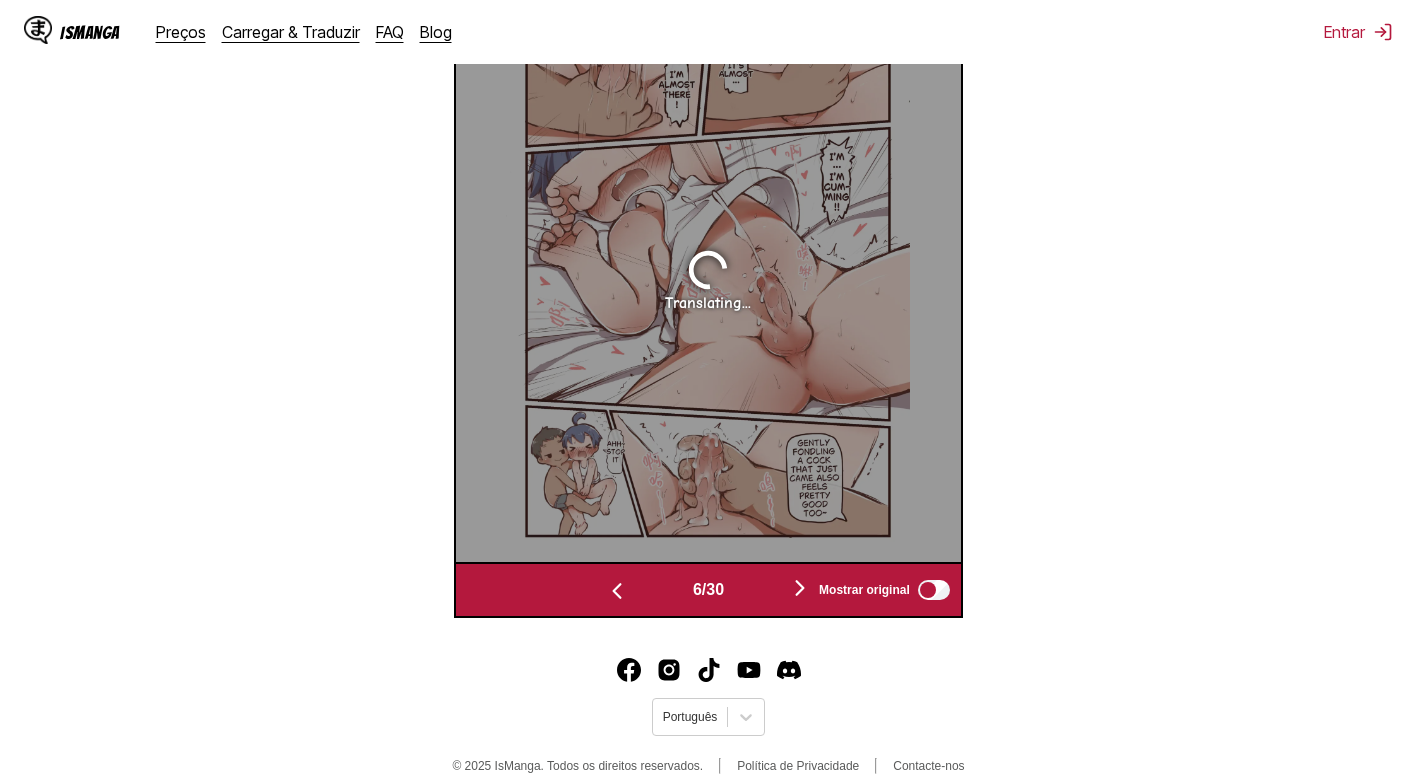 click at bounding box center (800, 588) 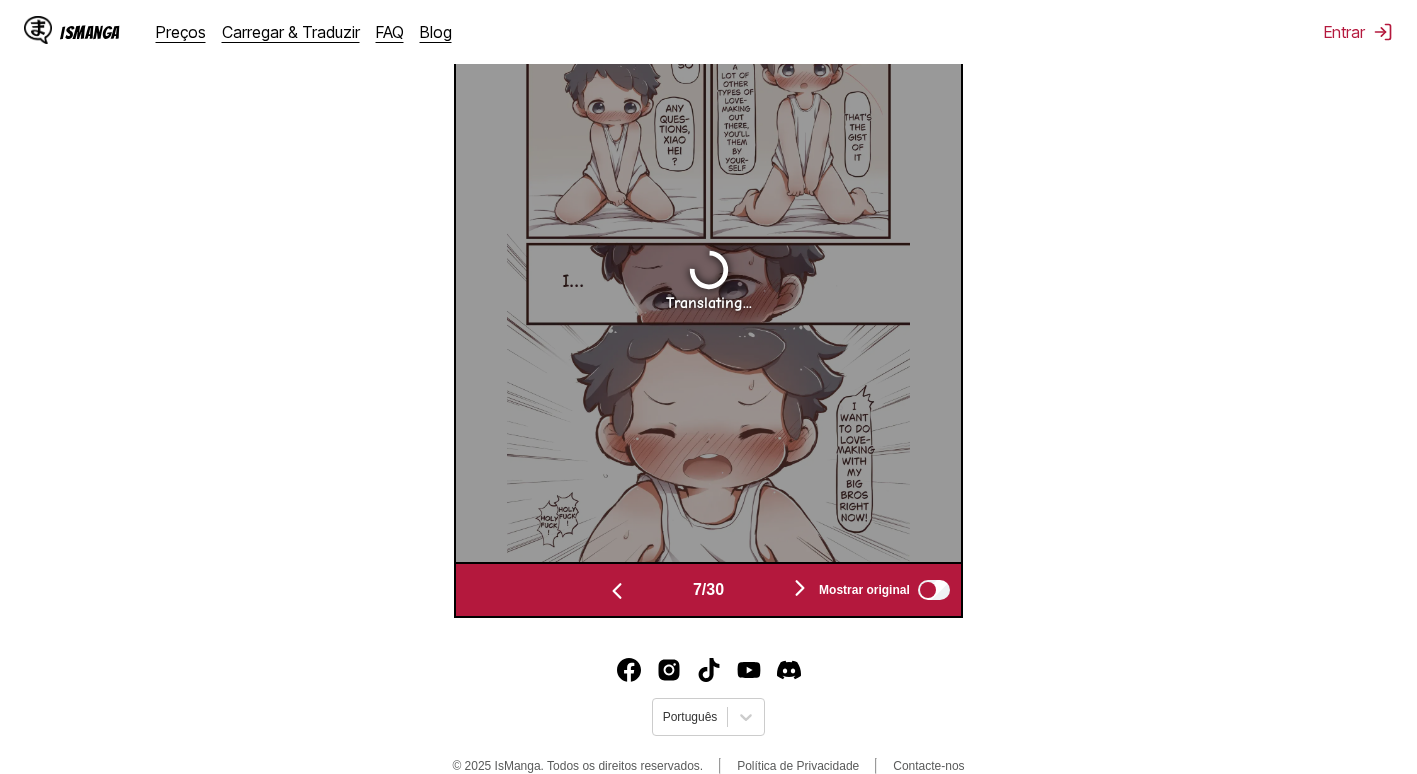 click at bounding box center [800, 588] 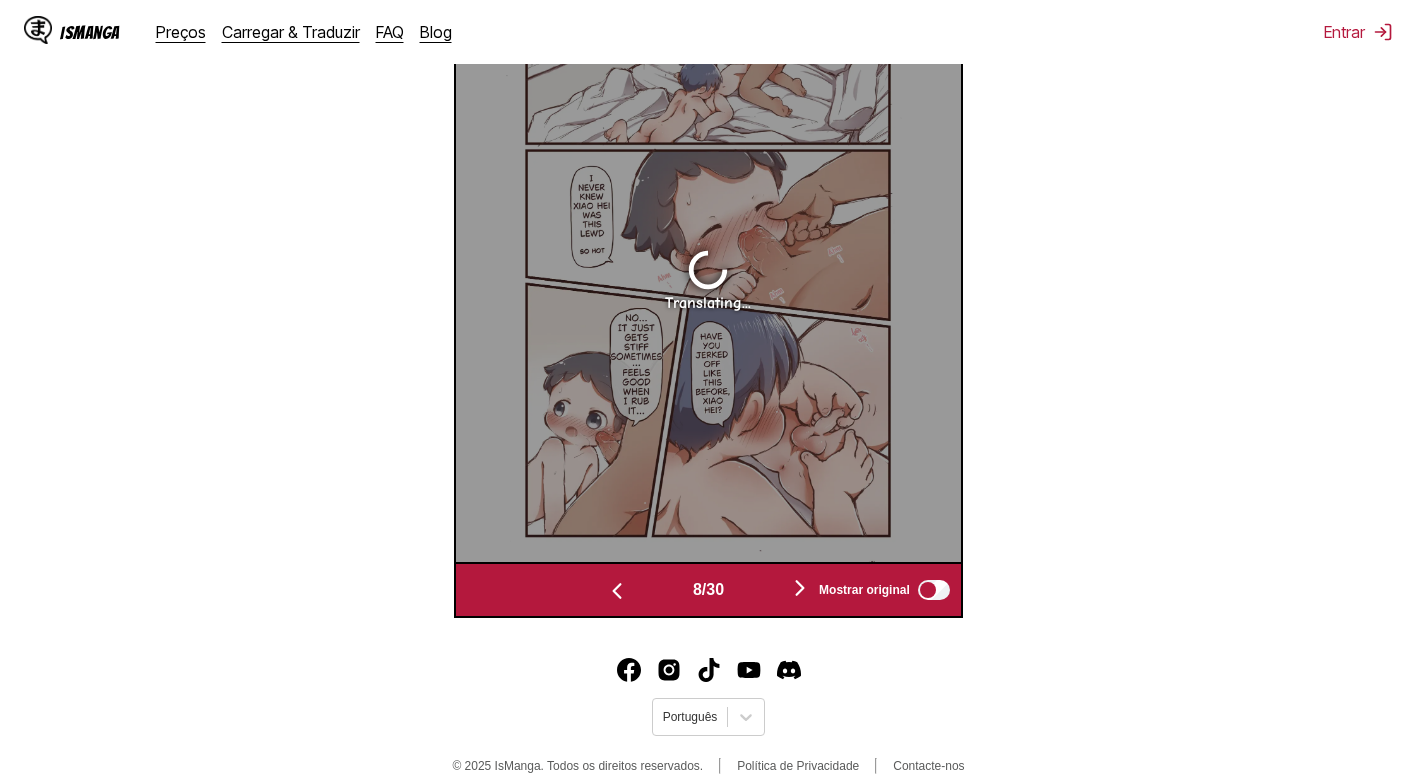 click at bounding box center [800, 588] 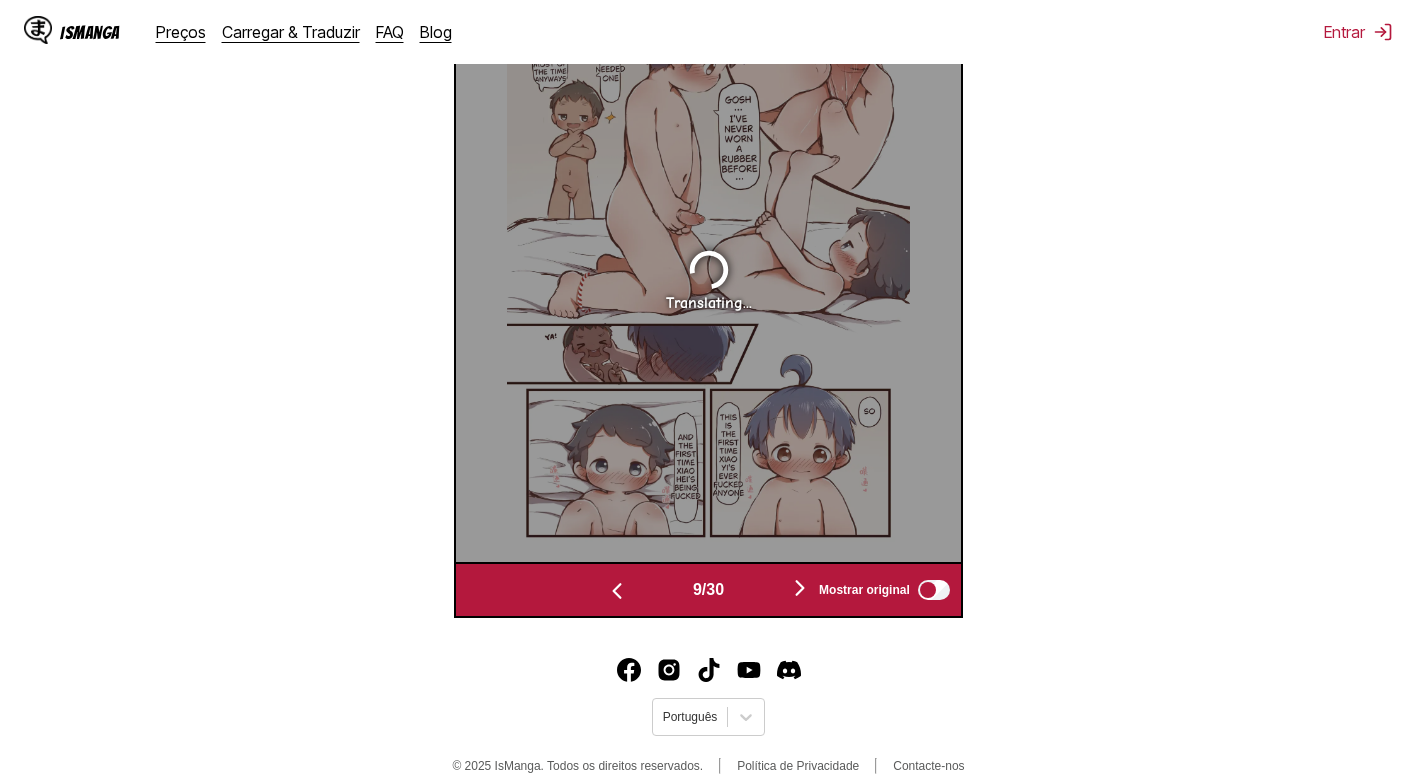click at bounding box center [800, 588] 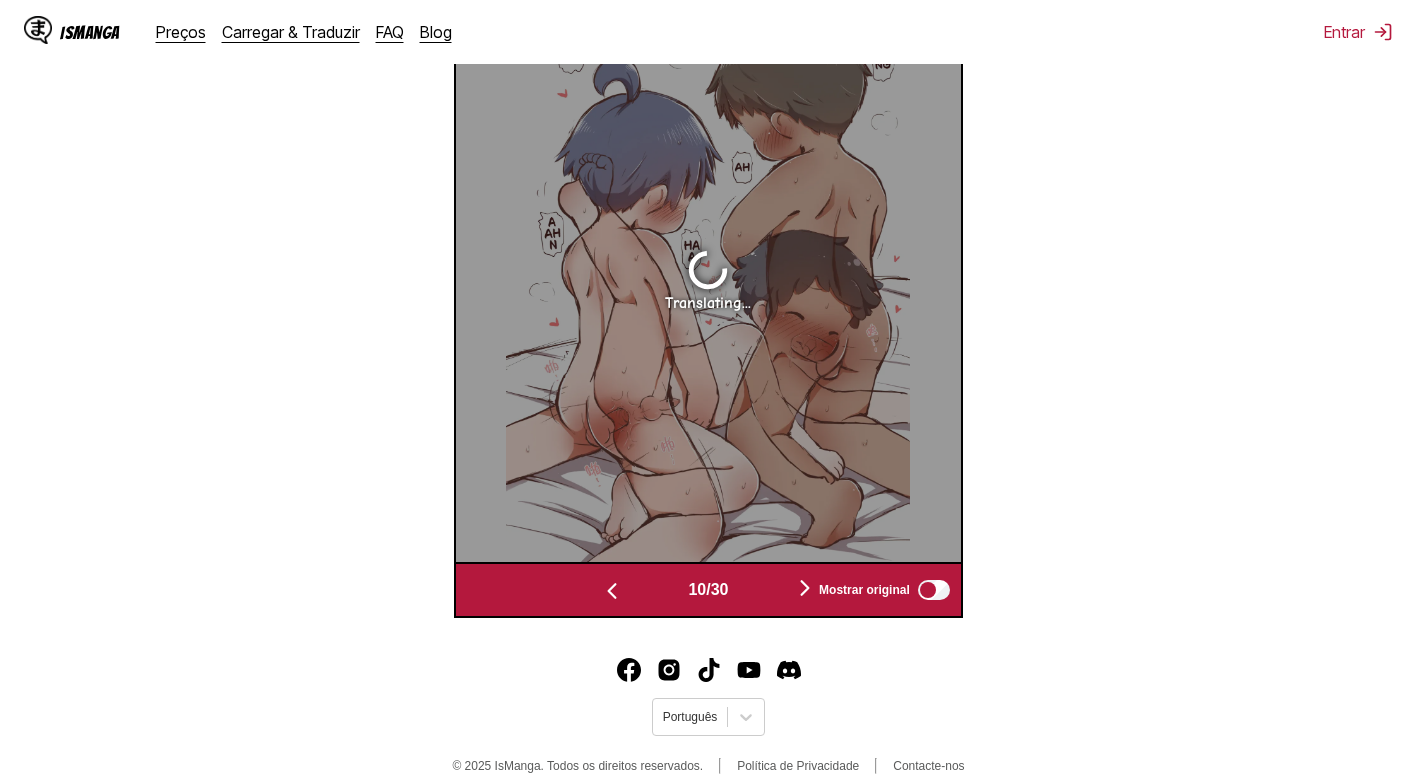 click at bounding box center [805, 588] 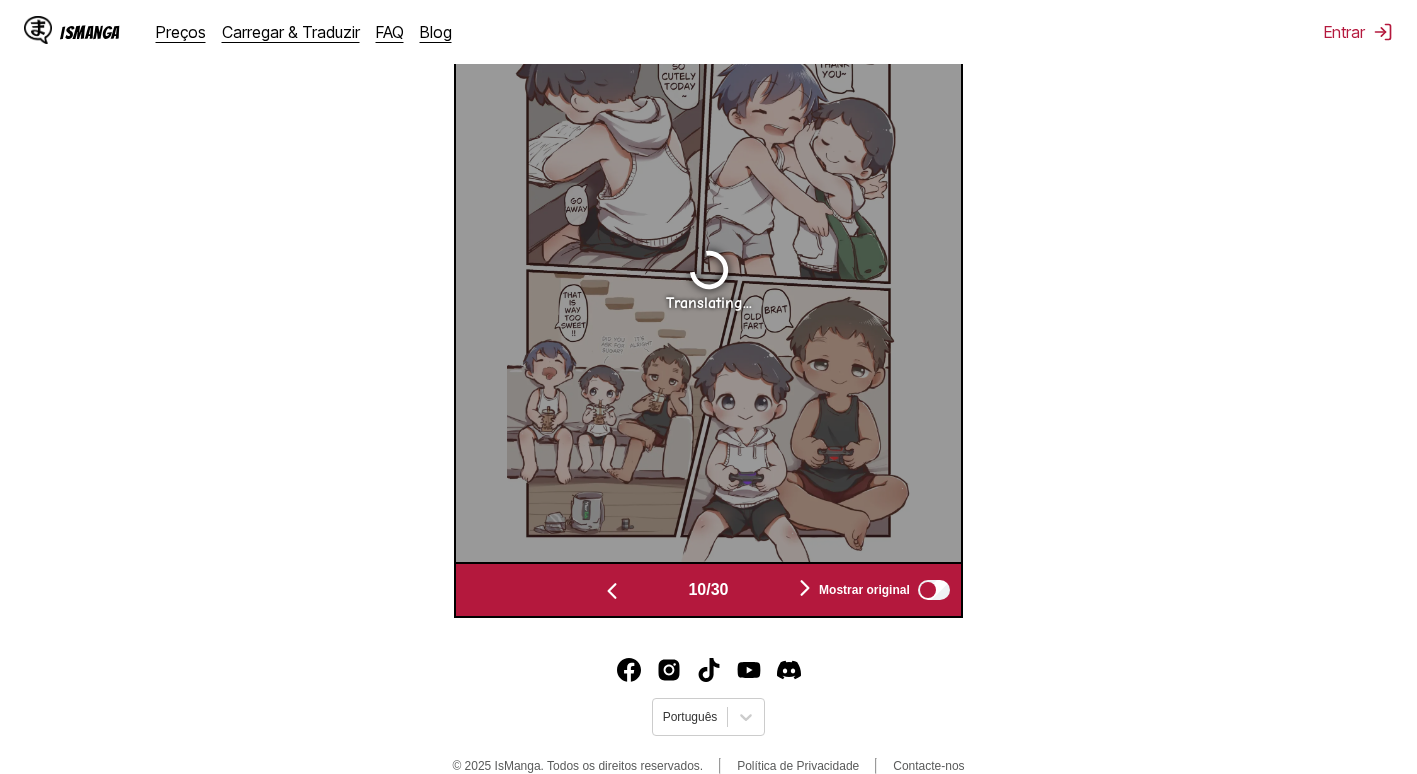 click at bounding box center [805, 588] 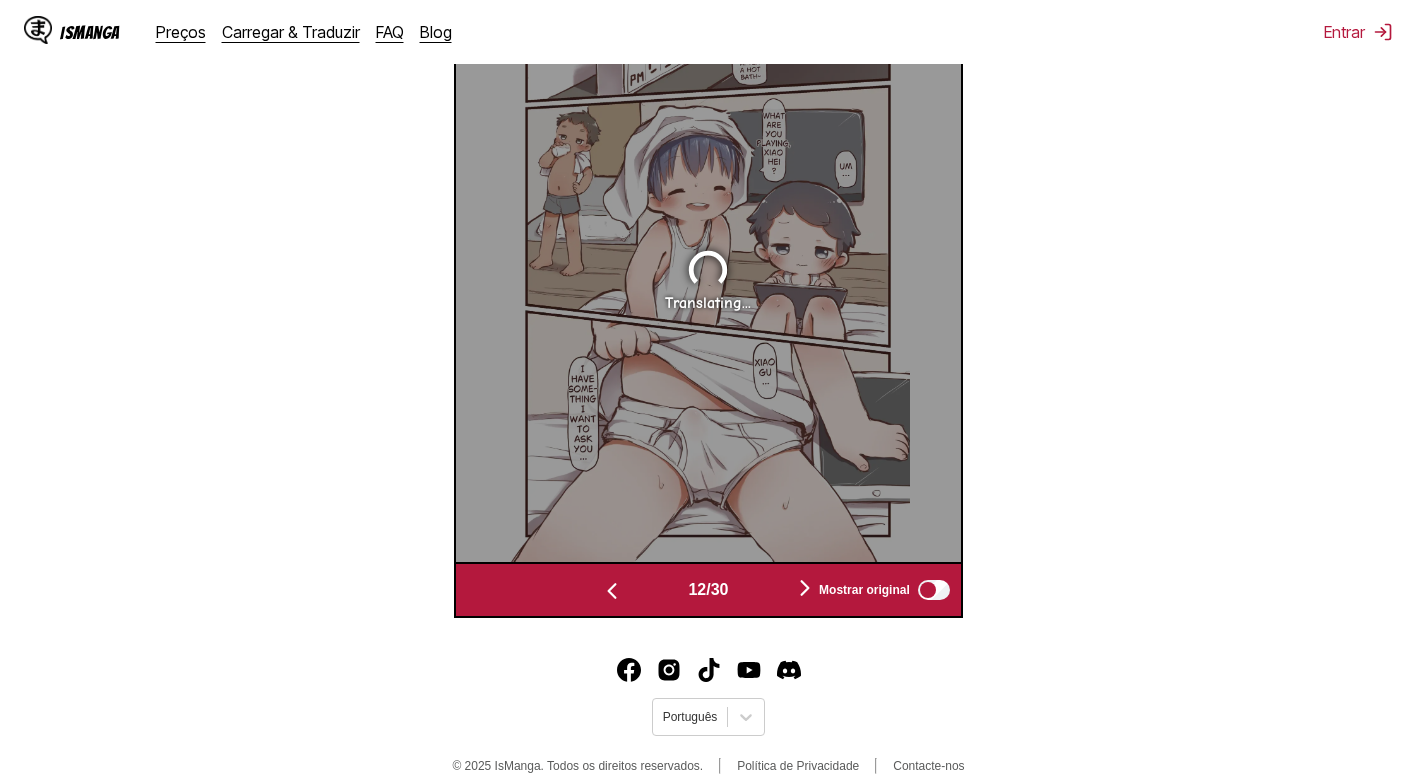 click at bounding box center [805, 588] 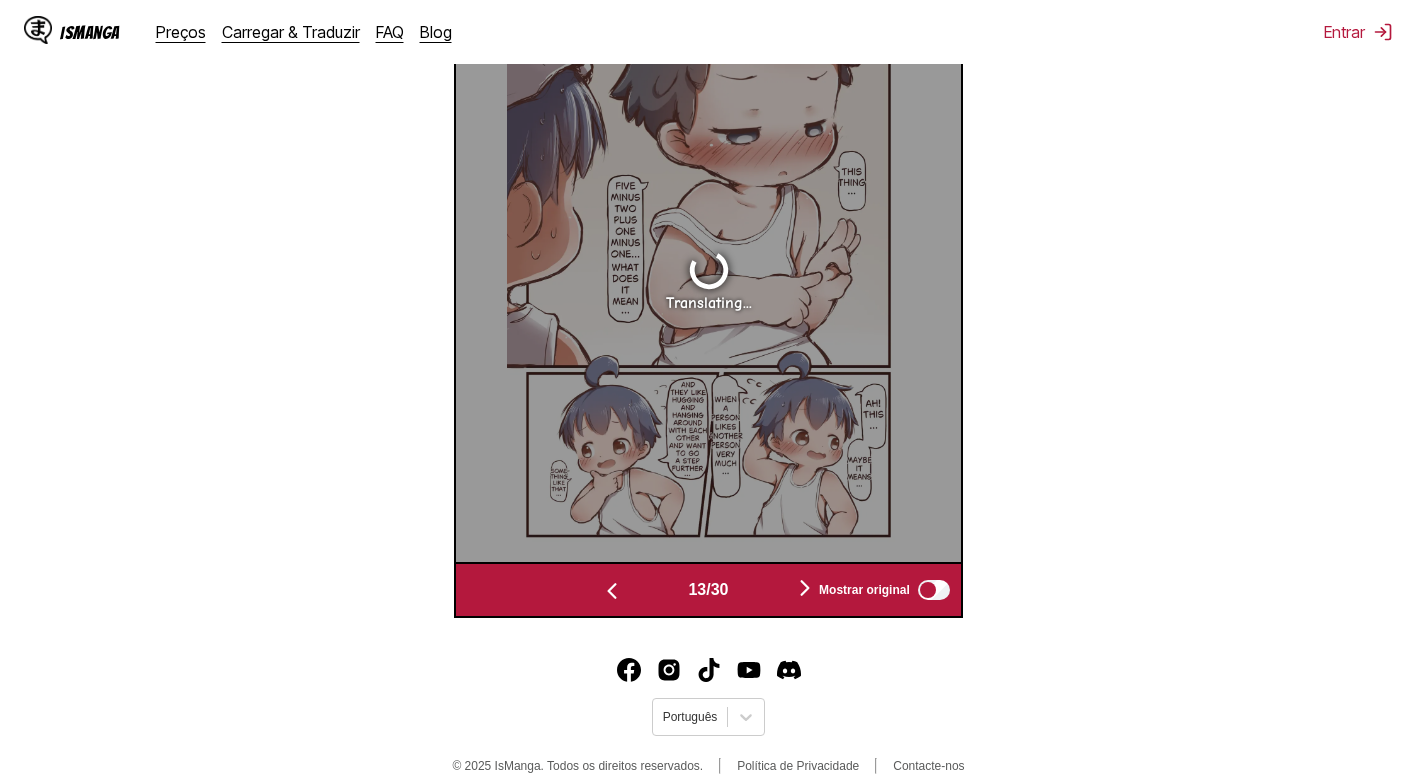 click at bounding box center (805, 588) 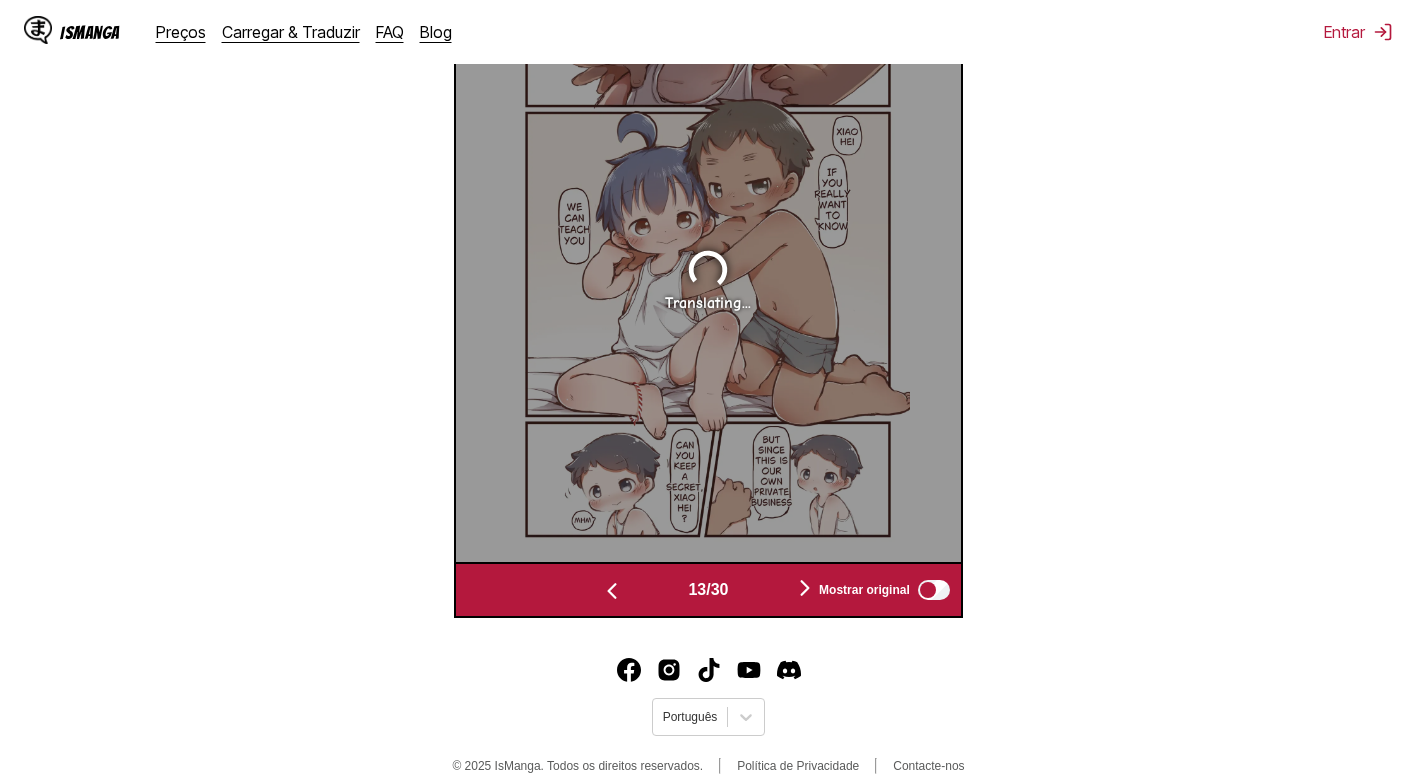 click at bounding box center [805, 588] 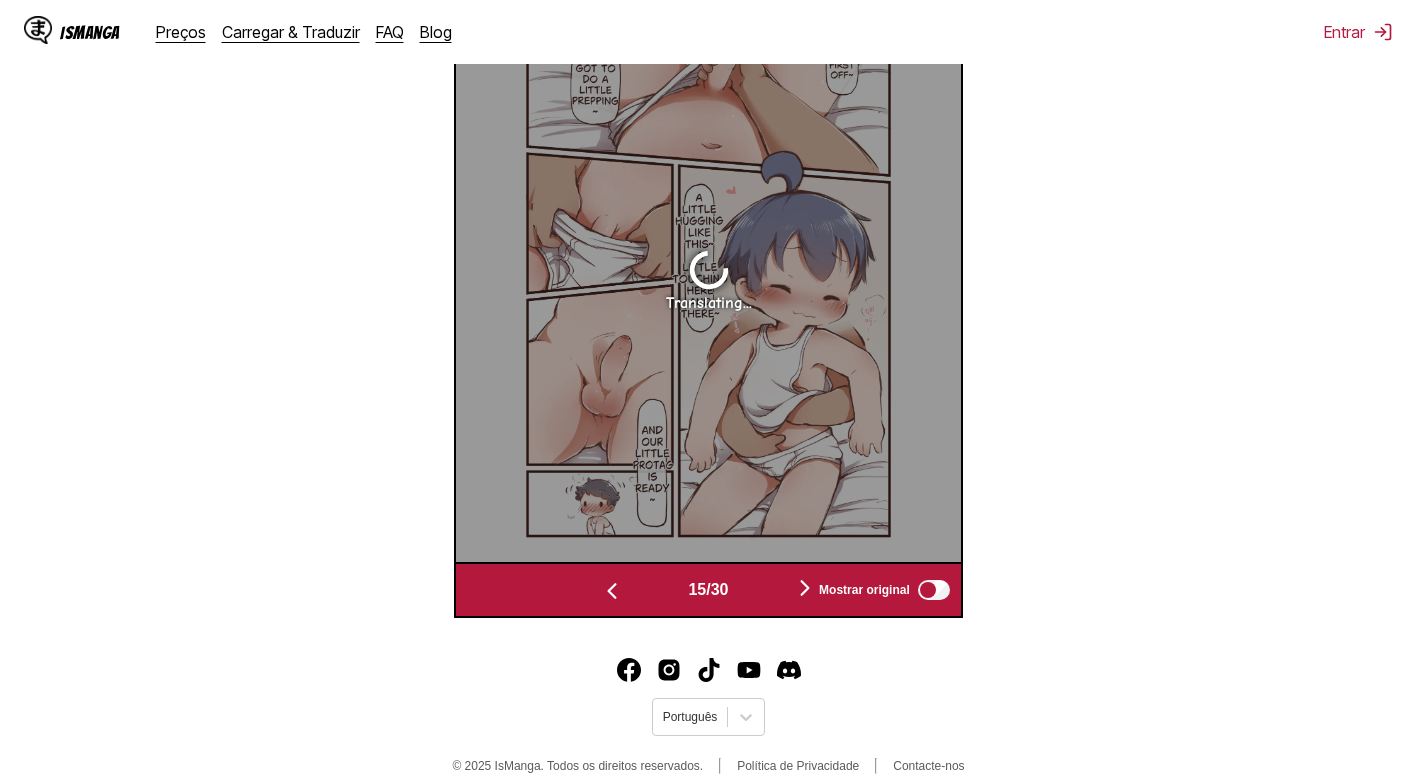 click at bounding box center [805, 588] 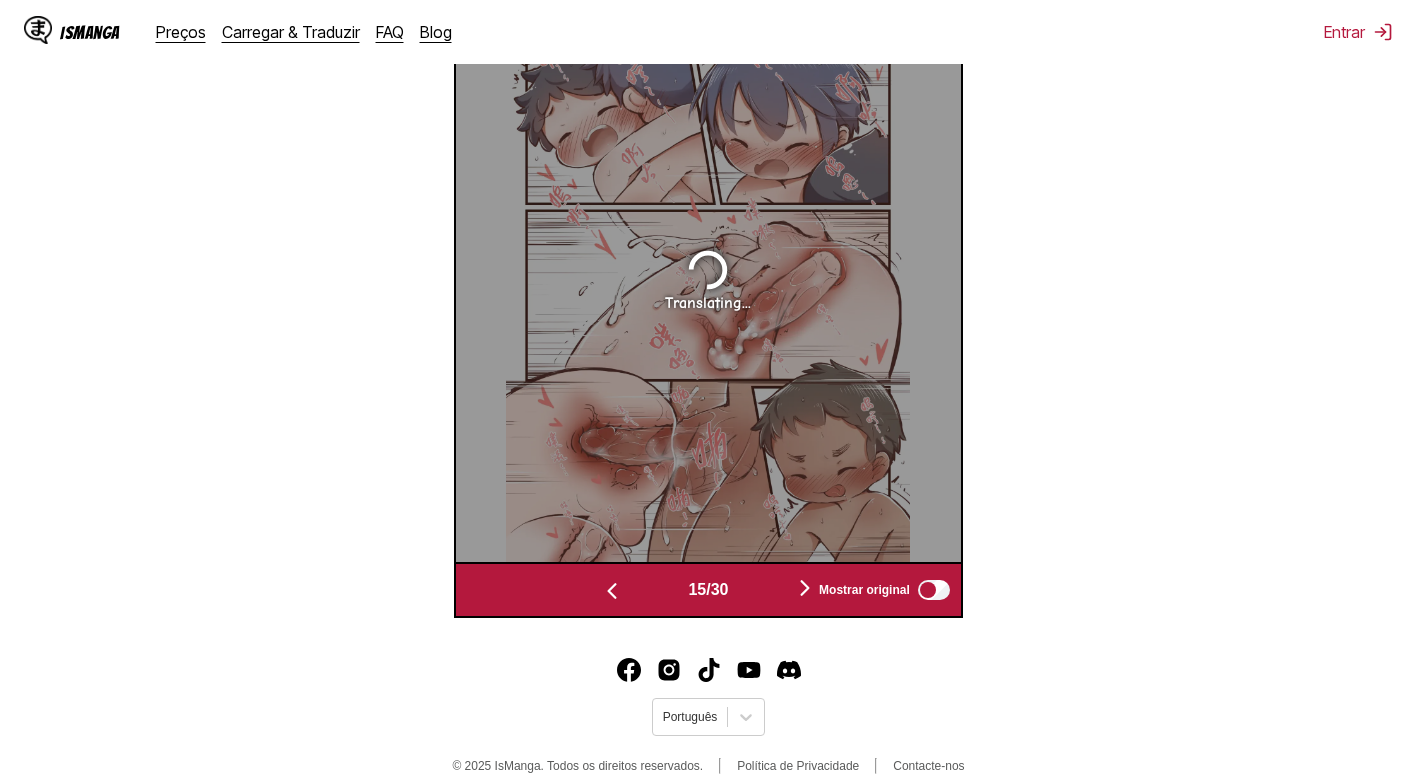 click at bounding box center [805, 588] 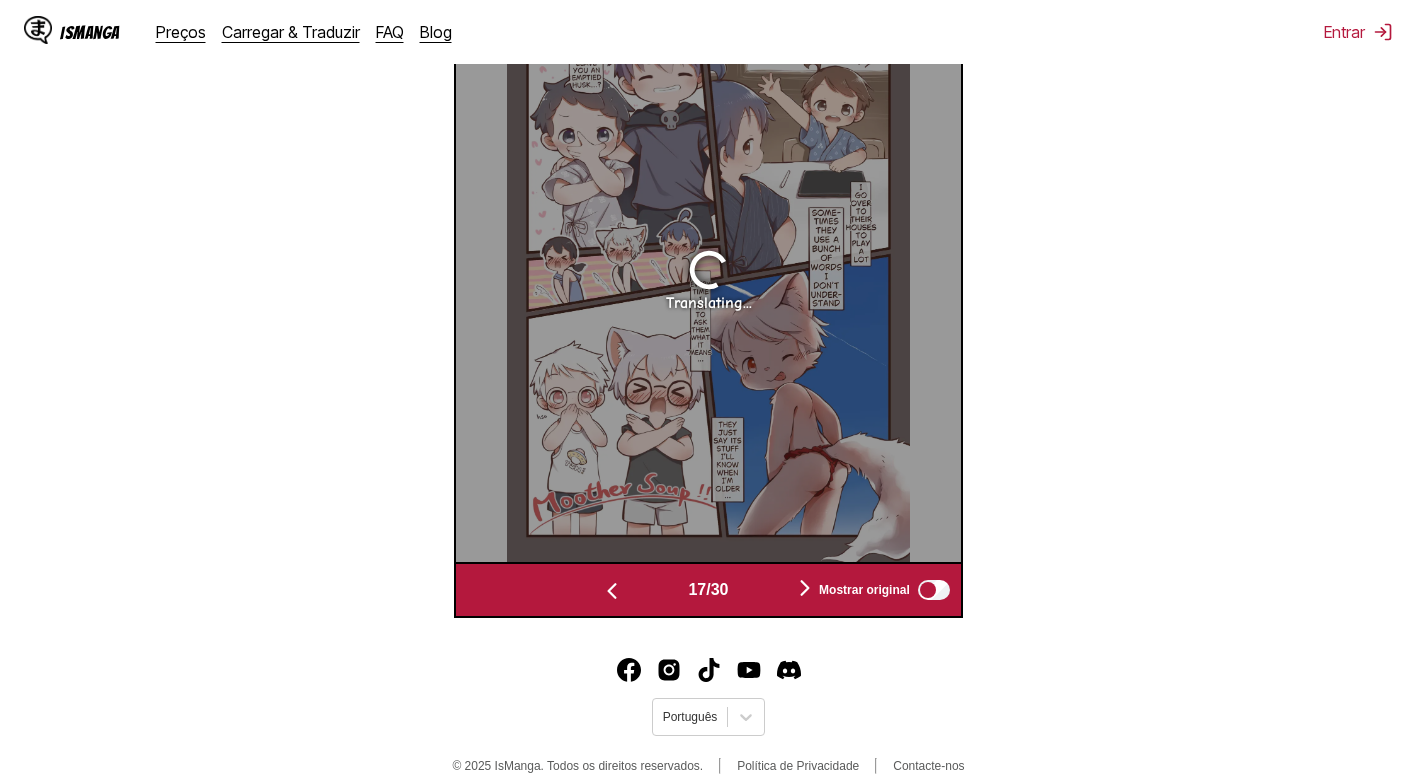 click at bounding box center [805, 588] 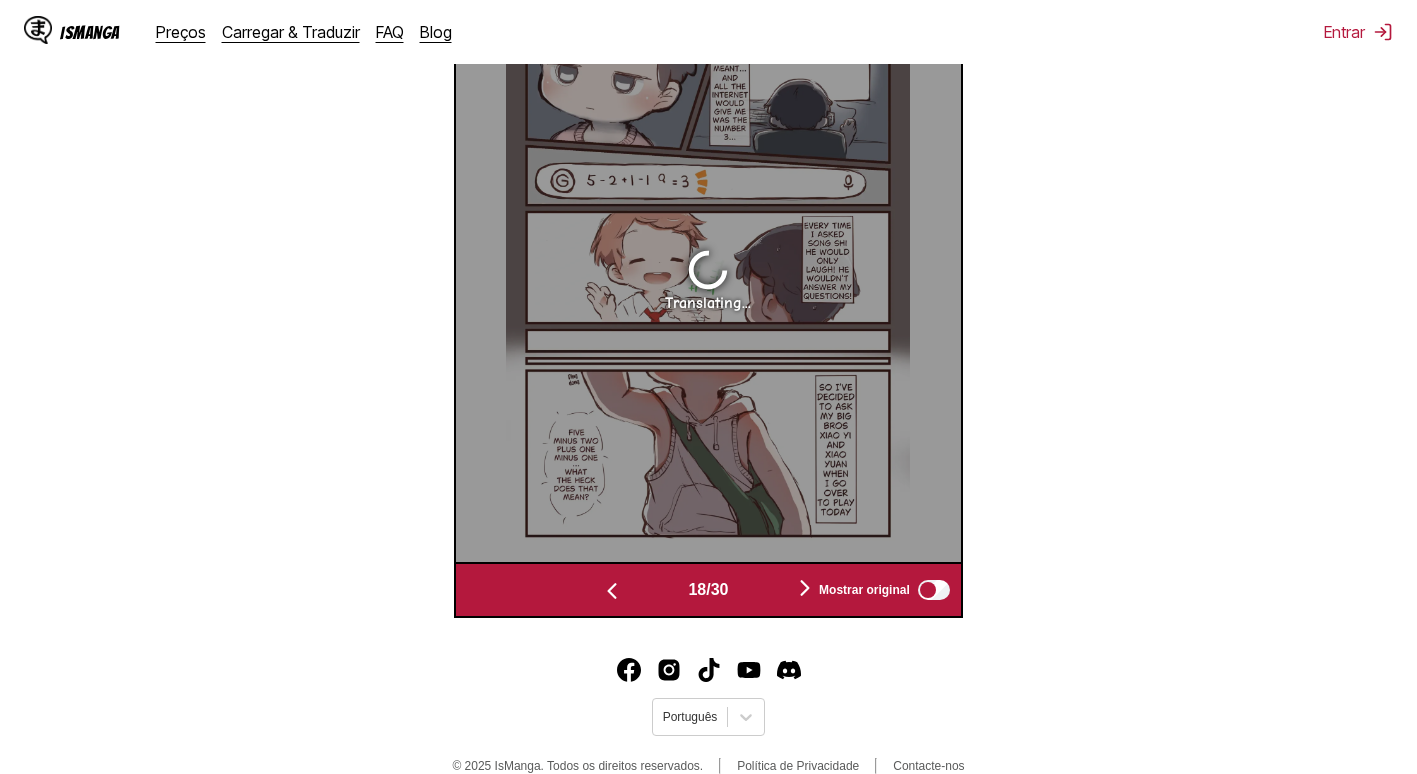 click at bounding box center (805, 588) 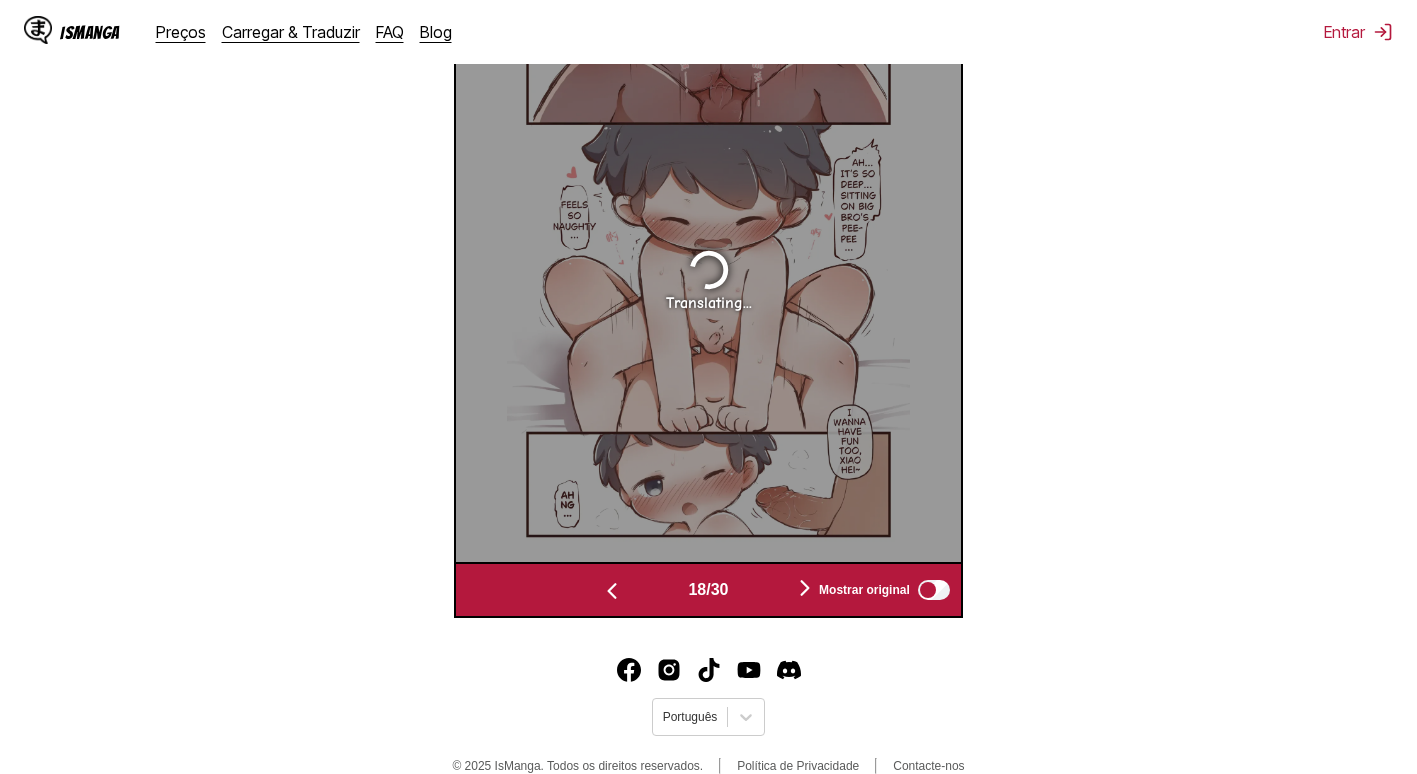 click at bounding box center (805, 588) 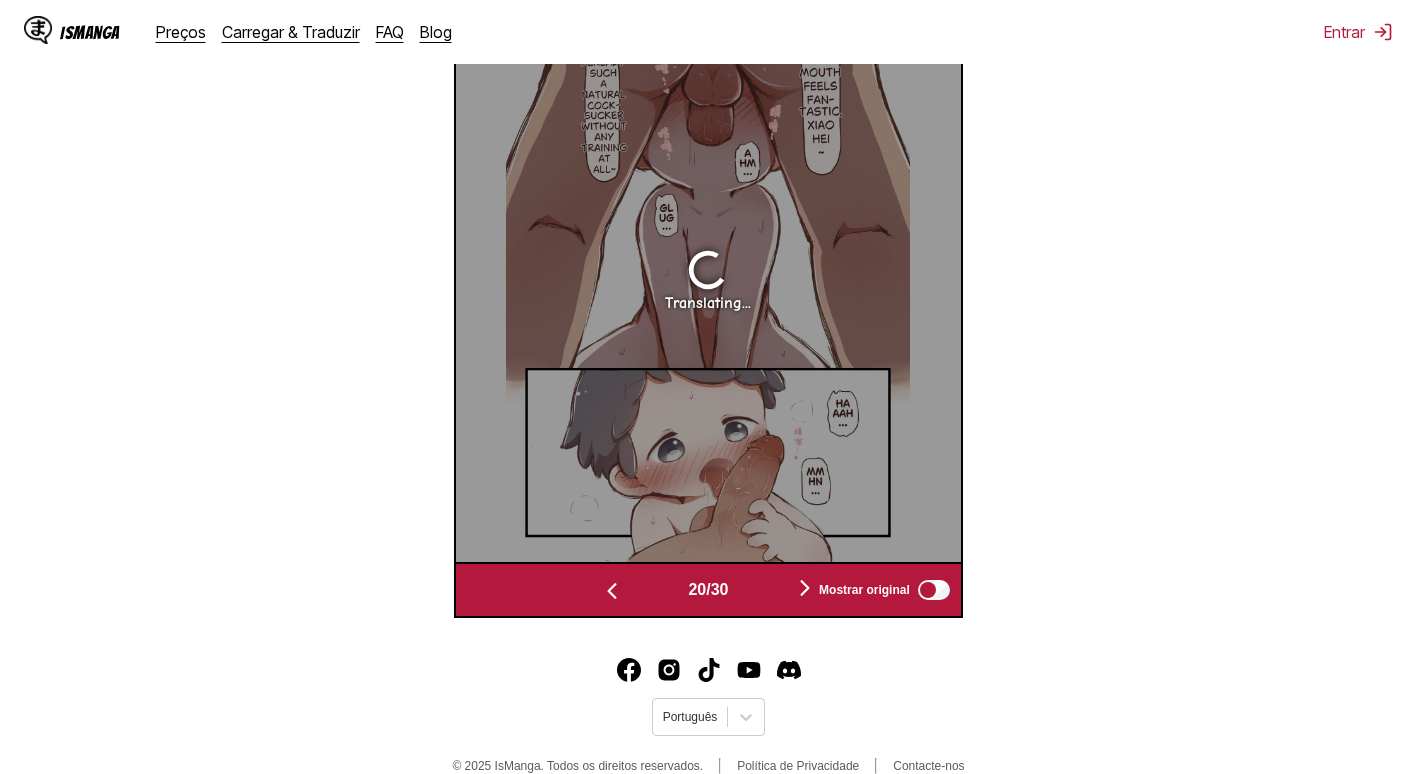 click at bounding box center (805, 588) 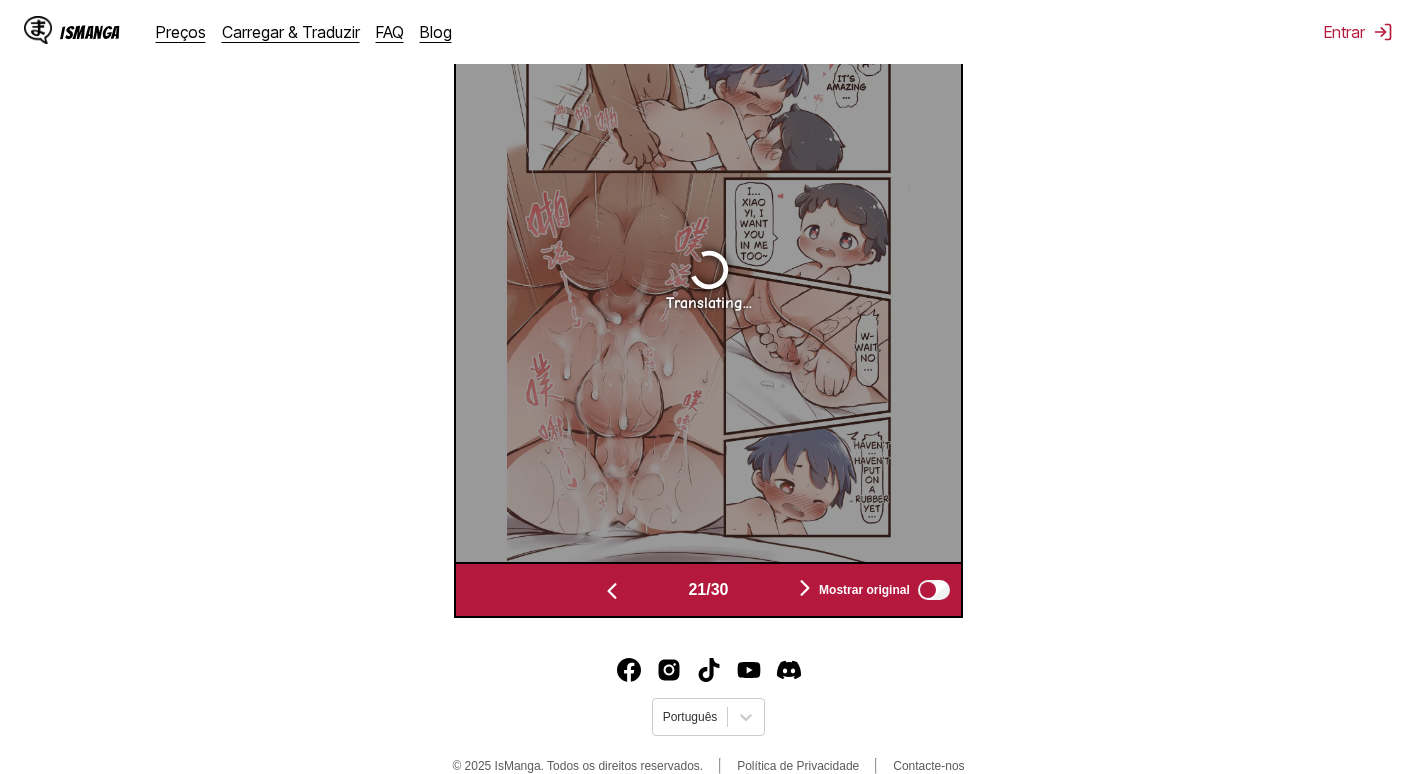 click at bounding box center [805, 588] 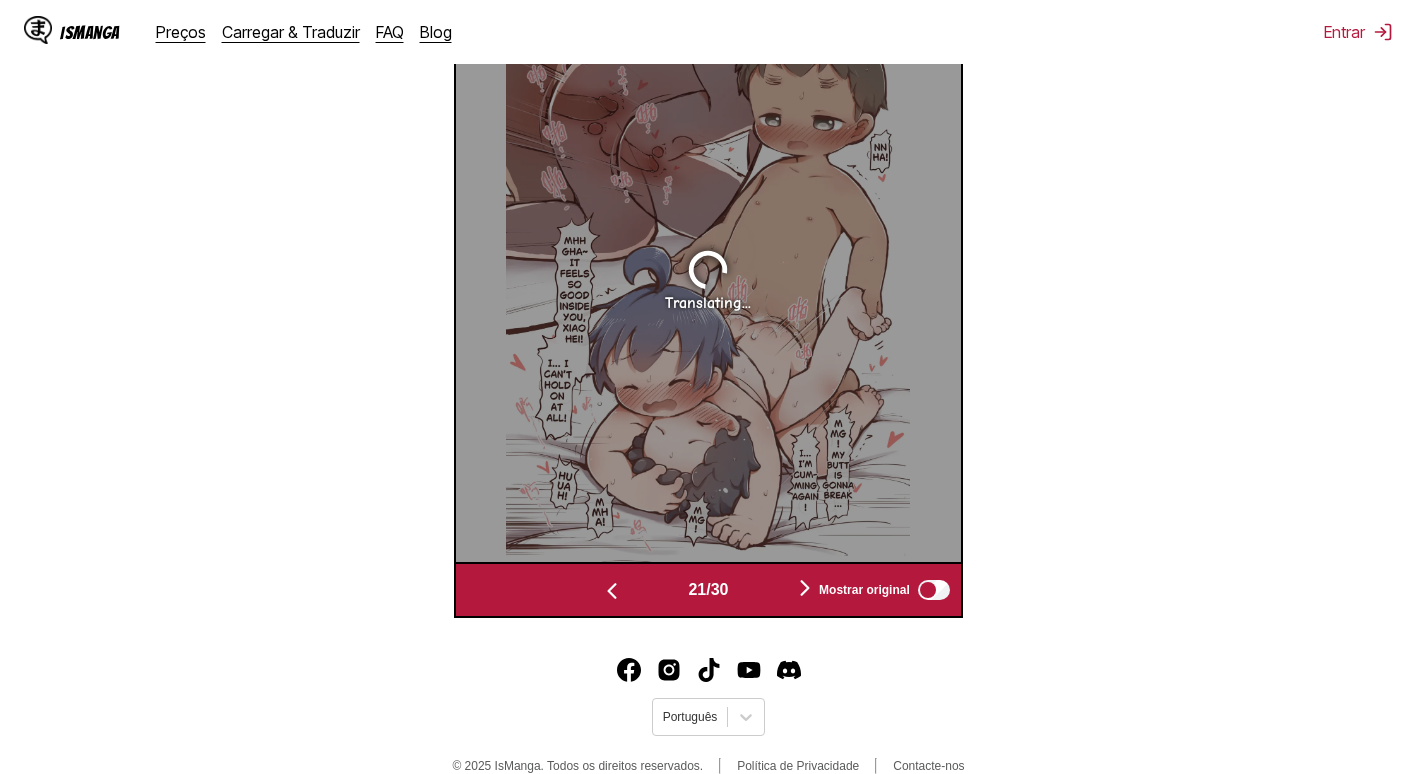 click at bounding box center (805, 588) 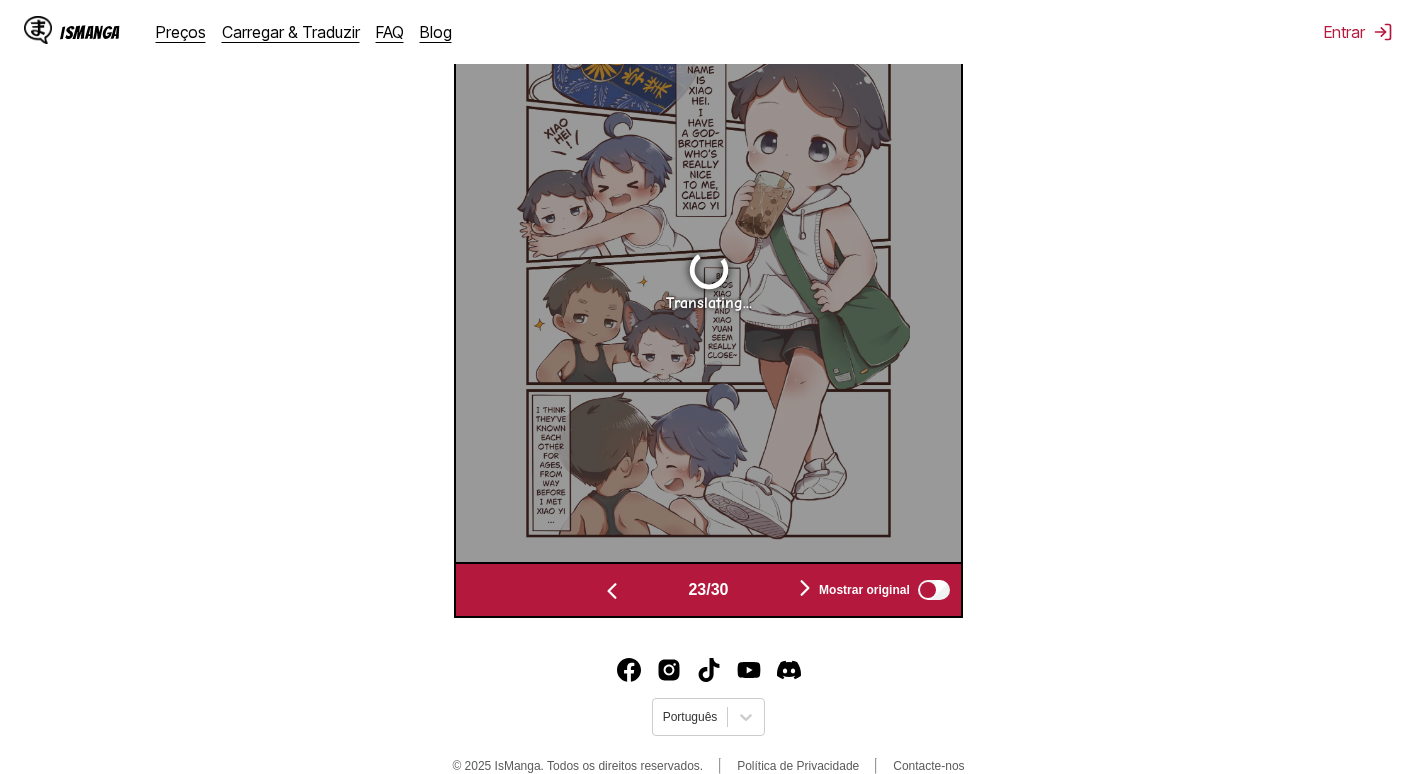 click at bounding box center (805, 588) 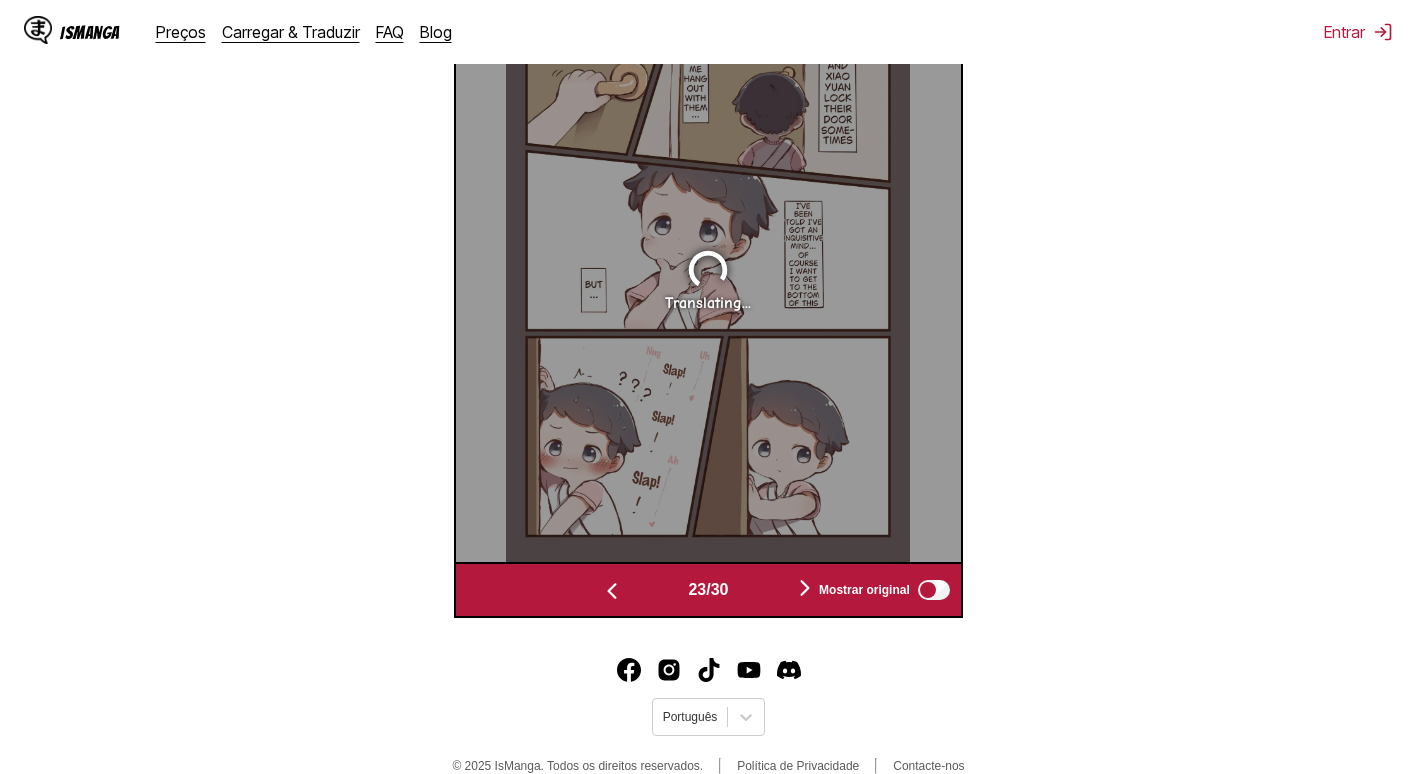 click at bounding box center (805, 588) 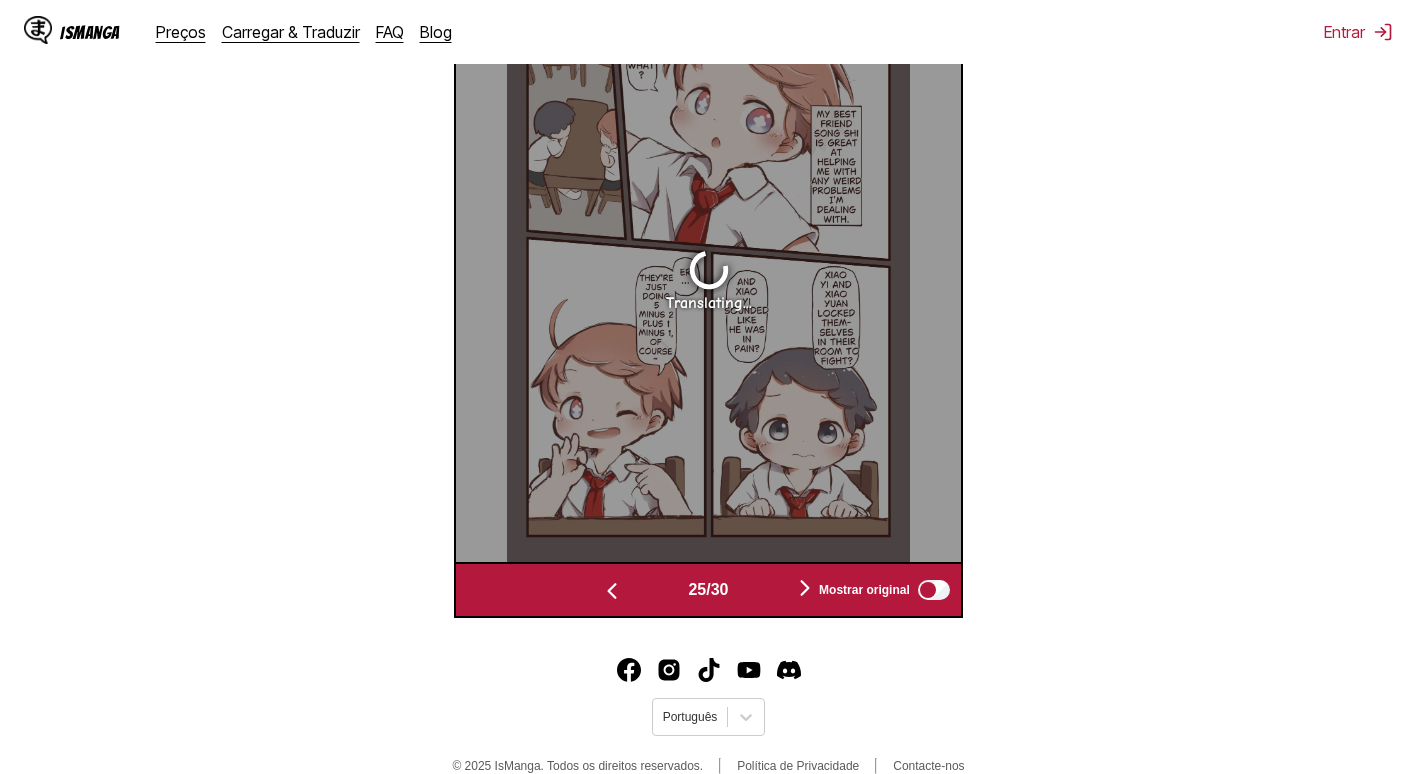 click at bounding box center [805, 588] 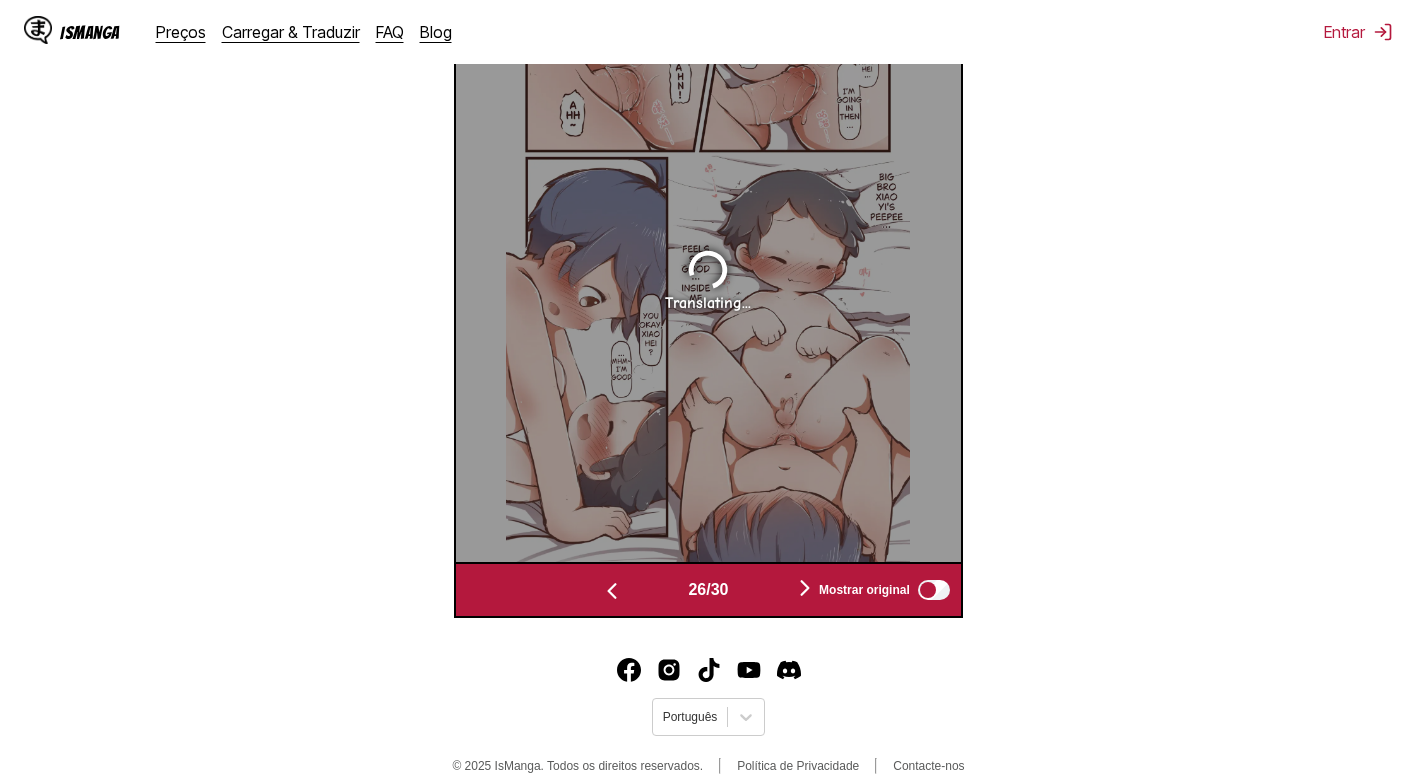click at bounding box center (805, 588) 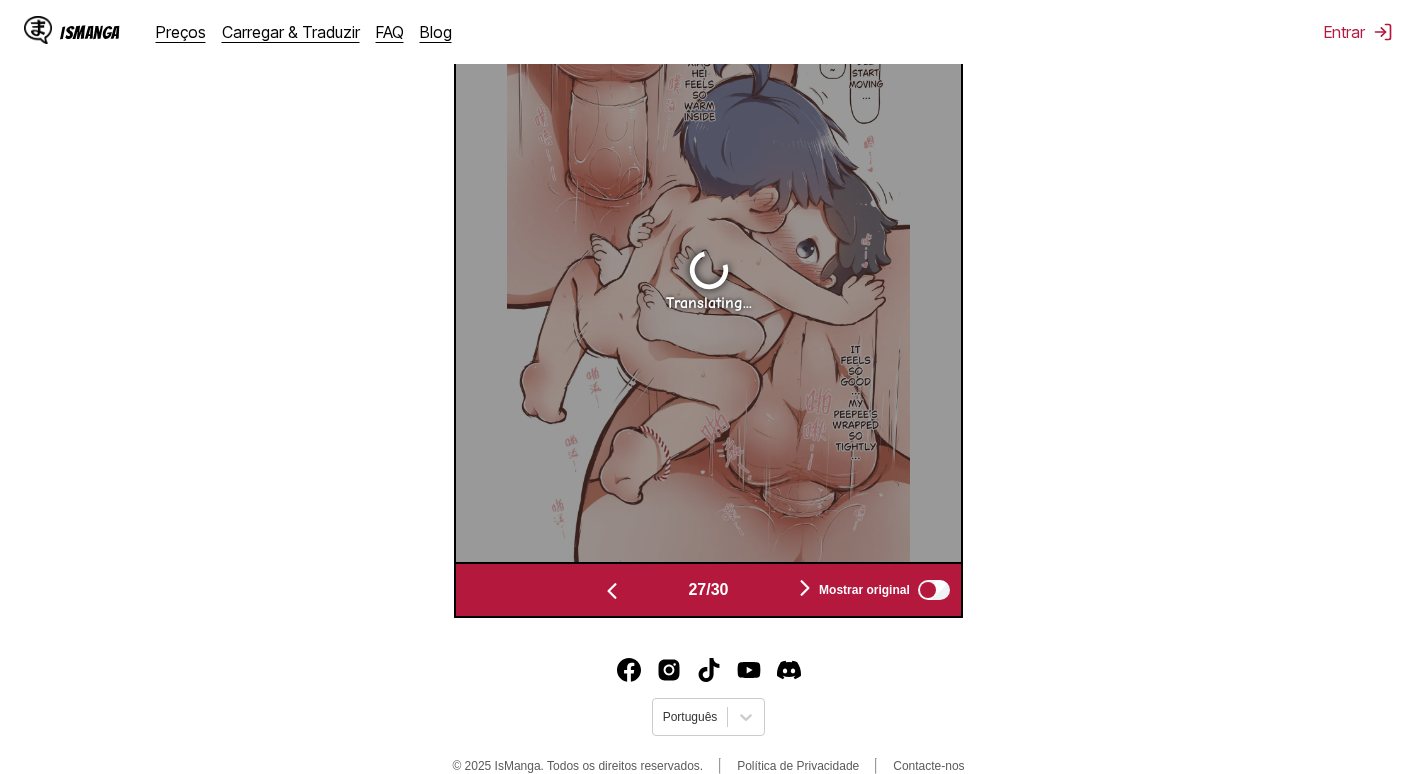 click at bounding box center [805, 588] 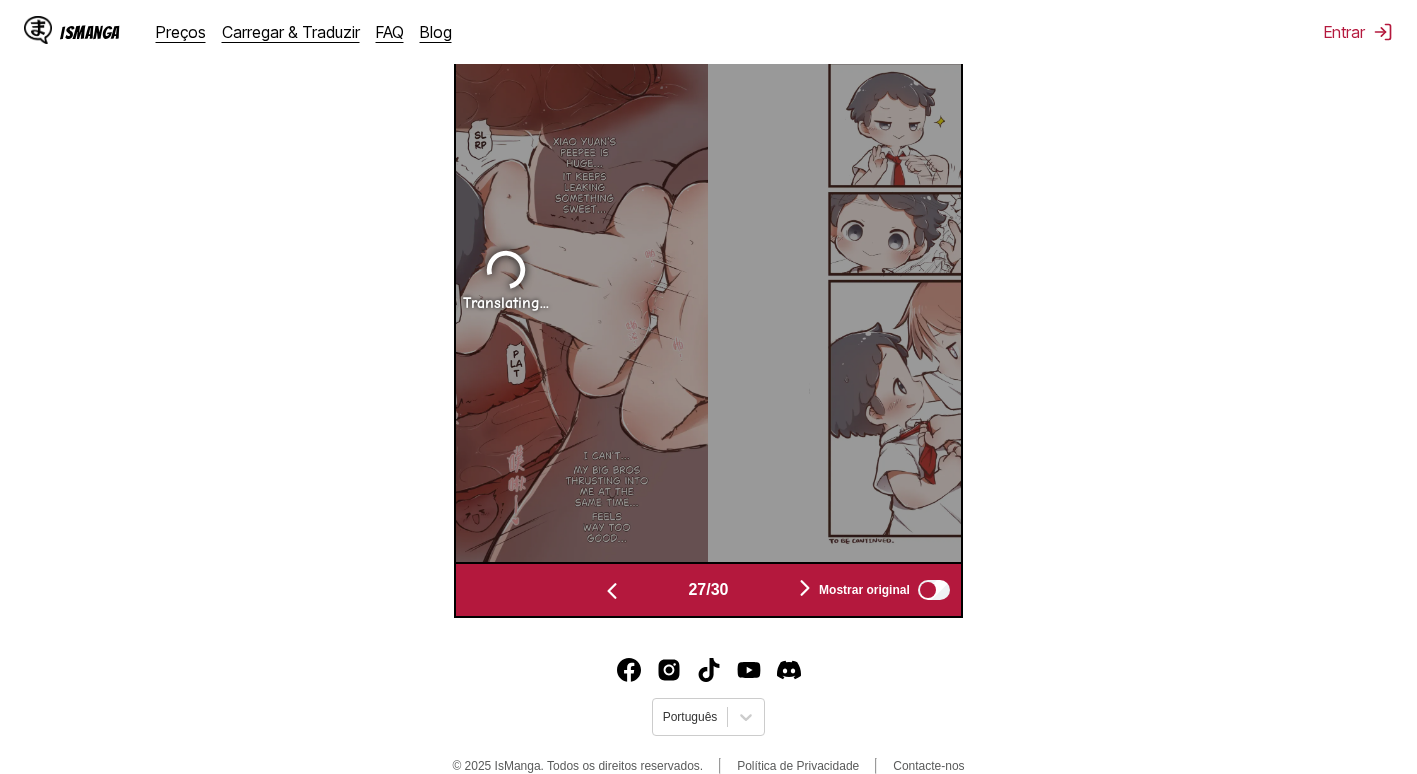 click at bounding box center [805, 588] 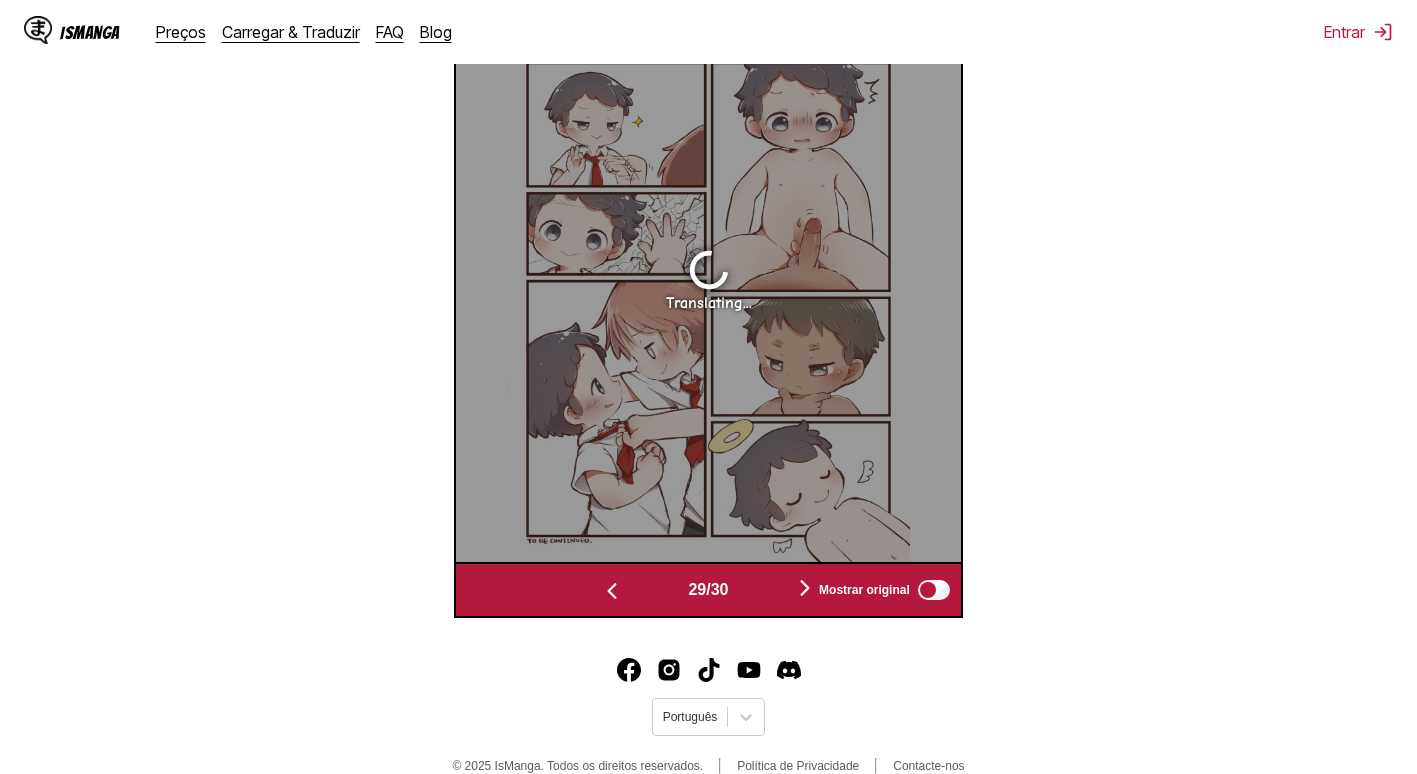 click at bounding box center (805, 588) 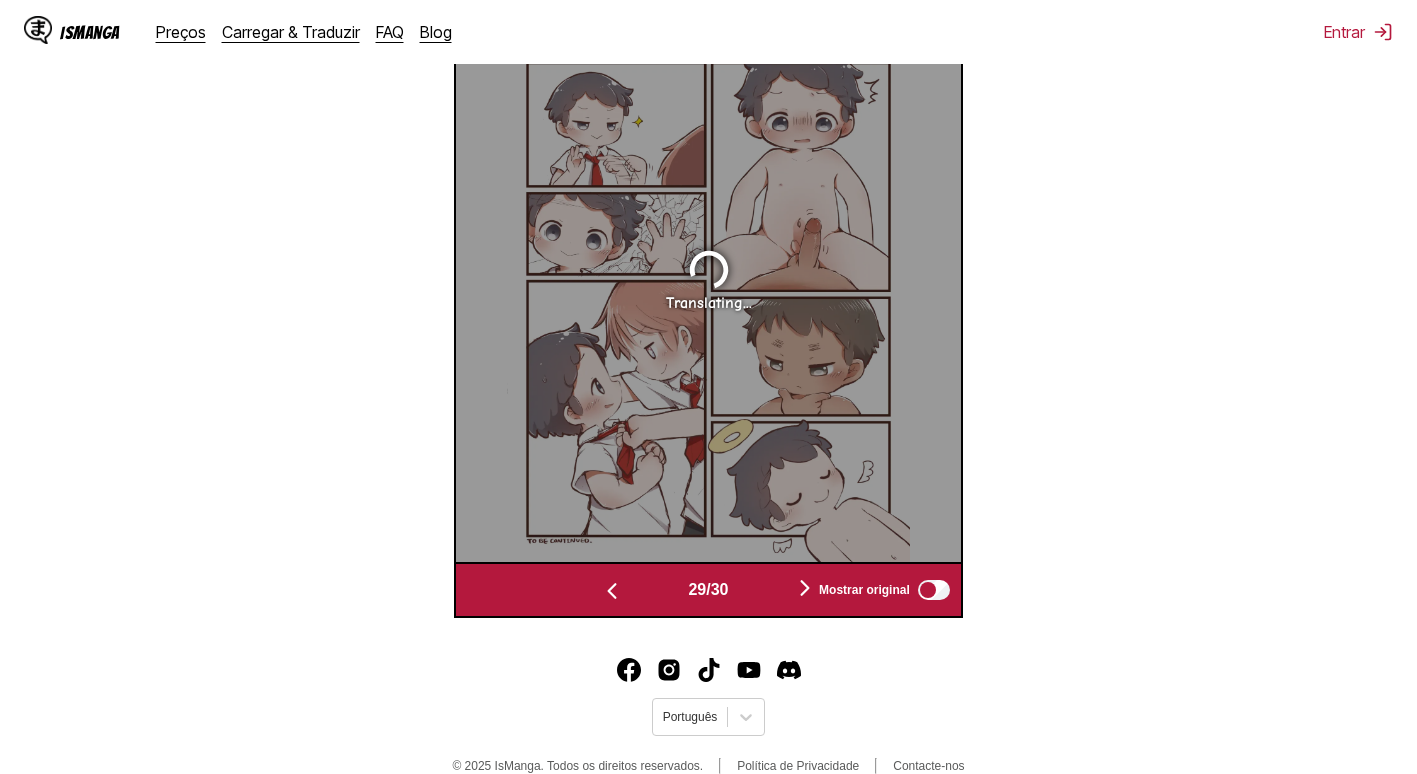 scroll, scrollTop: 0, scrollLeft: 14630, axis: horizontal 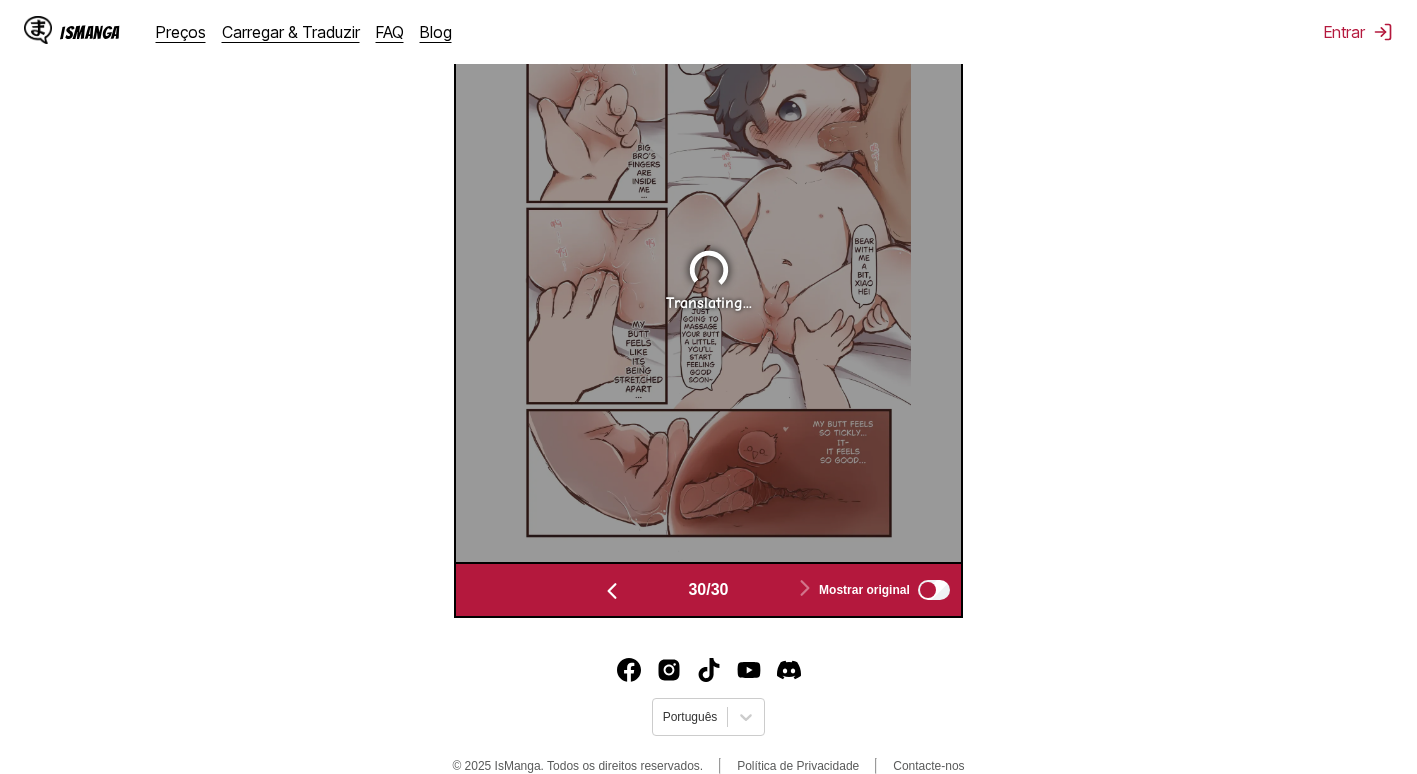 click at bounding box center (612, 591) 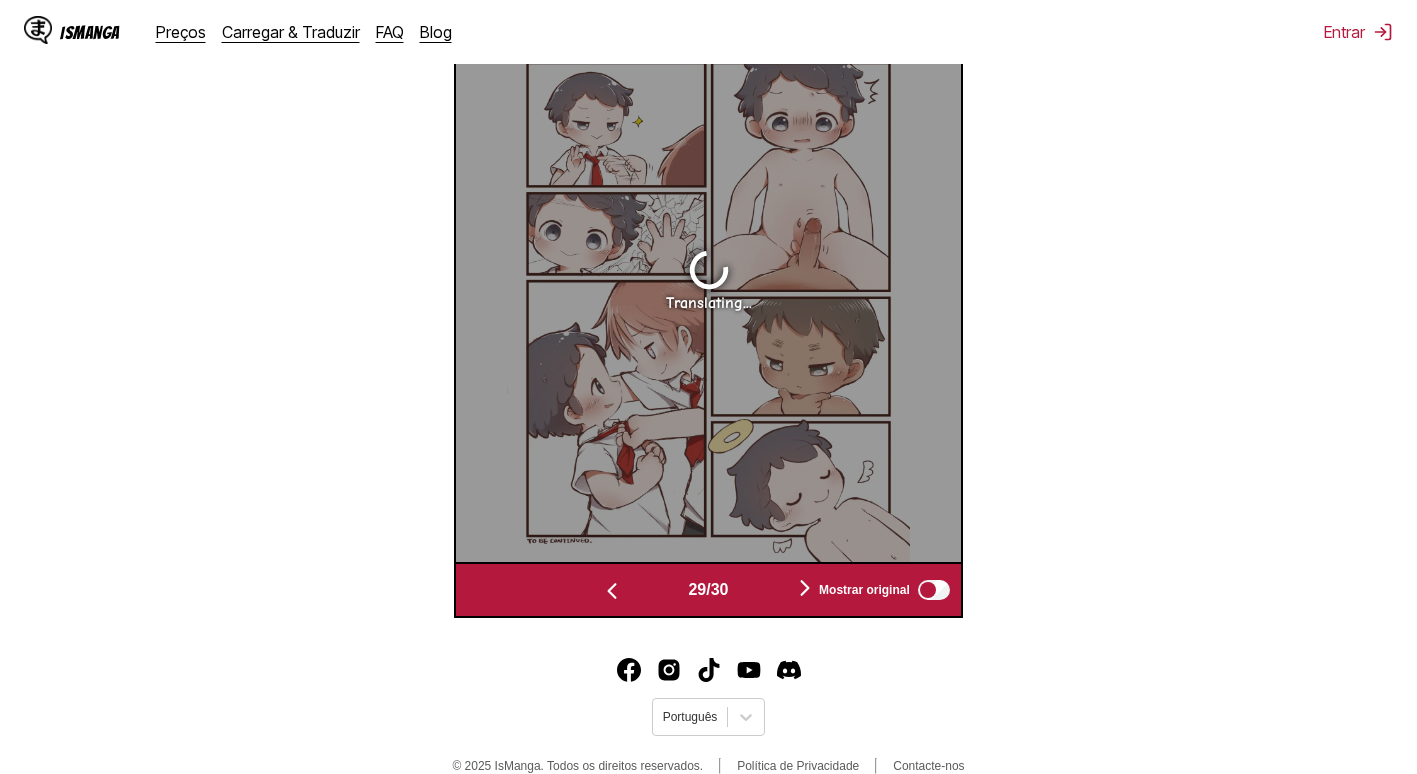 click at bounding box center [612, 591] 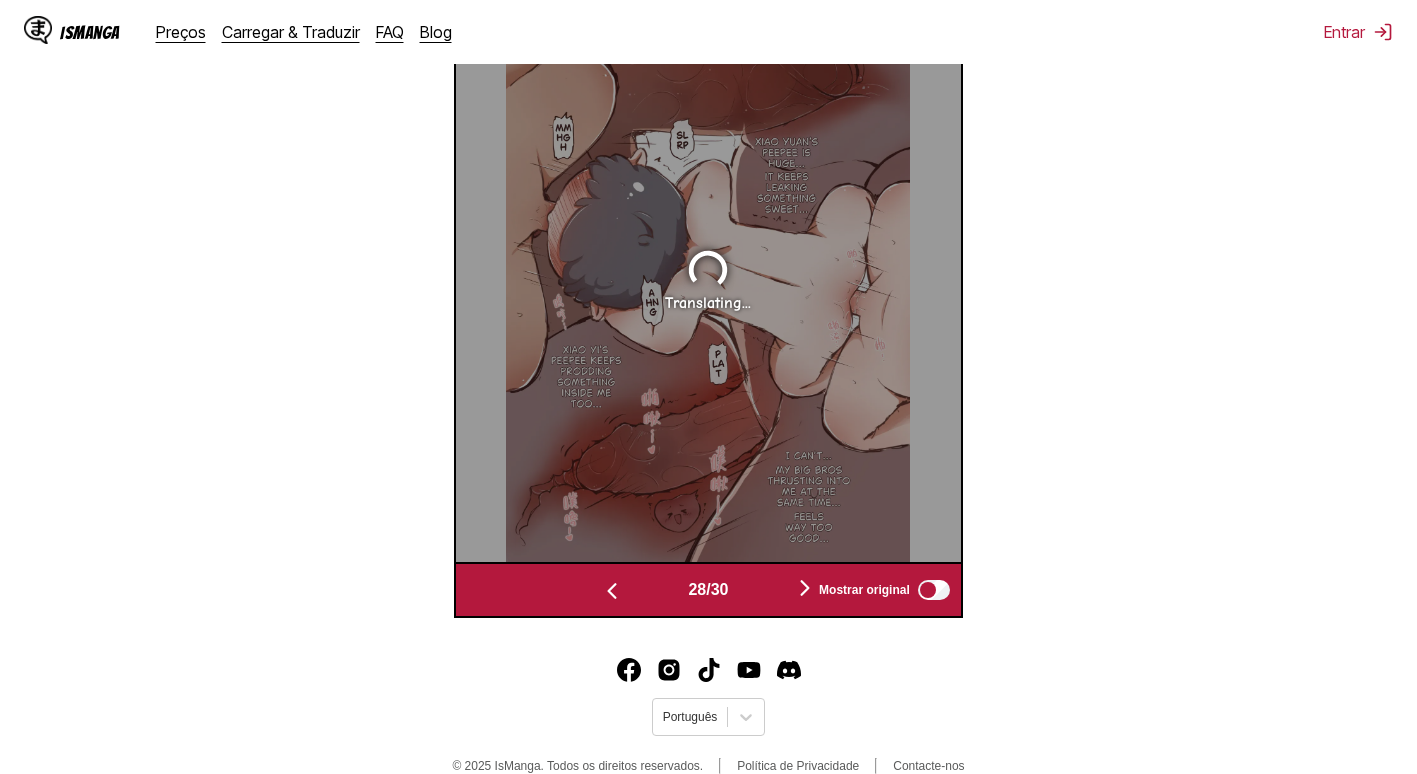 click at bounding box center [612, 591] 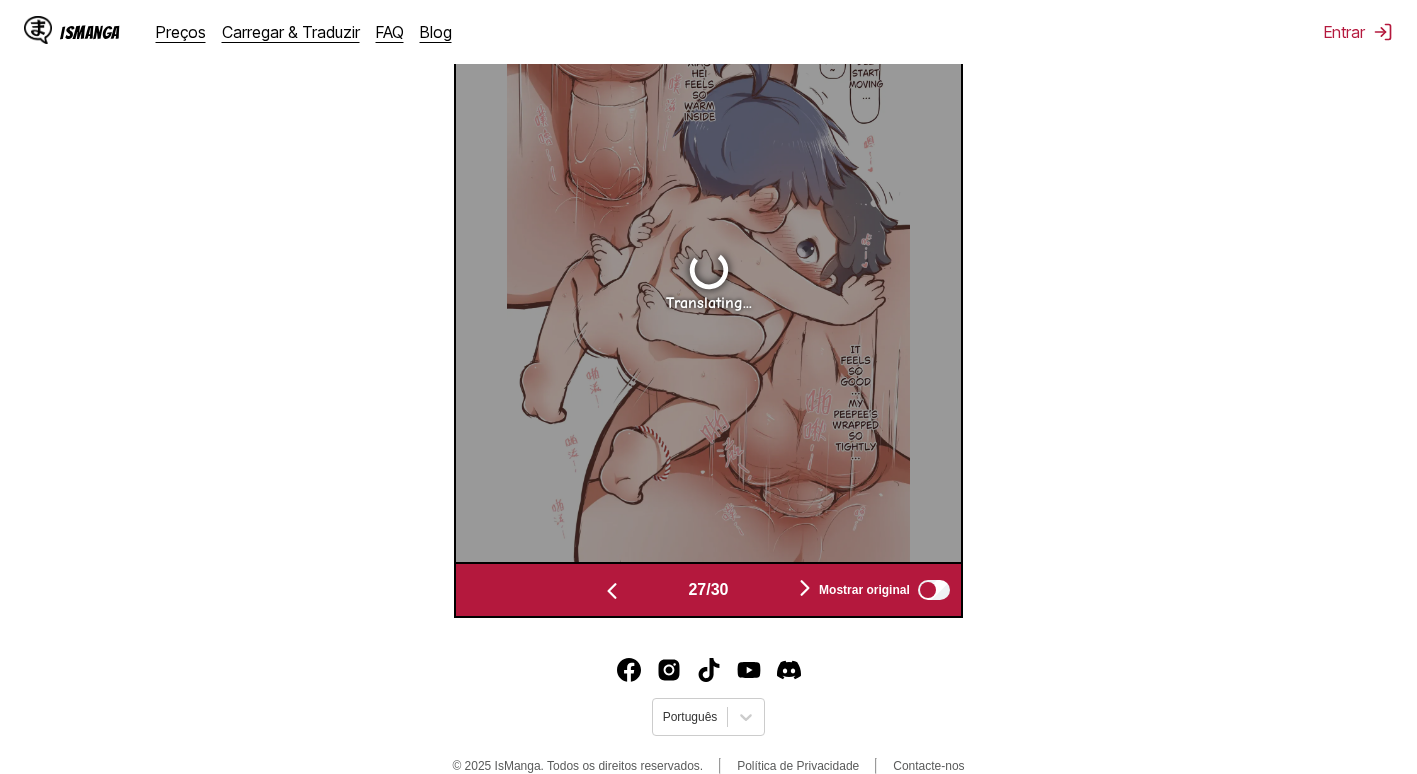 click at bounding box center [612, 591] 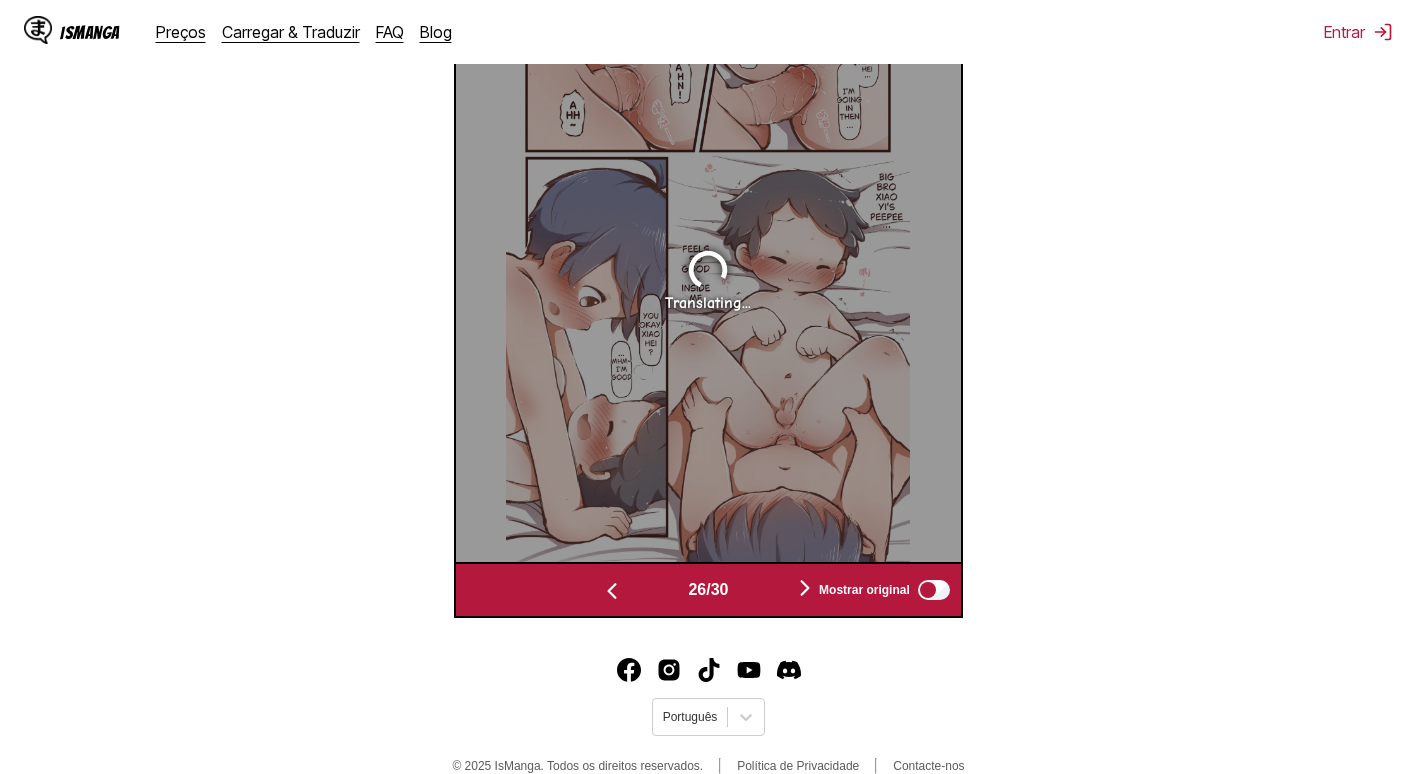 click at bounding box center [612, 591] 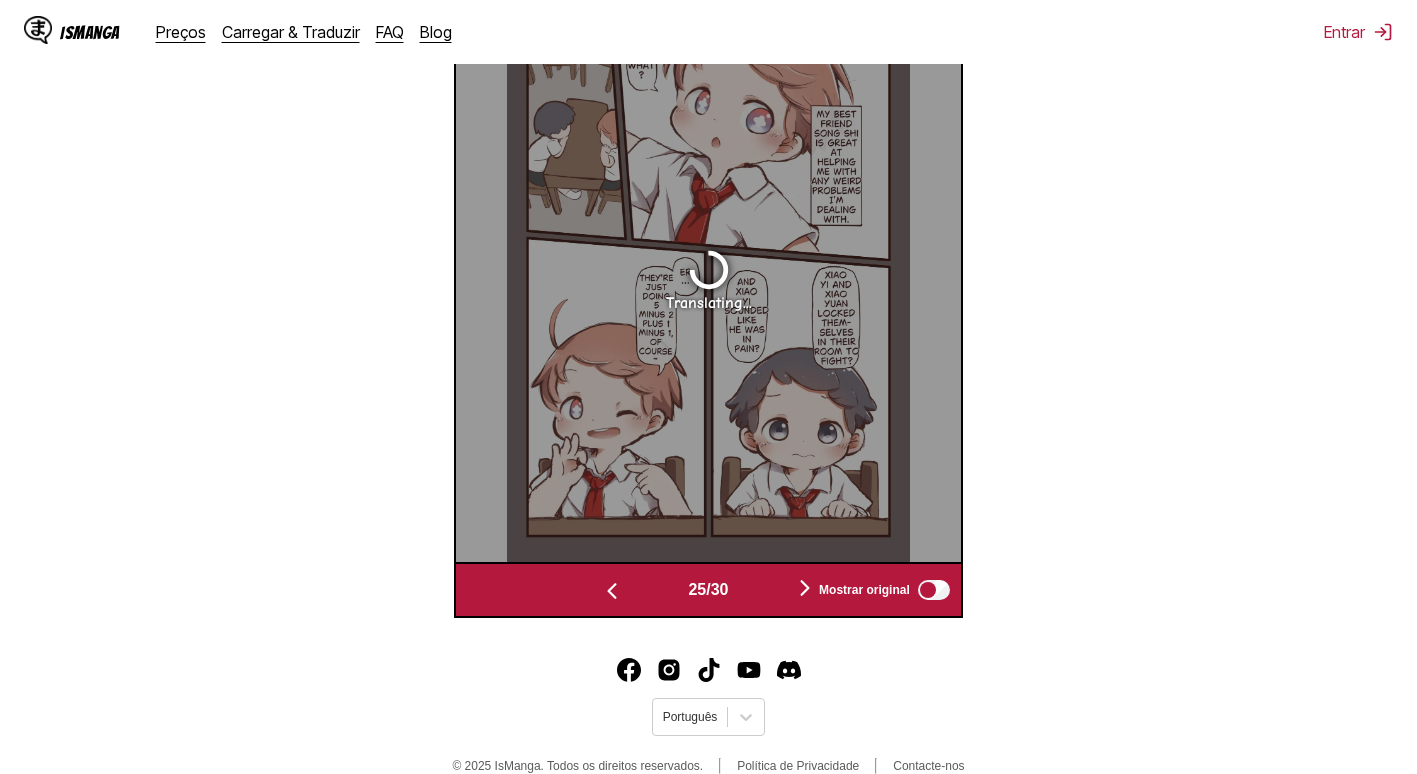 click at bounding box center [612, 591] 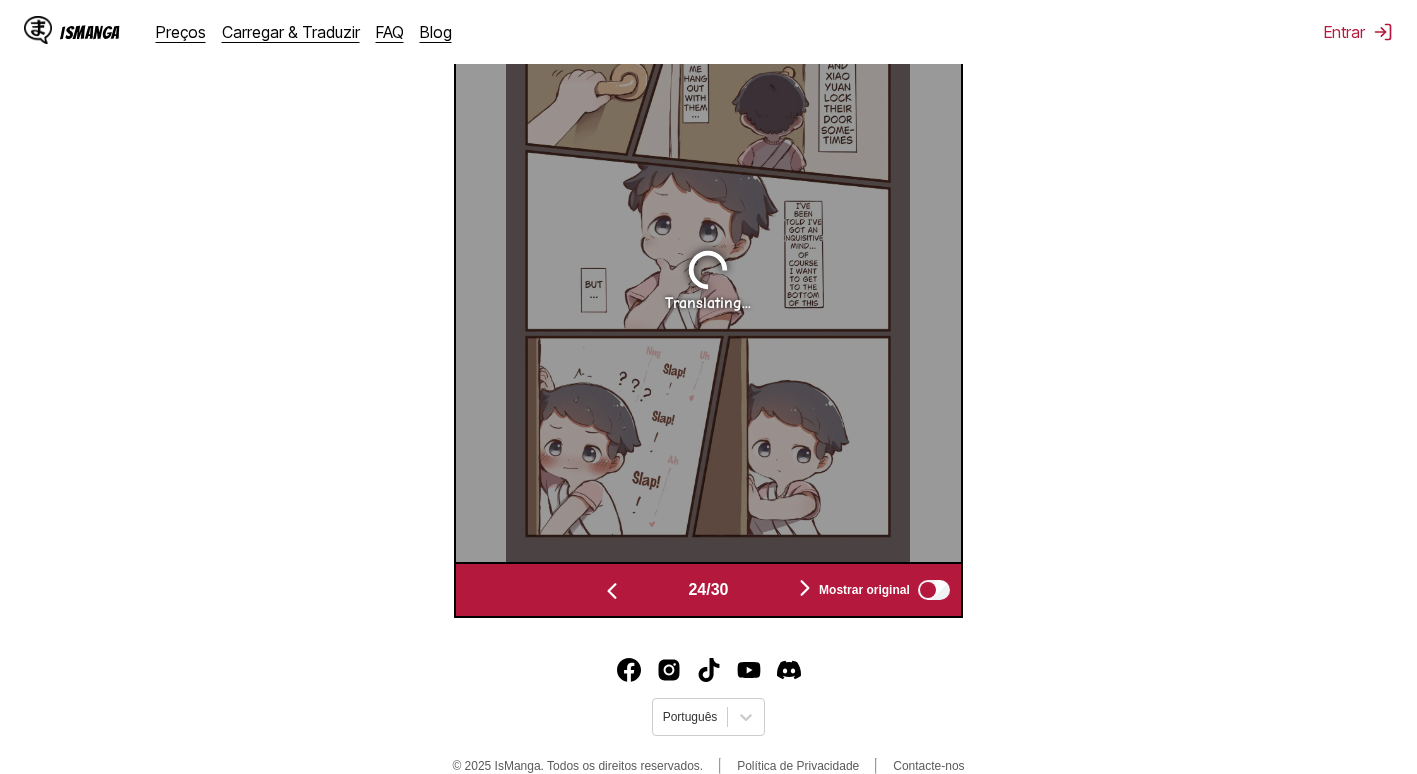click at bounding box center (612, 591) 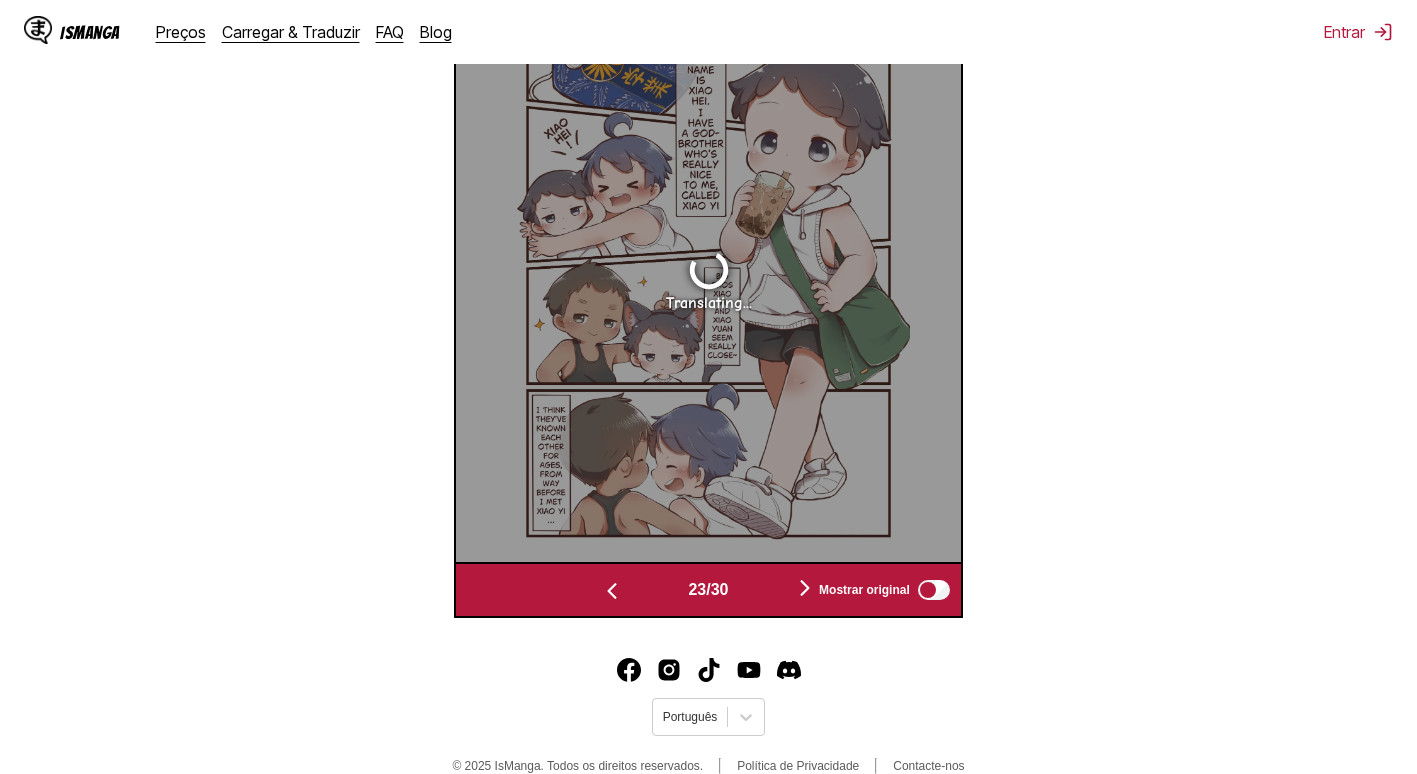 click at bounding box center (612, 591) 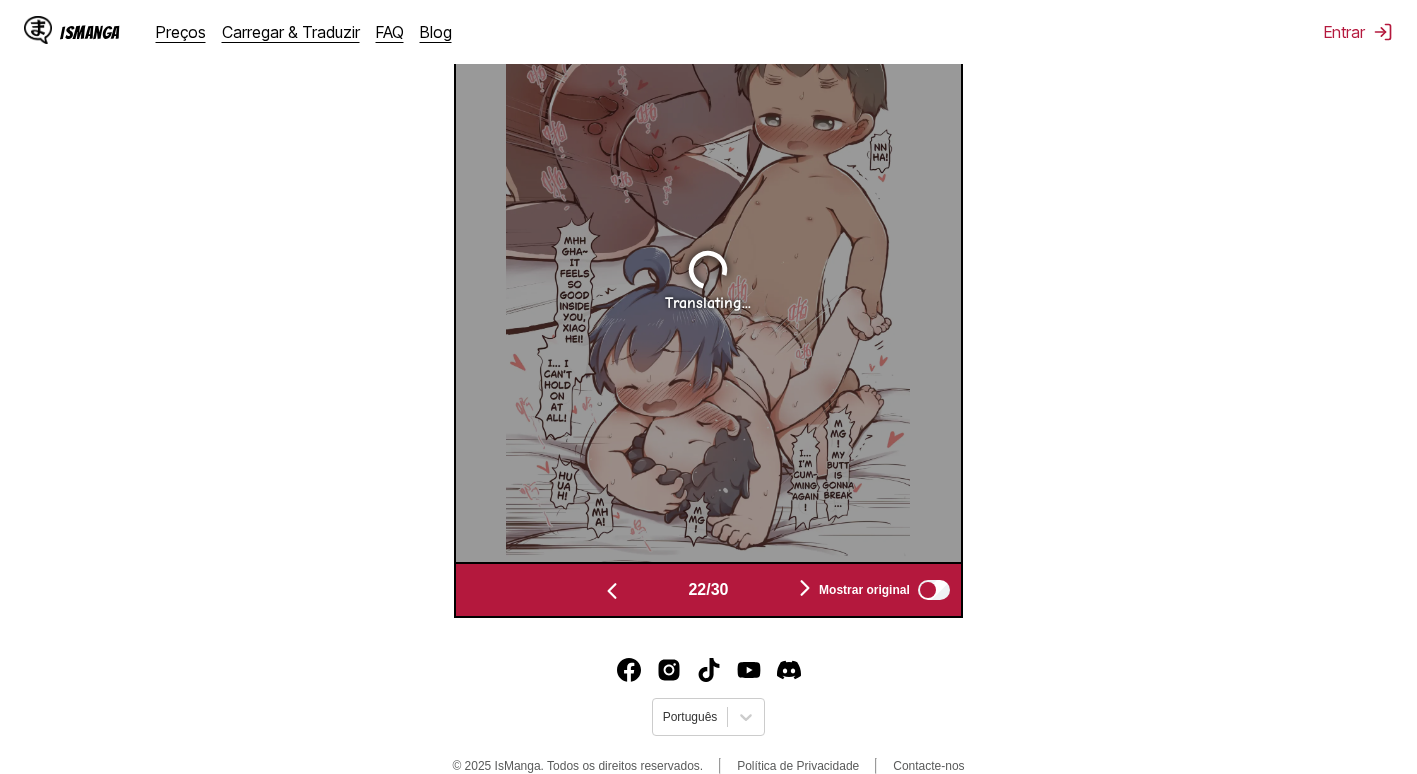 click at bounding box center [612, 591] 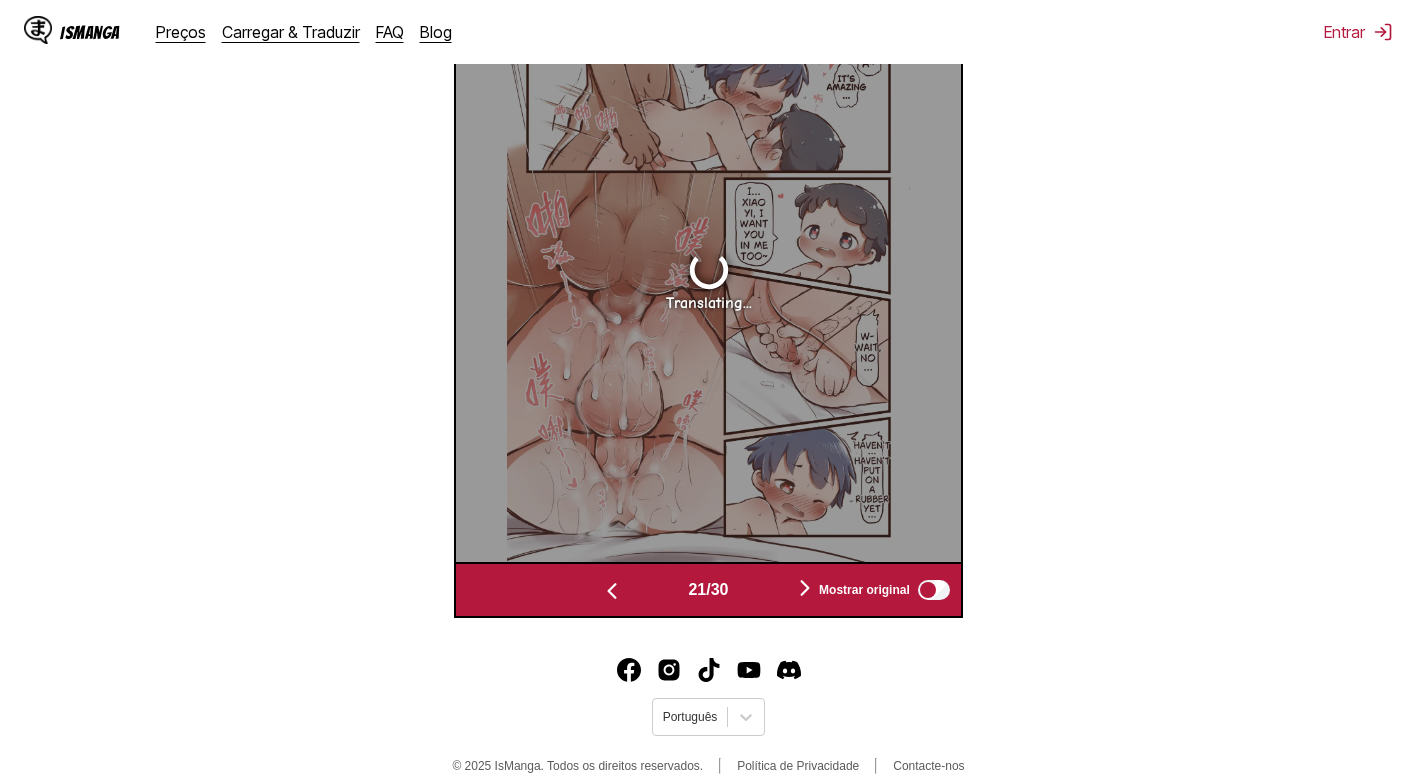 click at bounding box center (612, 591) 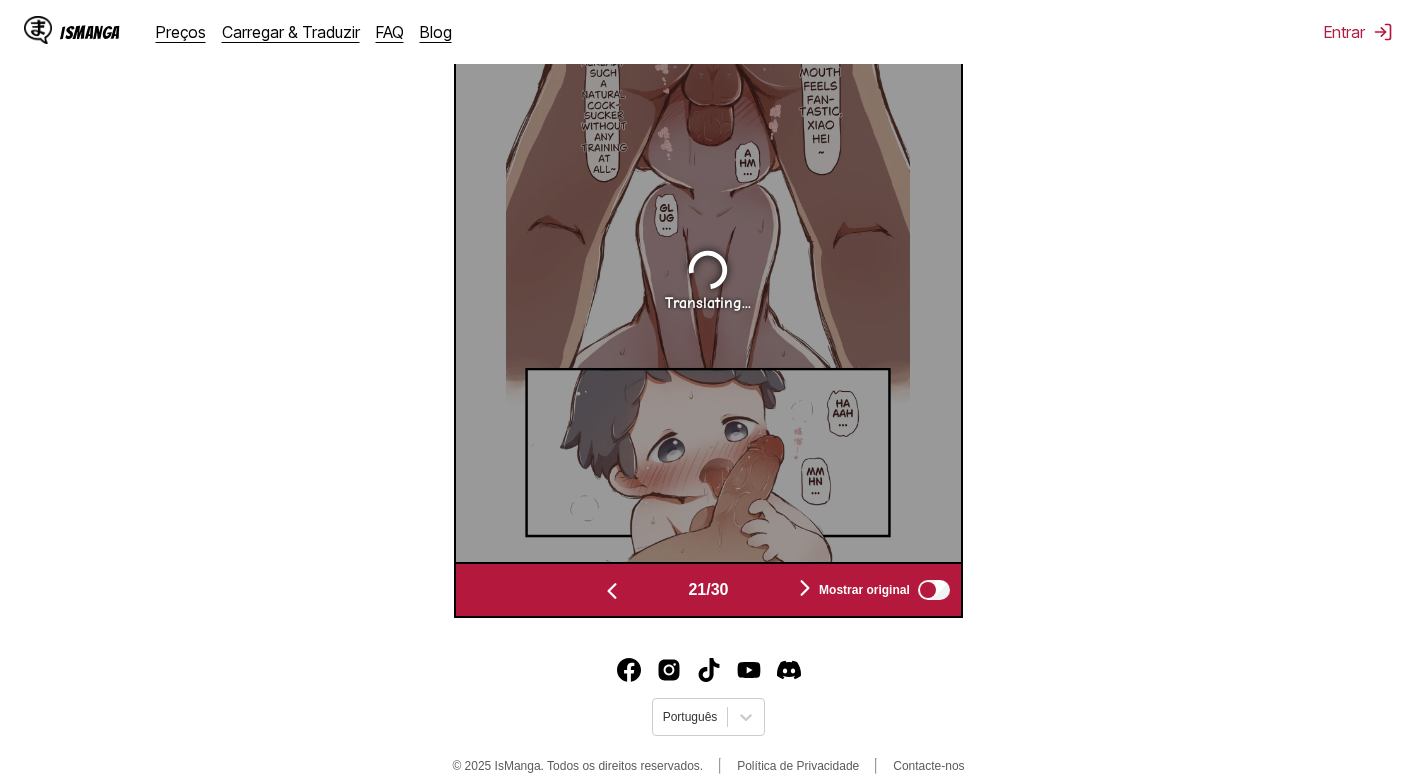 click at bounding box center [612, 591] 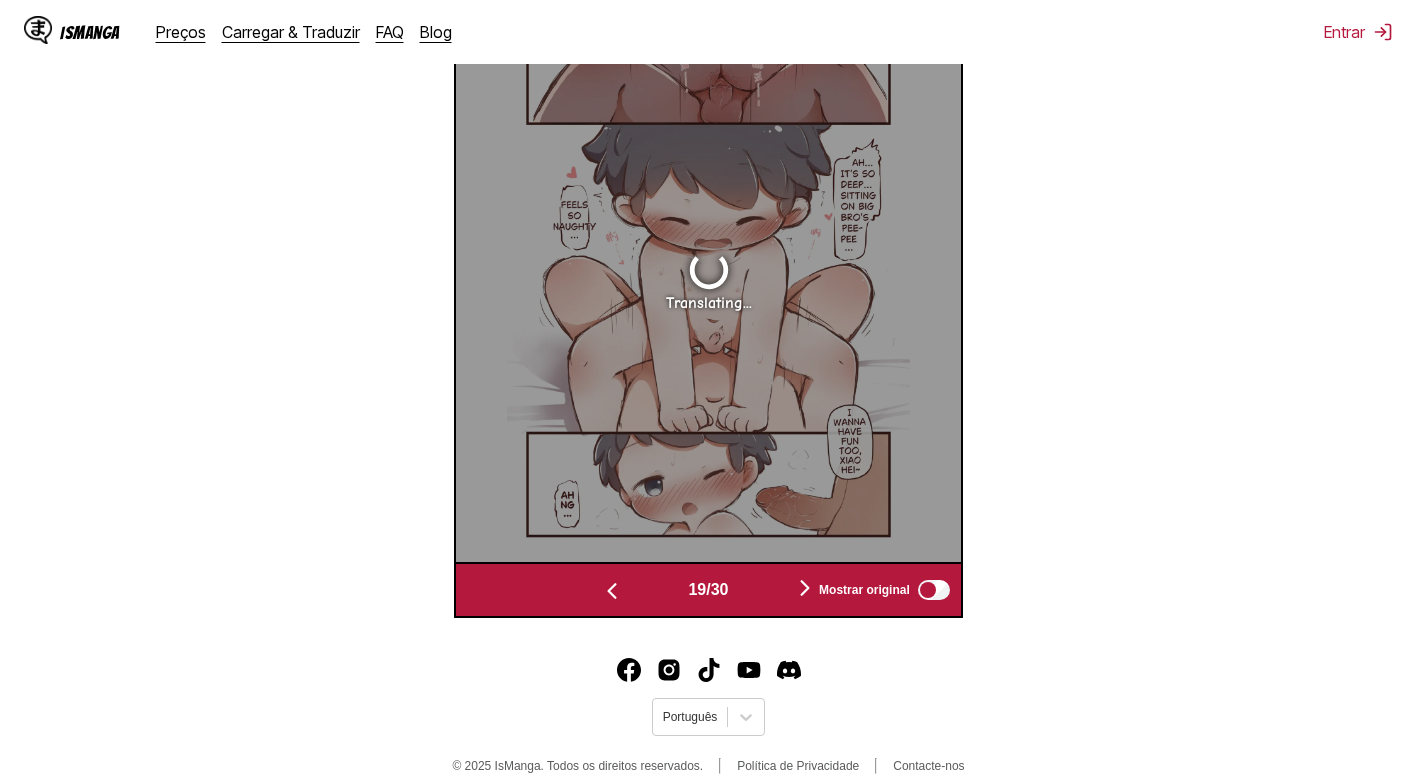 click at bounding box center (612, 591) 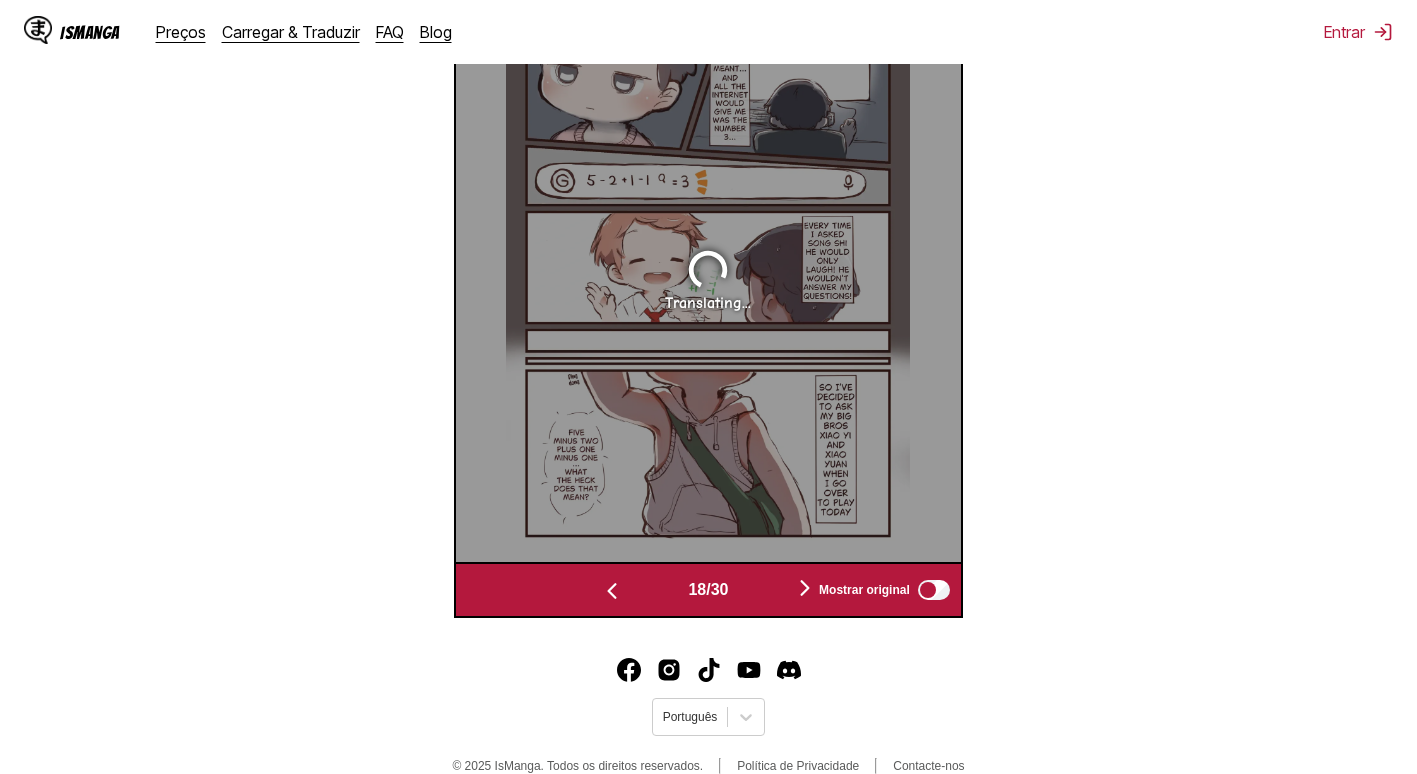 click at bounding box center (612, 591) 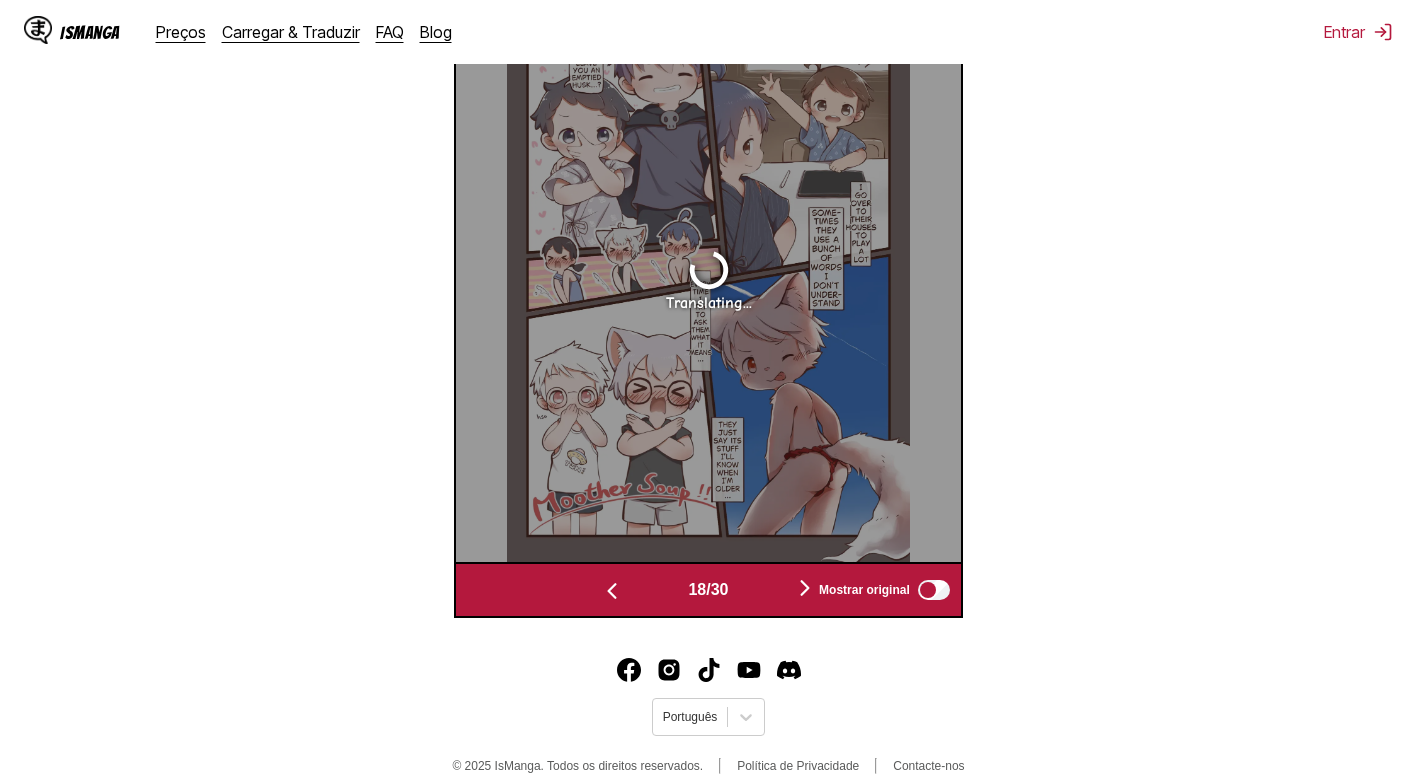 click at bounding box center [612, 591] 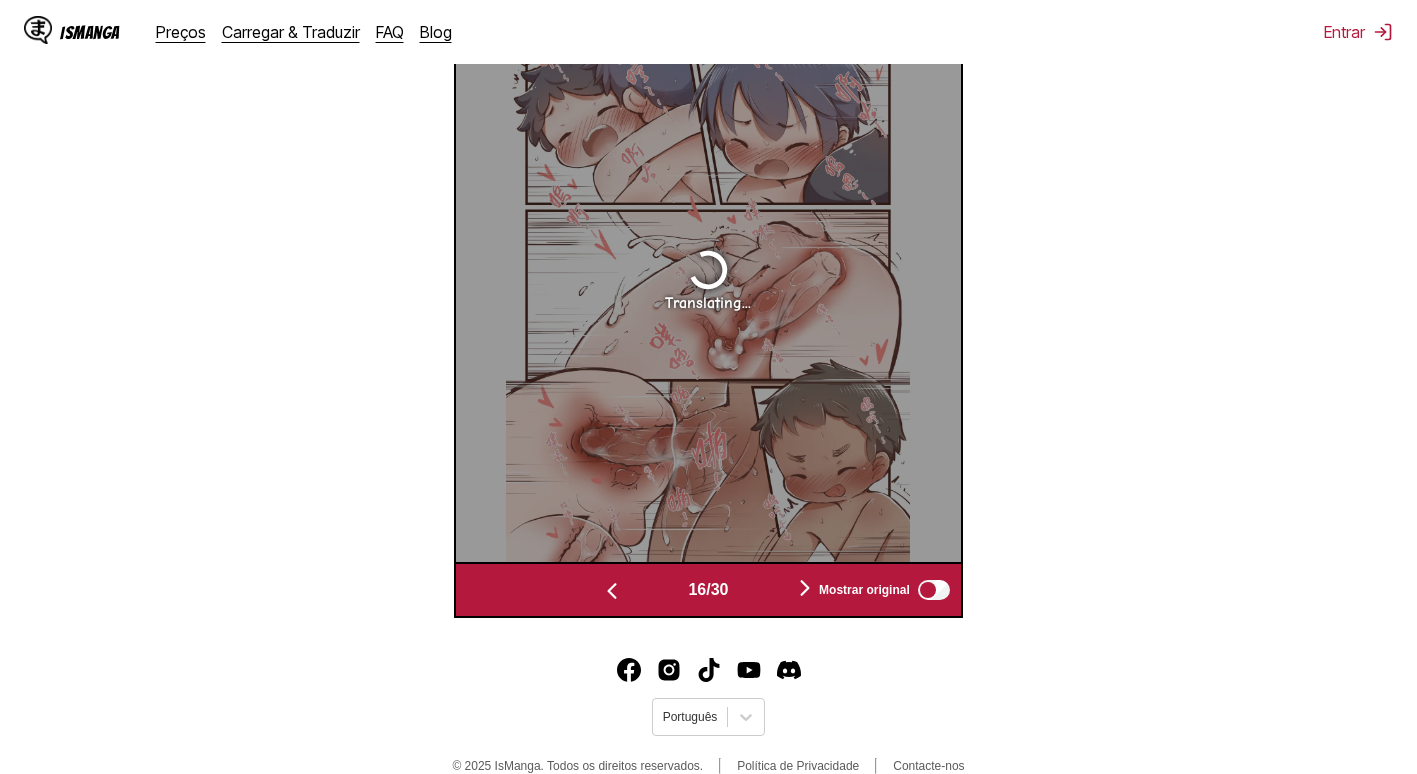 click at bounding box center (612, 591) 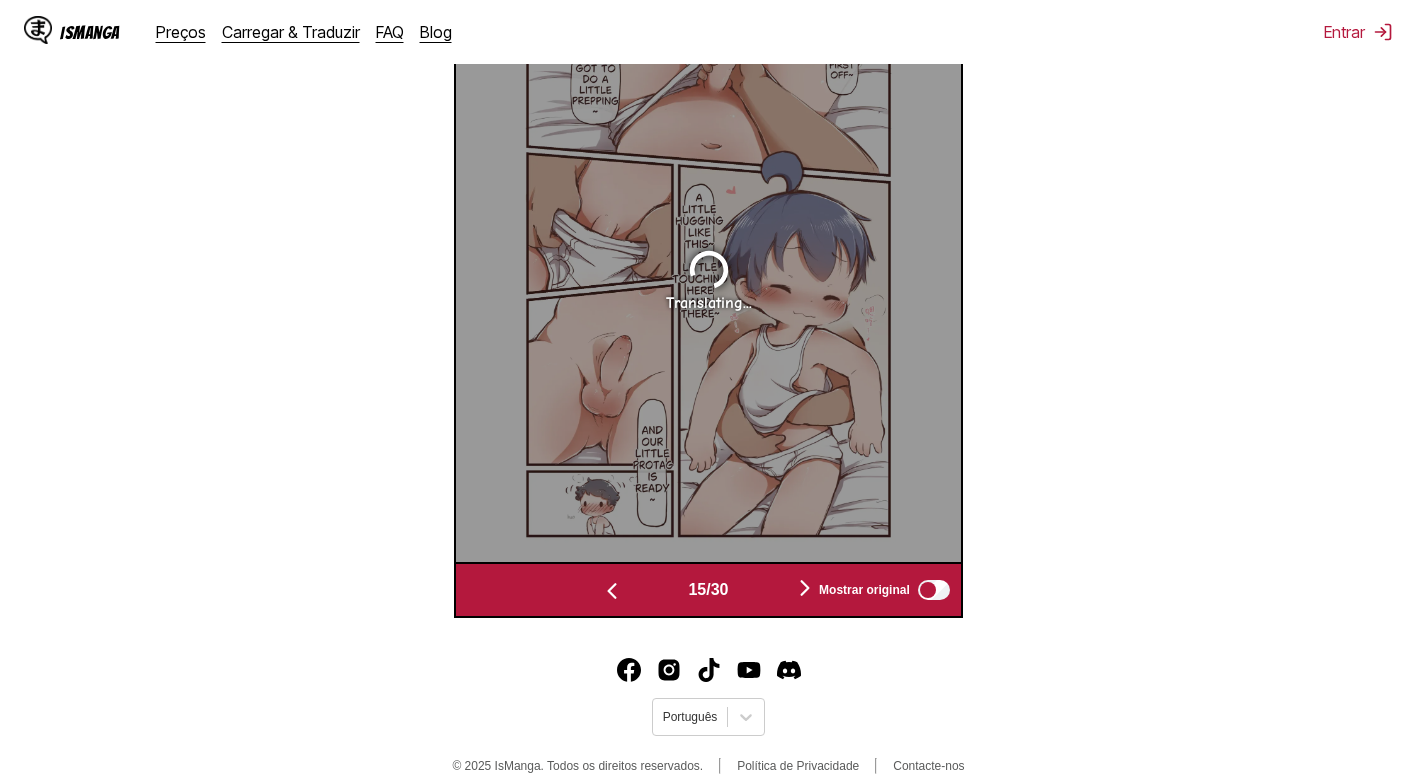 click at bounding box center [612, 591] 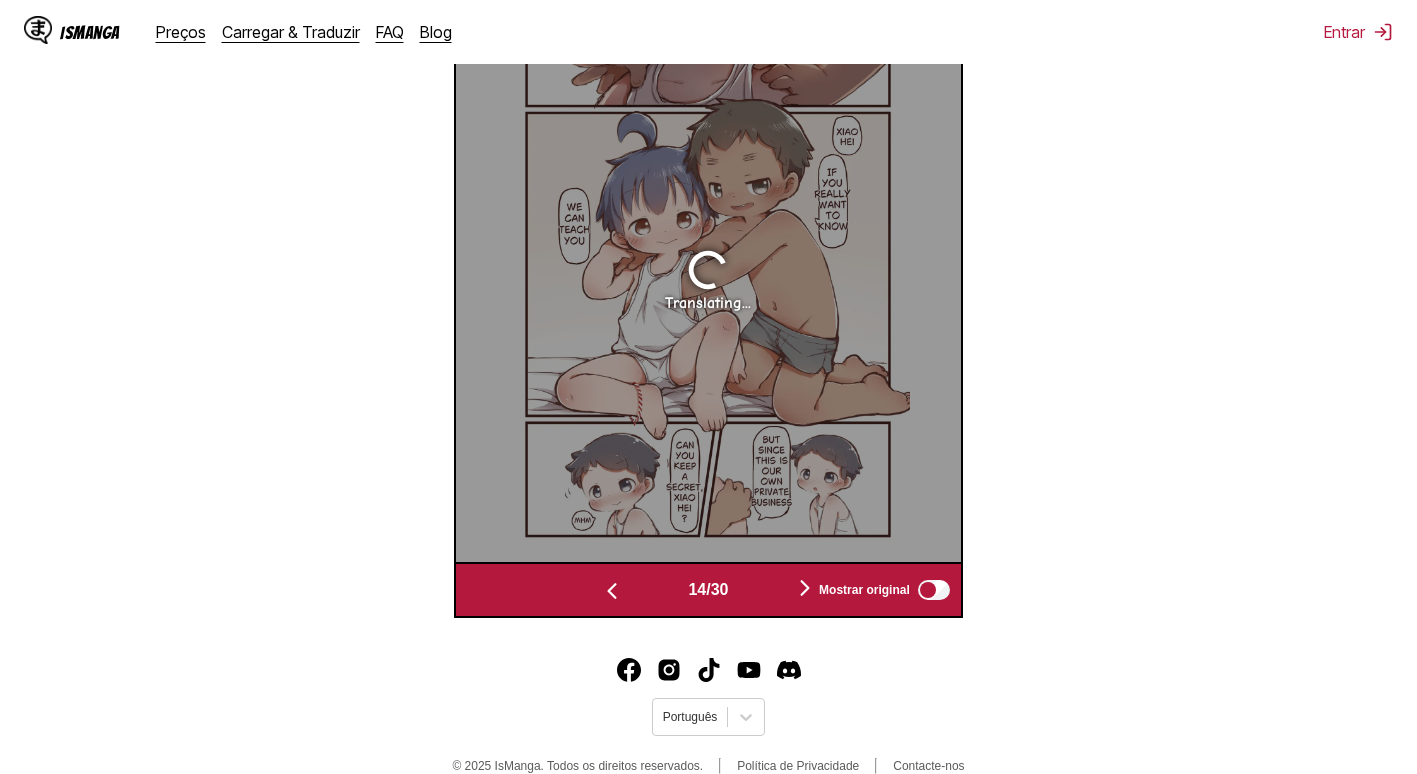 click at bounding box center (612, 591) 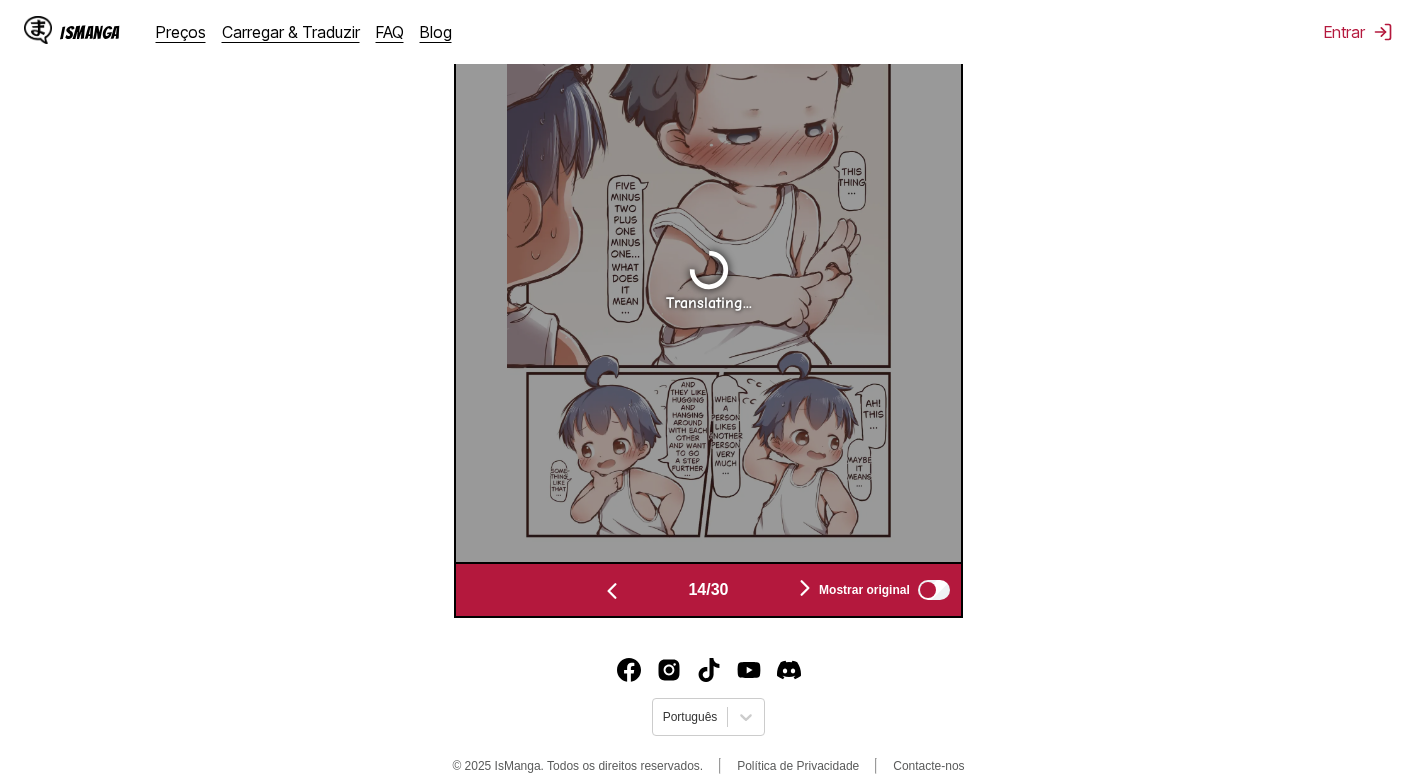 click at bounding box center (612, 591) 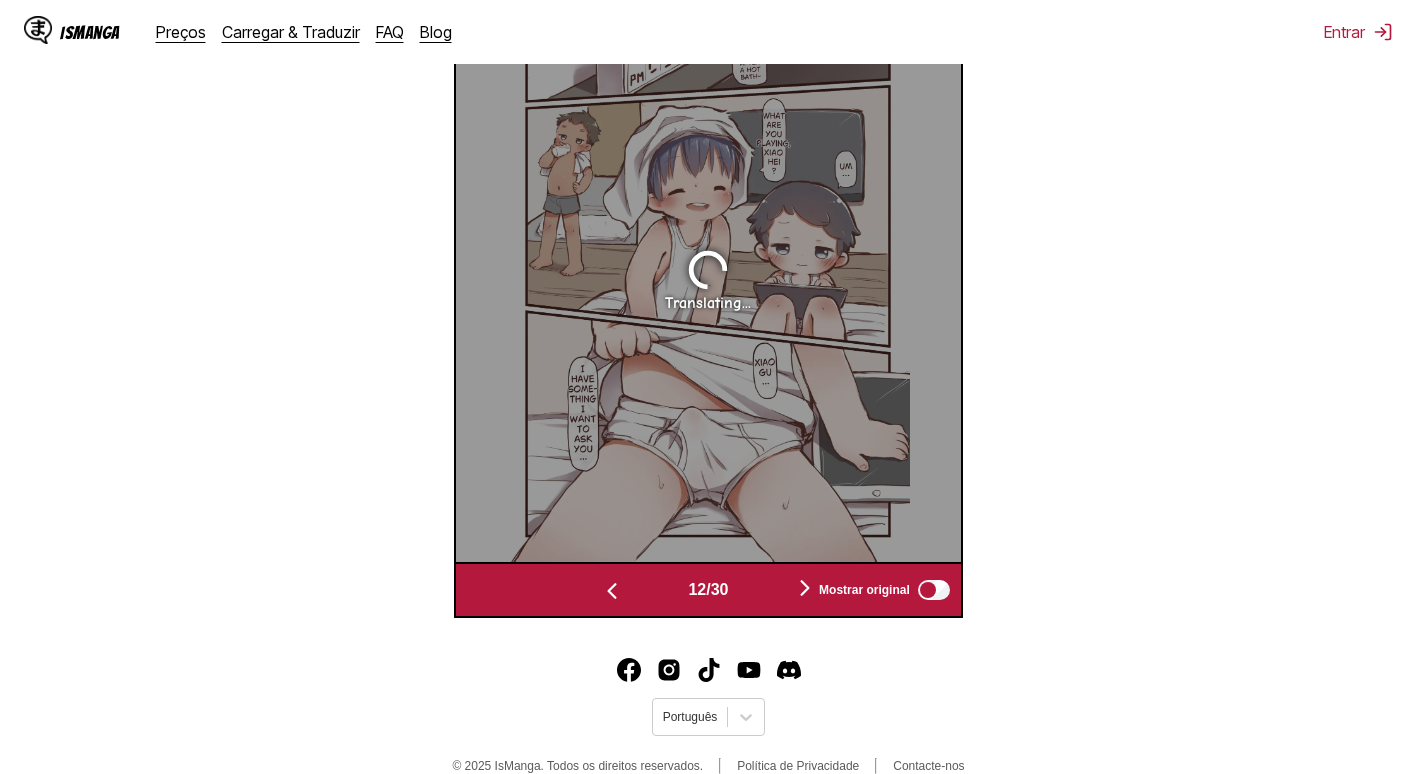 click at bounding box center [612, 591] 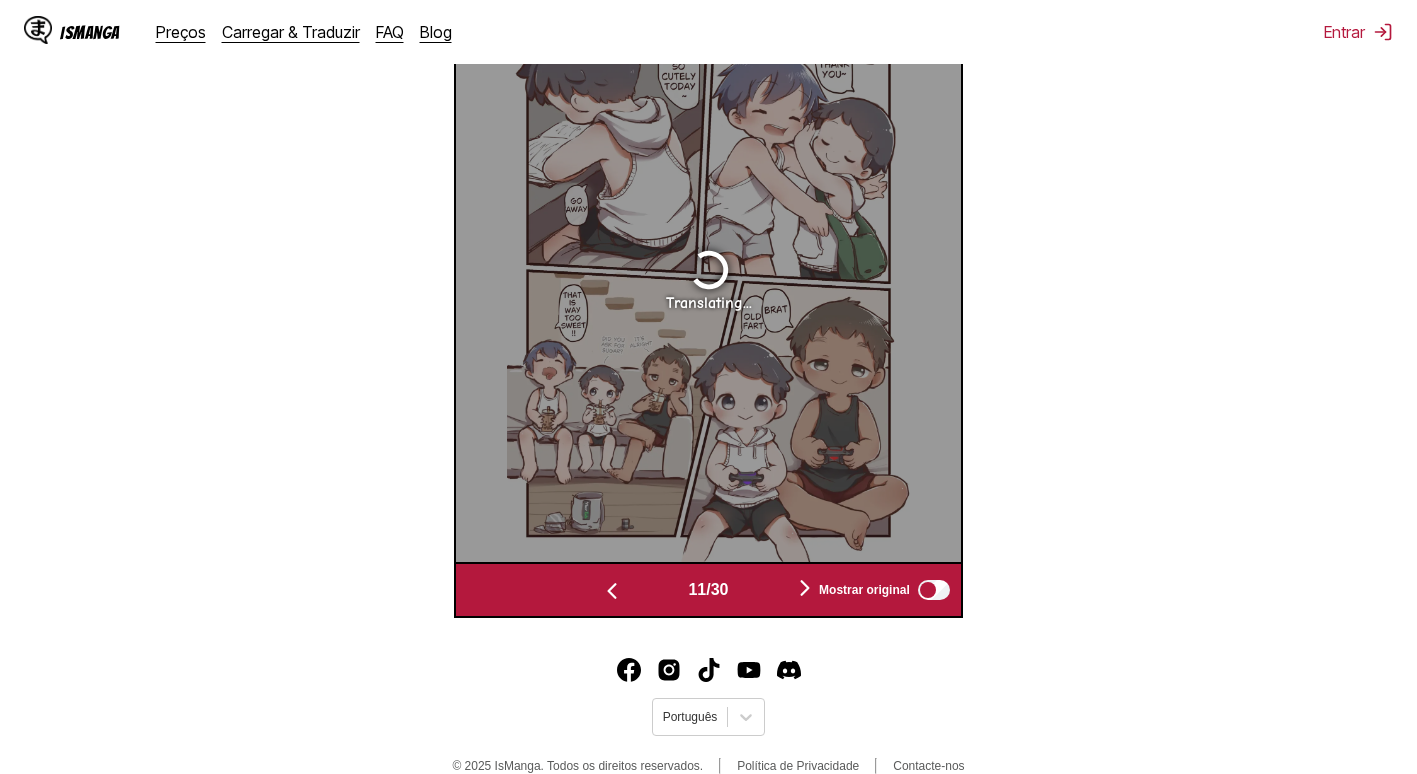 click at bounding box center (612, 591) 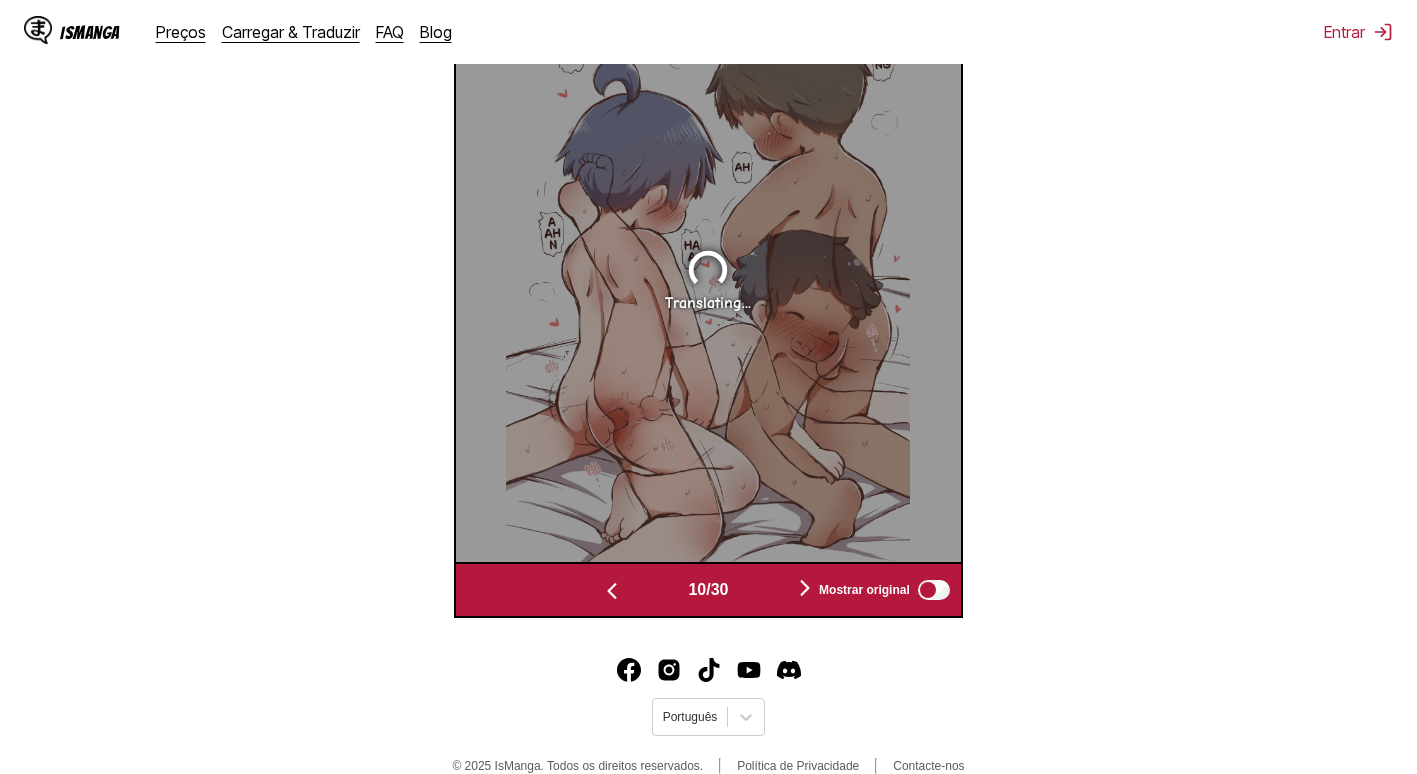 click at bounding box center (612, 591) 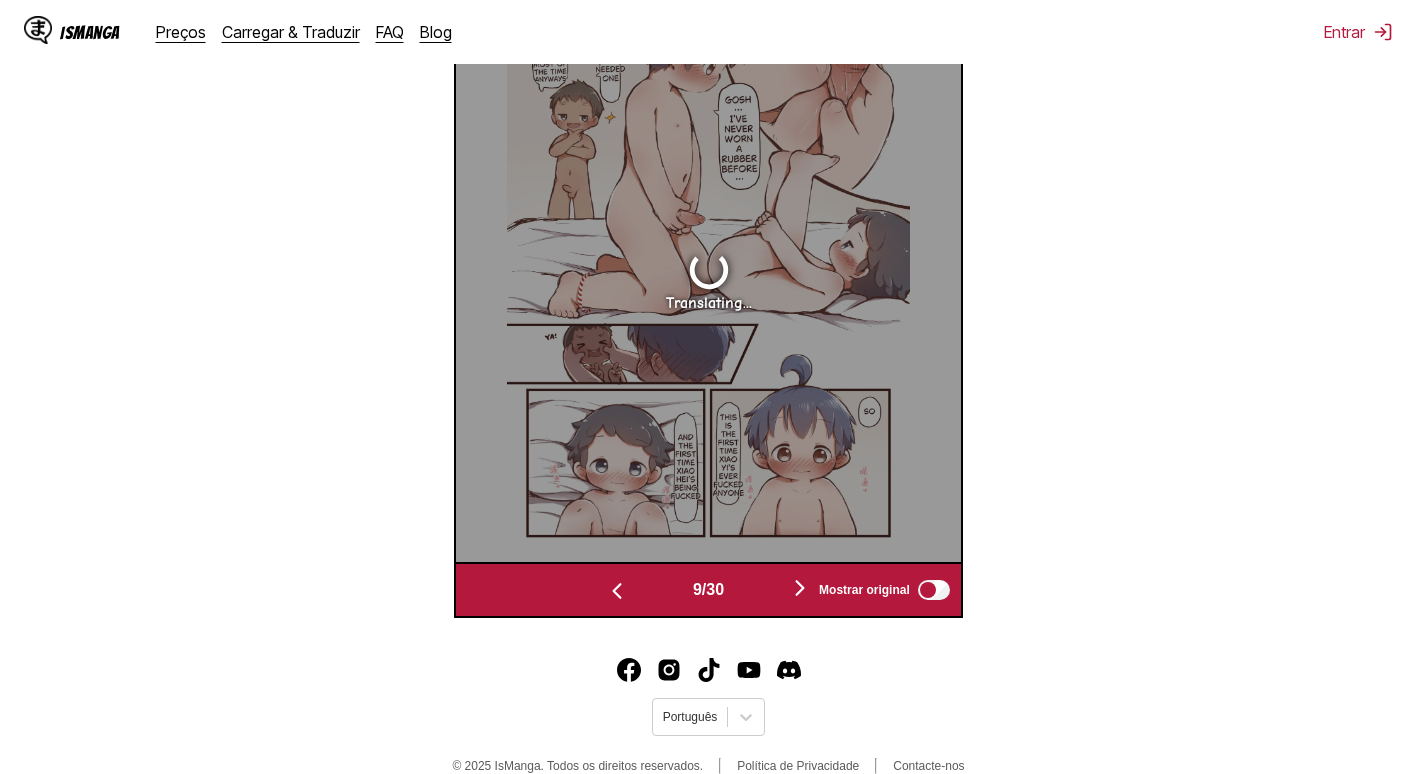 click at bounding box center (617, 591) 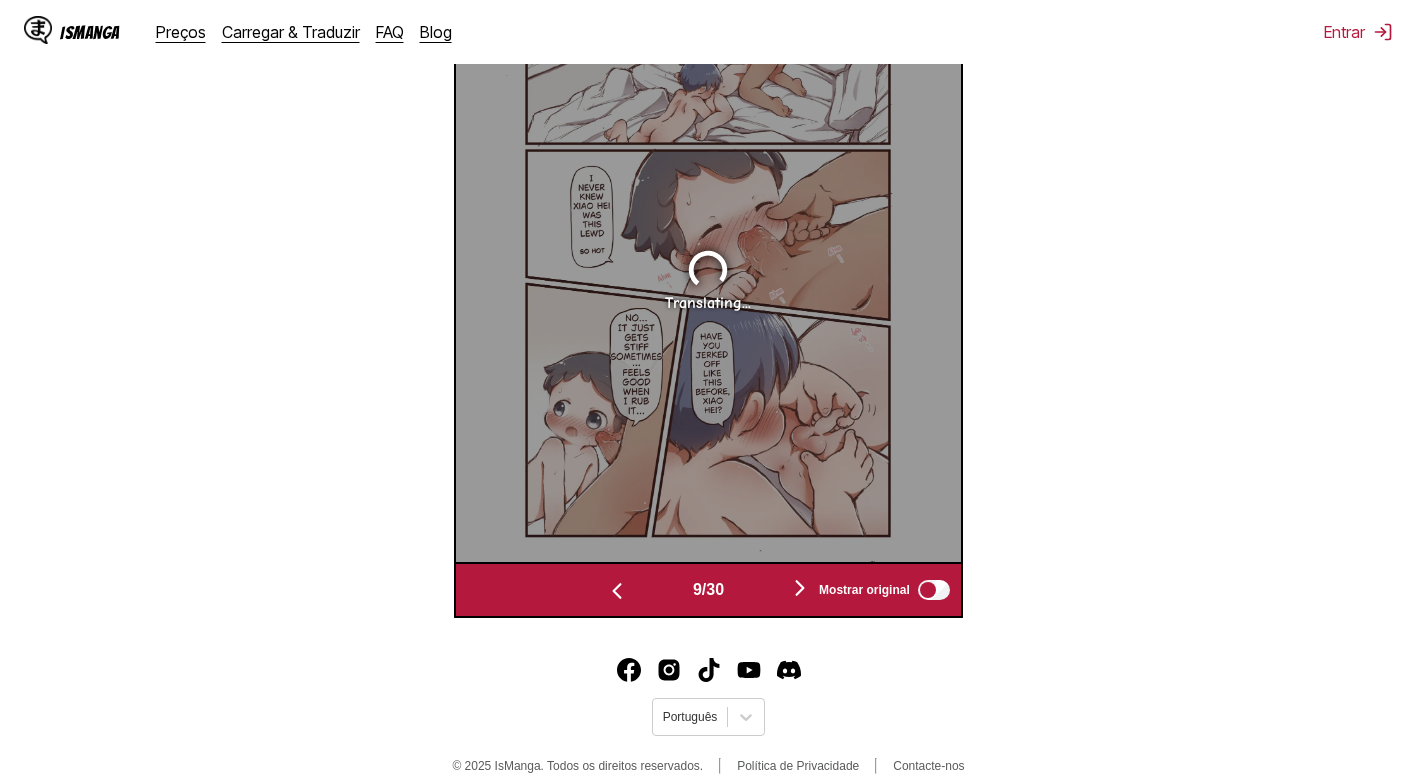 click at bounding box center [617, 591] 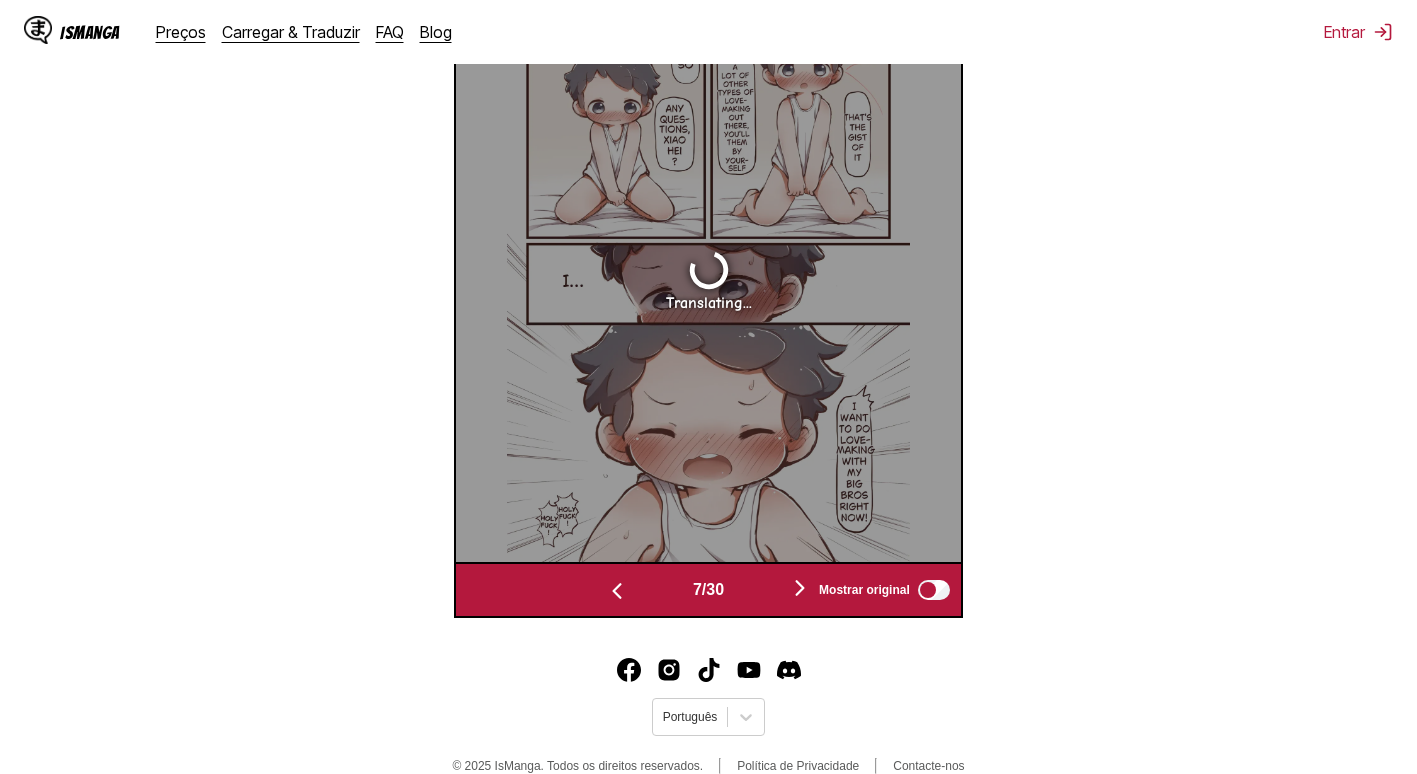 click at bounding box center [617, 591] 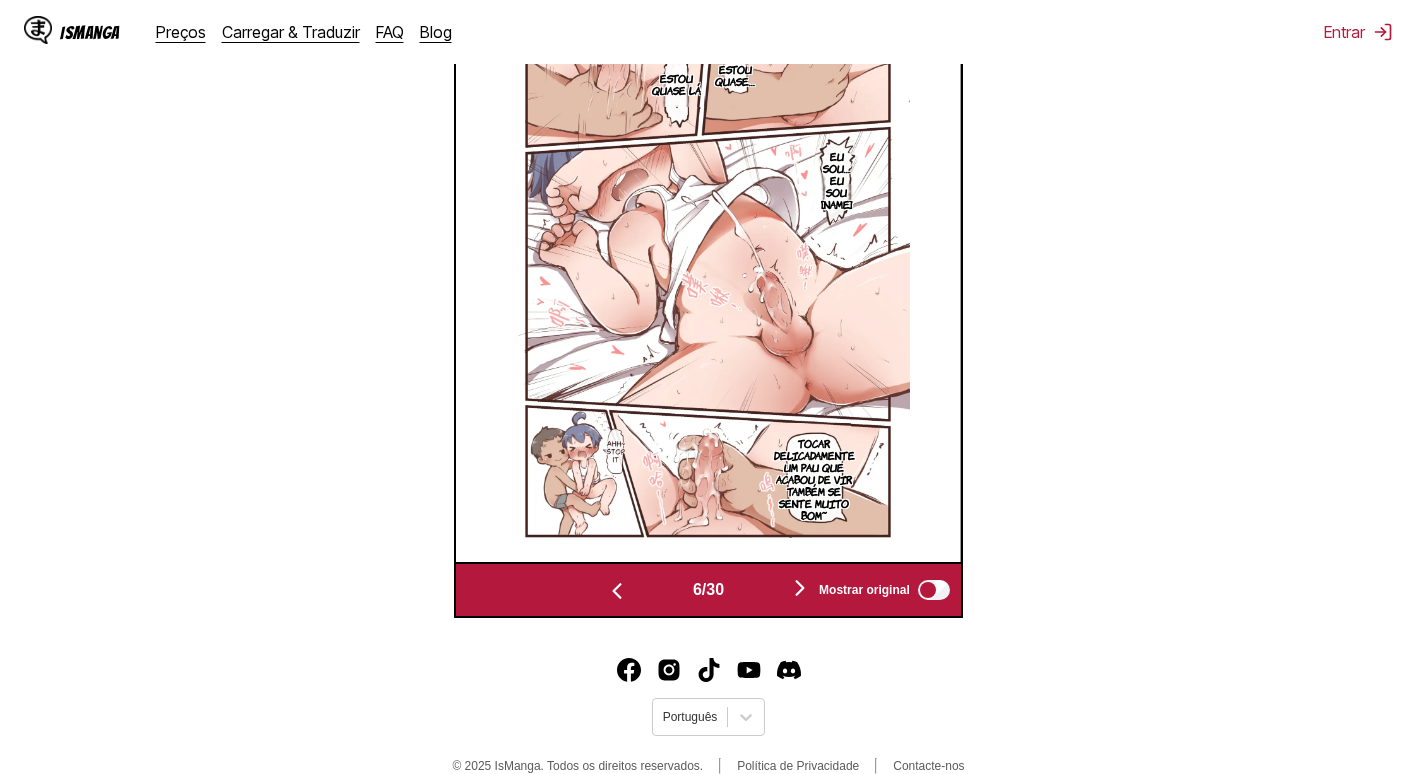click at bounding box center (617, 591) 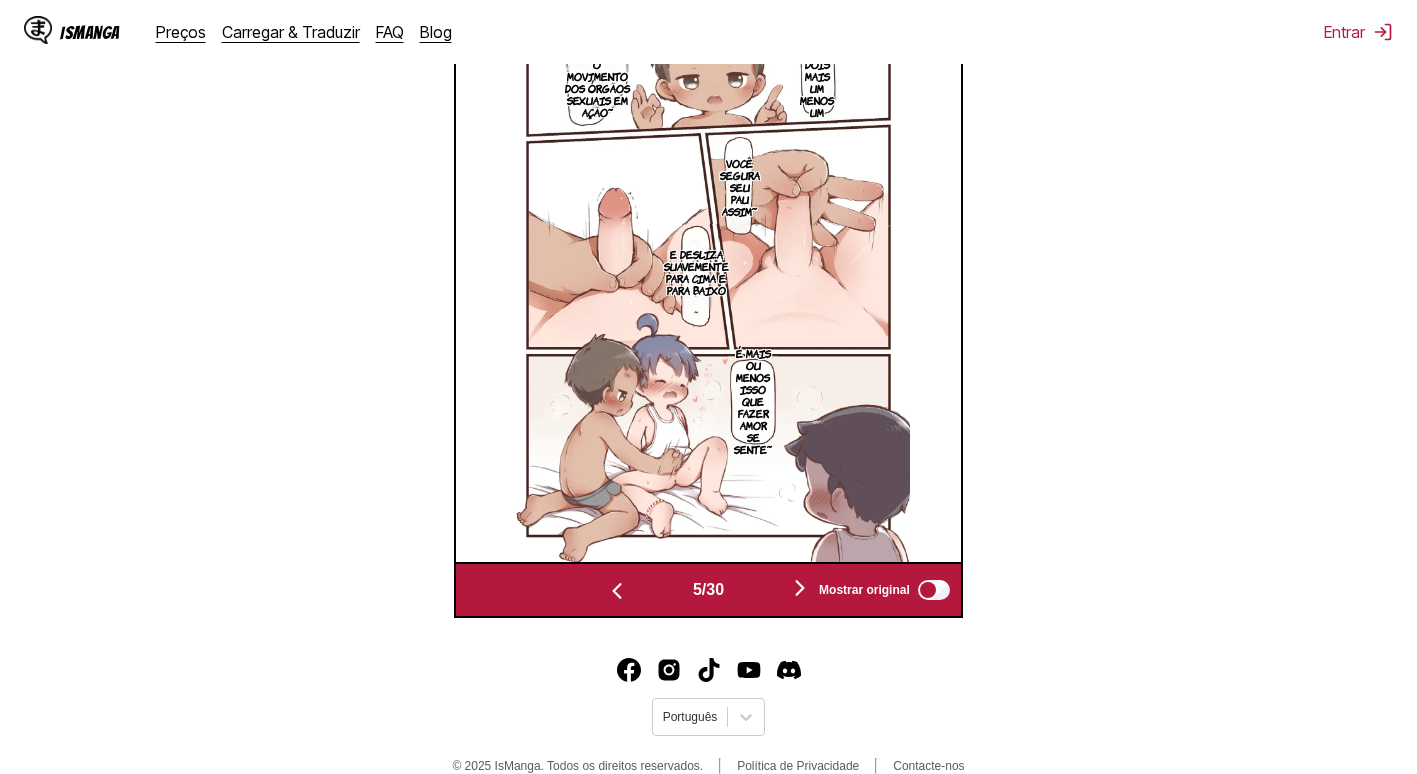 click at bounding box center (800, 589) 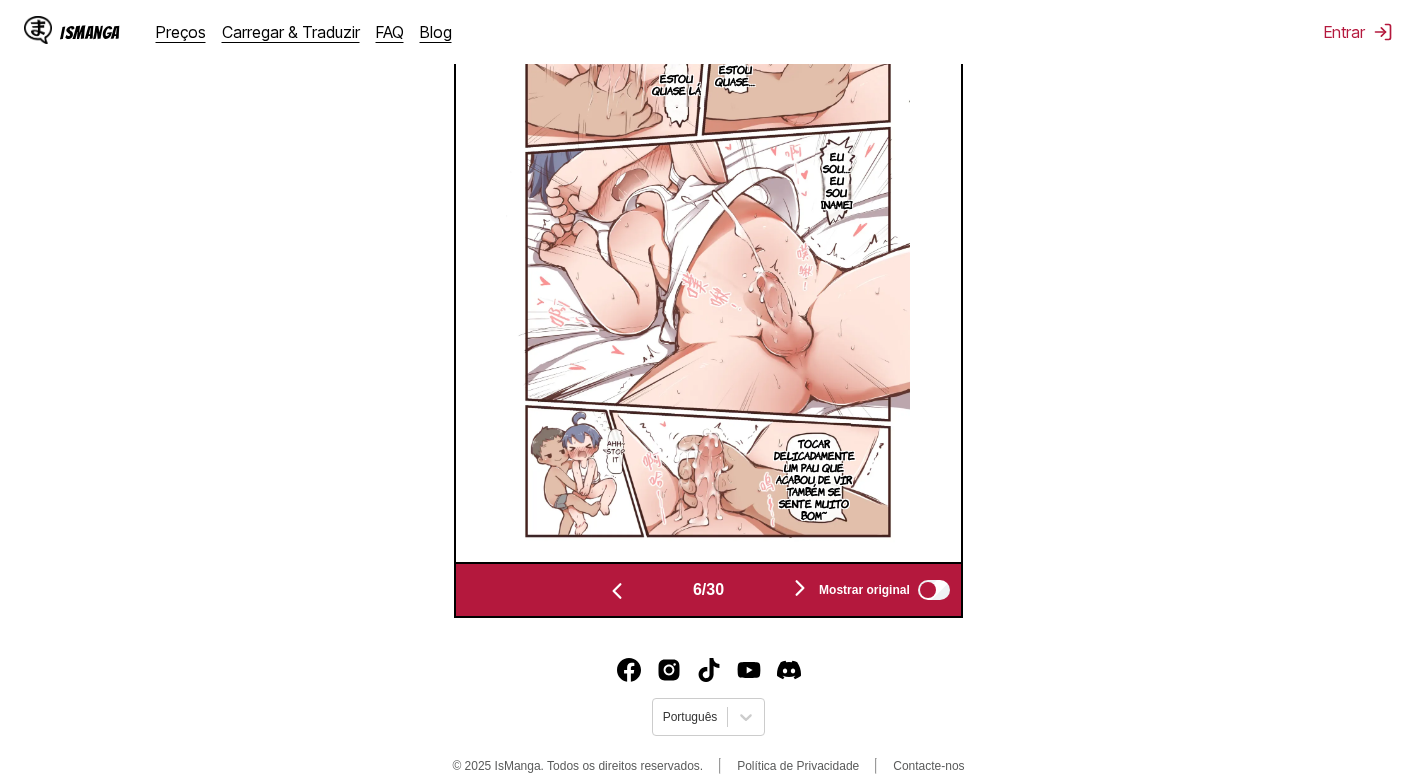 click at bounding box center [800, 588] 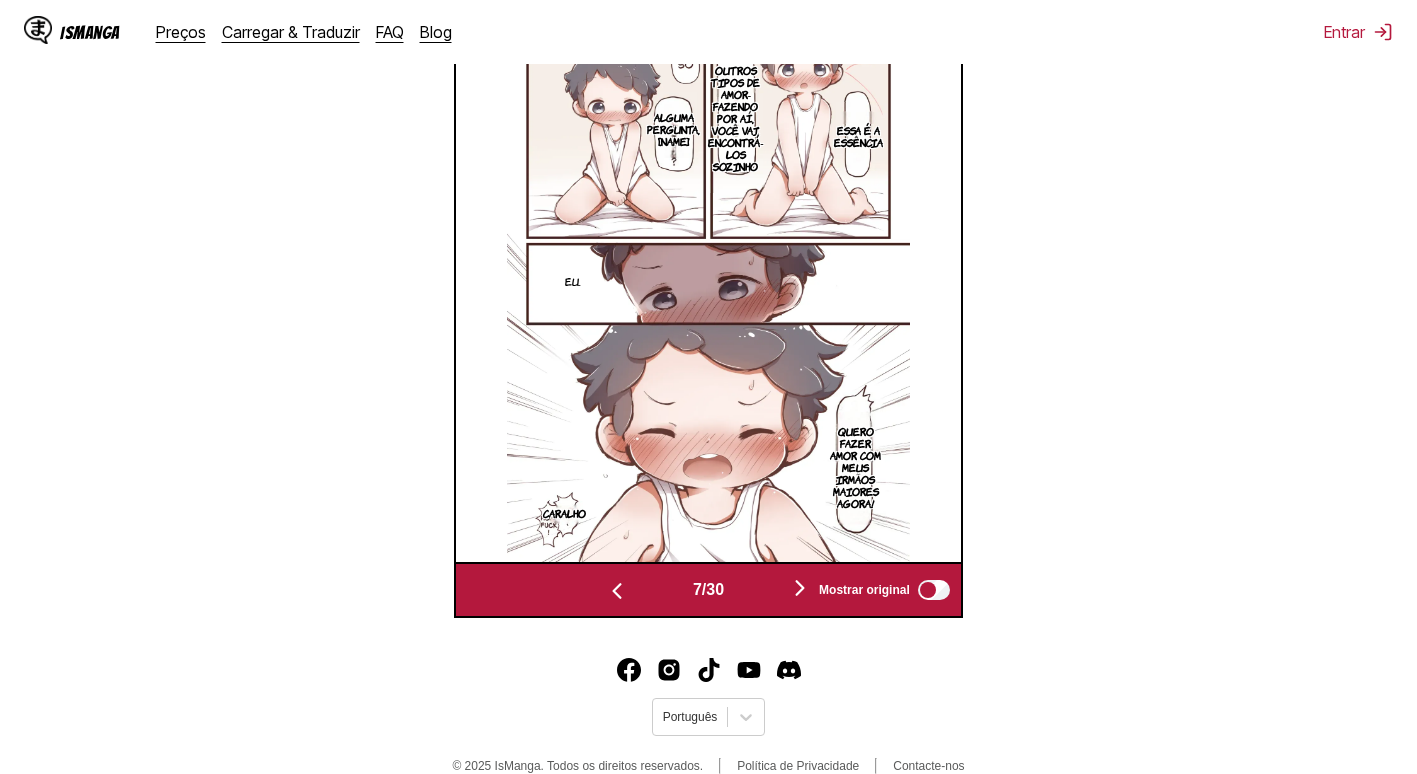 click at bounding box center [800, 588] 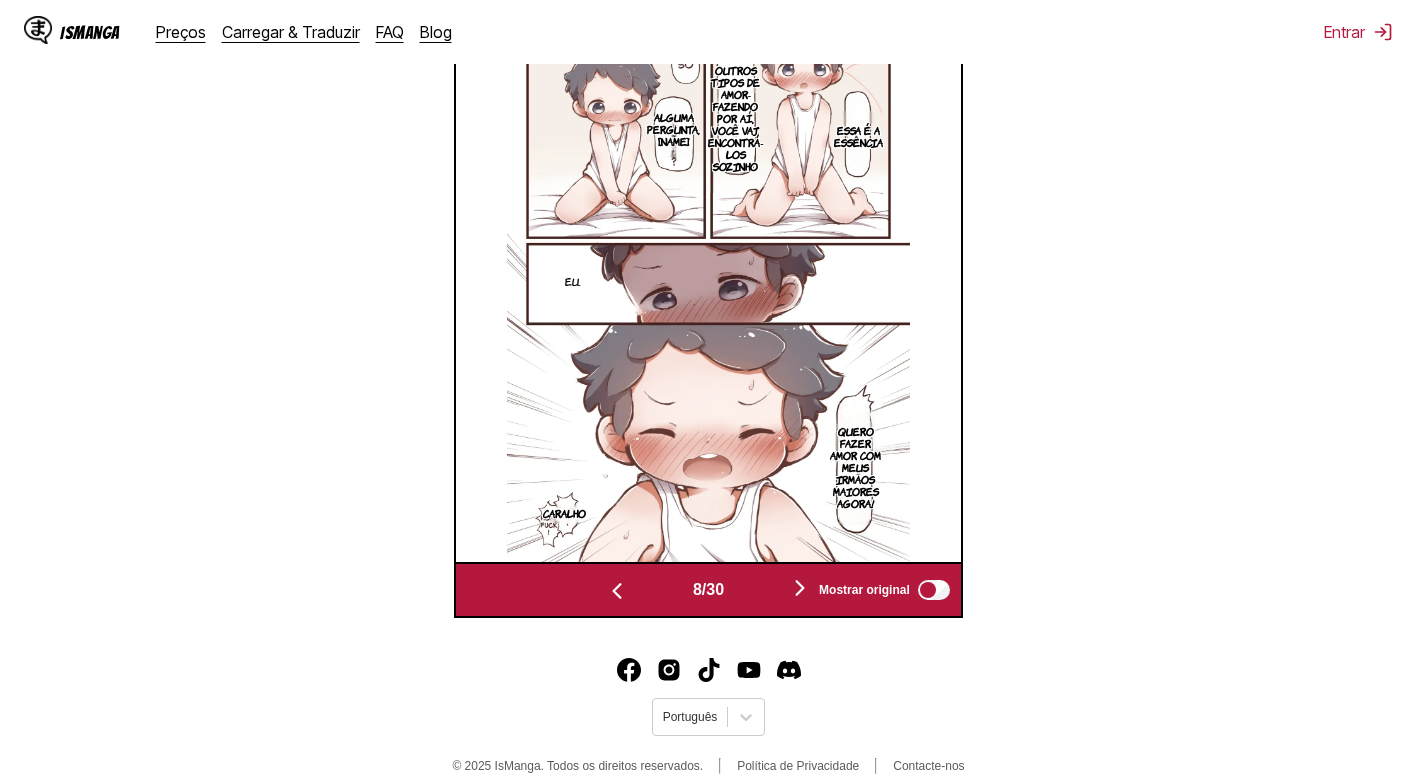 scroll, scrollTop: 0, scrollLeft: 3532, axis: horizontal 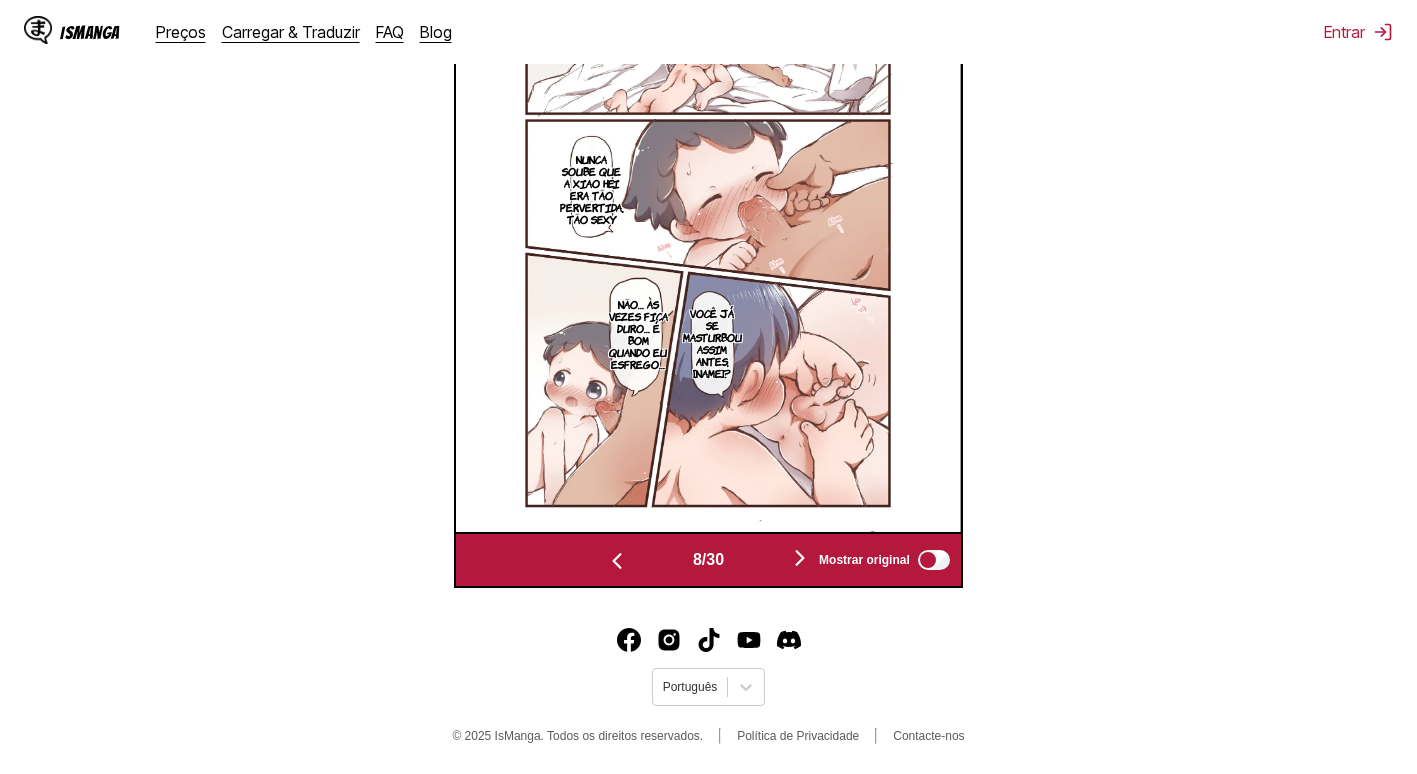 click at bounding box center [800, 558] 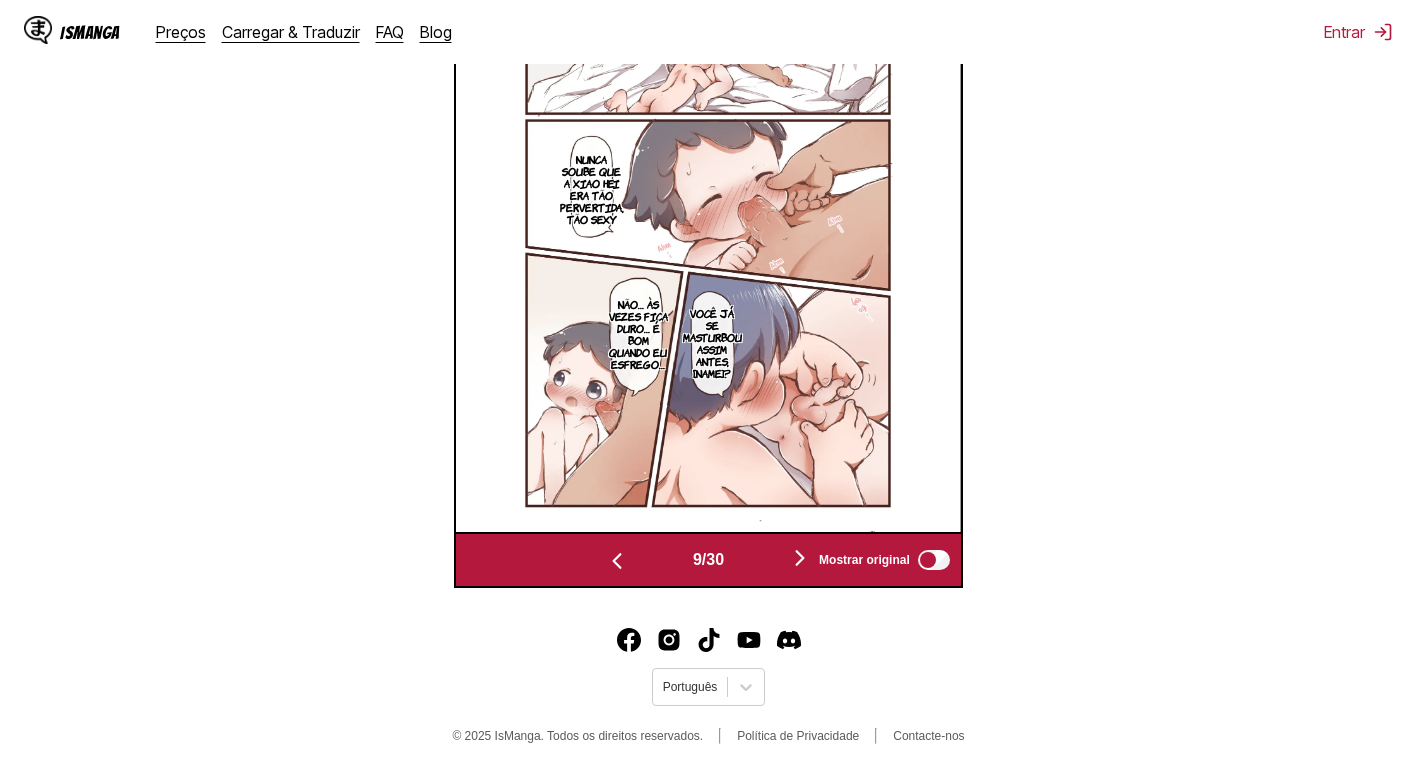 scroll, scrollTop: 0, scrollLeft: 4036, axis: horizontal 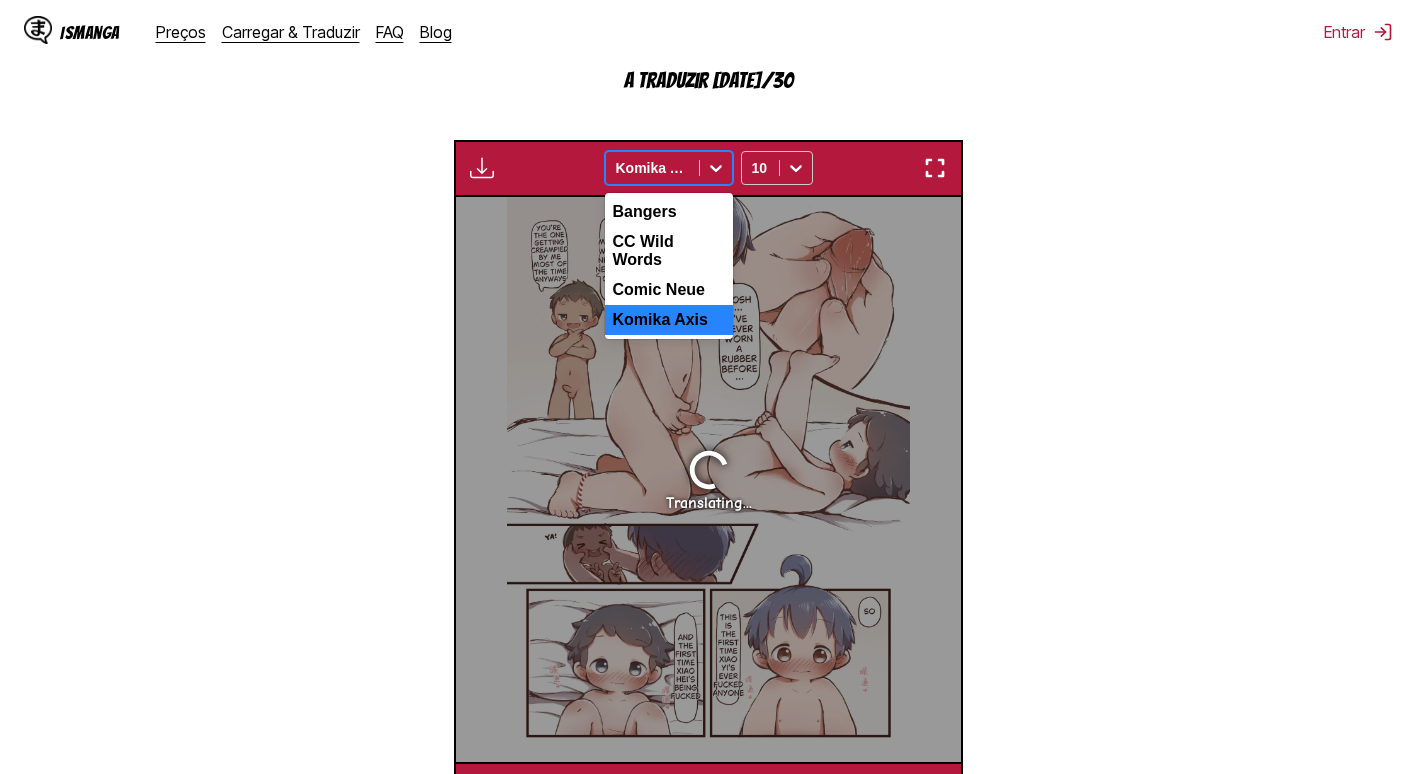 click on "Komika Axis" at bounding box center [652, 168] 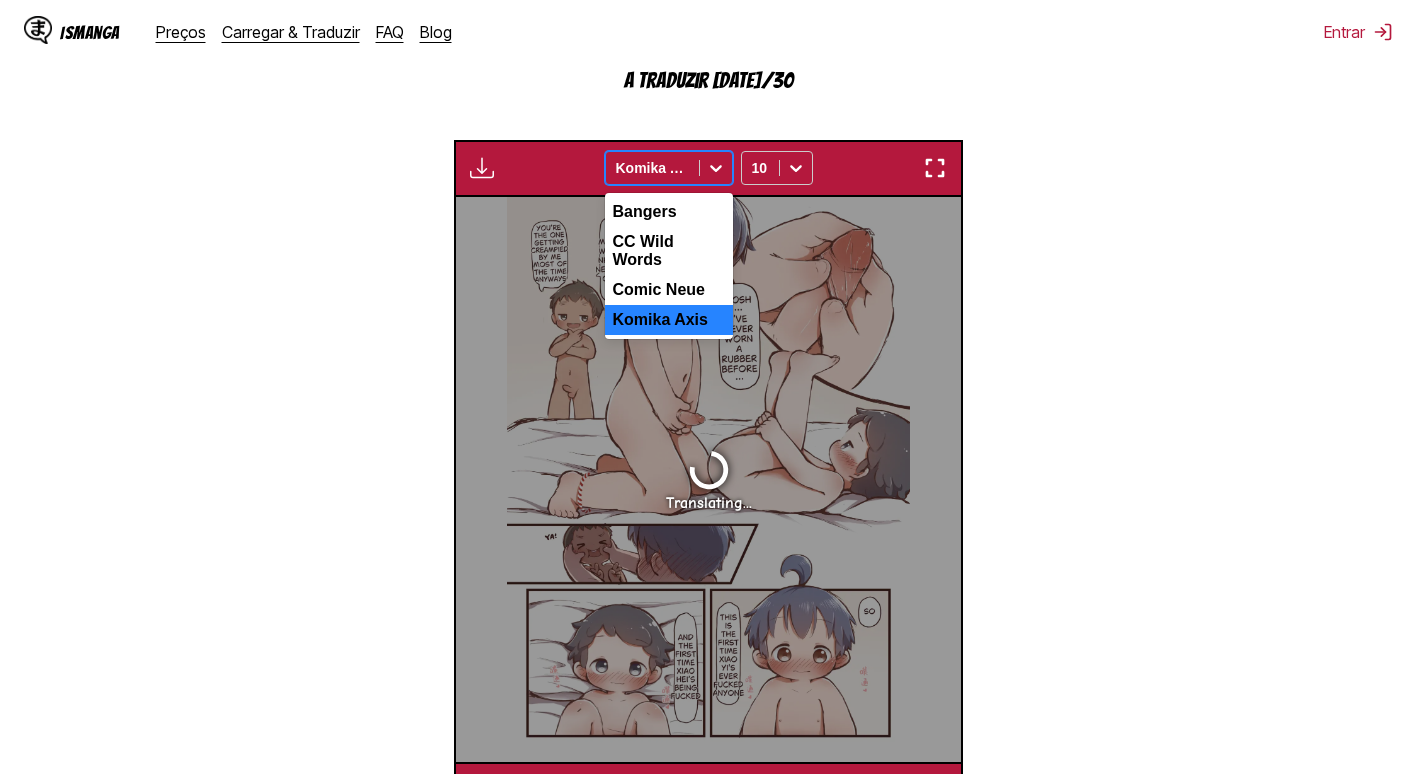 click on "Komika Axis" at bounding box center (652, 168) 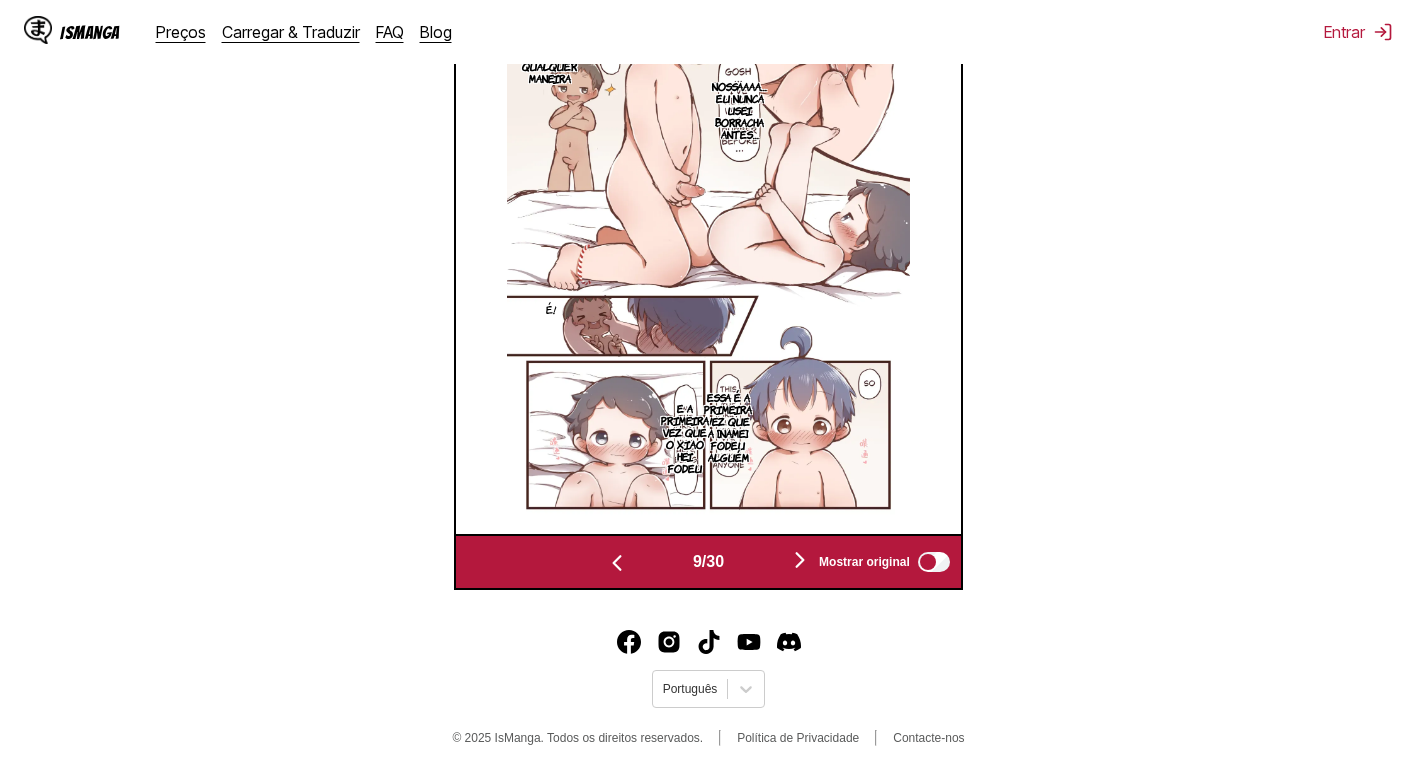 scroll, scrollTop: 835, scrollLeft: 0, axis: vertical 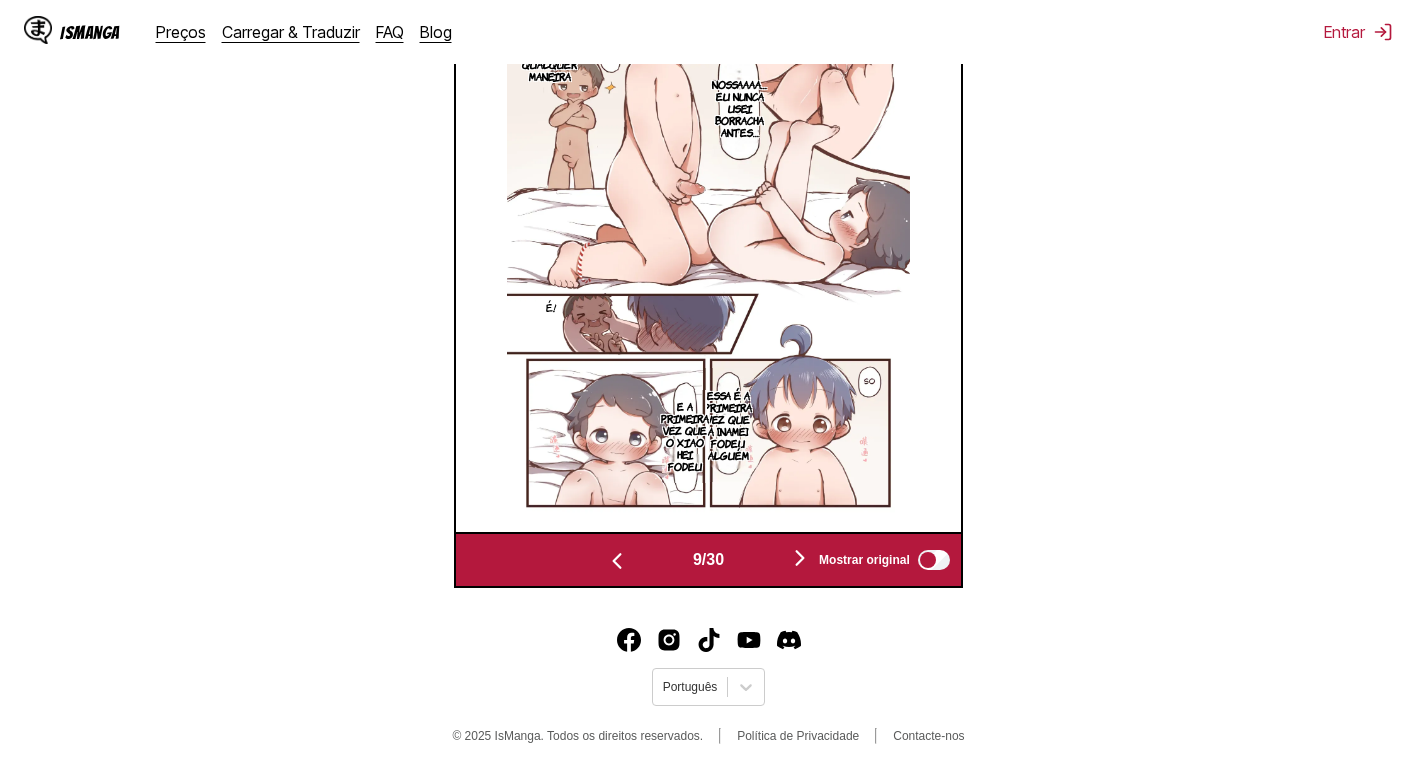 click at bounding box center (800, 558) 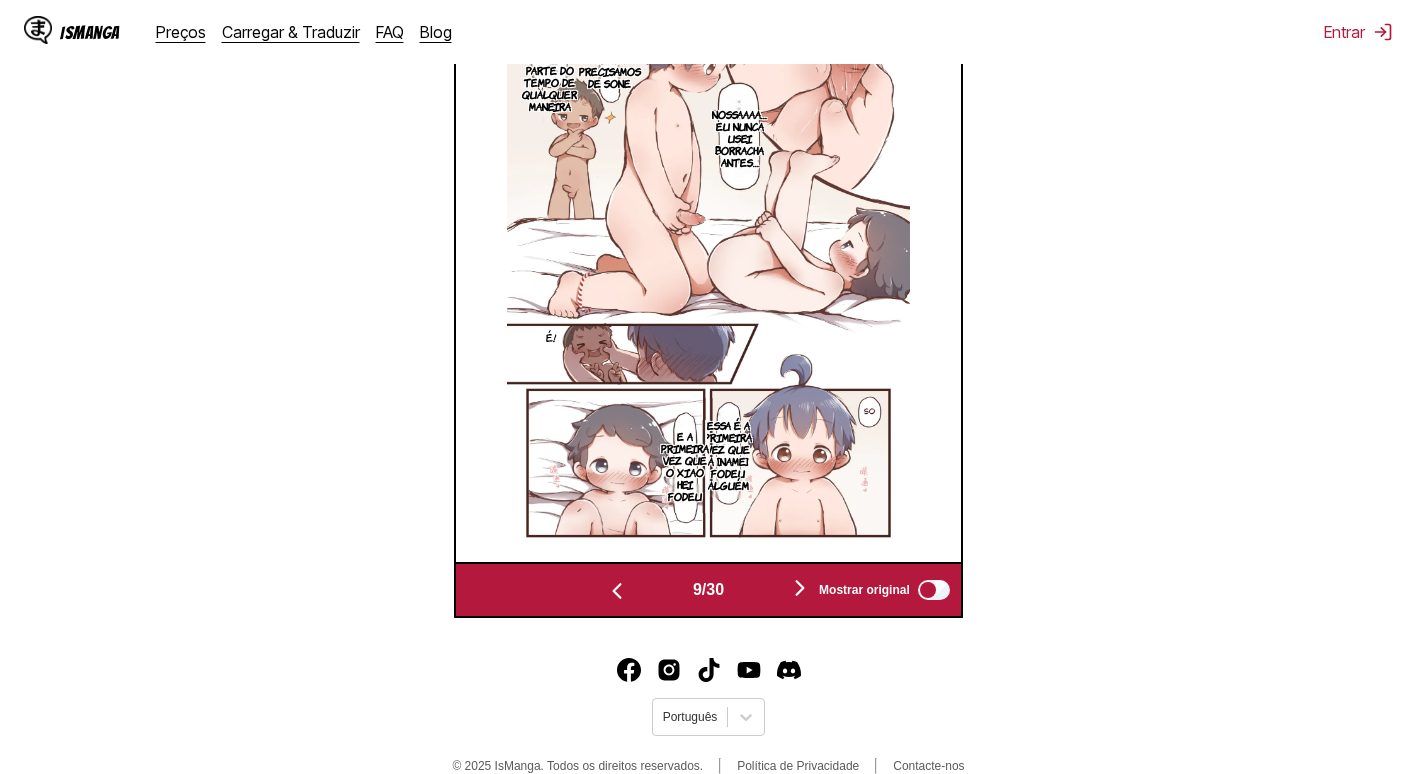 scroll, scrollTop: 0, scrollLeft: 4541, axis: horizontal 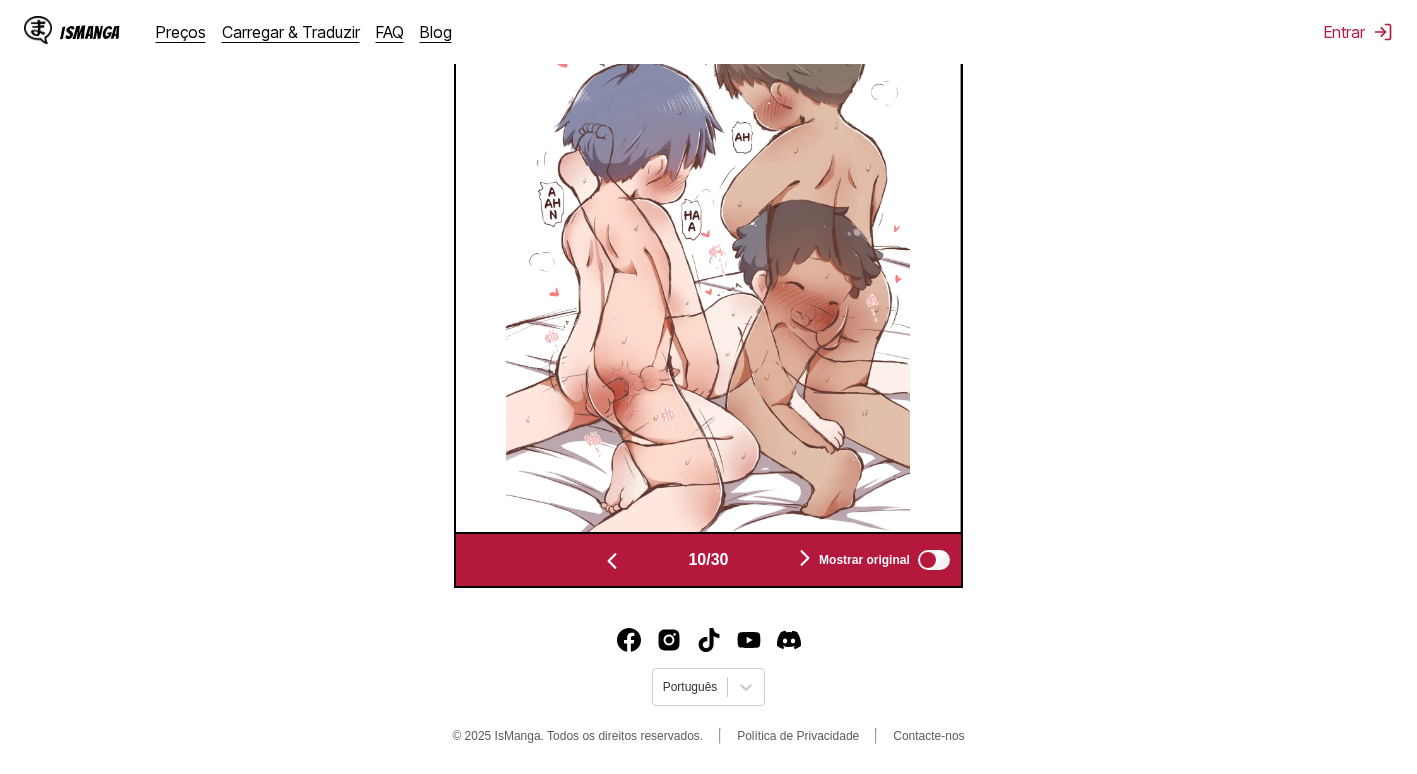 click at bounding box center (805, 559) 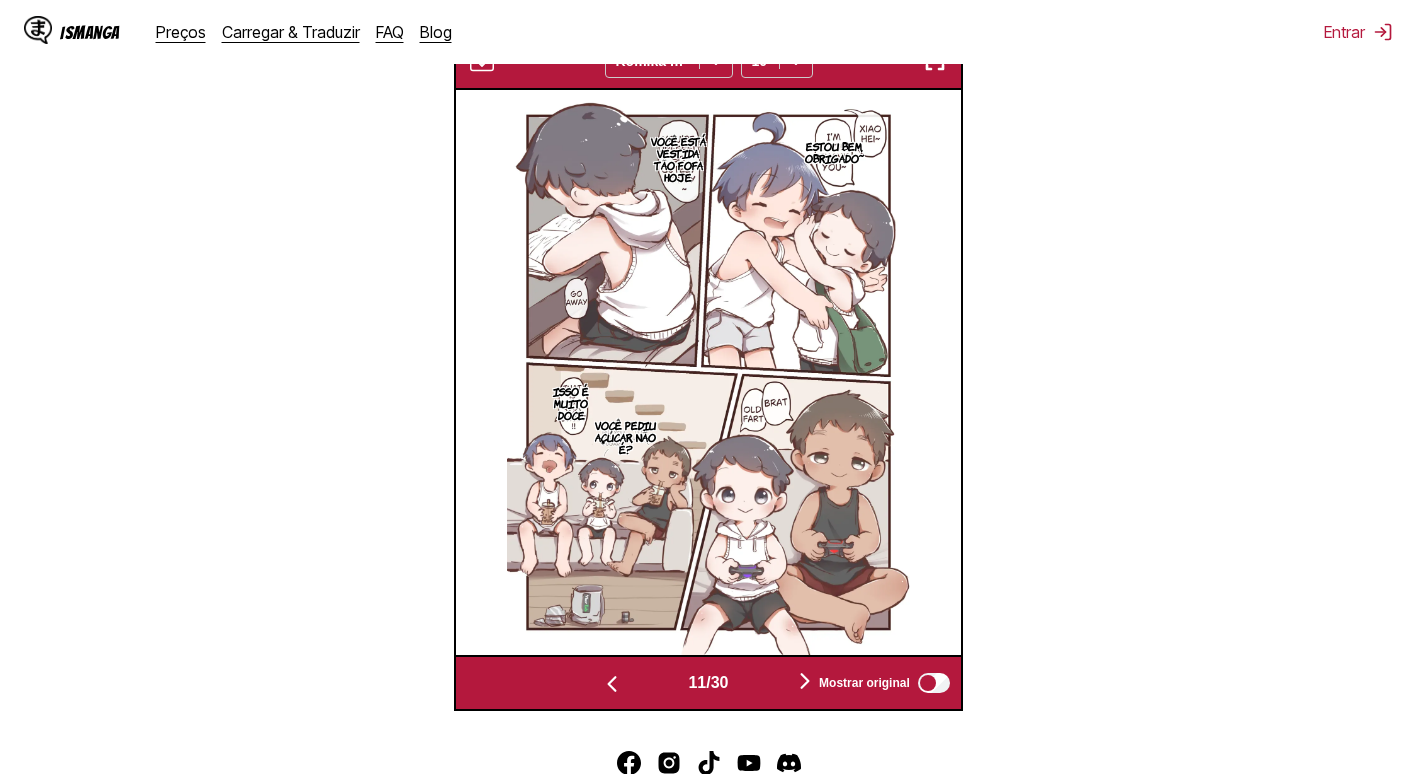 scroll, scrollTop: 702, scrollLeft: 0, axis: vertical 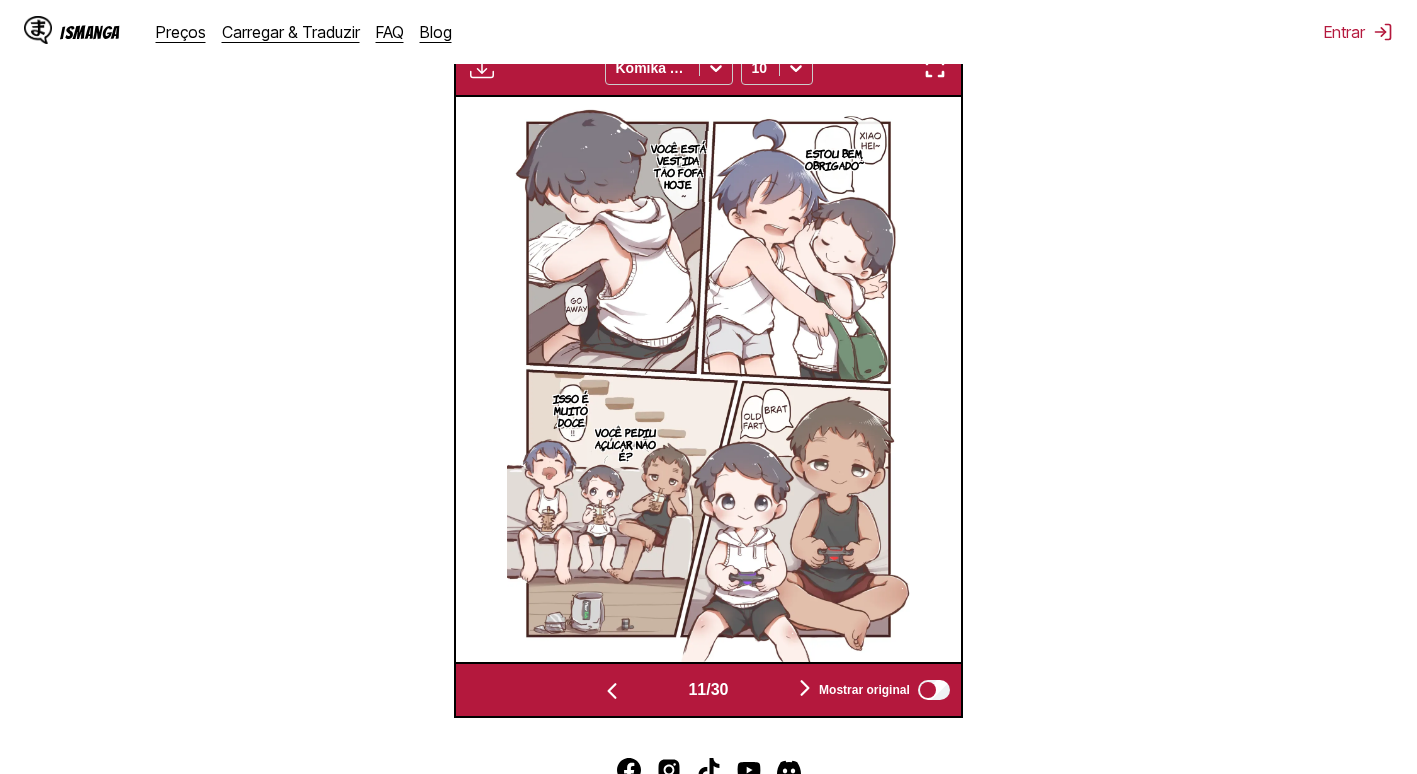 click at bounding box center [612, 691] 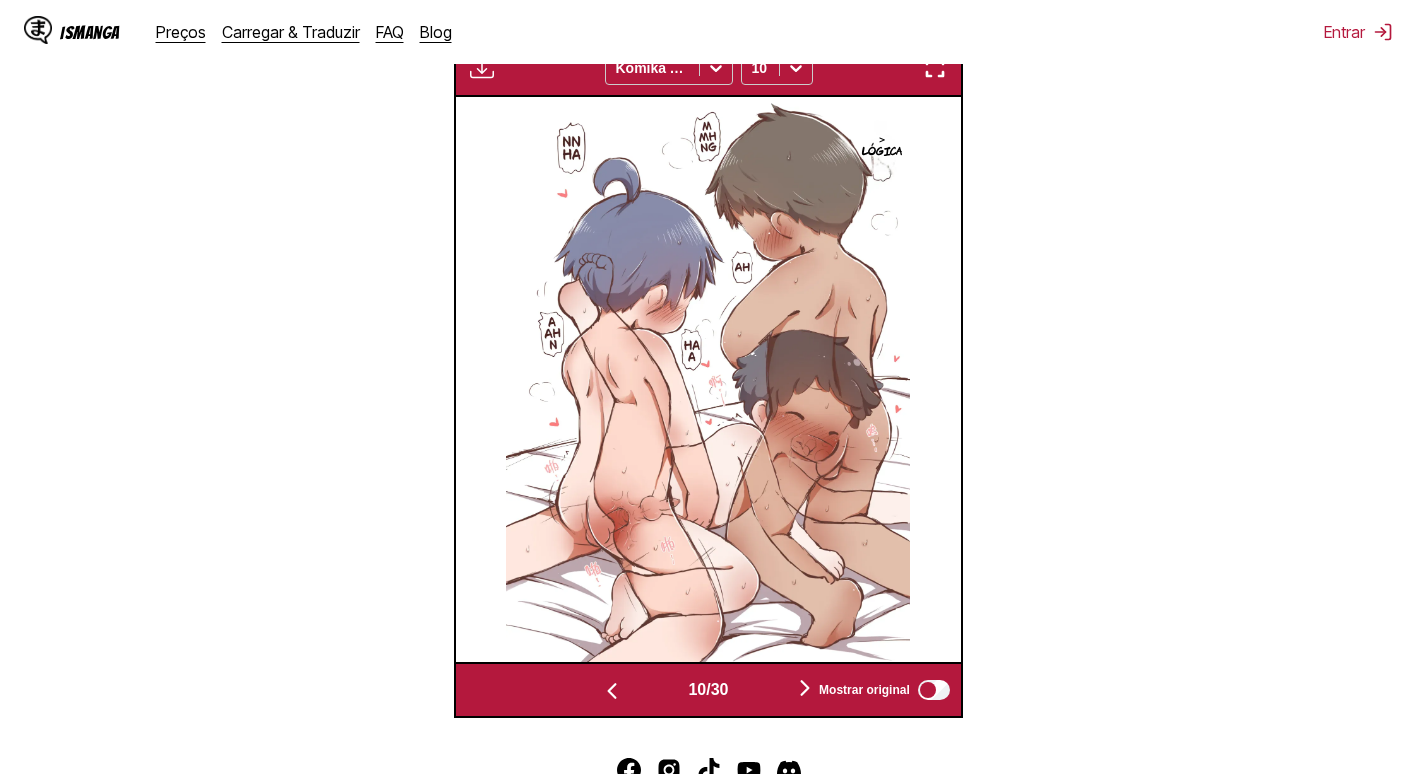 click at bounding box center (612, 691) 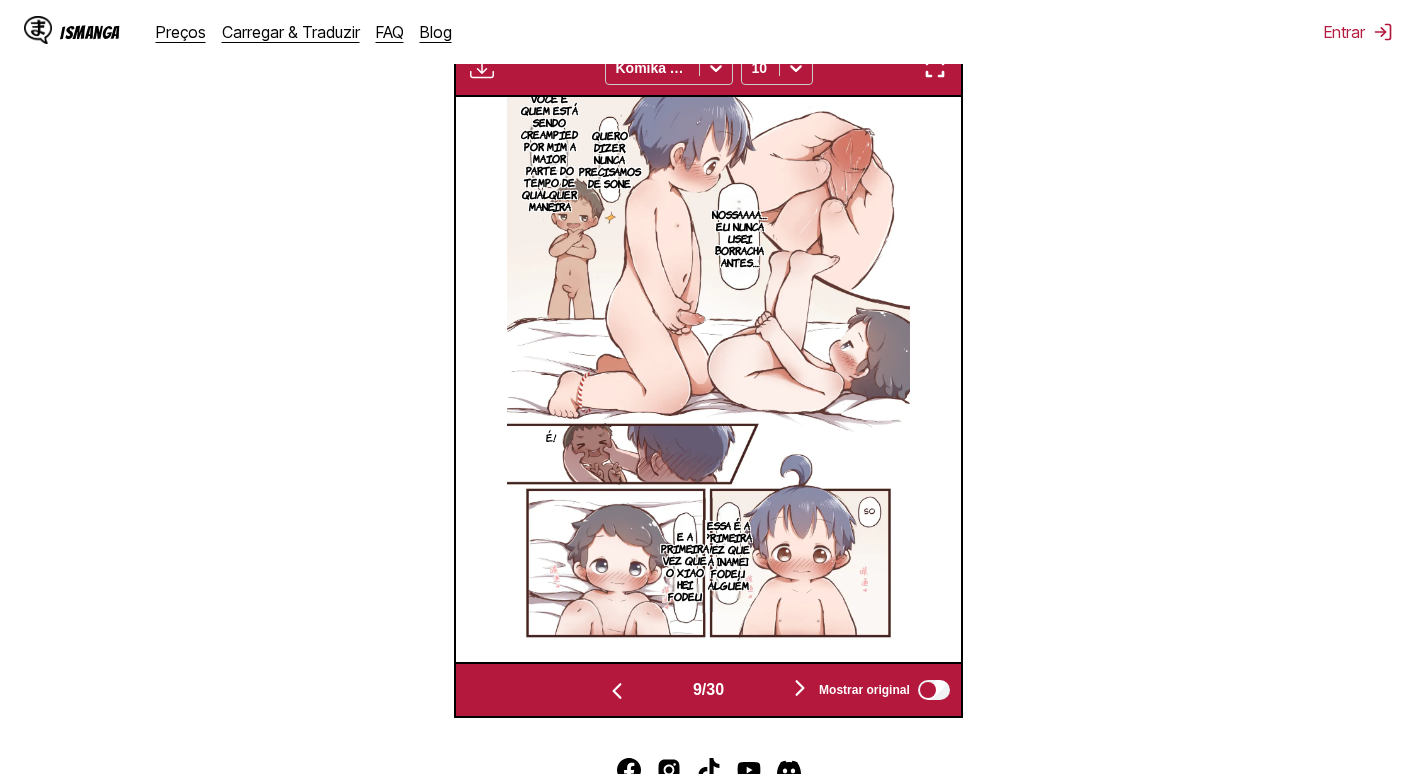click at bounding box center (617, 691) 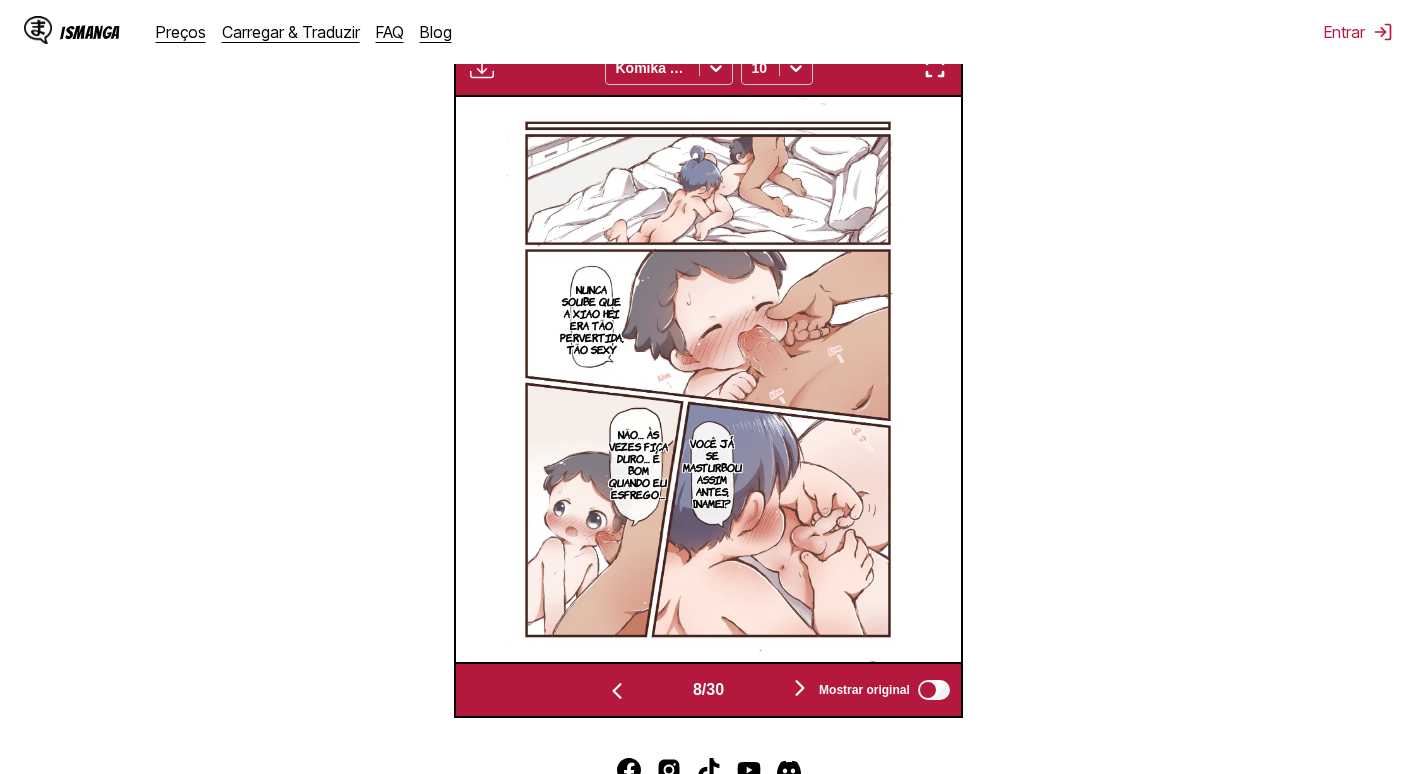 click at bounding box center [617, 691] 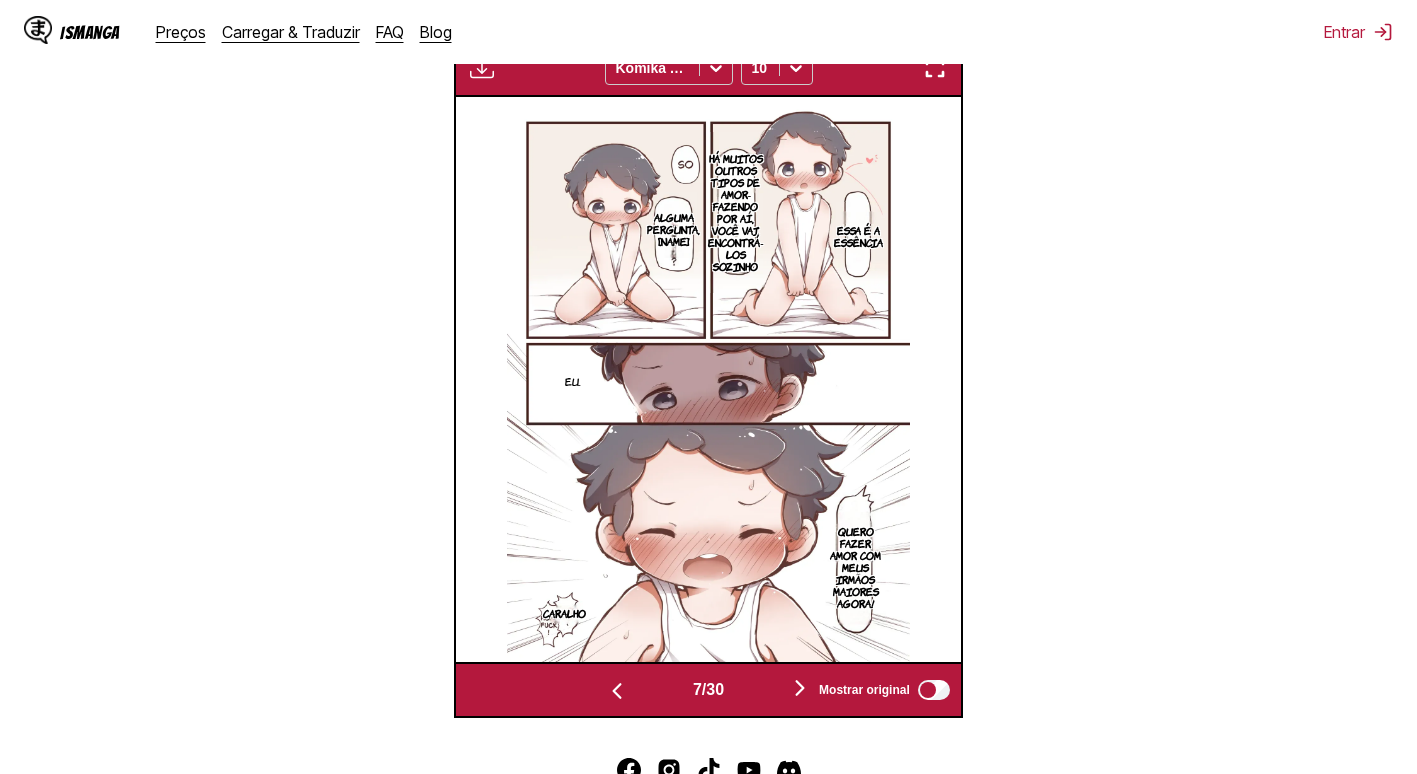 click at bounding box center [617, 691] 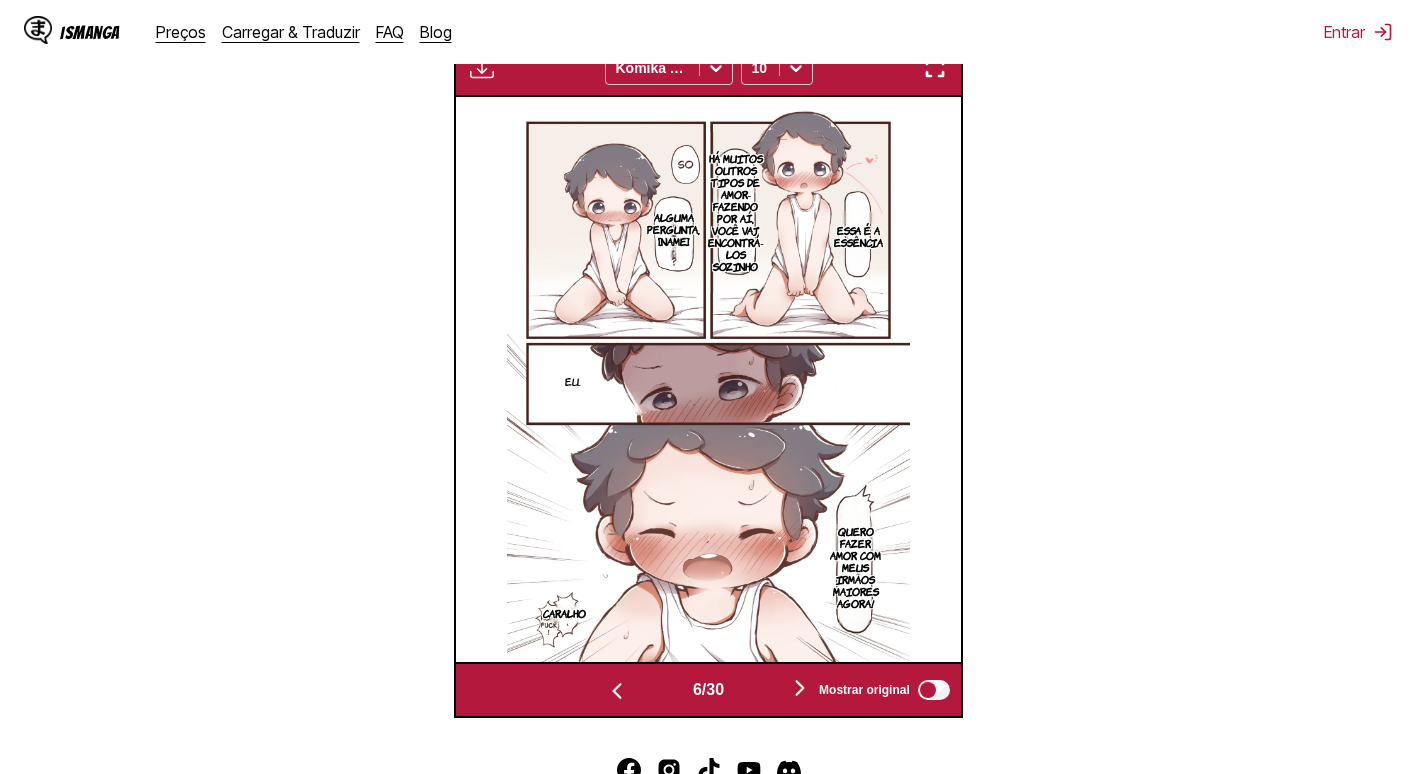 scroll, scrollTop: 0, scrollLeft: 2523, axis: horizontal 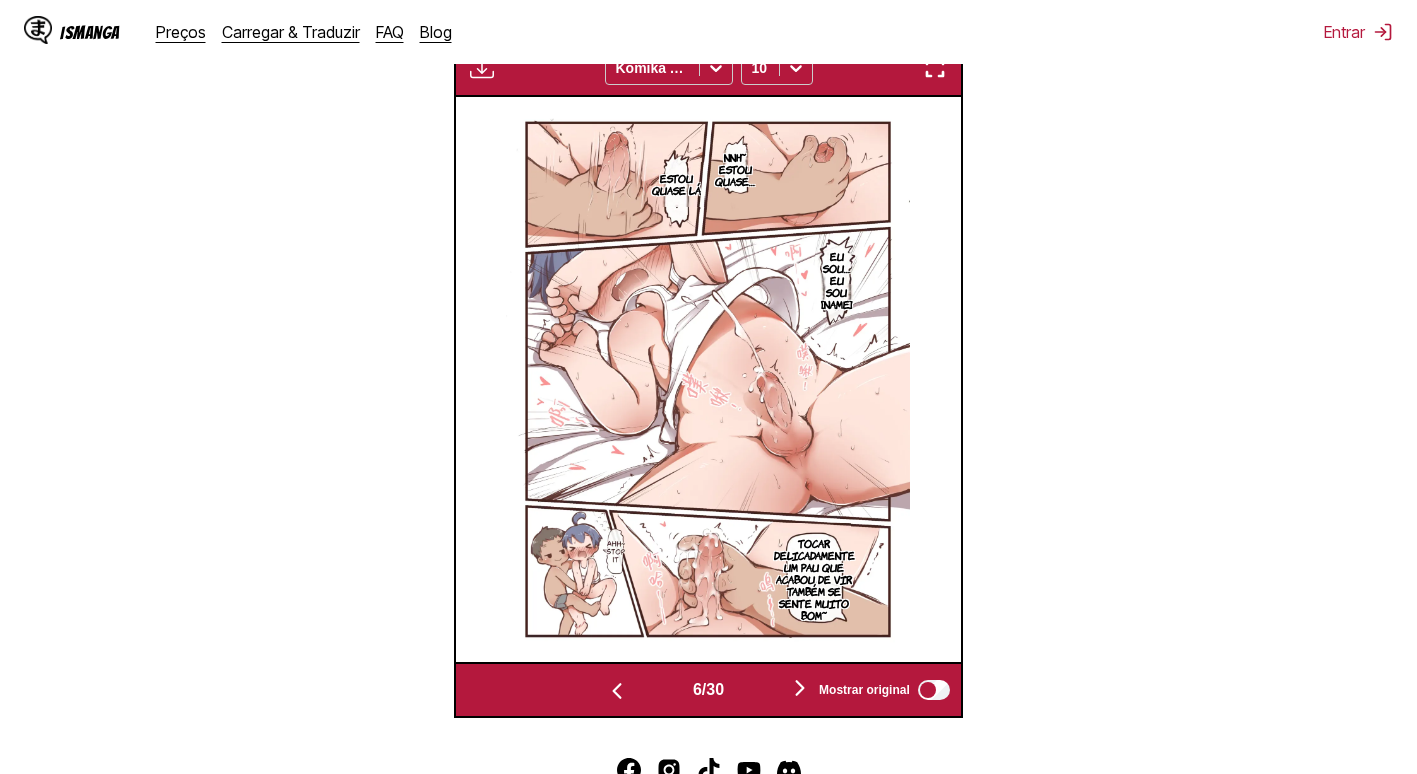 click at bounding box center (800, 688) 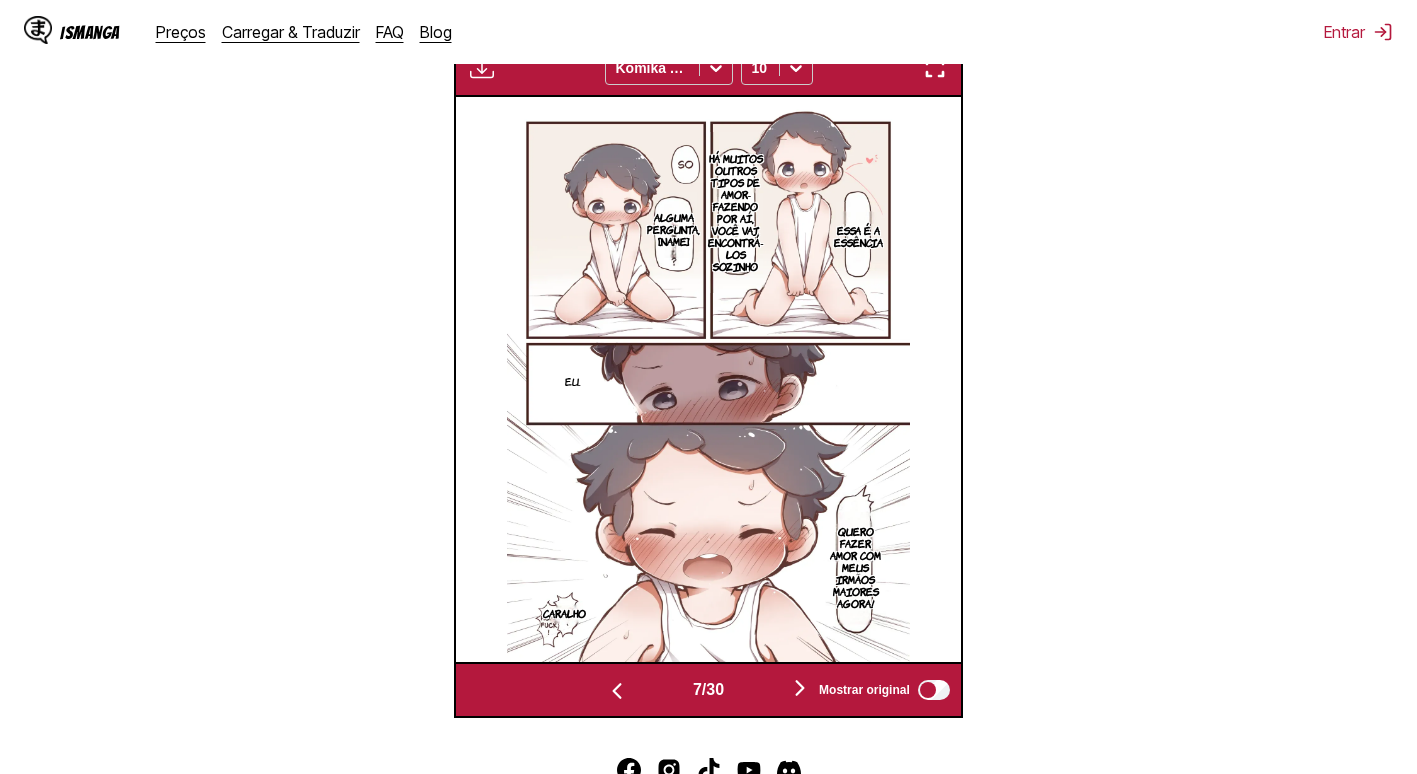 click at bounding box center (800, 688) 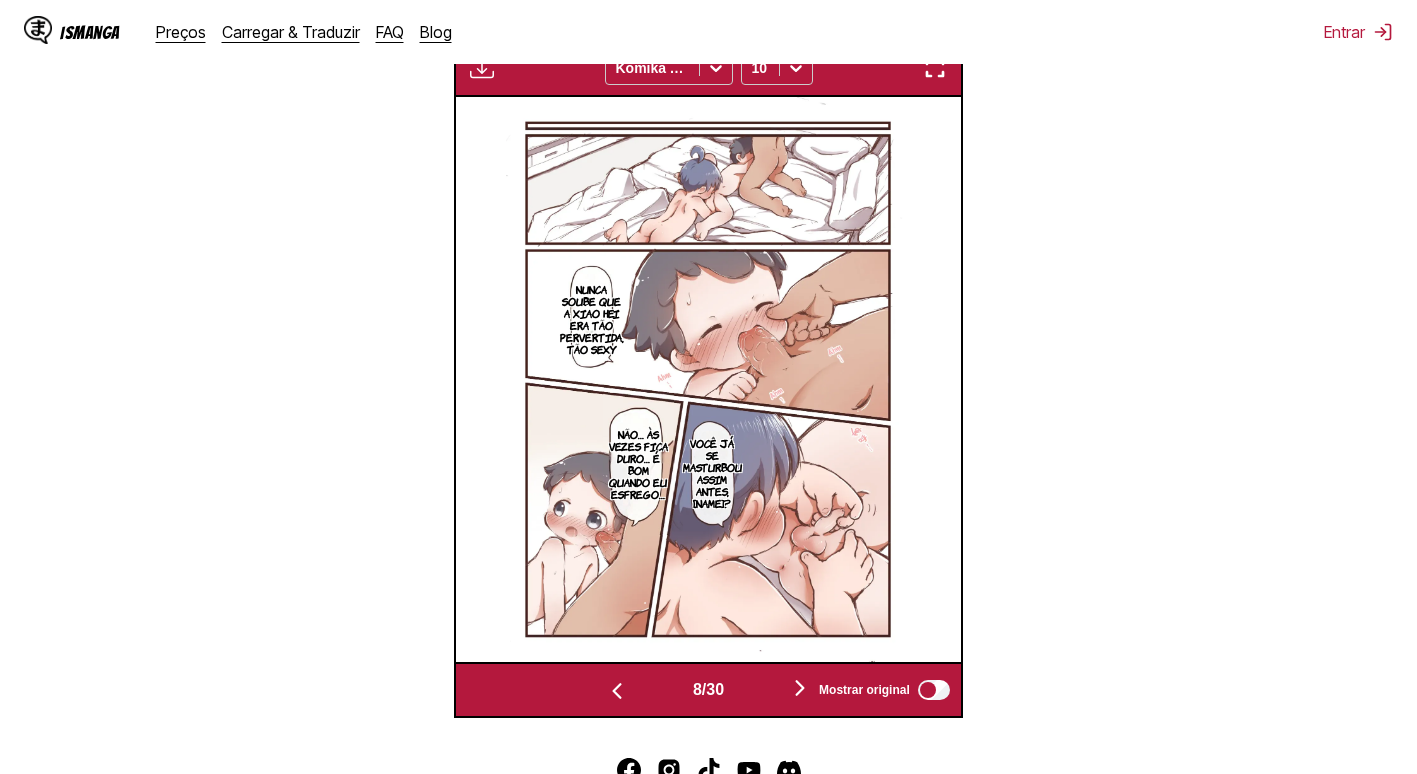 click at bounding box center (617, 691) 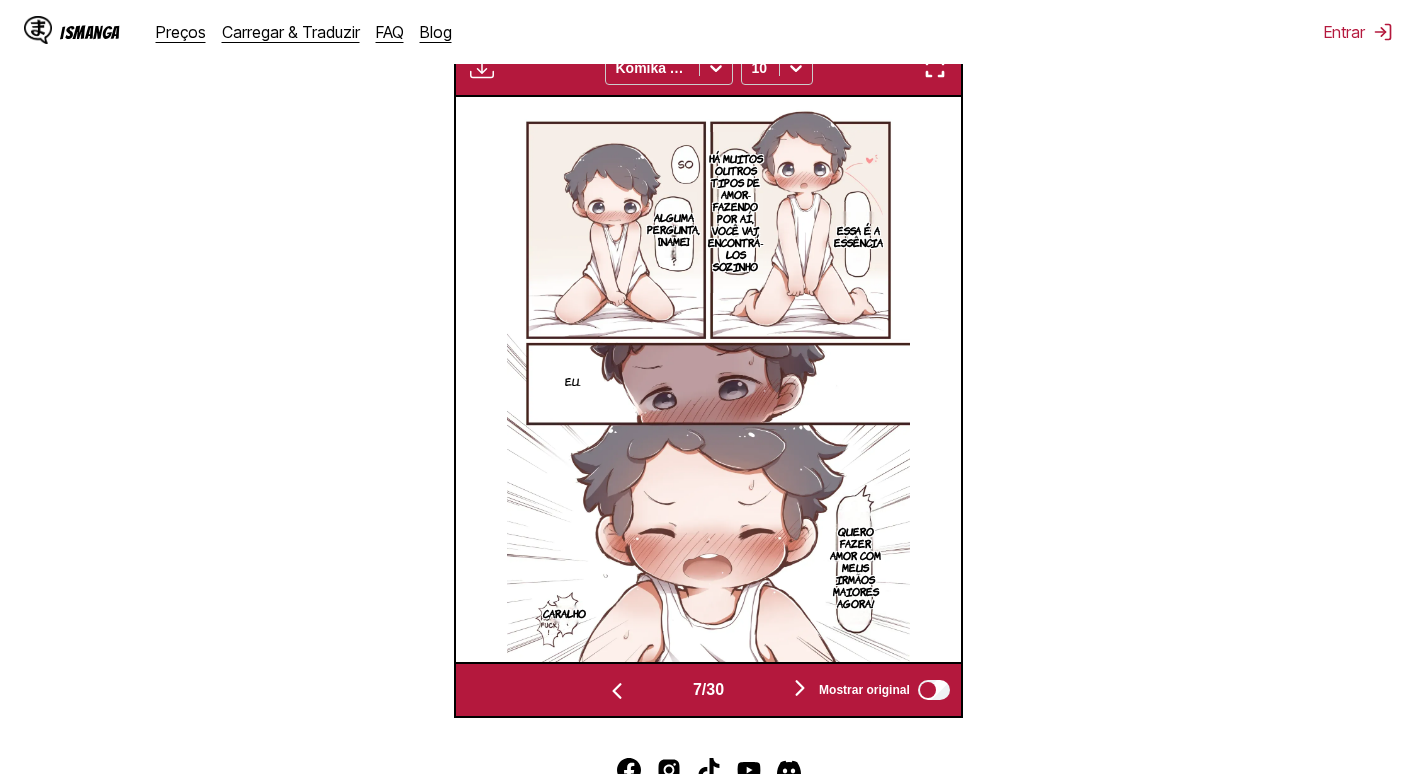 click at bounding box center (617, 691) 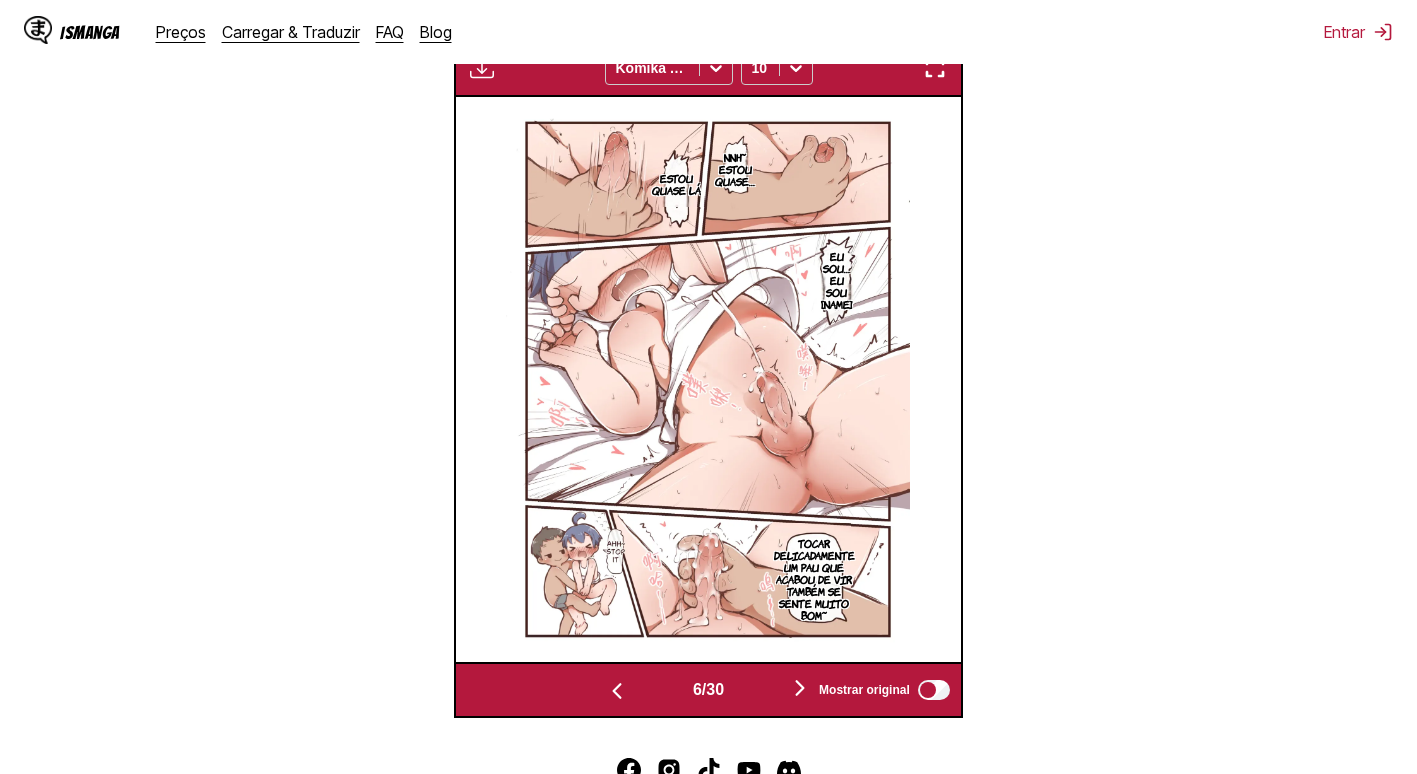 click at bounding box center [800, 688] 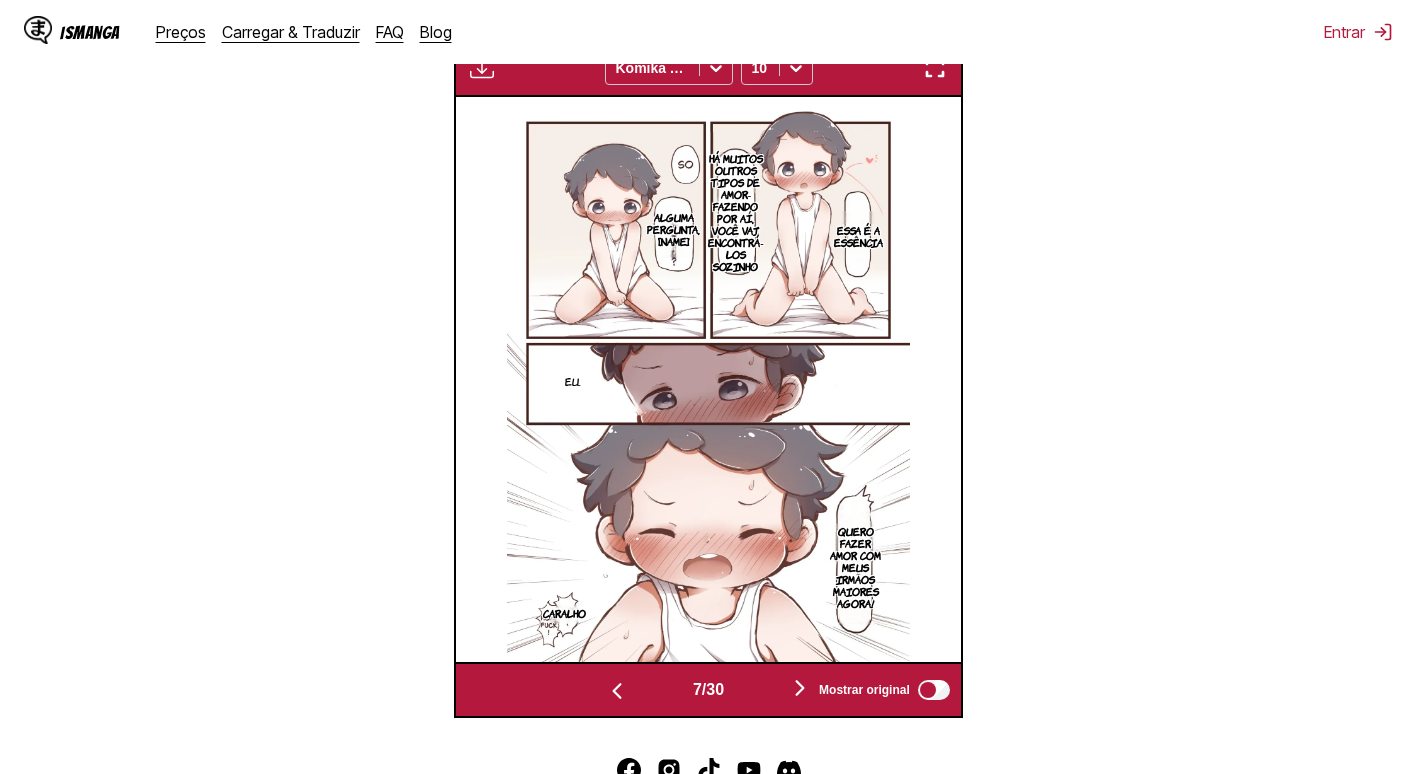 click at bounding box center (800, 688) 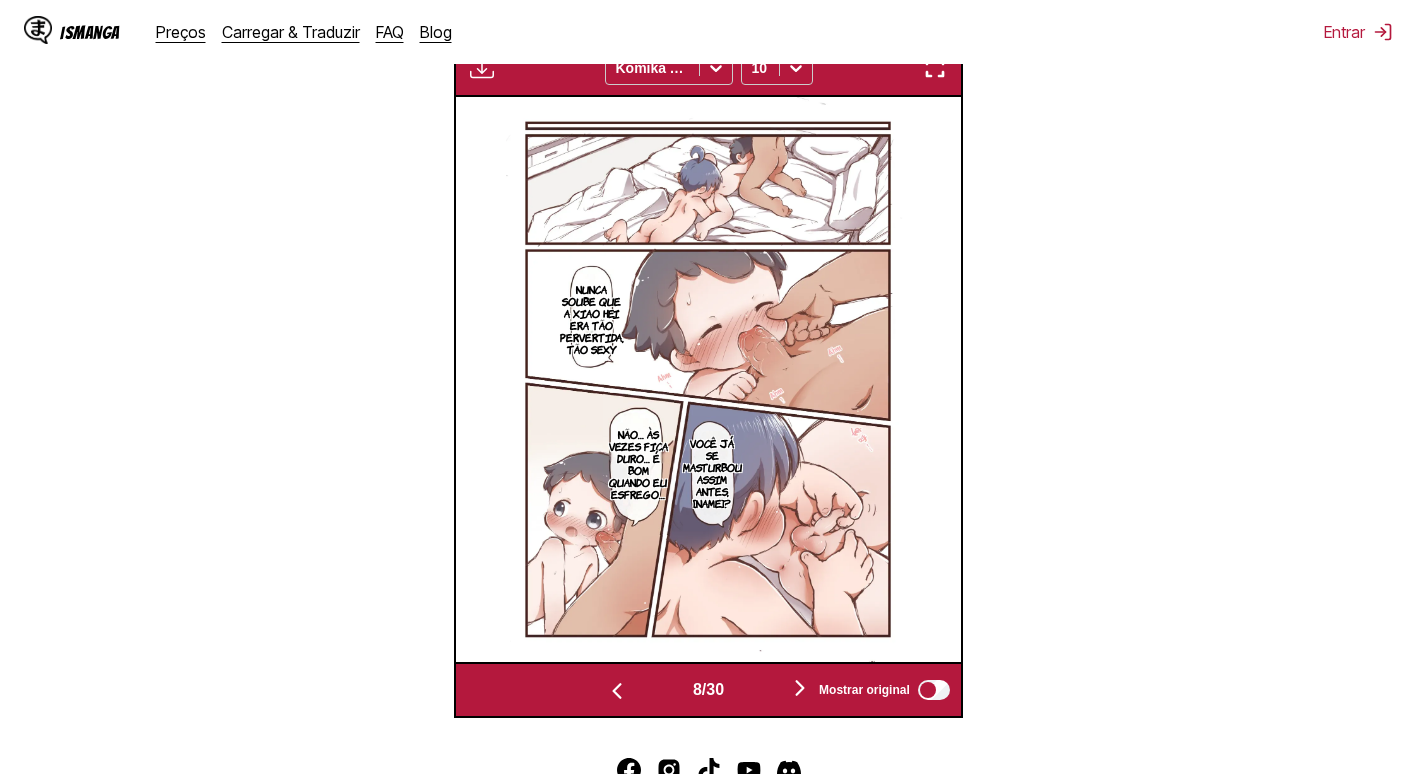 click at bounding box center [800, 688] 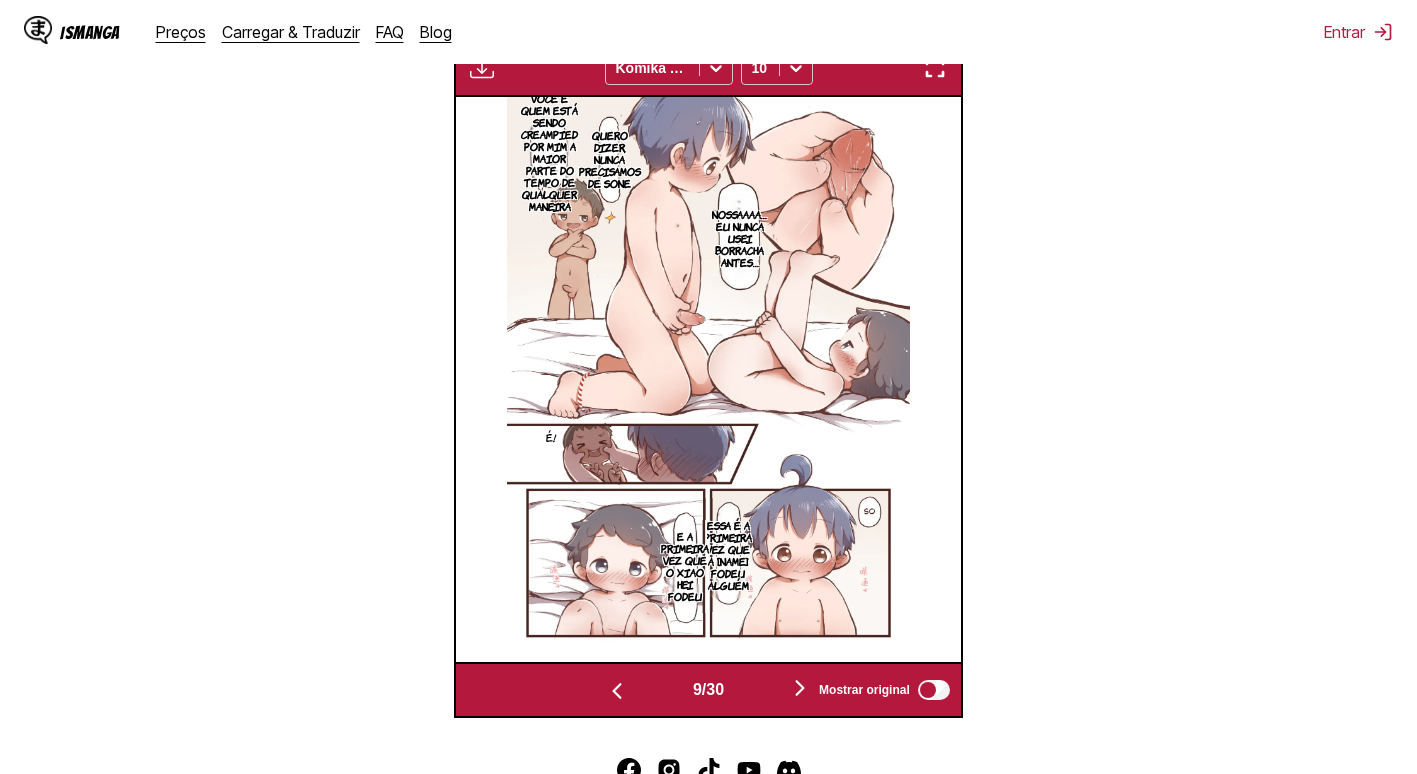click at bounding box center (800, 688) 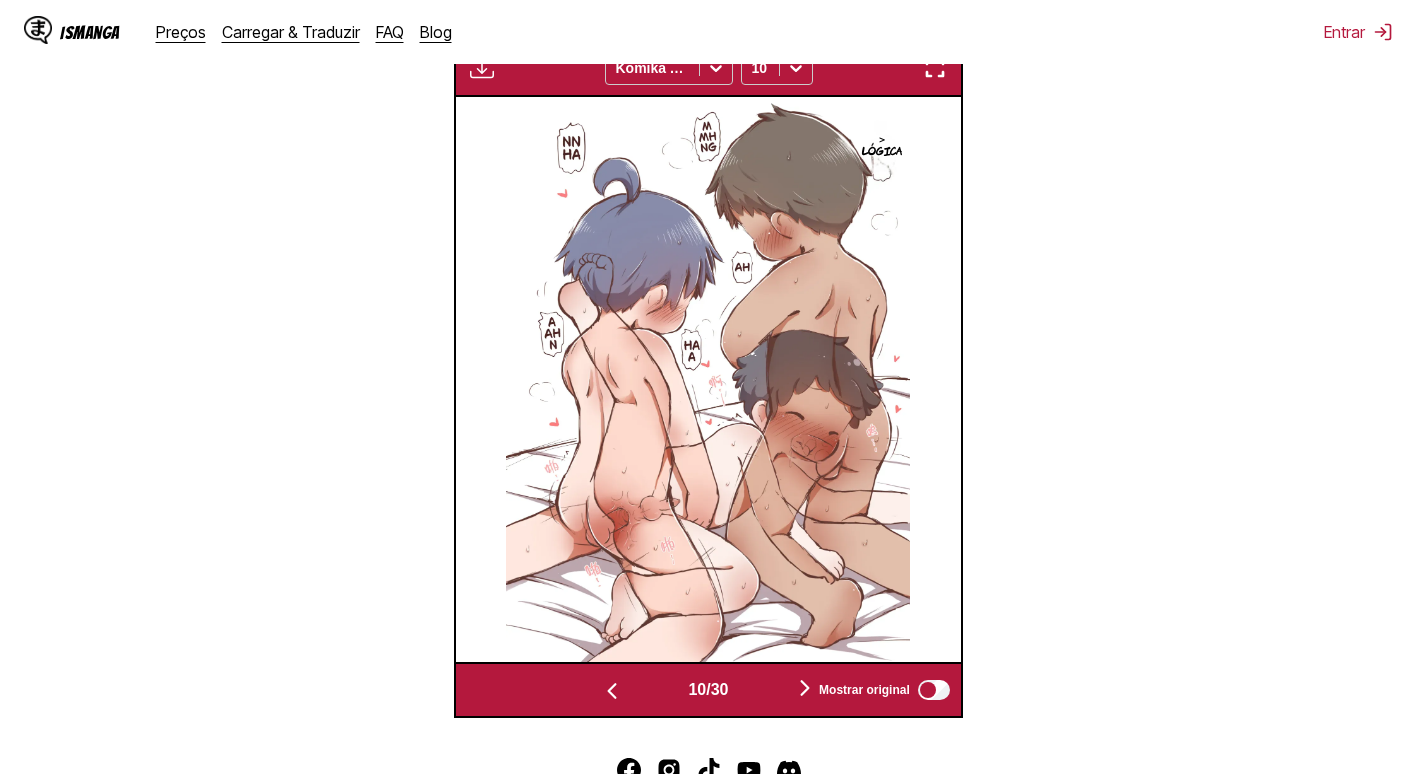 click at bounding box center (805, 688) 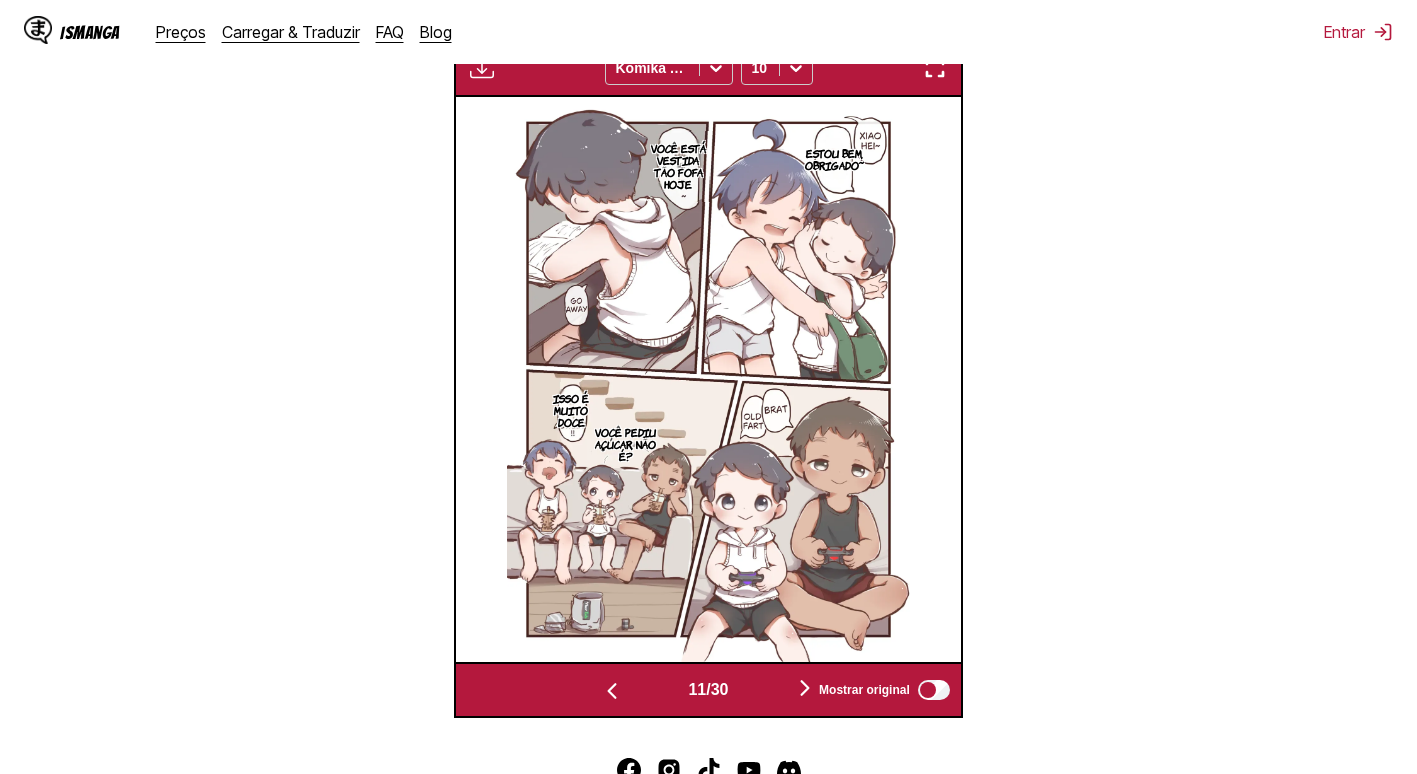 click at bounding box center (805, 688) 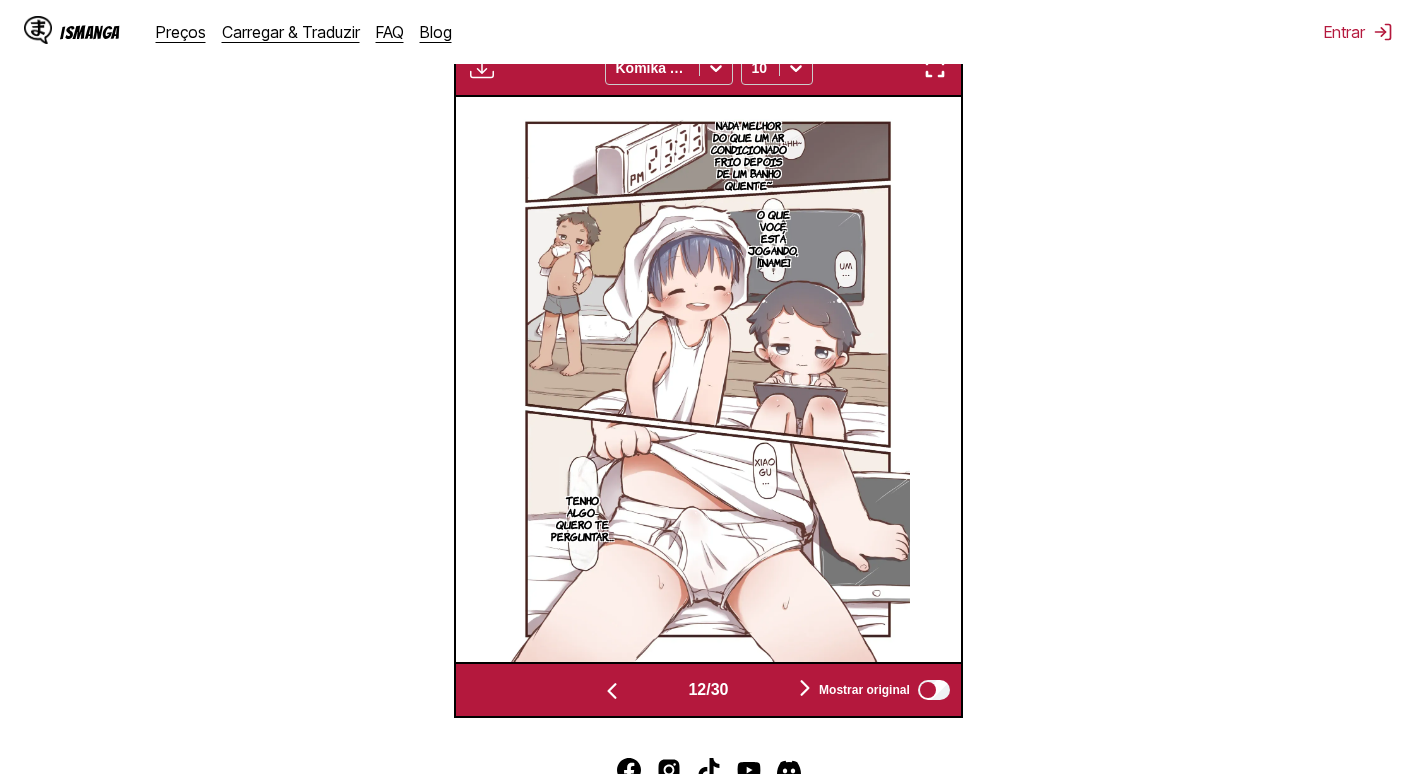 click at bounding box center [805, 688] 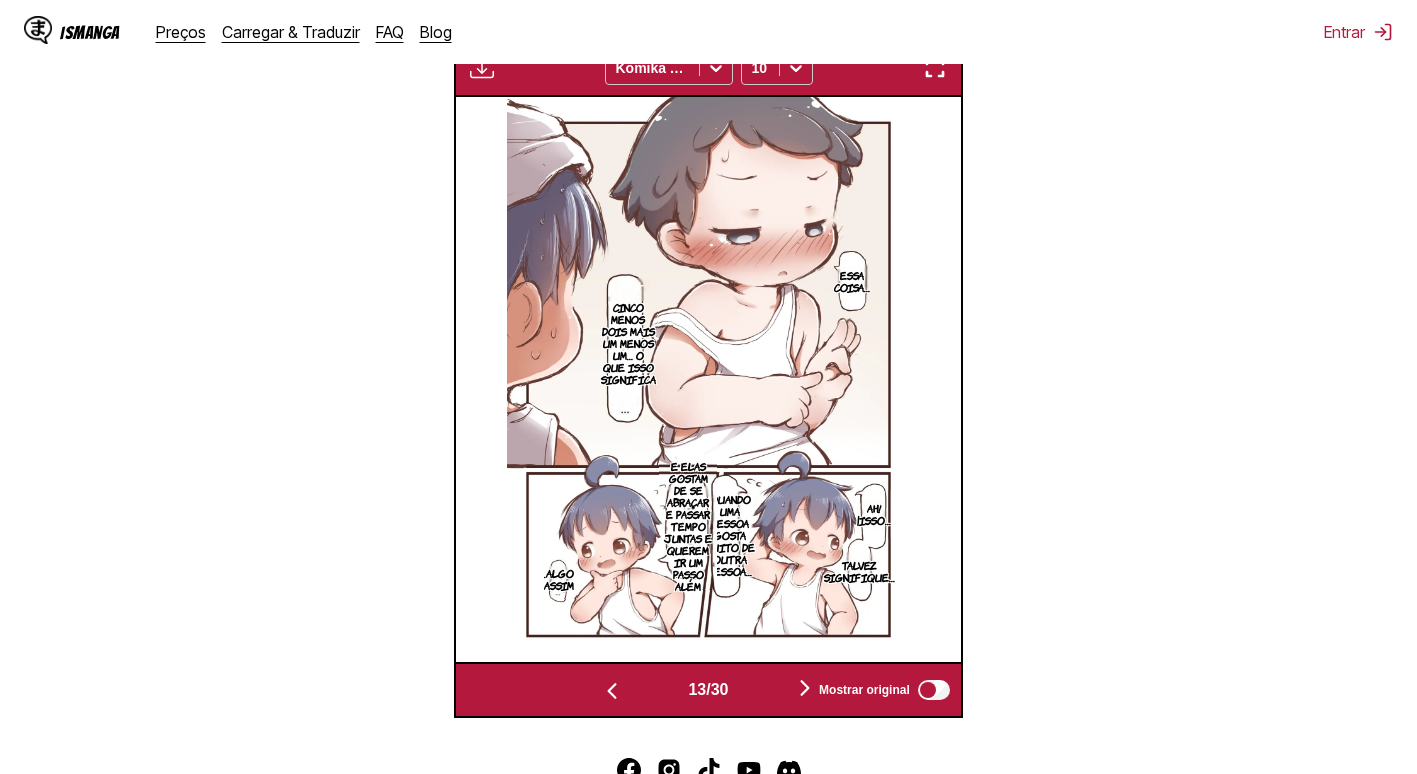 click at bounding box center (805, 688) 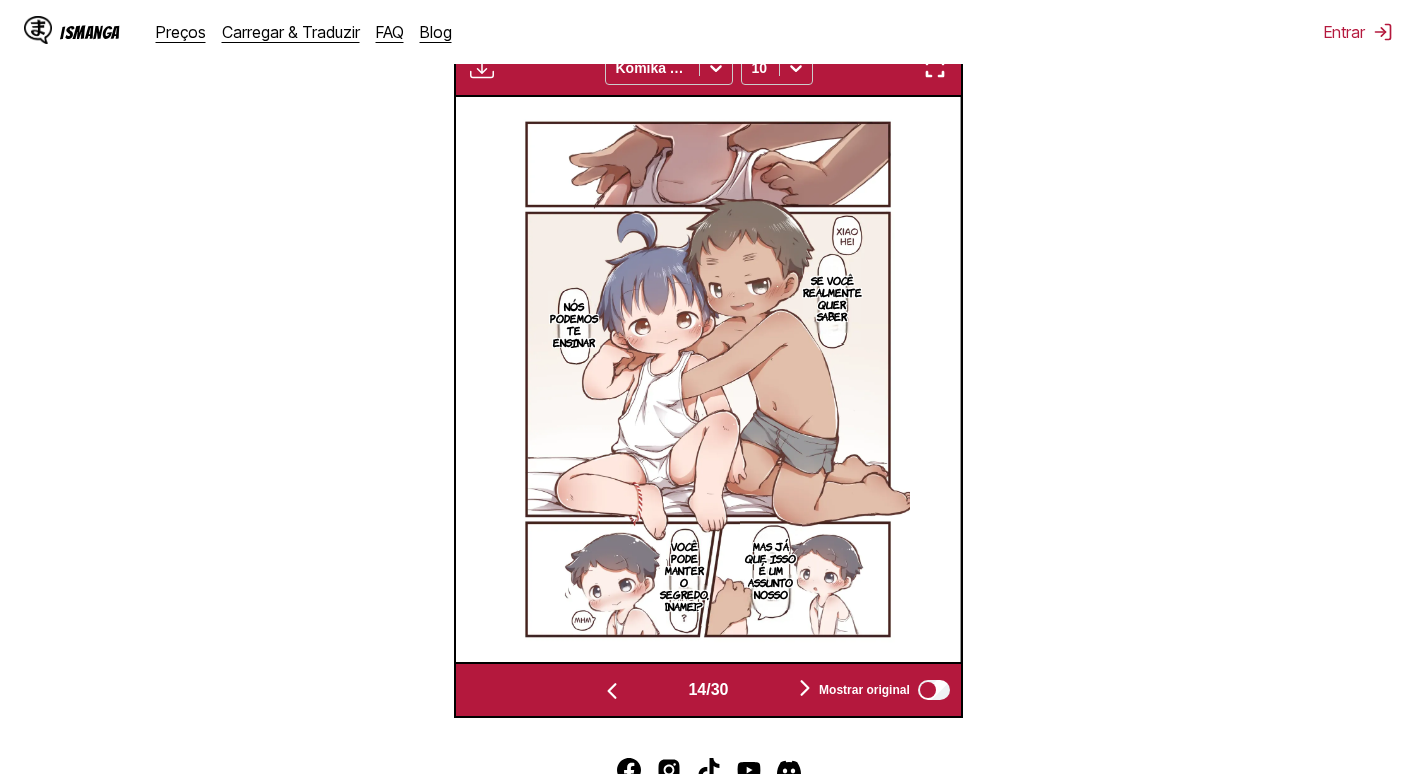 click at bounding box center (805, 688) 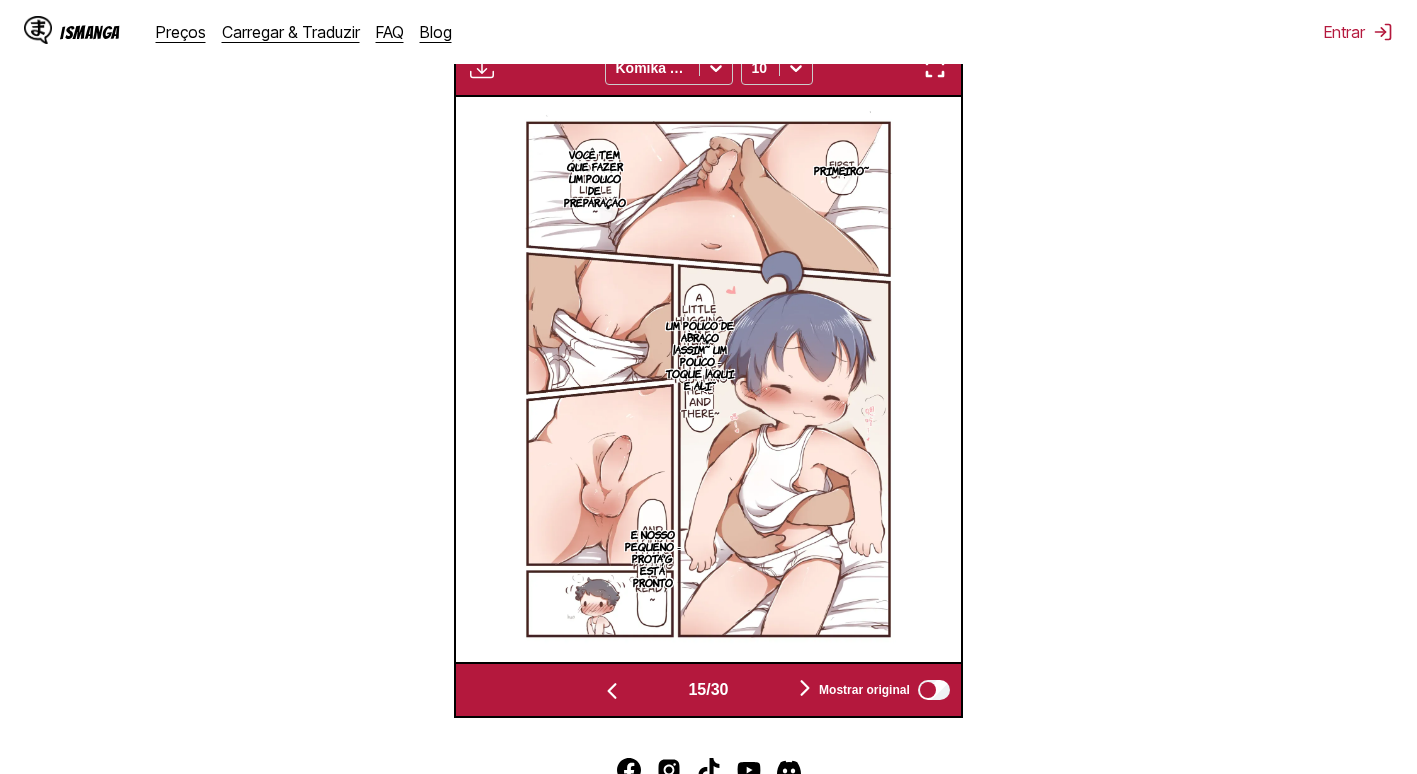 click at bounding box center (805, 689) 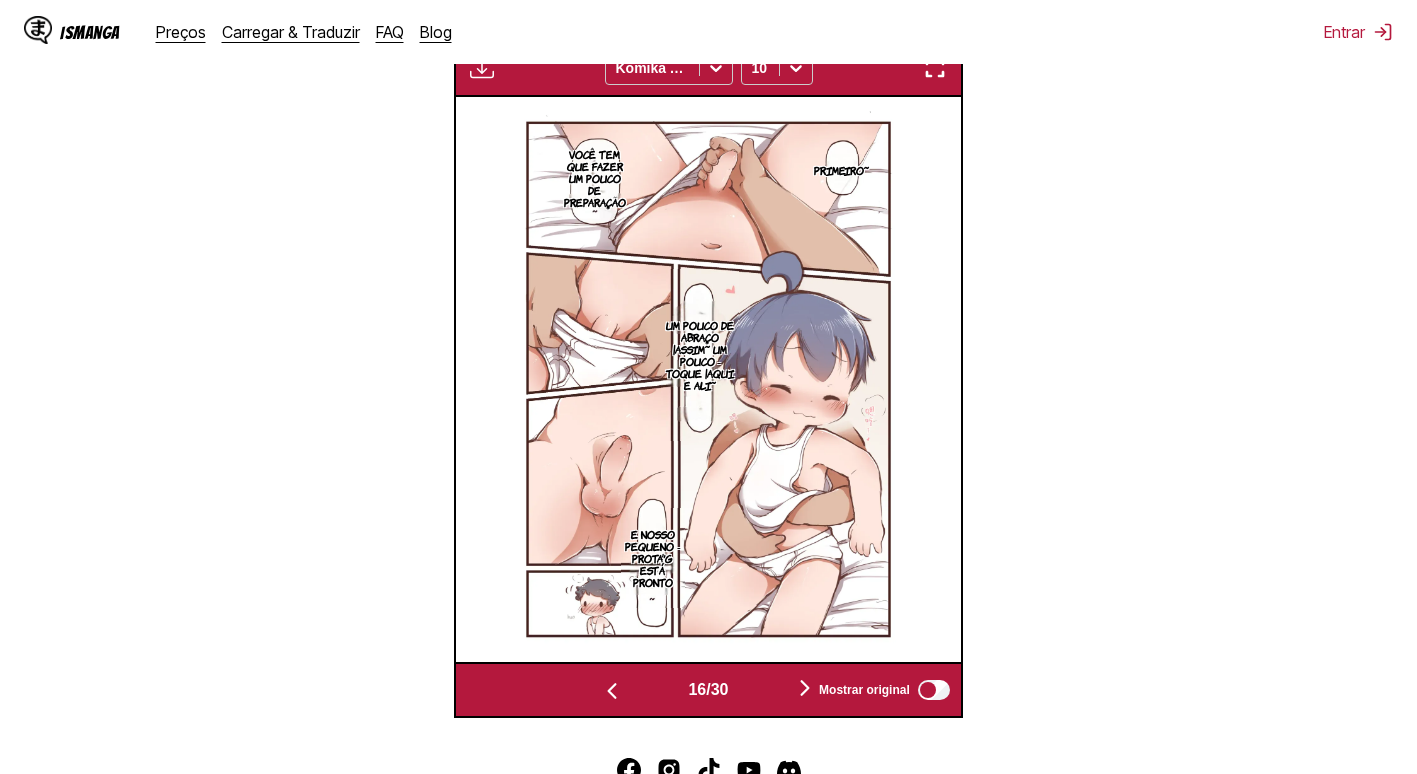 scroll, scrollTop: 0, scrollLeft: 7568, axis: horizontal 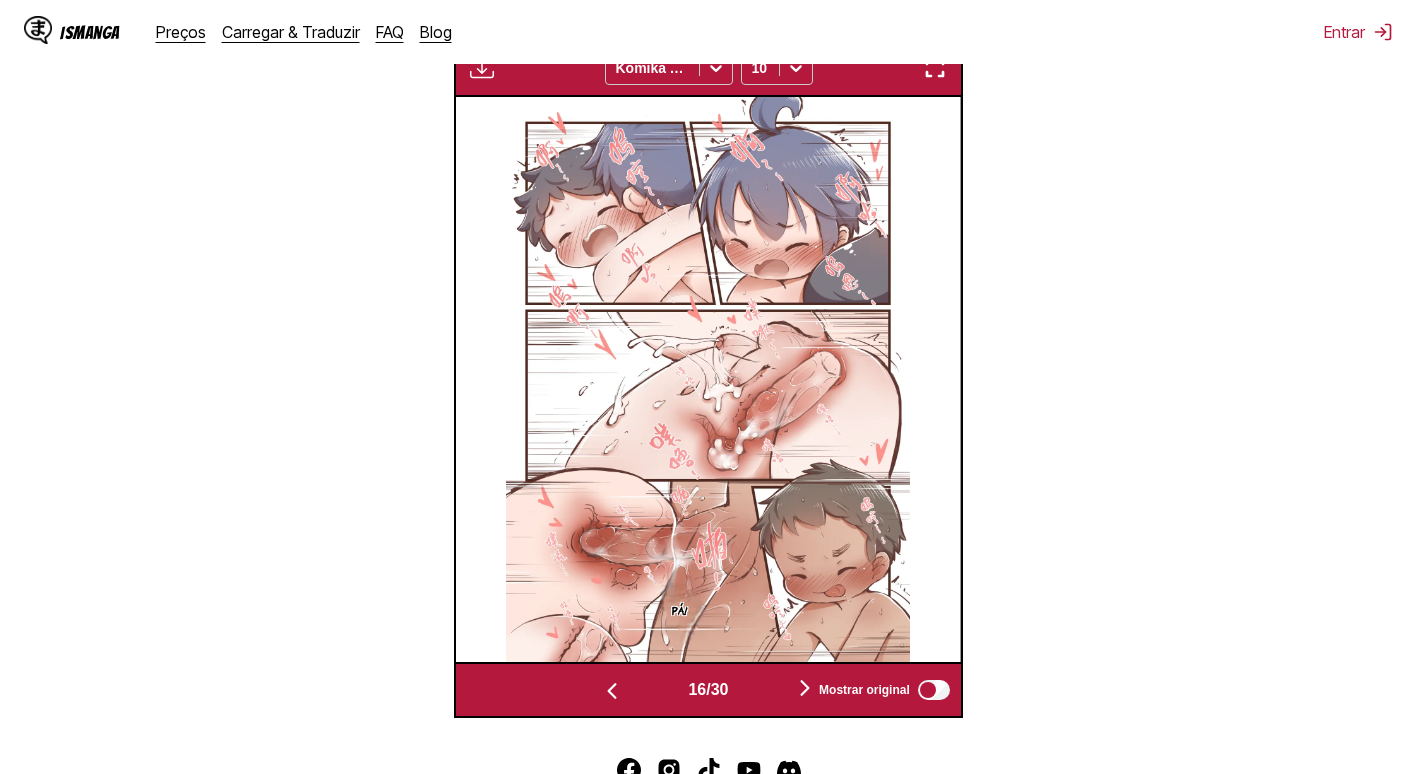 type 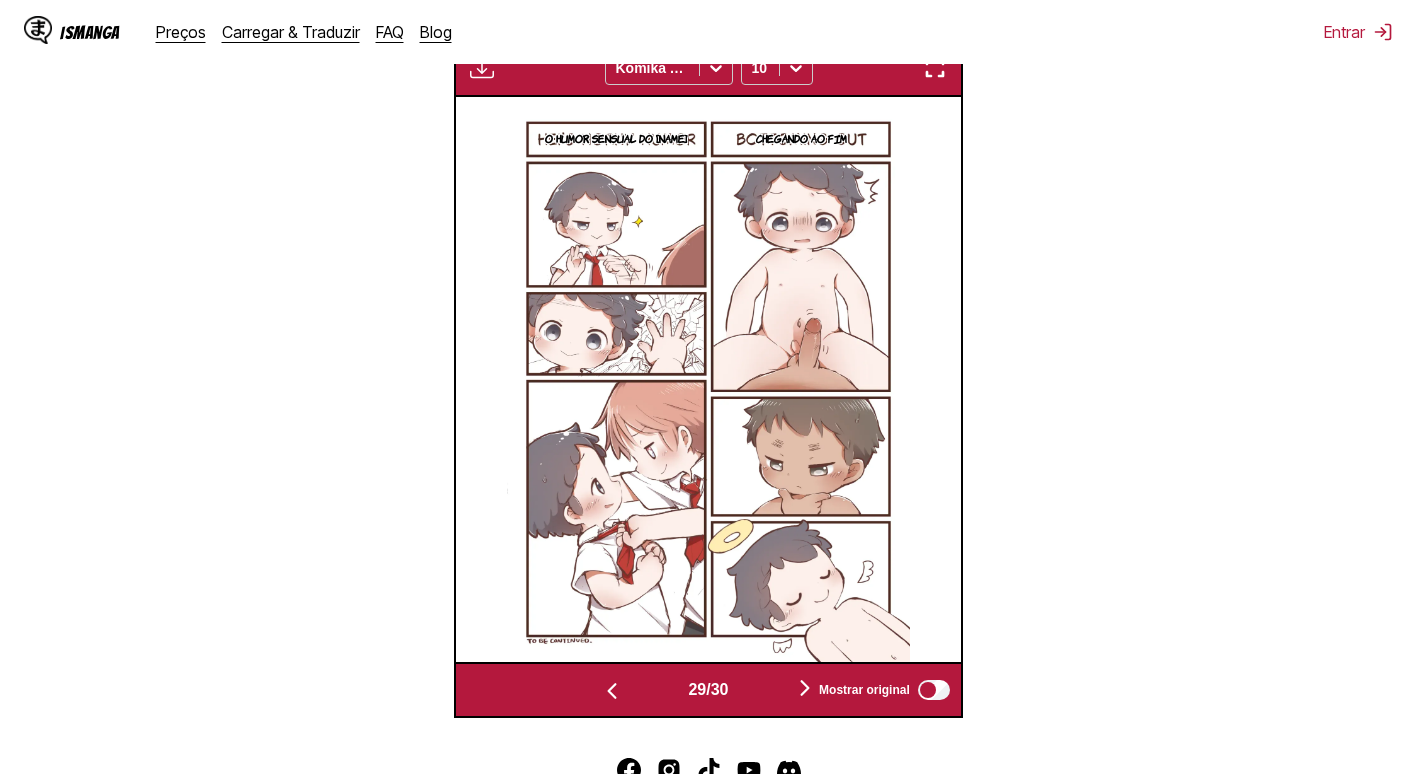 scroll, scrollTop: 0, scrollLeft: 14630, axis: horizontal 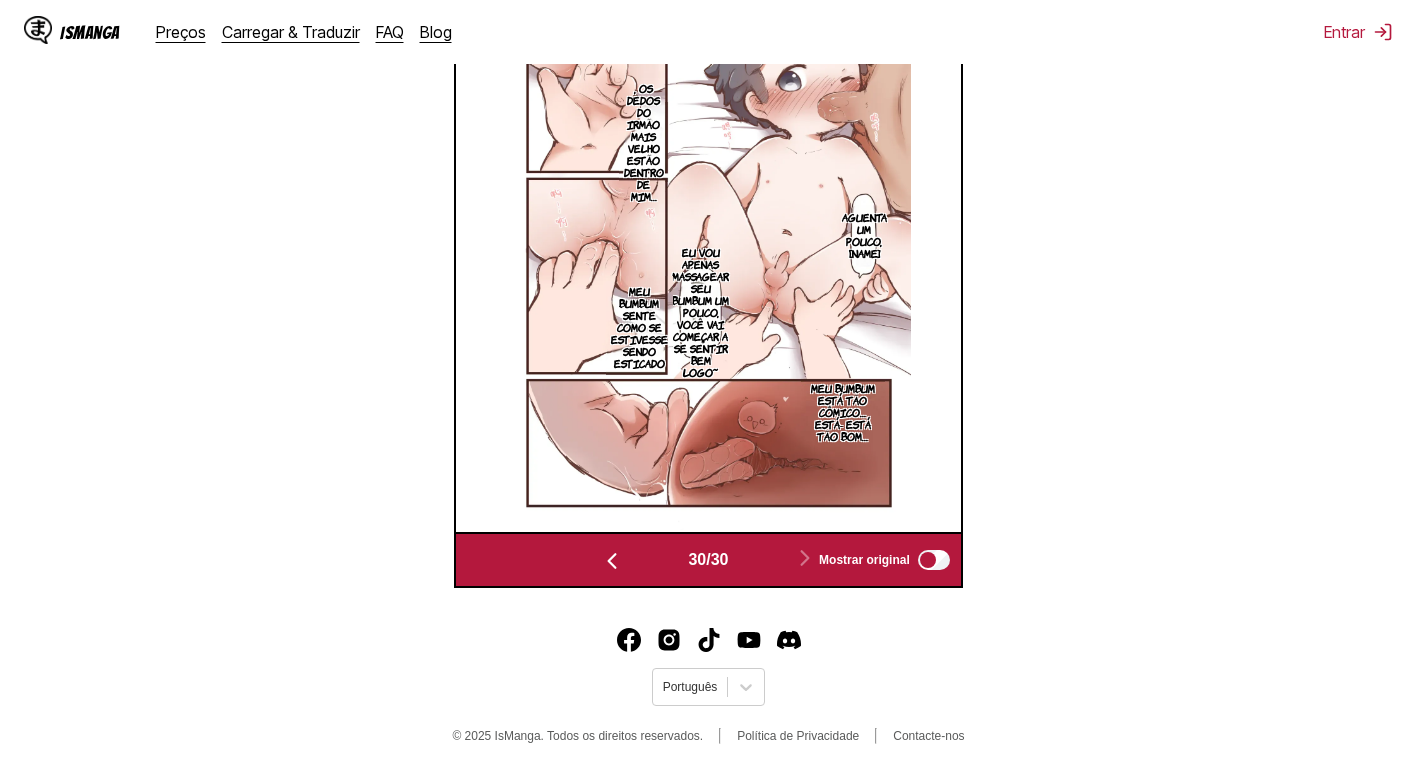 click at bounding box center (612, 559) 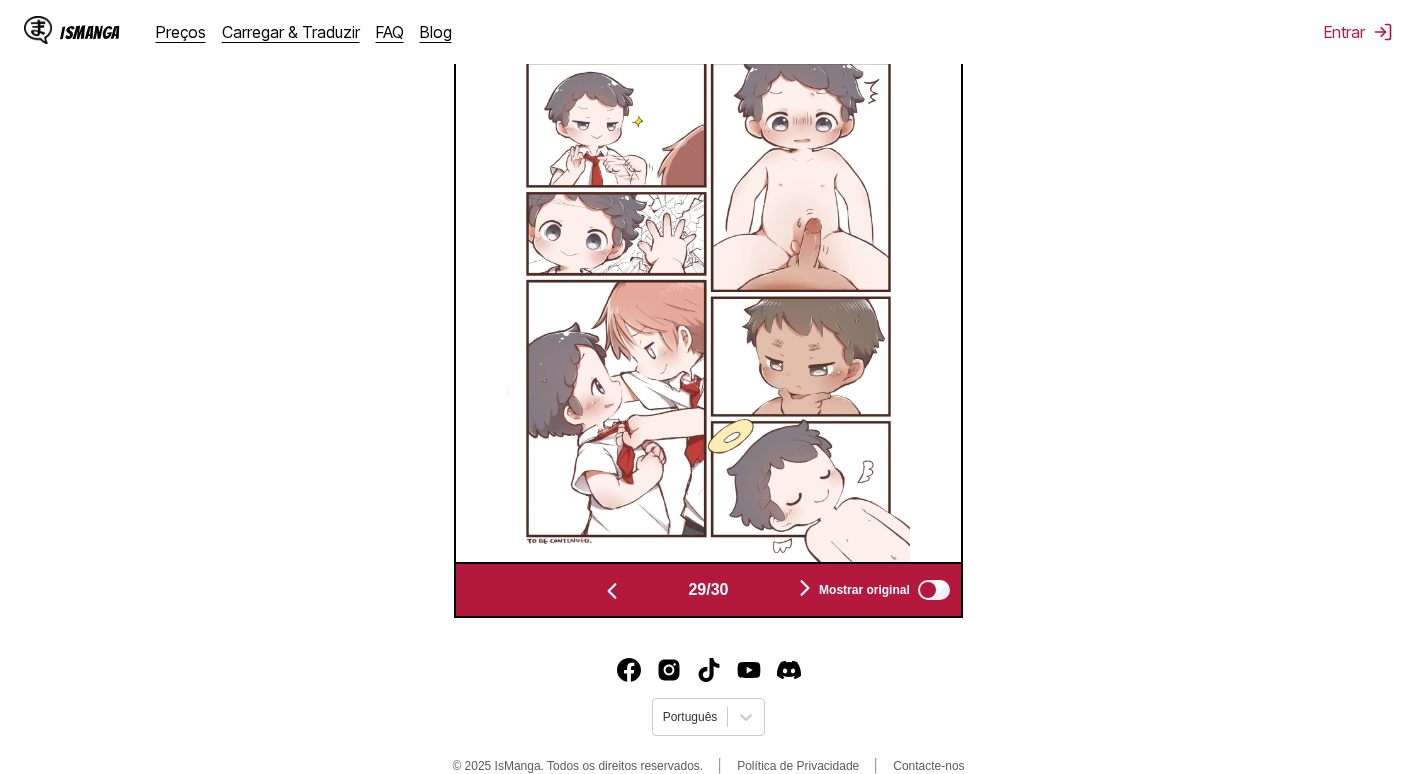 click at bounding box center (709, 279) 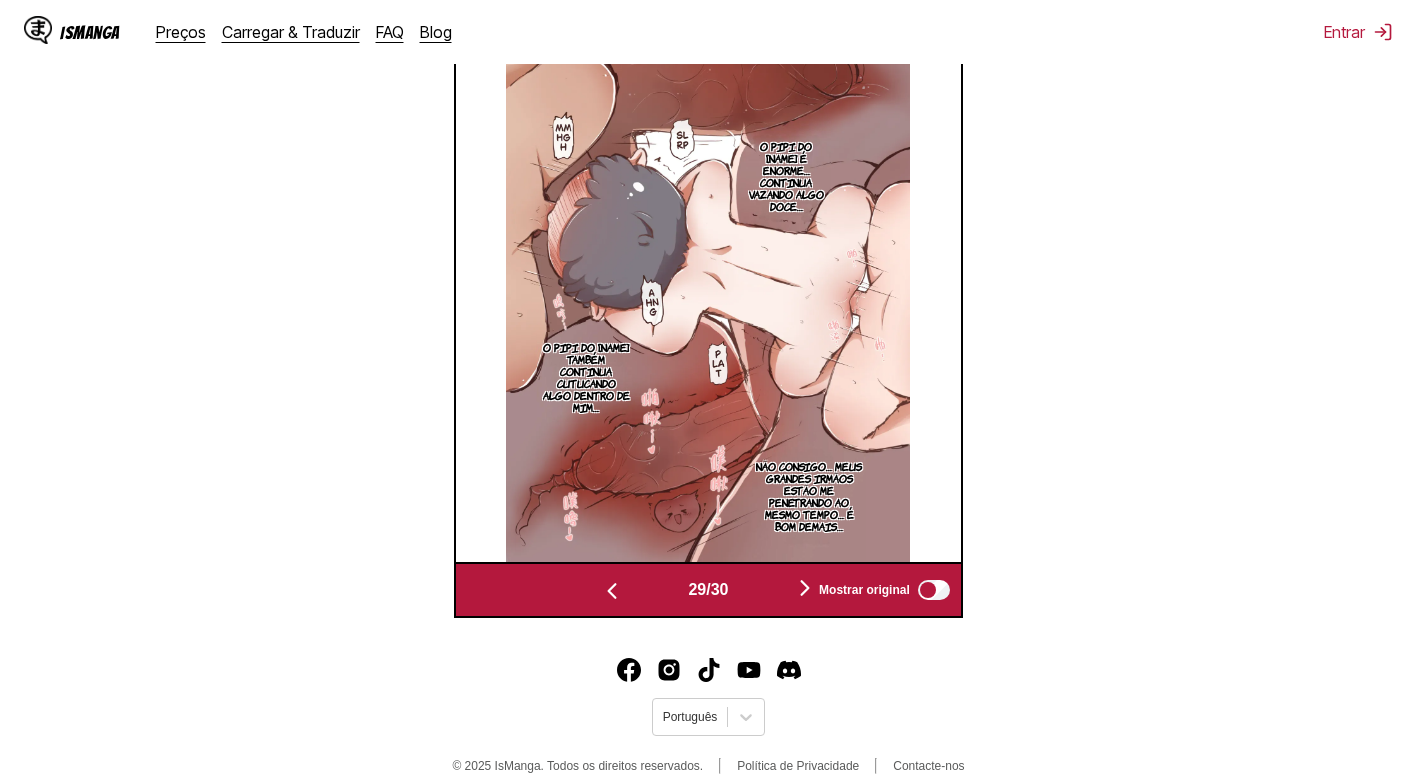 click at bounding box center [612, 591] 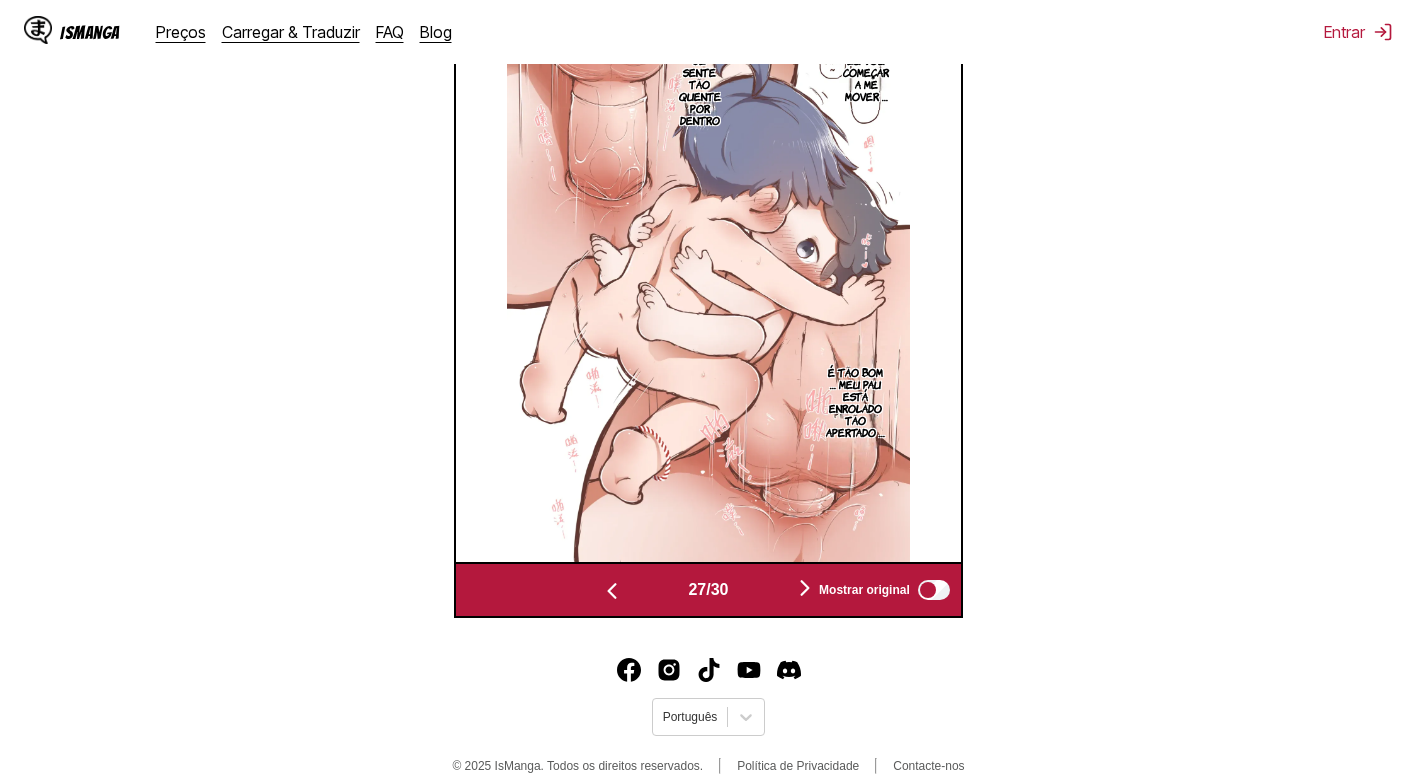 click at bounding box center (612, 591) 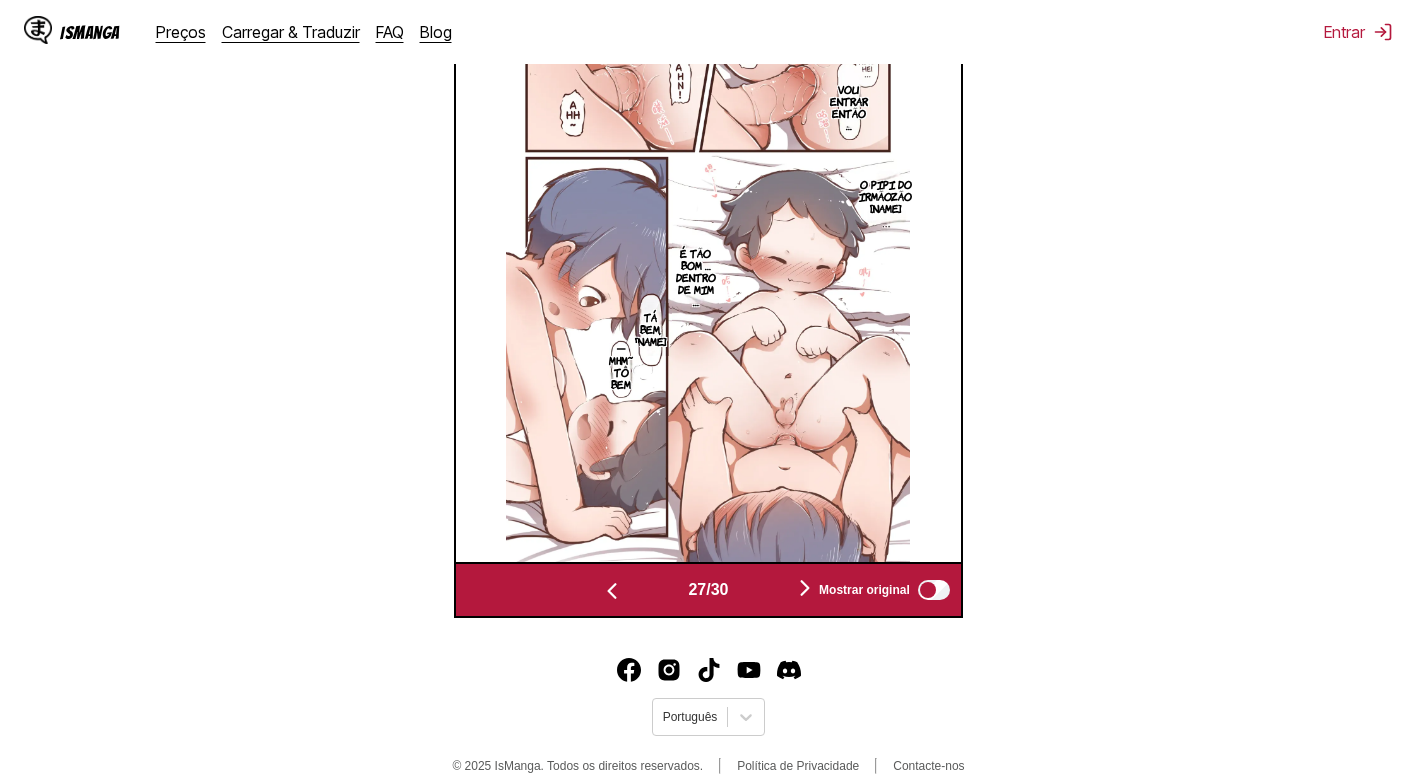 click at bounding box center (612, 591) 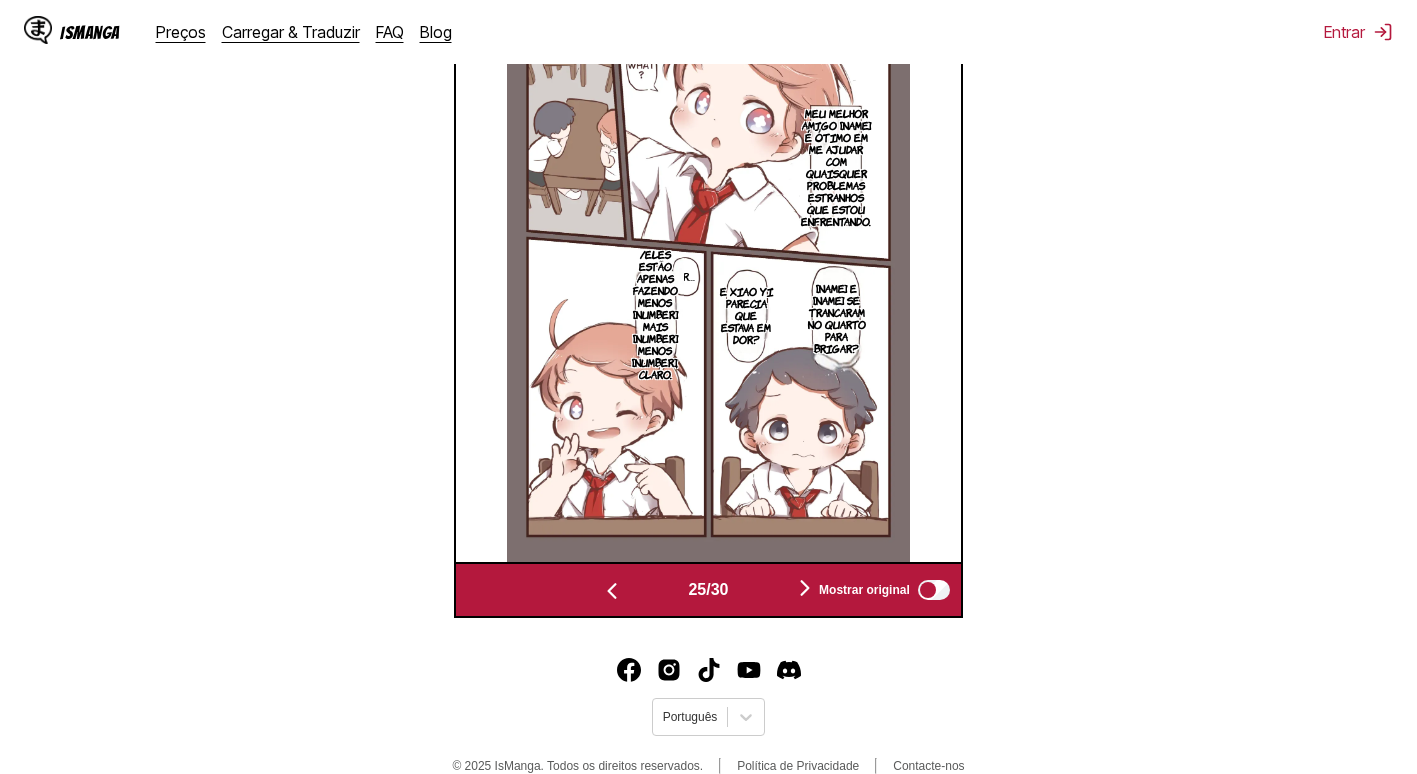 click at bounding box center (612, 591) 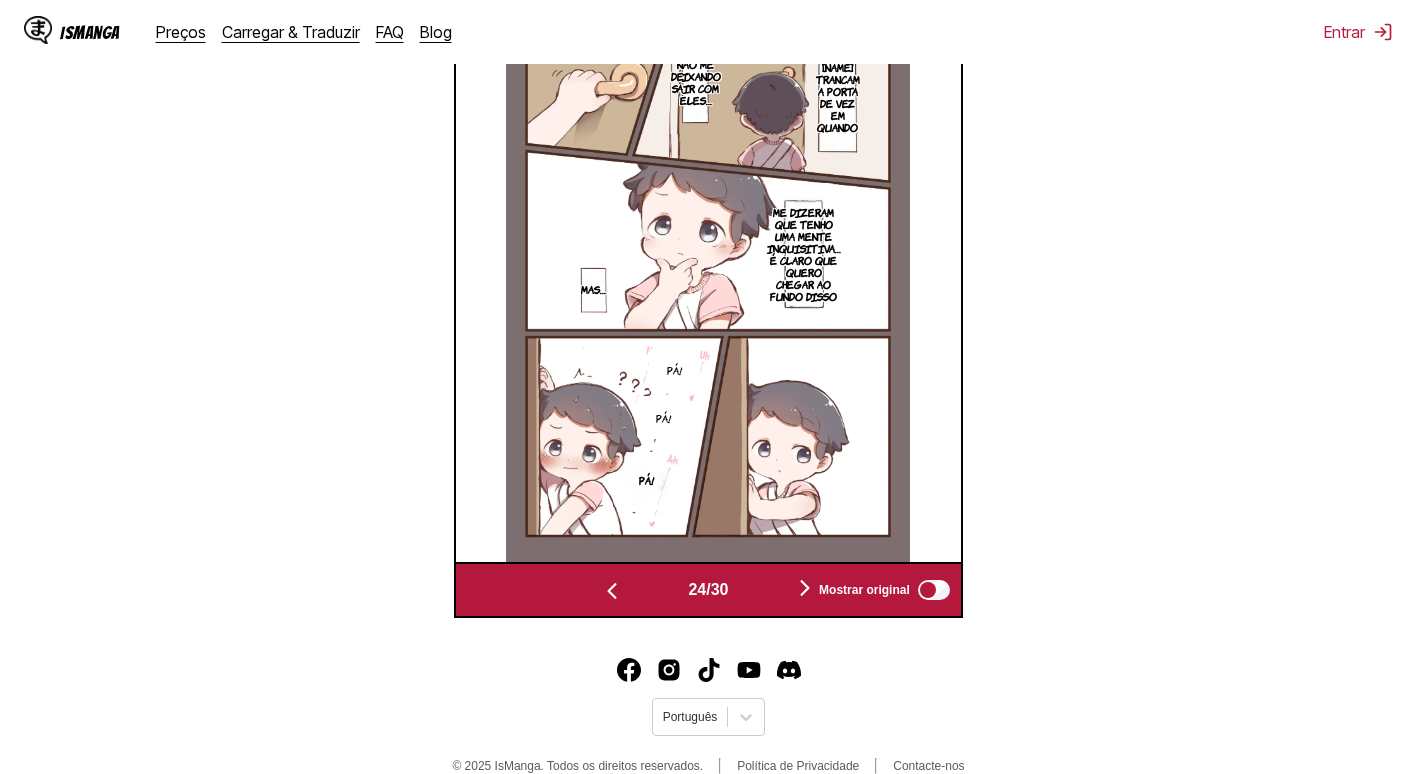 click at bounding box center [612, 591] 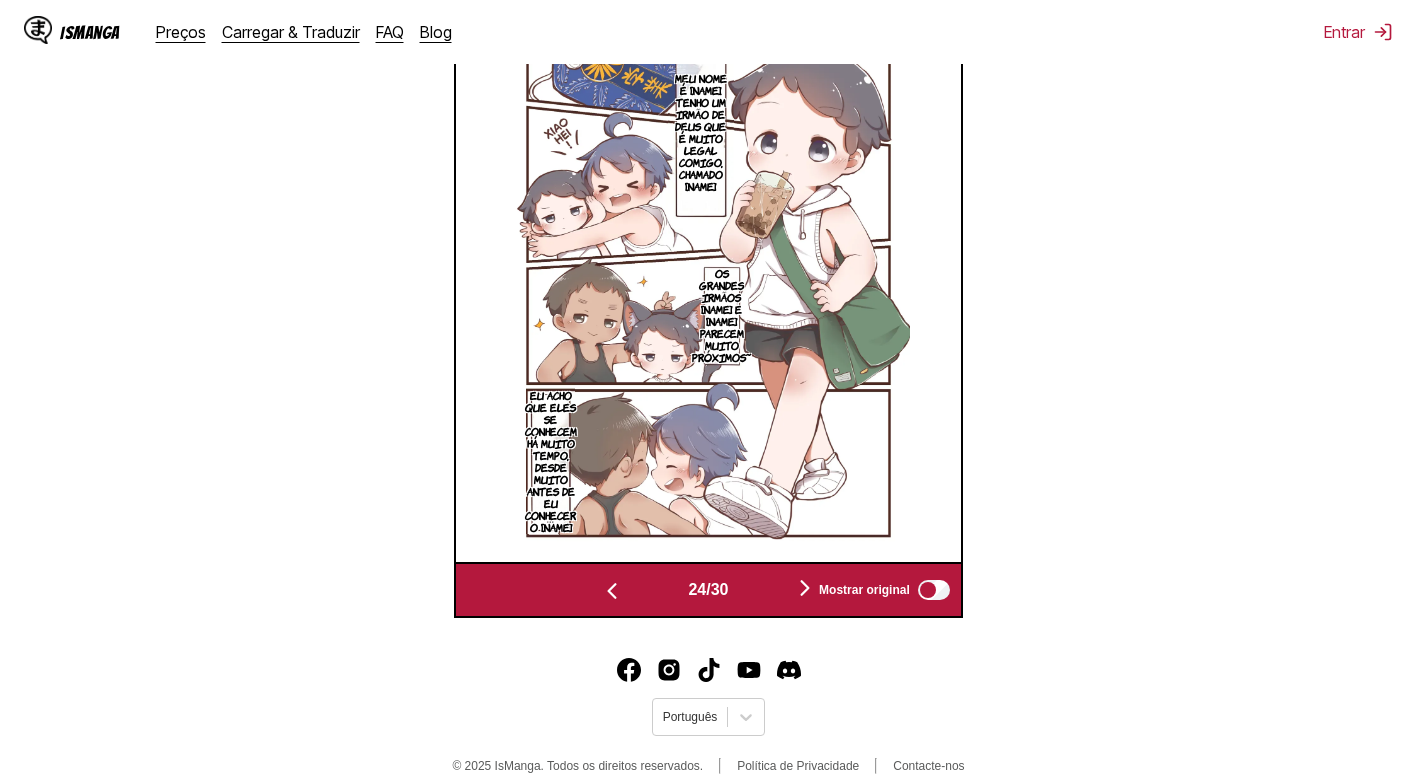 click at bounding box center [612, 591] 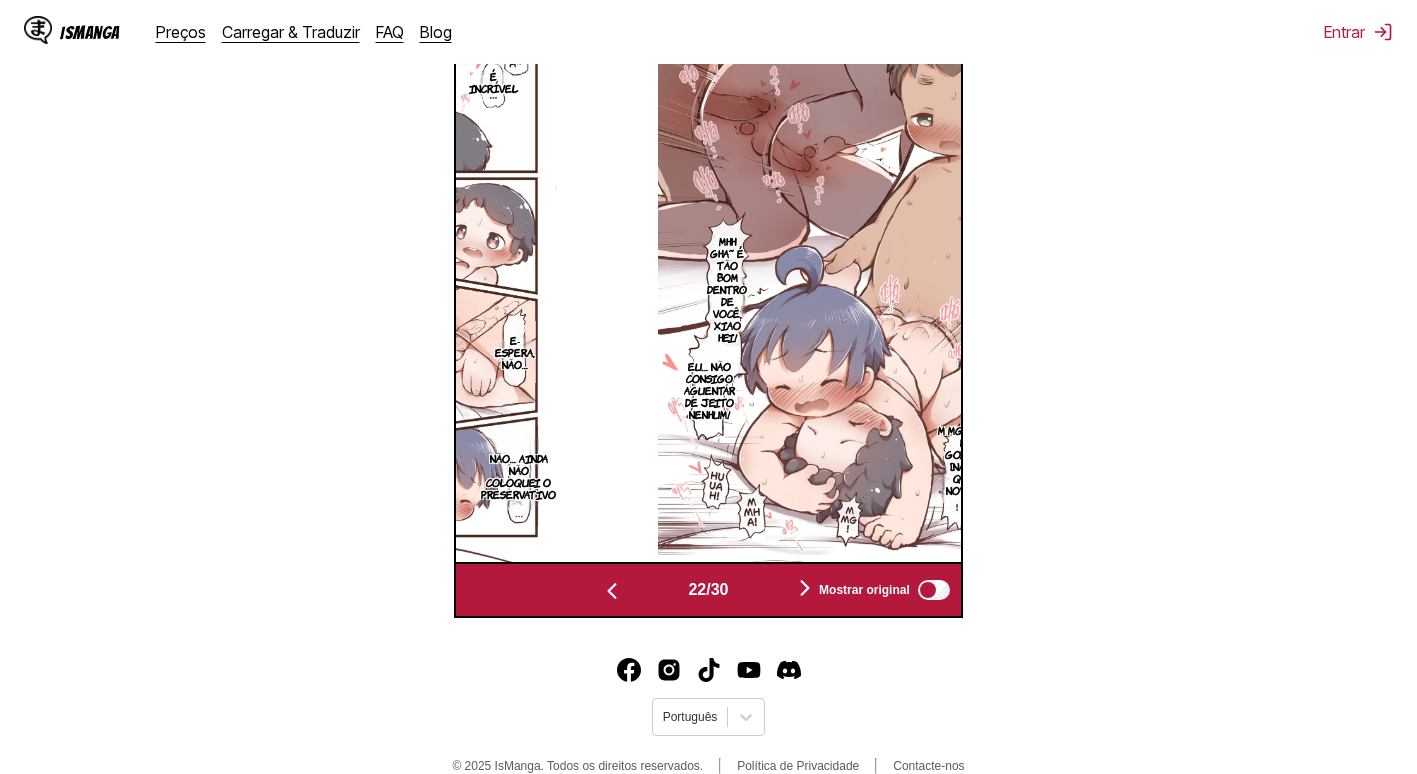 click at bounding box center [612, 591] 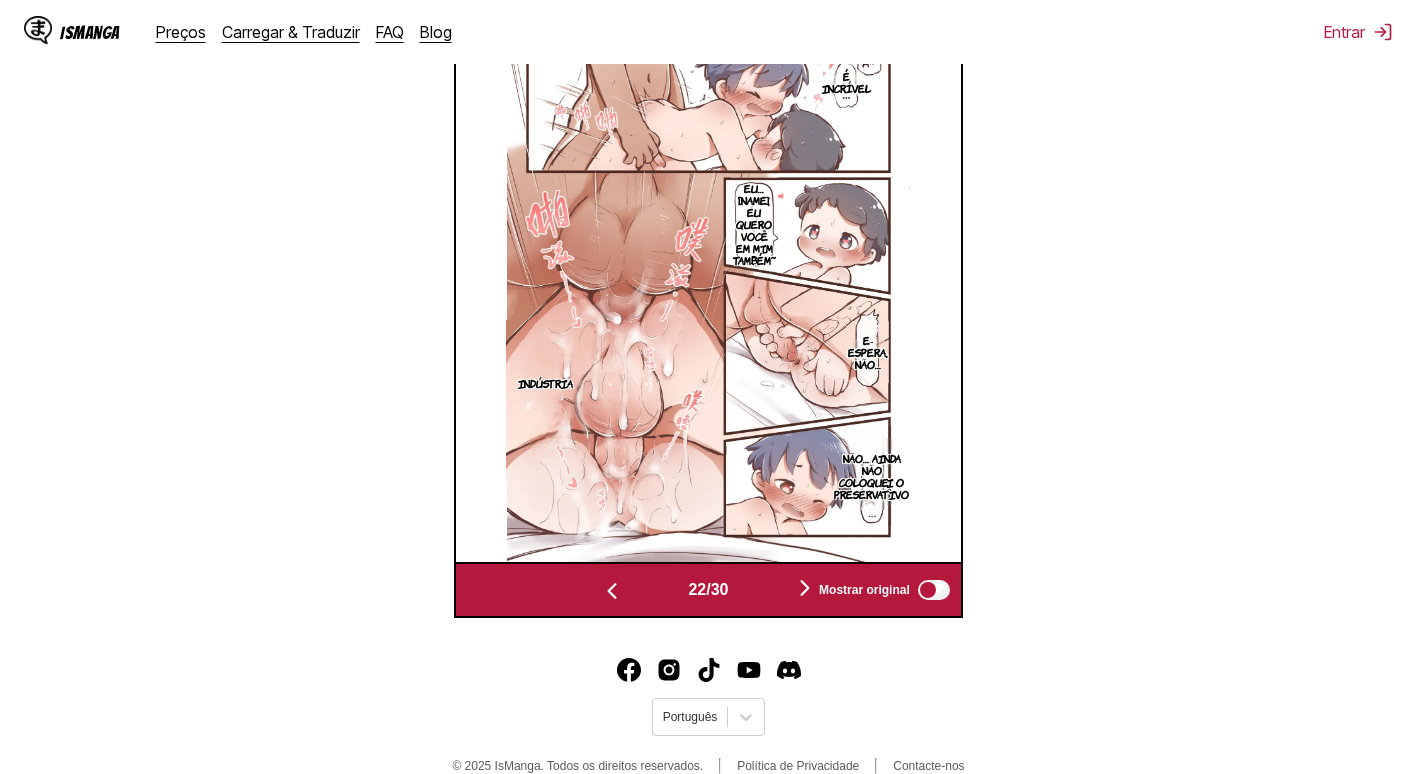 click at bounding box center [612, 591] 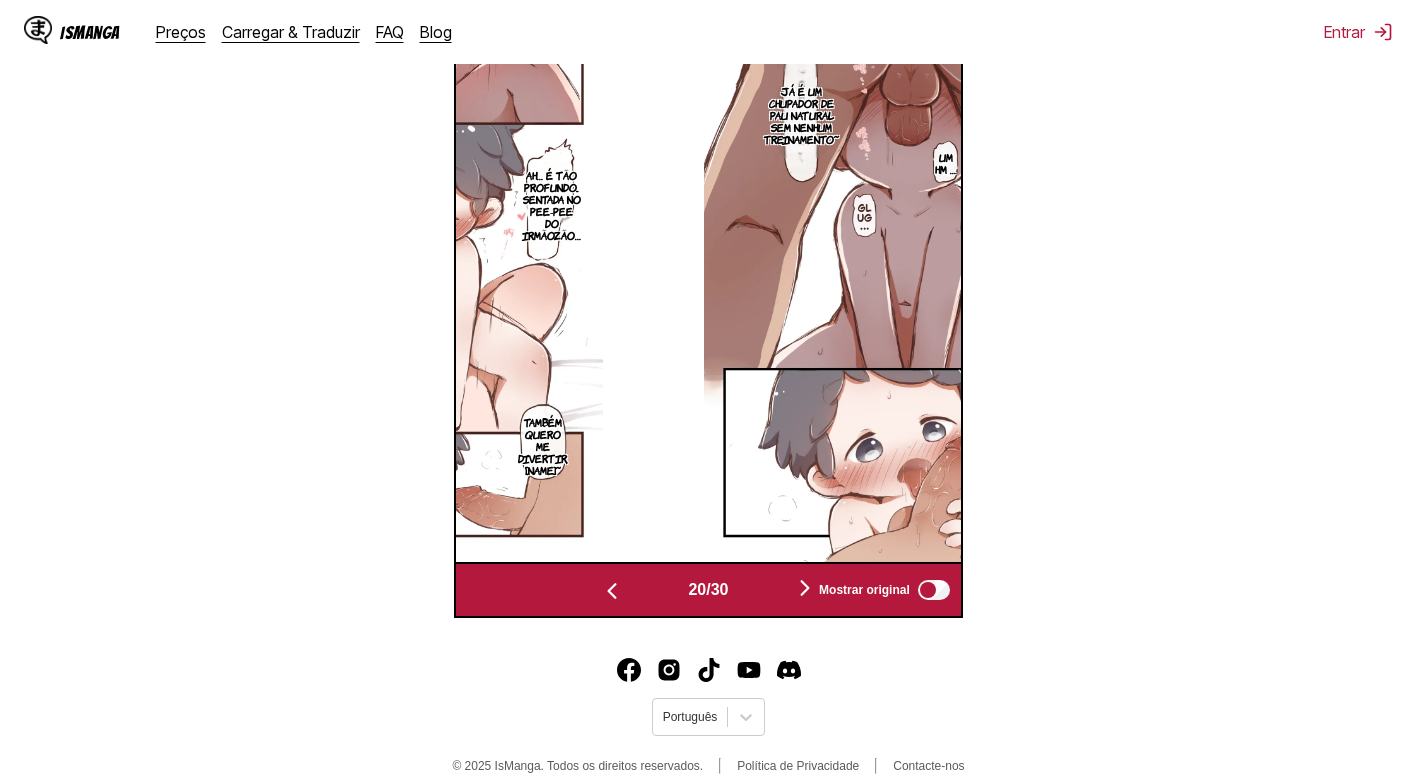 click at bounding box center (612, 591) 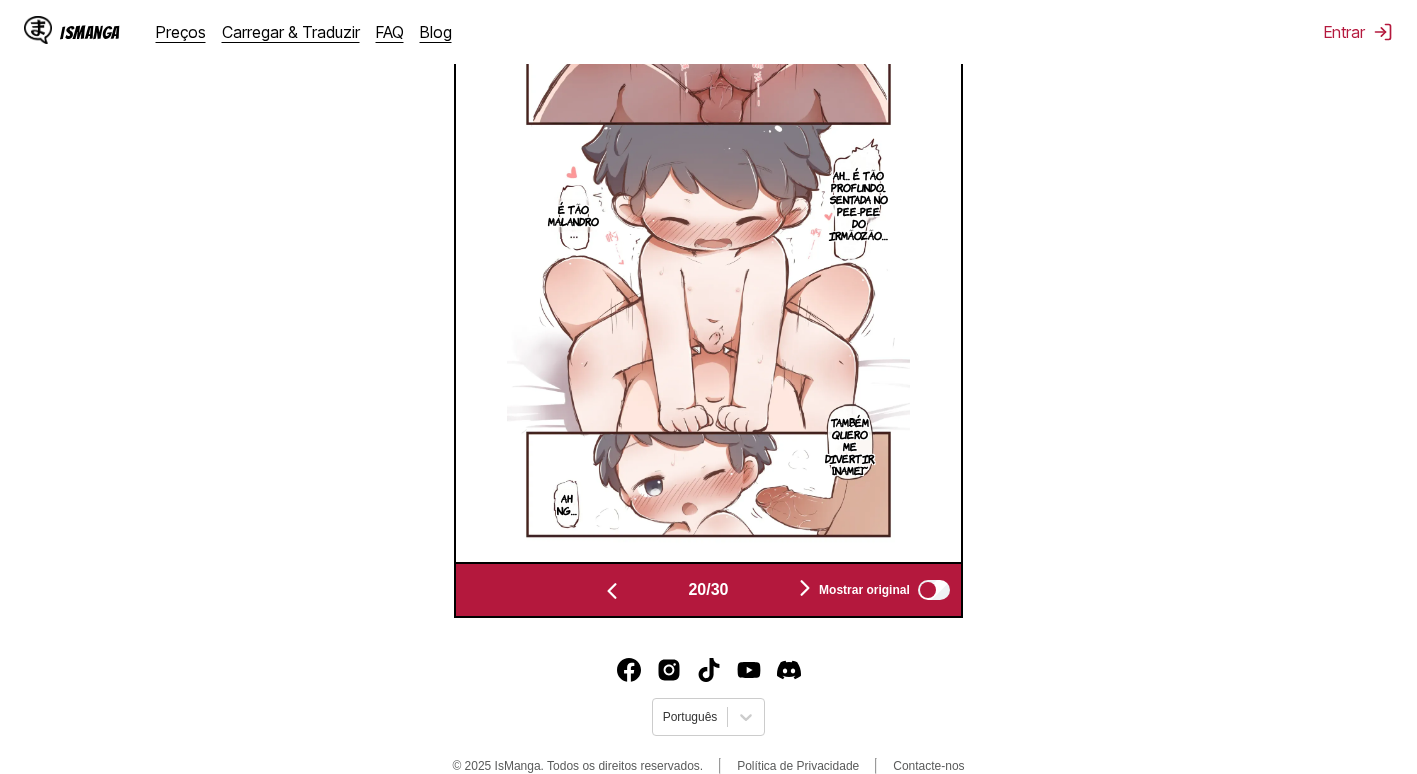 click at bounding box center [612, 591] 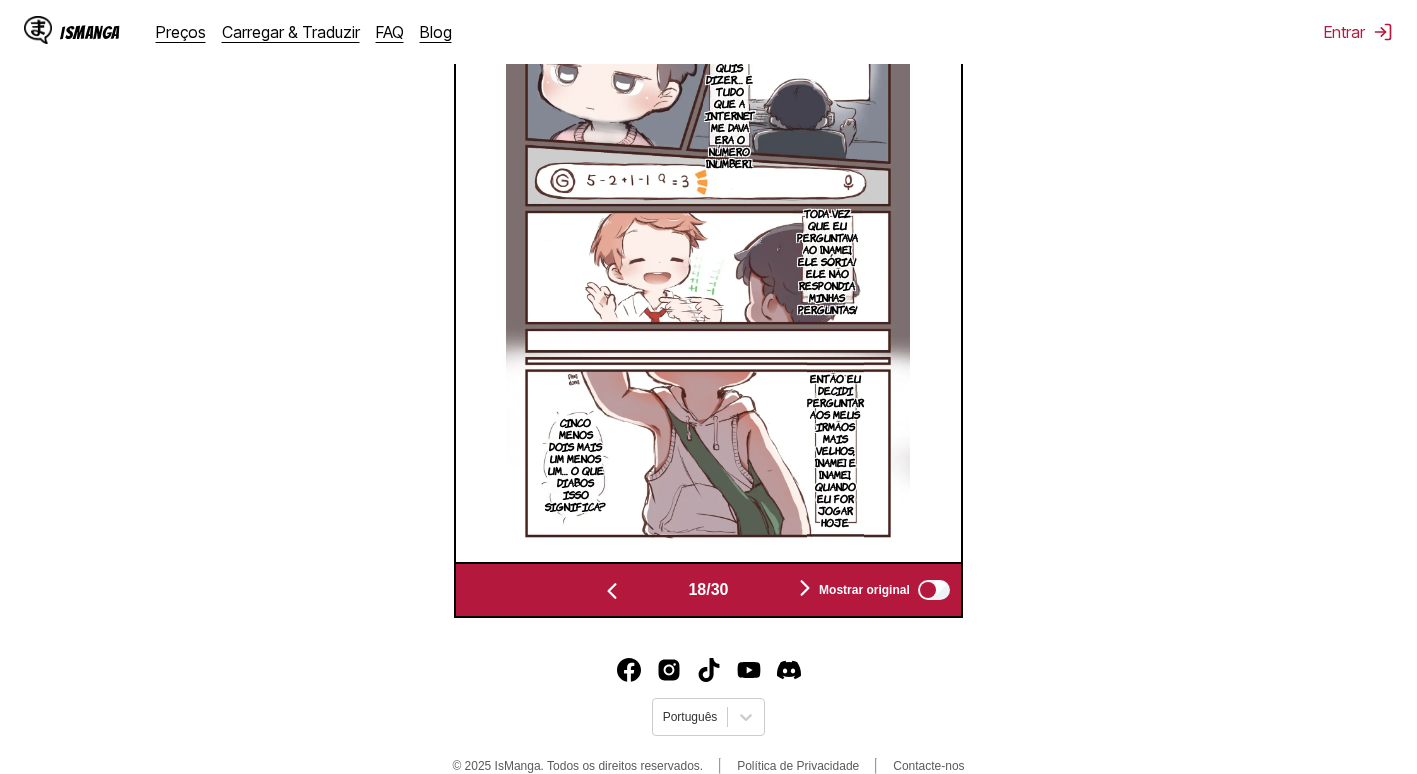 click at bounding box center (612, 591) 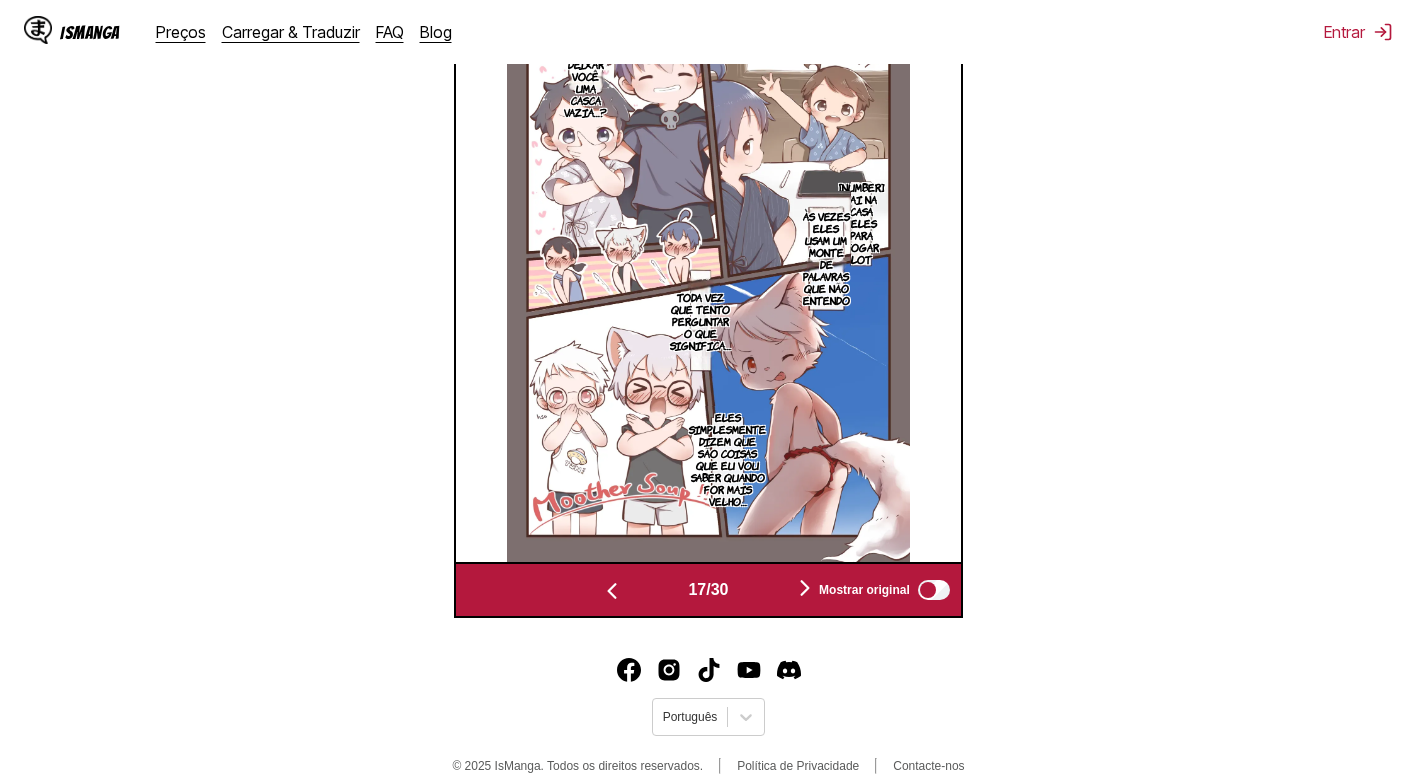 click at bounding box center (612, 591) 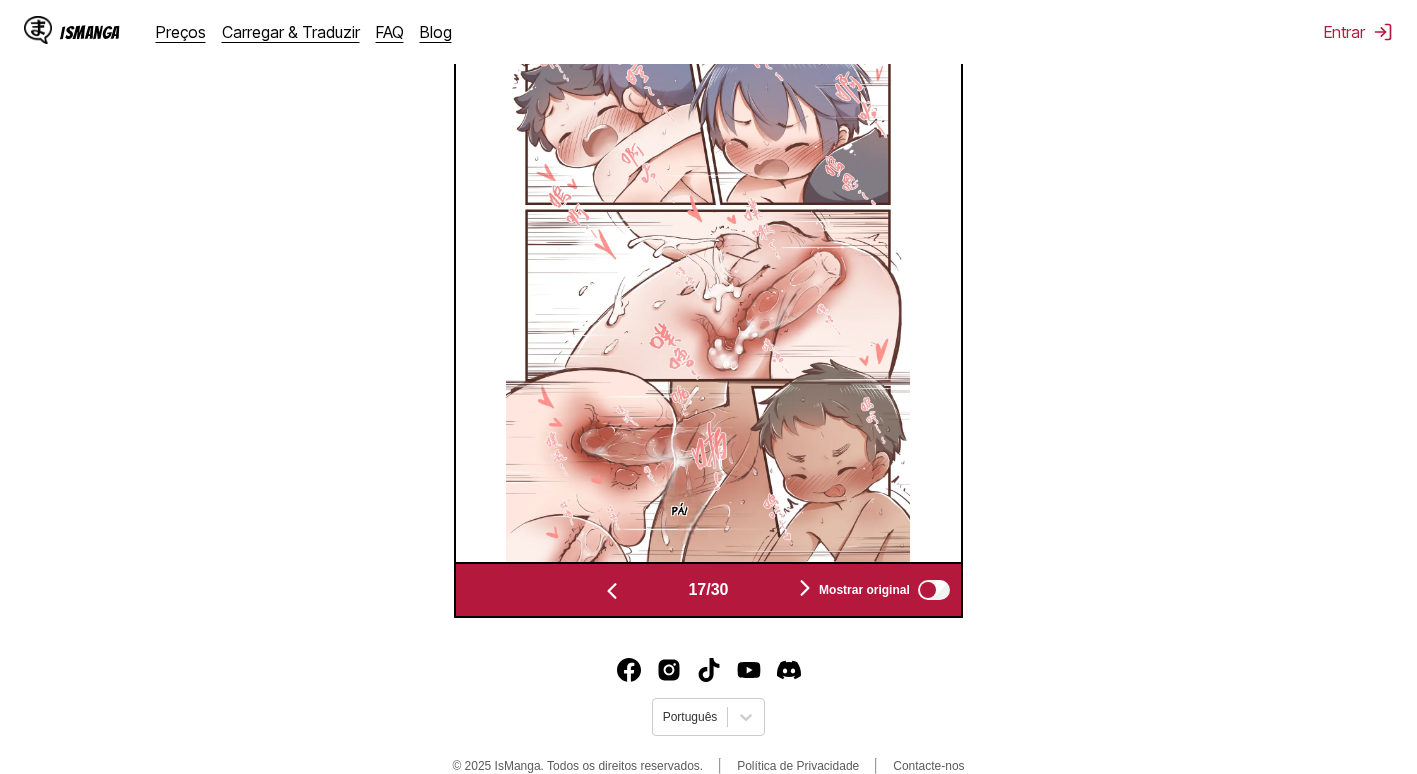 click at bounding box center [612, 591] 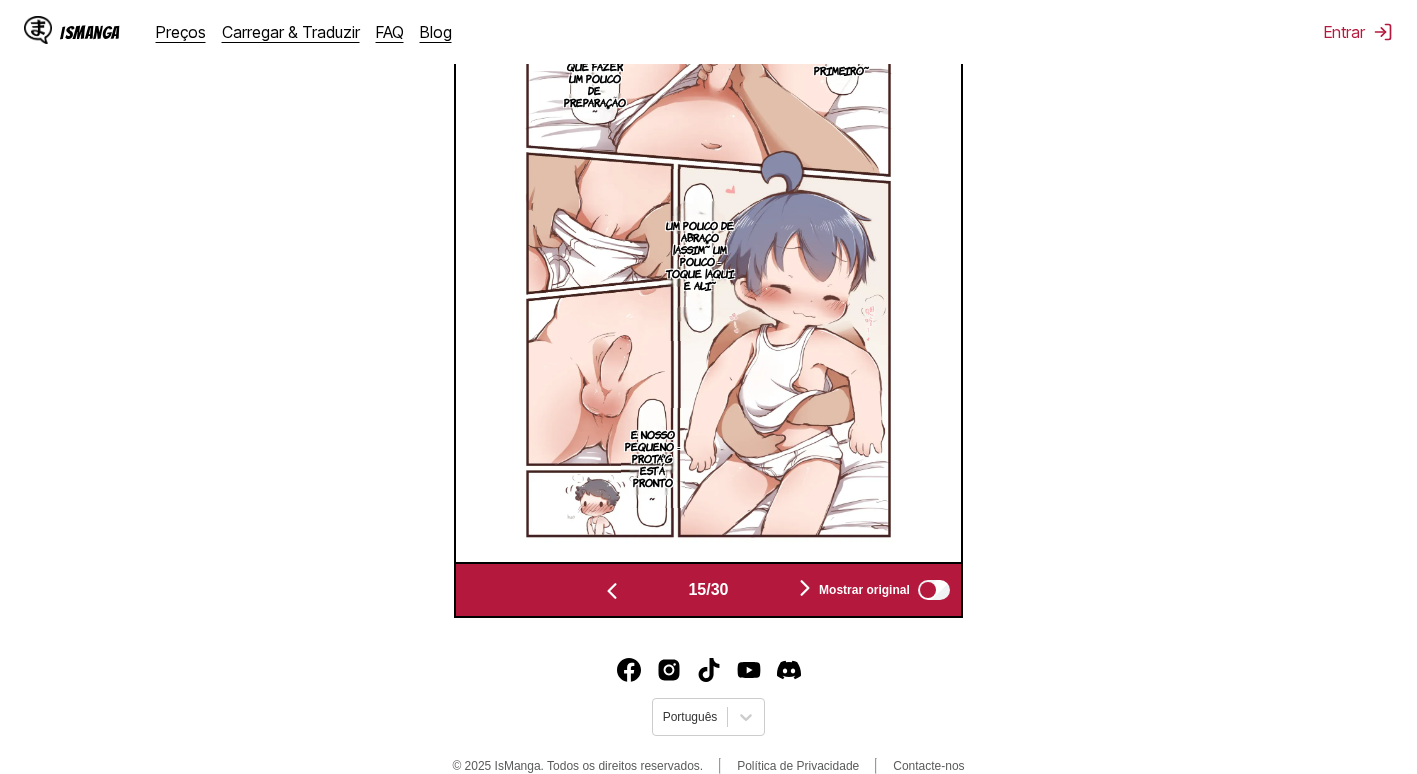 click at bounding box center [612, 591] 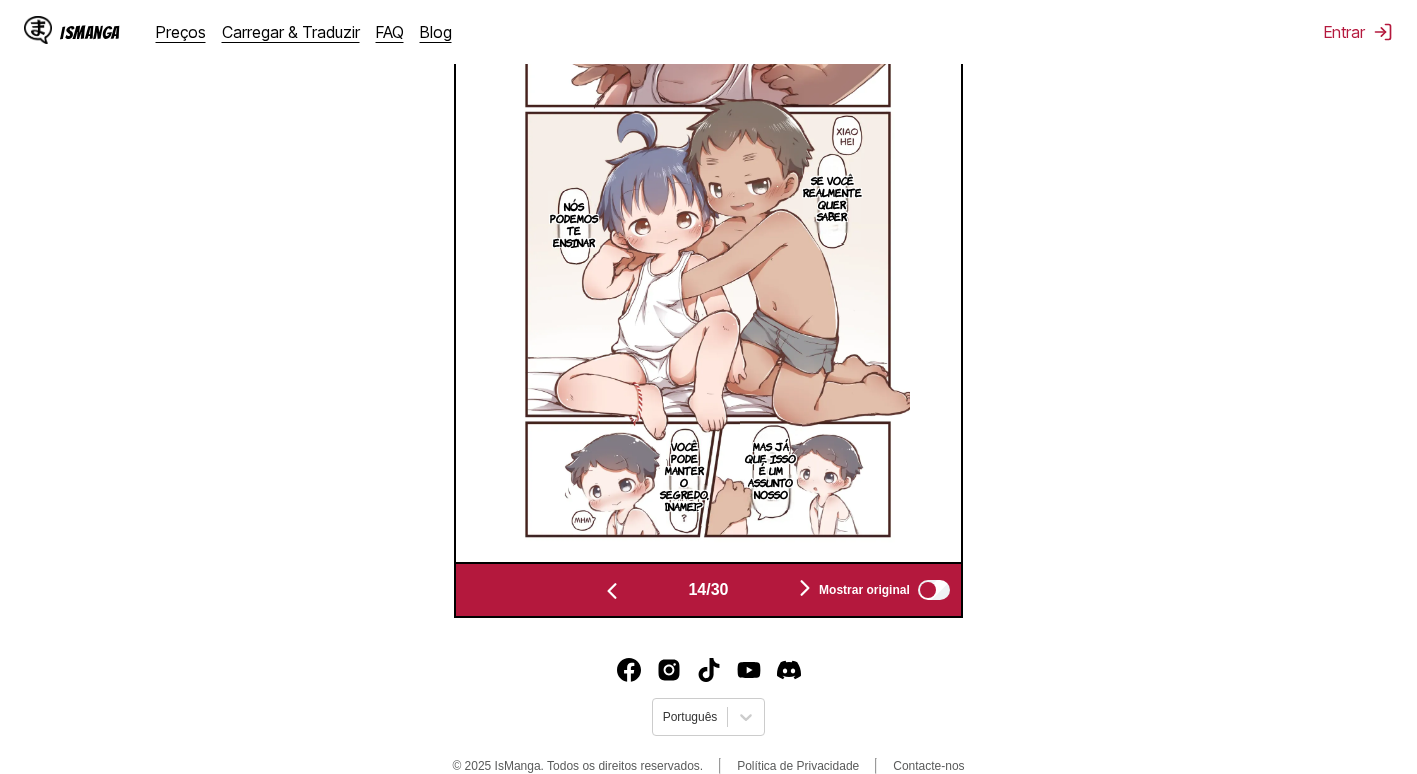 click at bounding box center (612, 591) 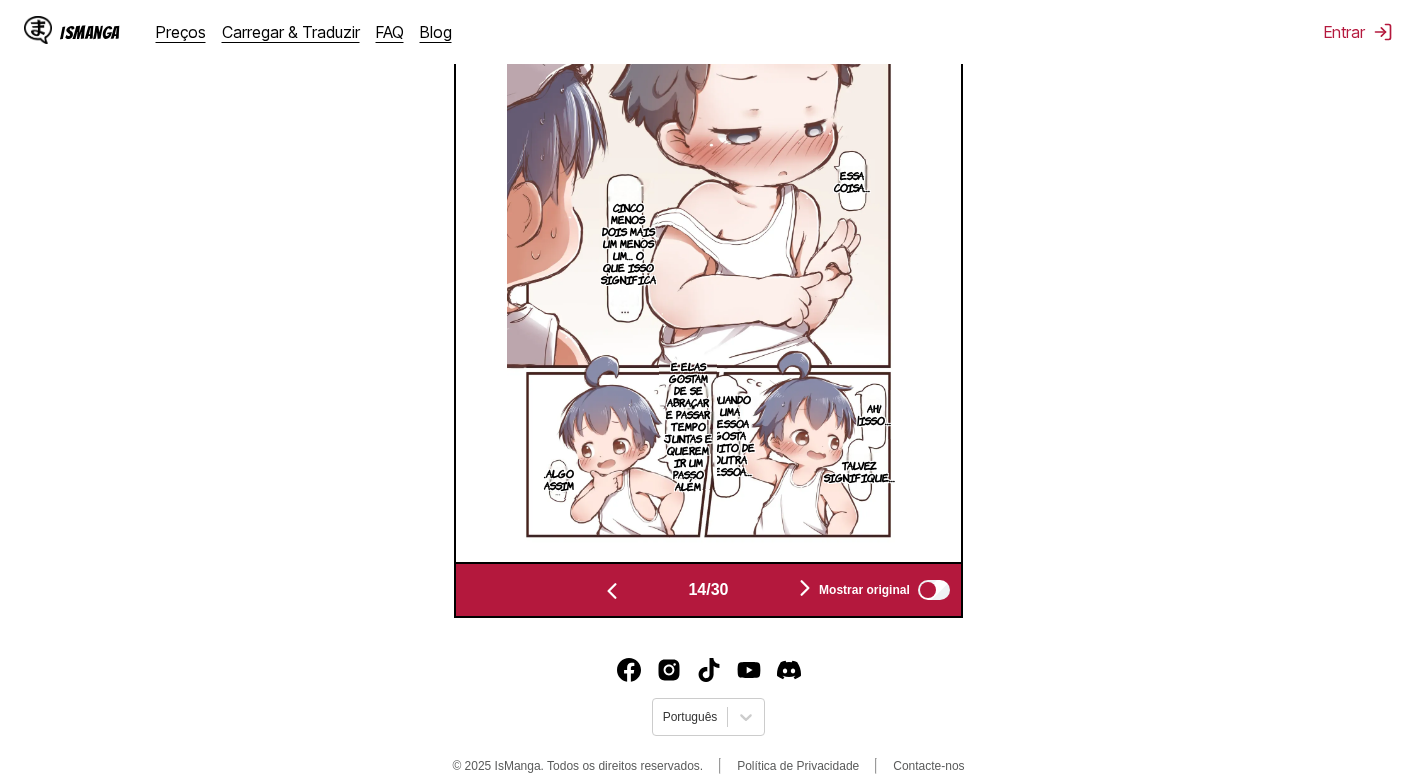 click at bounding box center (612, 591) 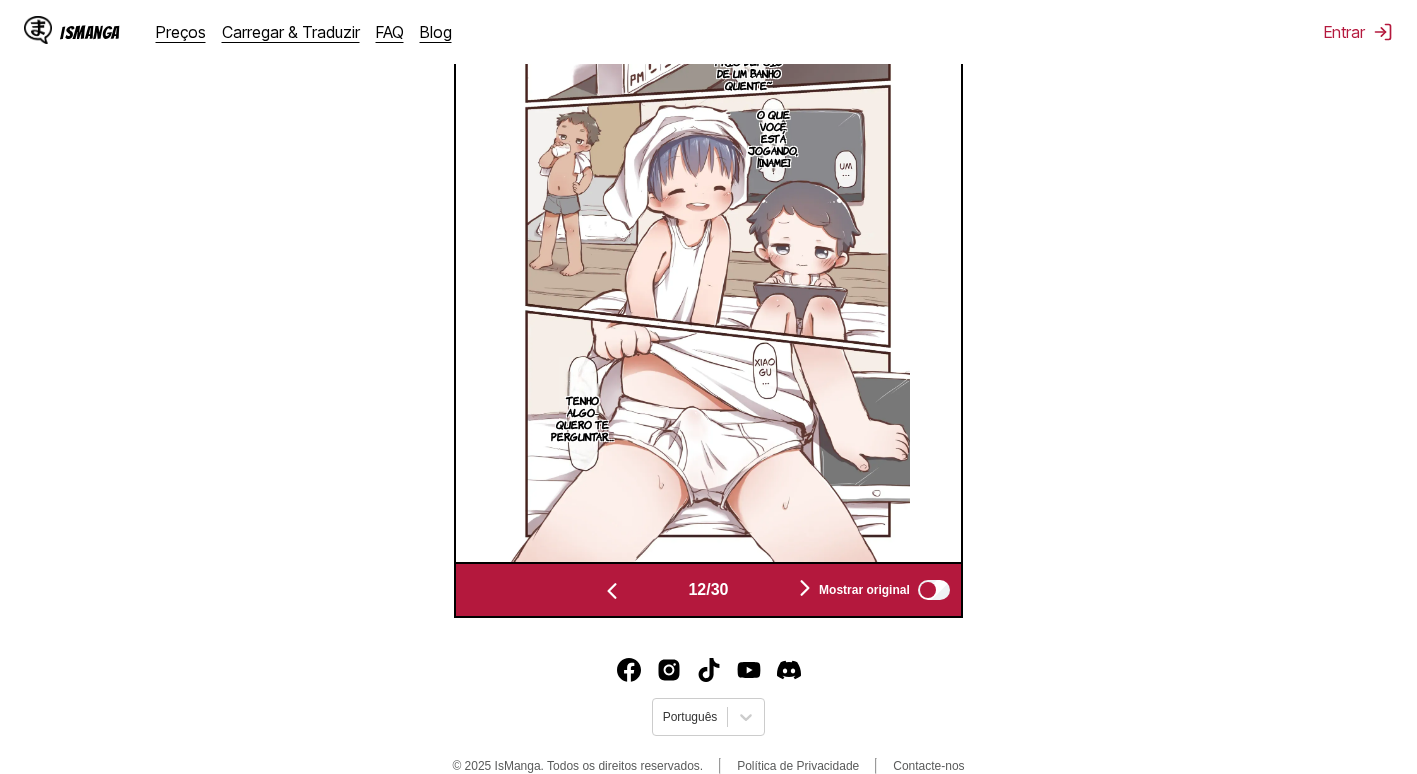 click at bounding box center (612, 591) 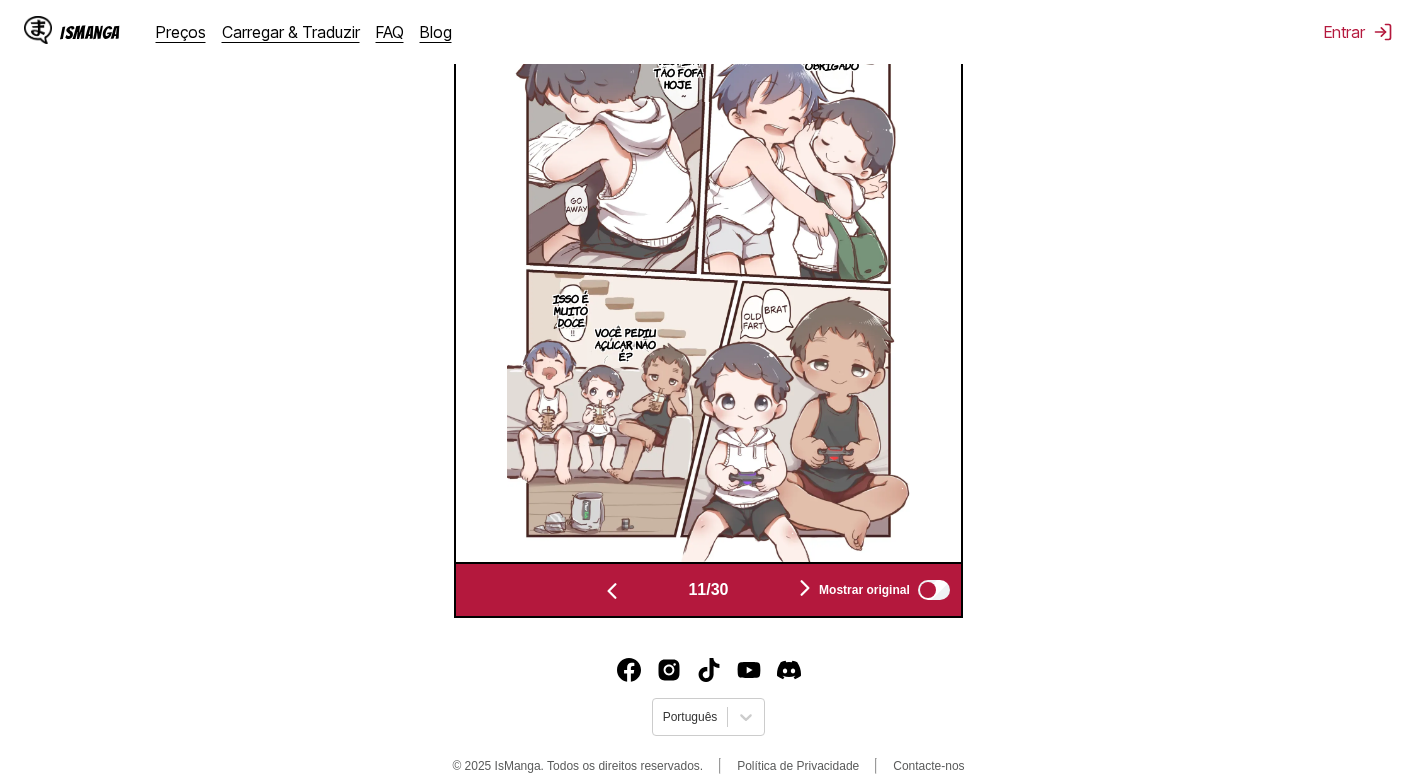 click at bounding box center [612, 591] 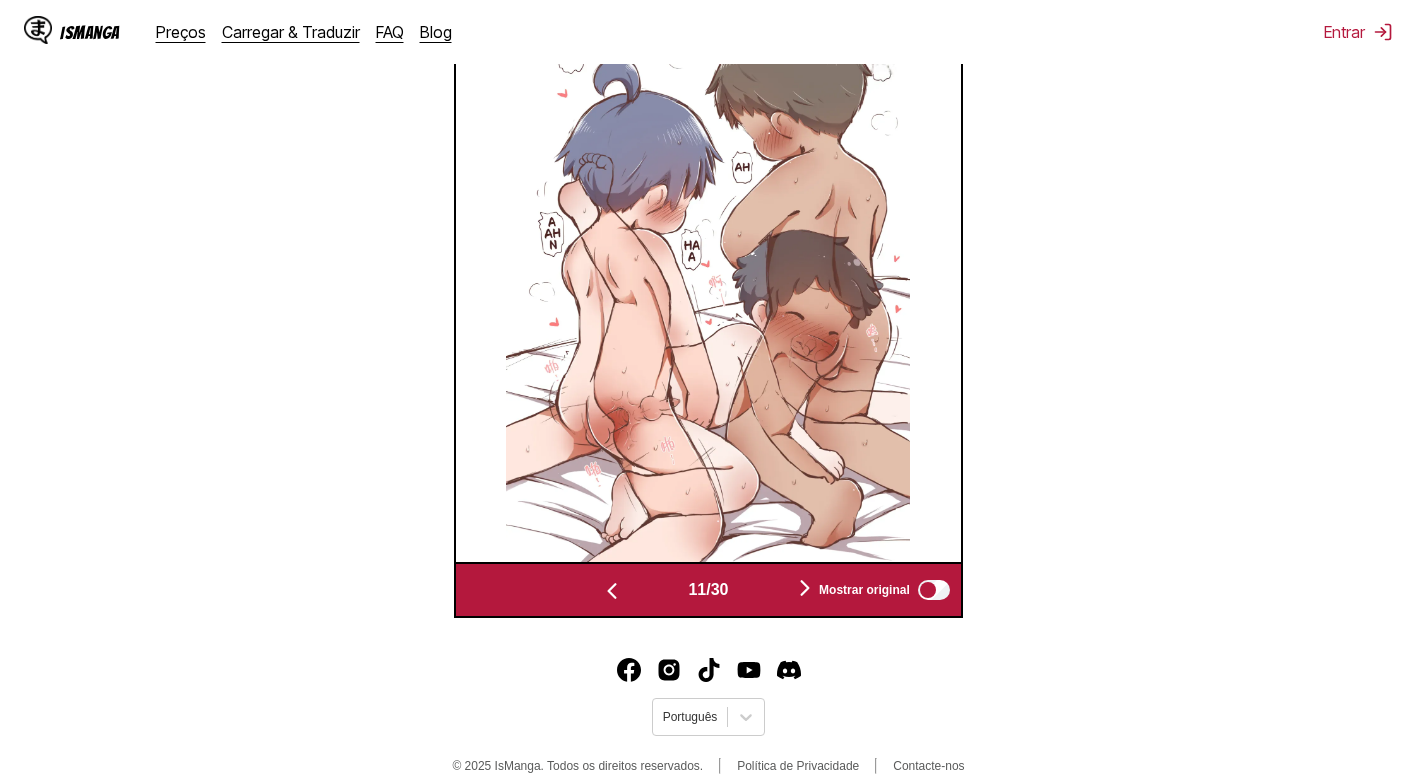 click at bounding box center [612, 591] 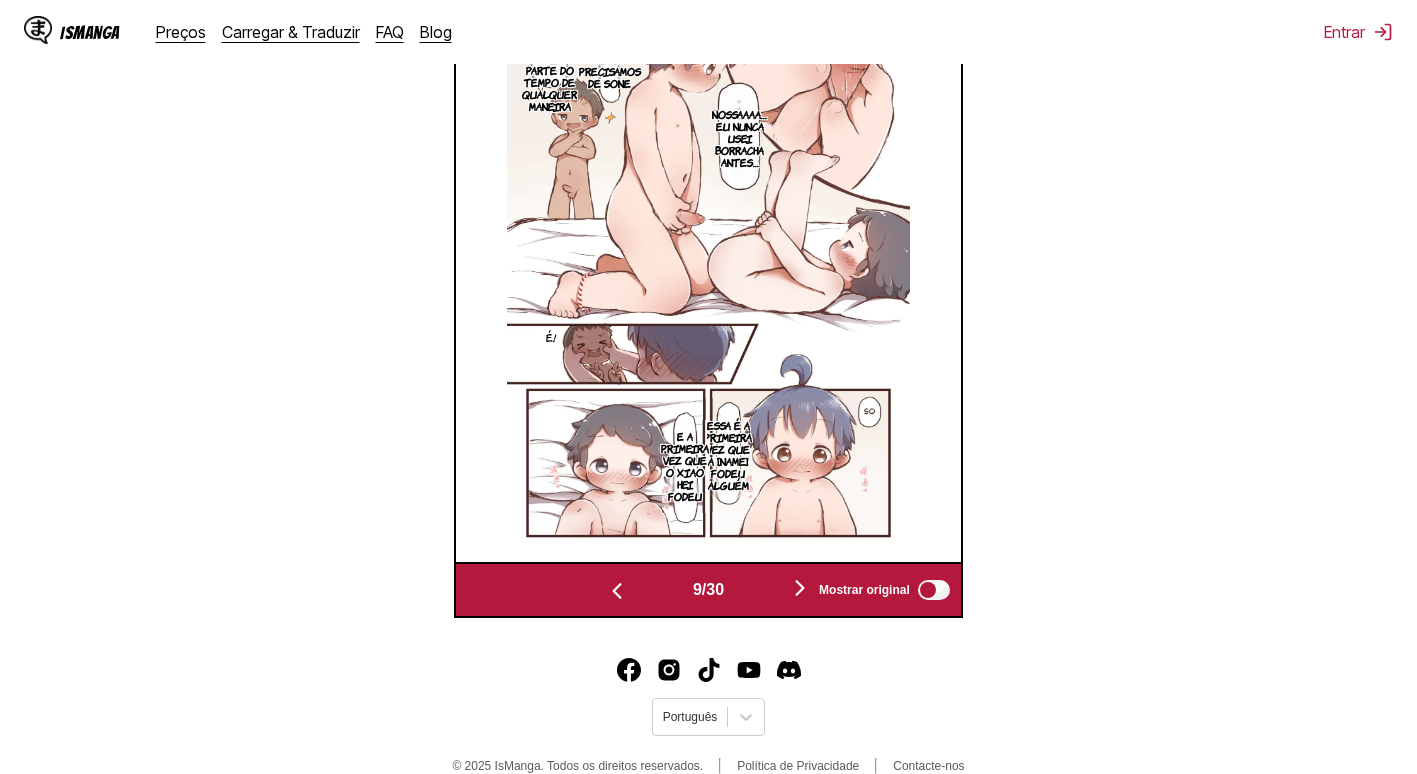 click at bounding box center [617, 591] 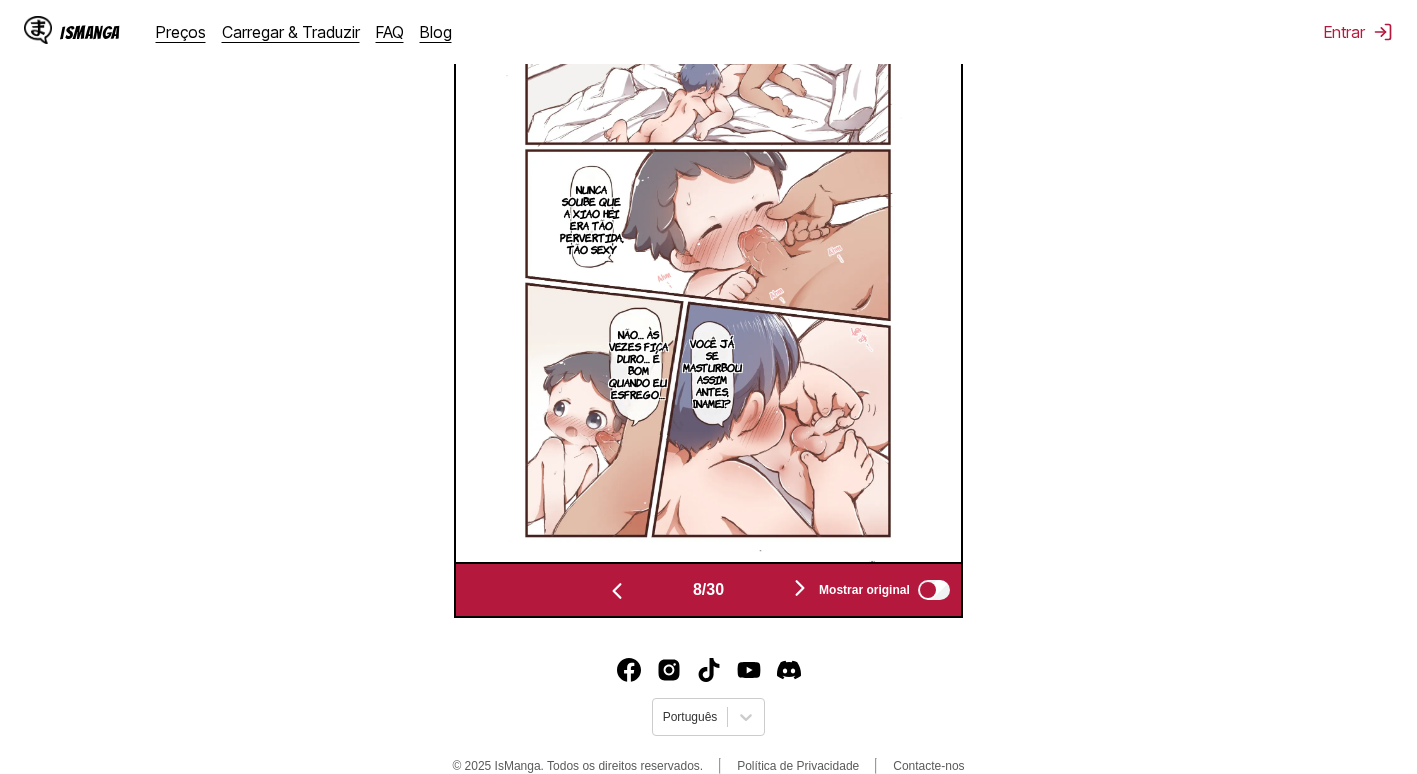 click at bounding box center (617, 591) 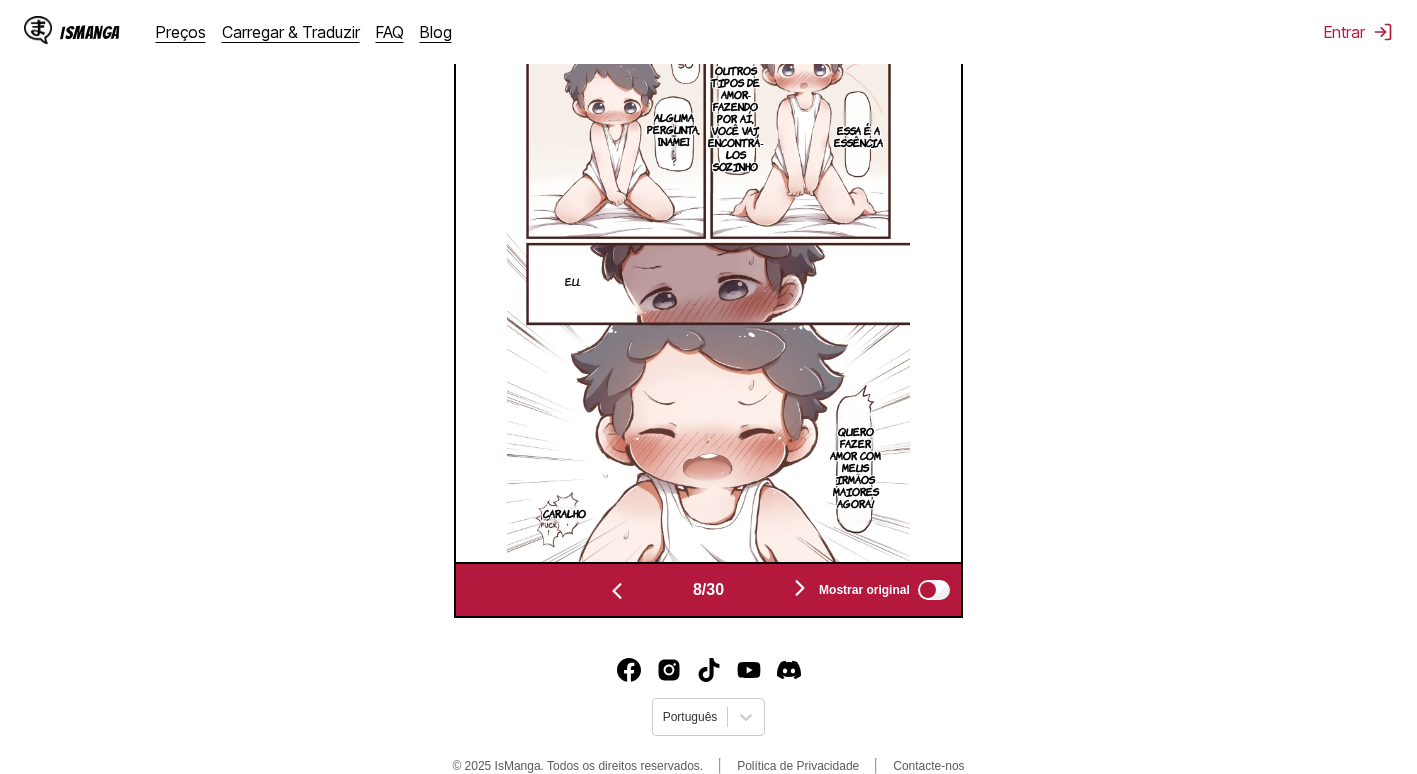click at bounding box center [617, 591] 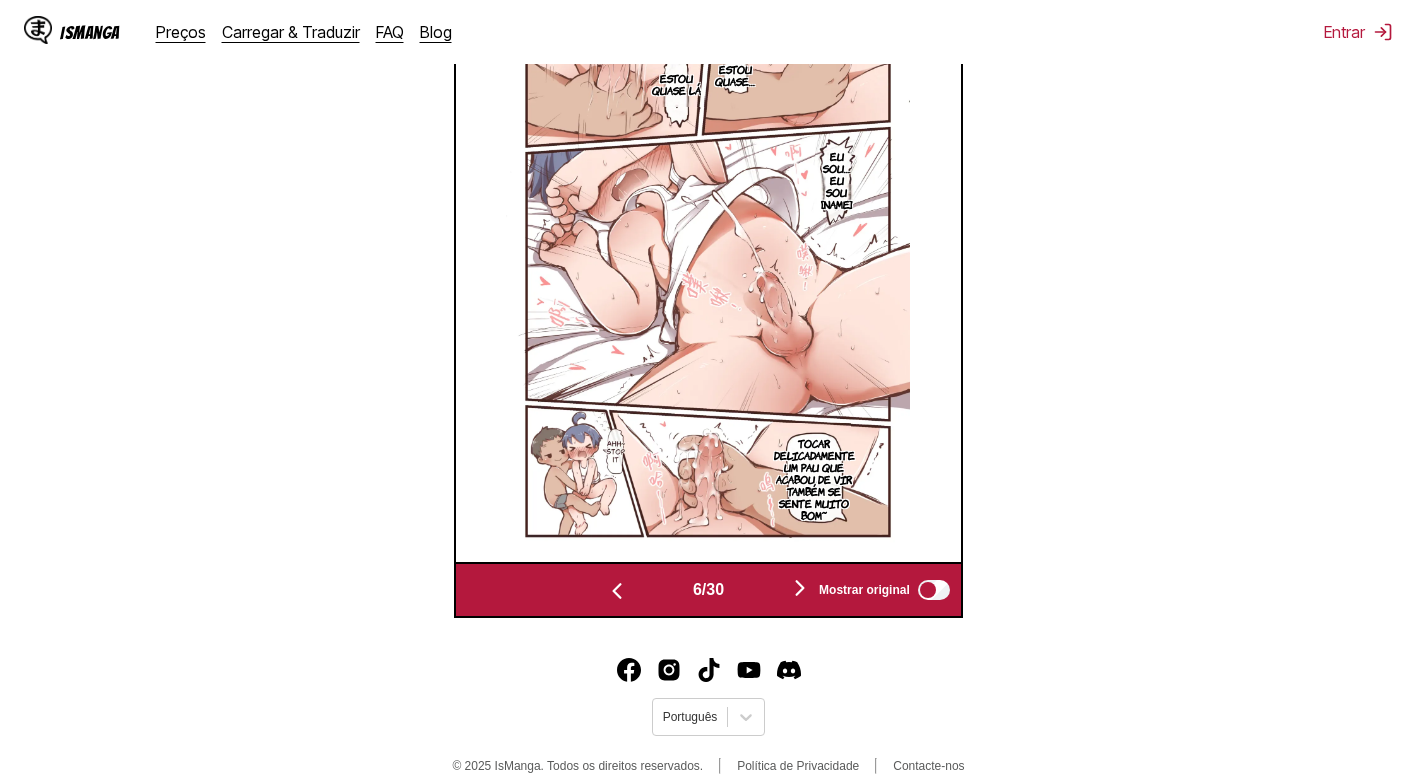 click at bounding box center (617, 591) 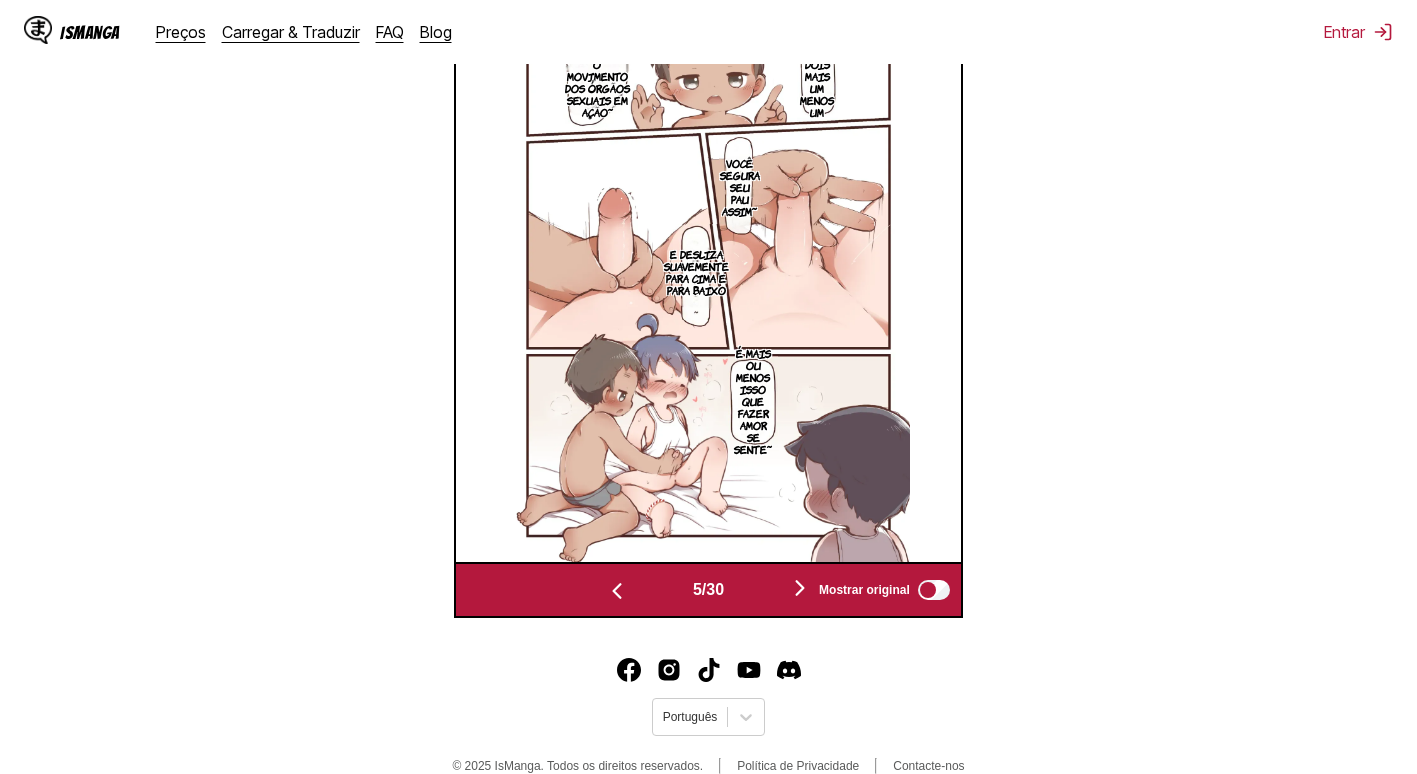 click at bounding box center (617, 591) 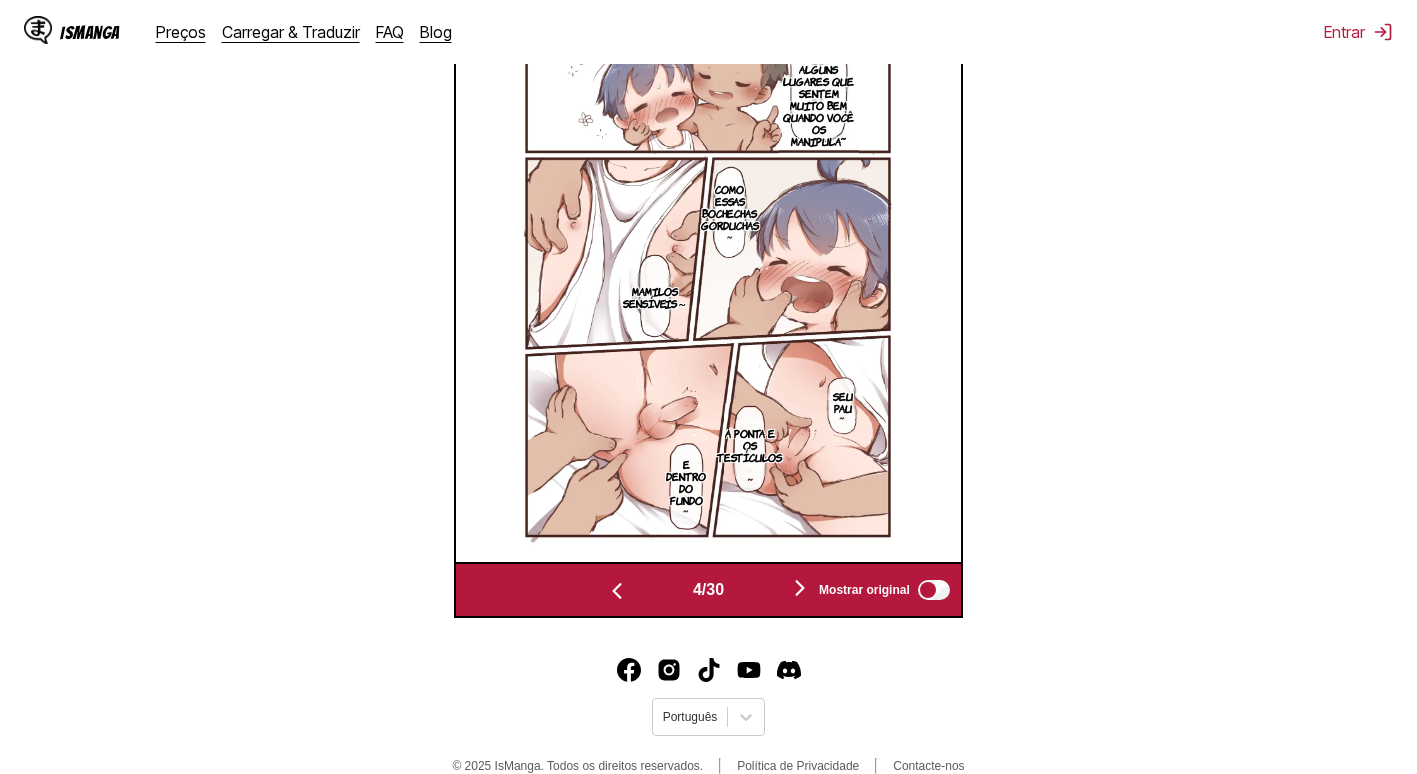 click at bounding box center [617, 591] 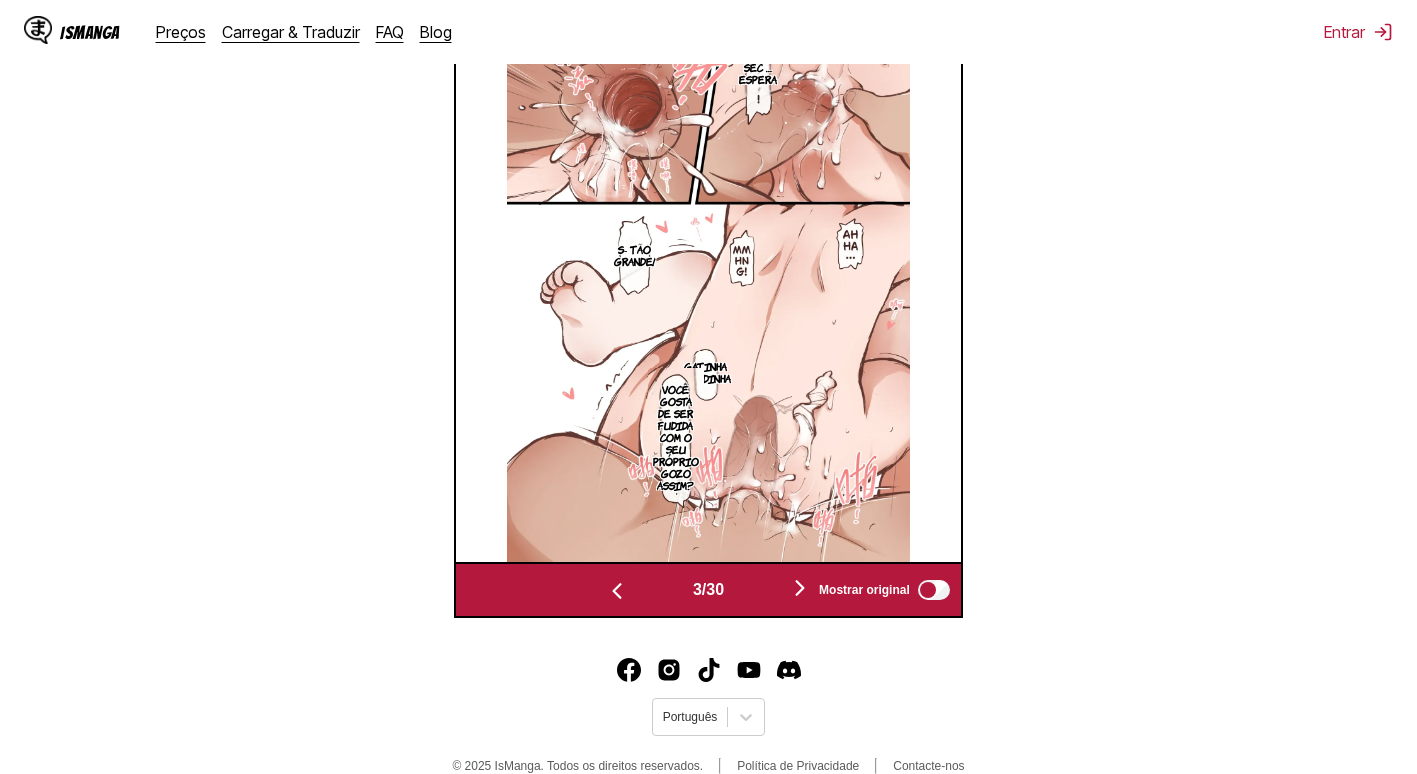 click at bounding box center (617, 591) 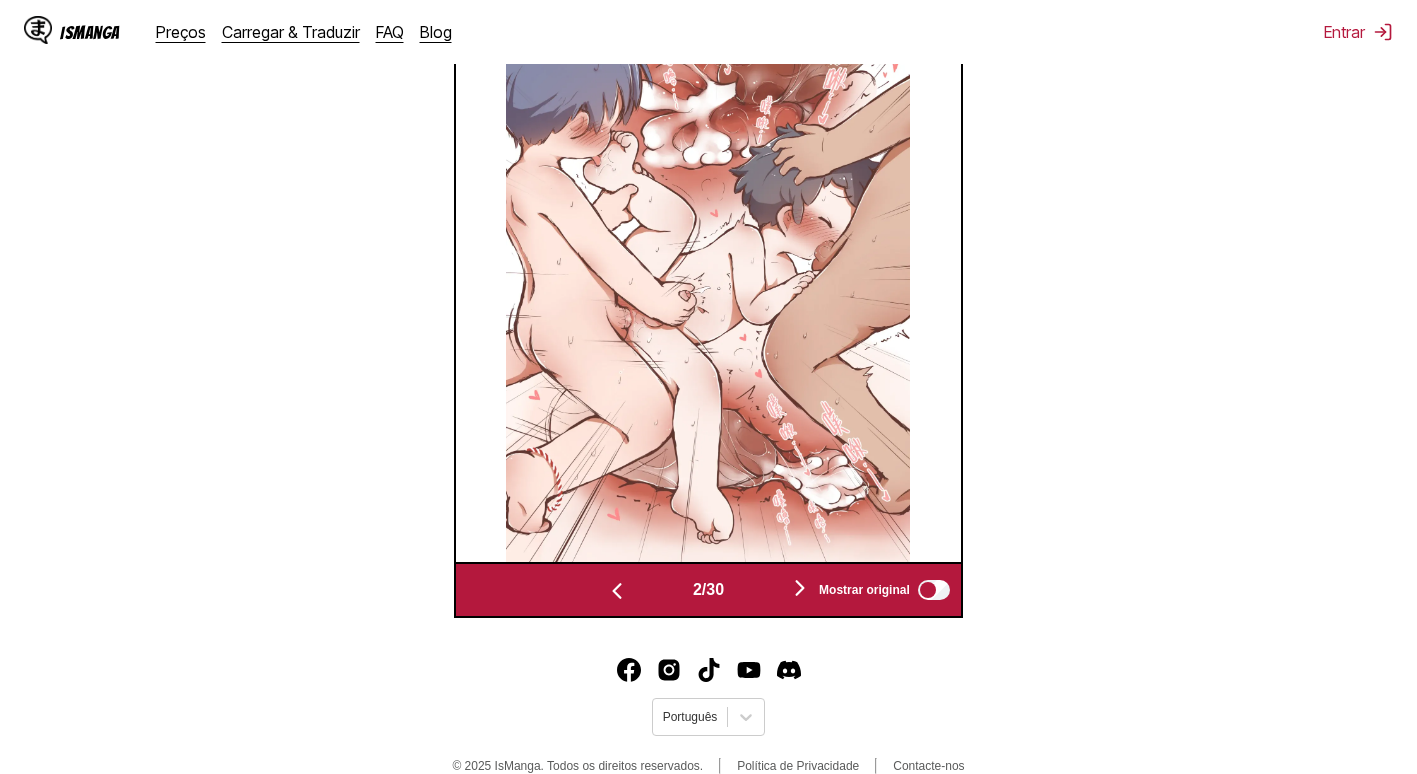 click at bounding box center [617, 591] 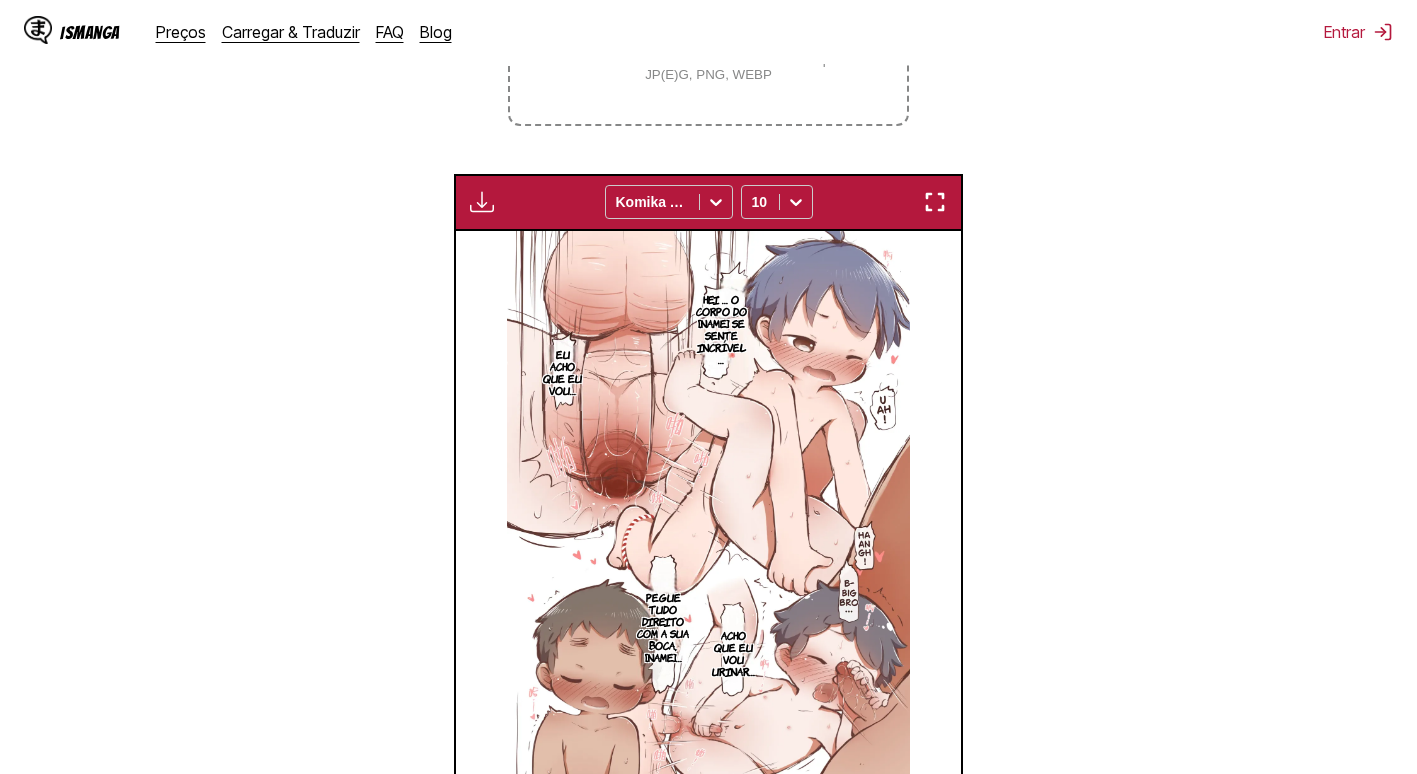 scroll, scrollTop: 231, scrollLeft: 0, axis: vertical 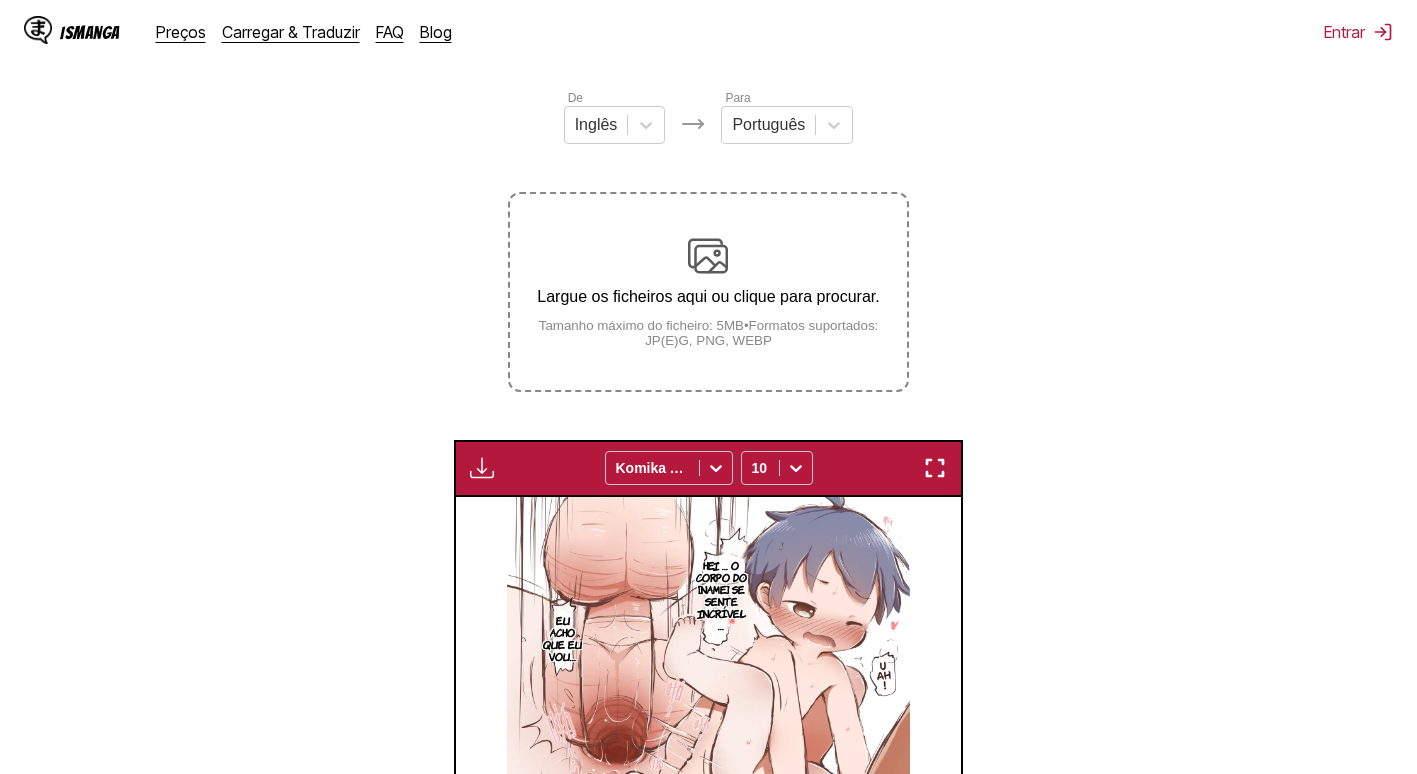 click at bounding box center [482, 468] 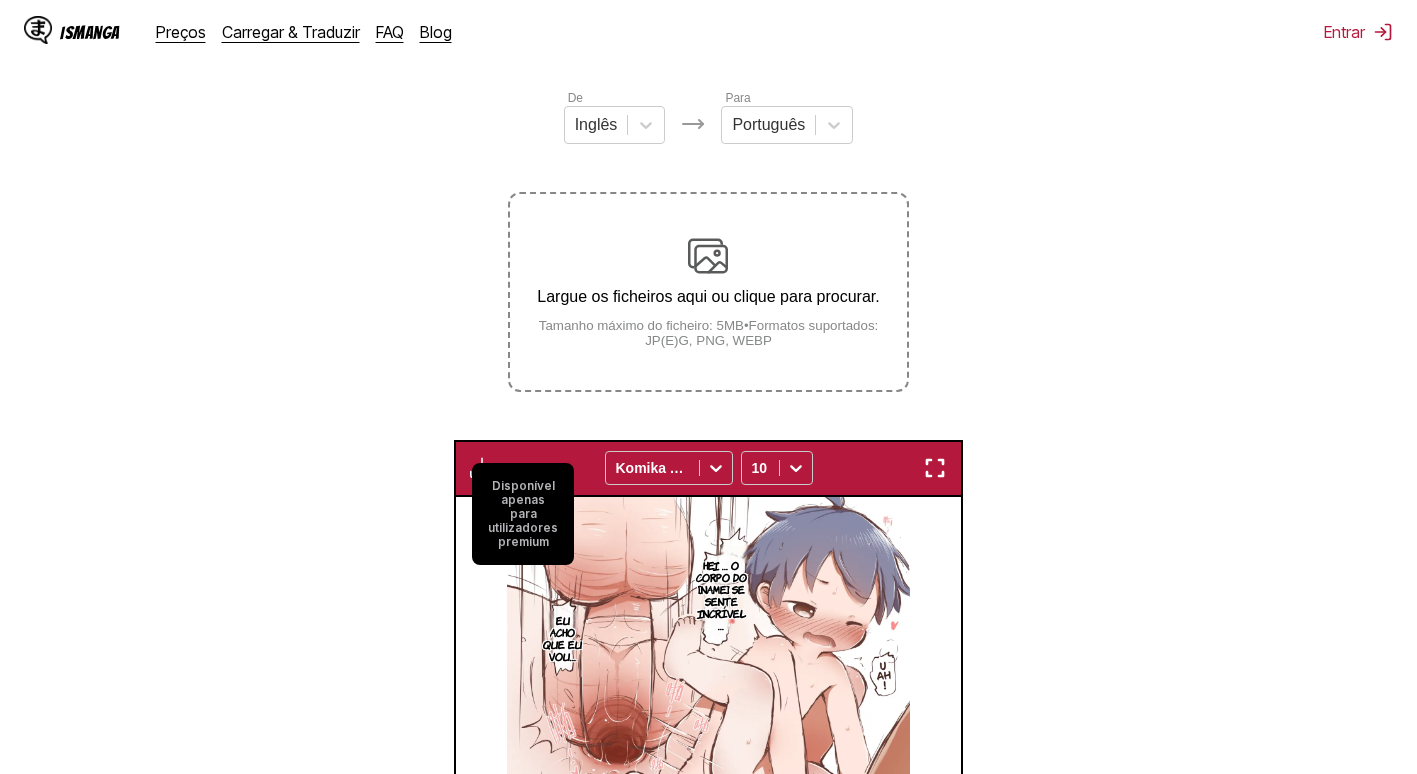 click on "Disponível apenas para utilizadores premium" at bounding box center [523, 514] 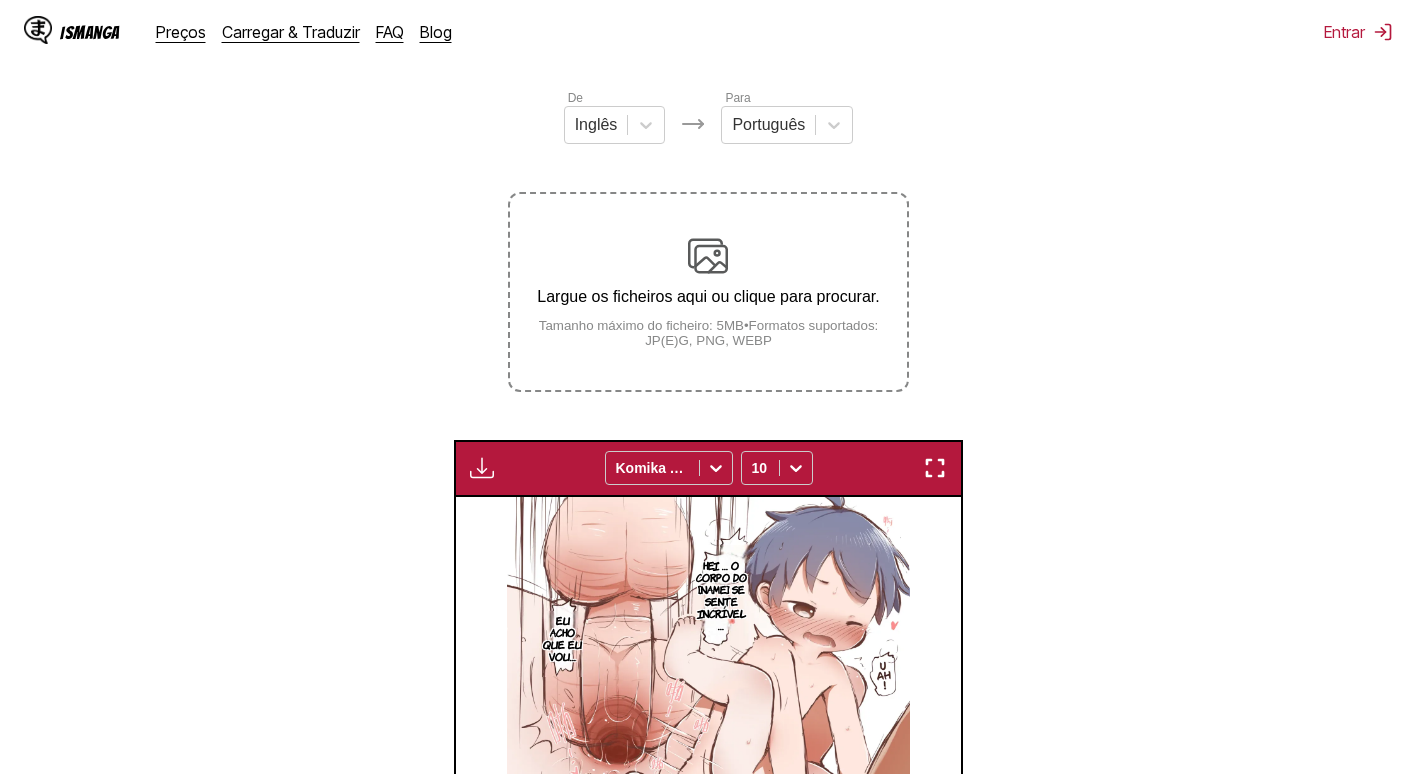 click at bounding box center [482, 468] 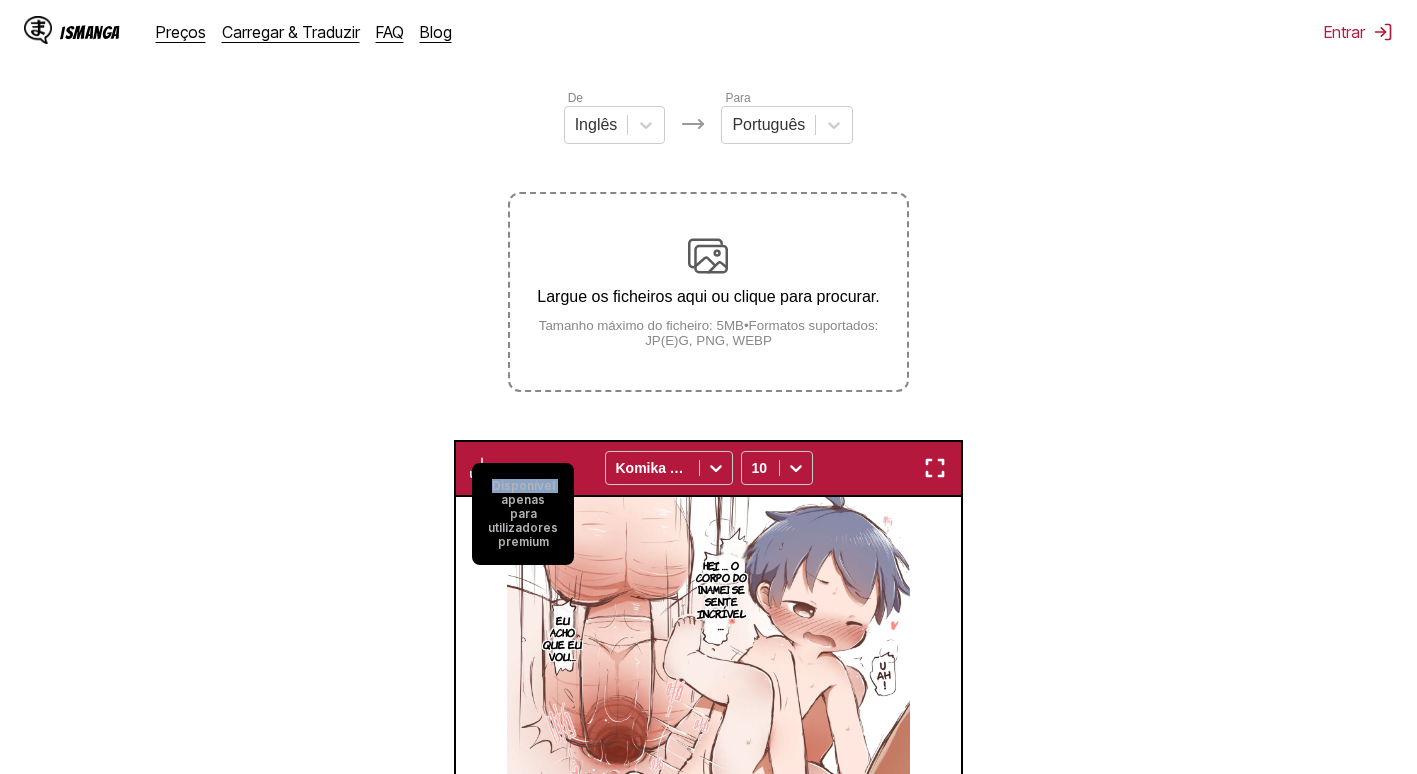 click on "Disponível apenas para utilizadores premium" at bounding box center (523, 514) 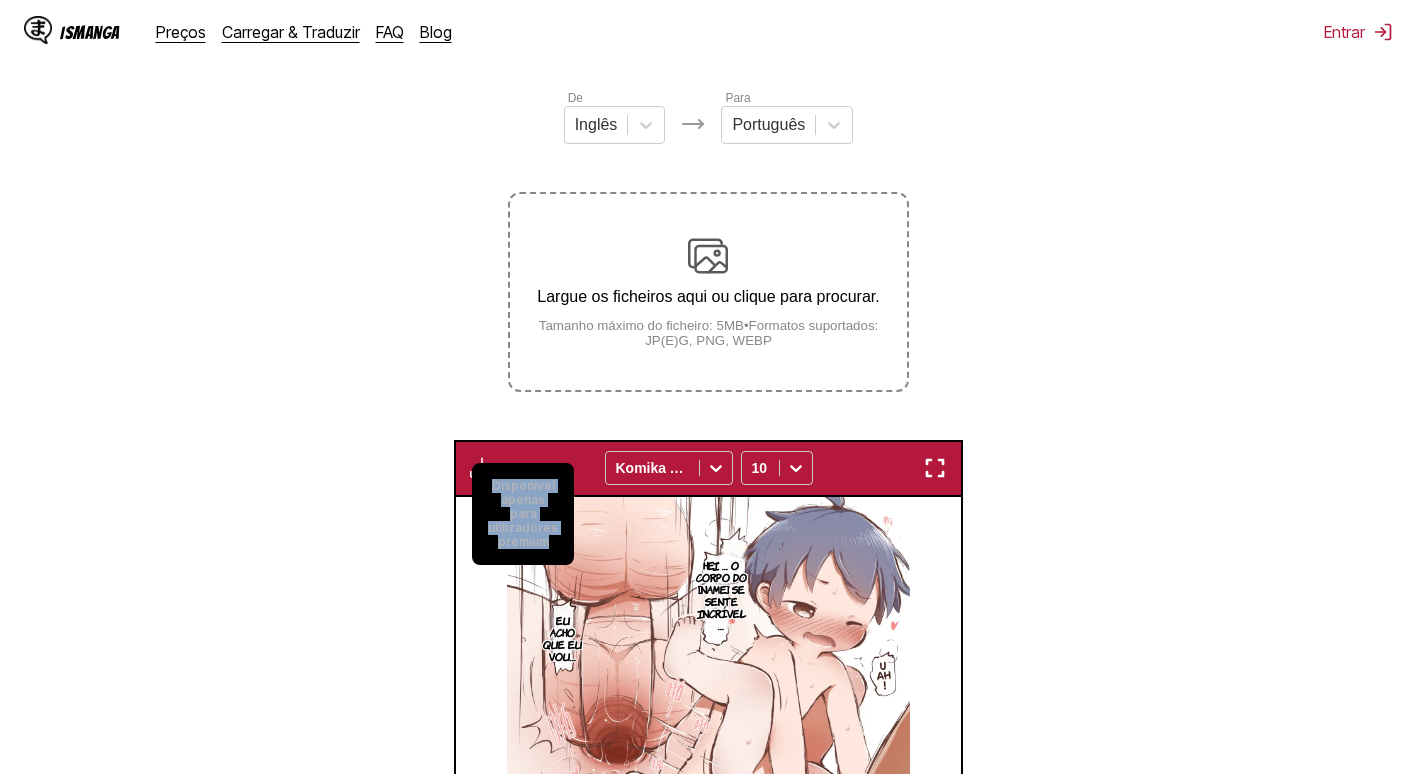 click on "Disponível apenas para utilizadores premium" at bounding box center (523, 514) 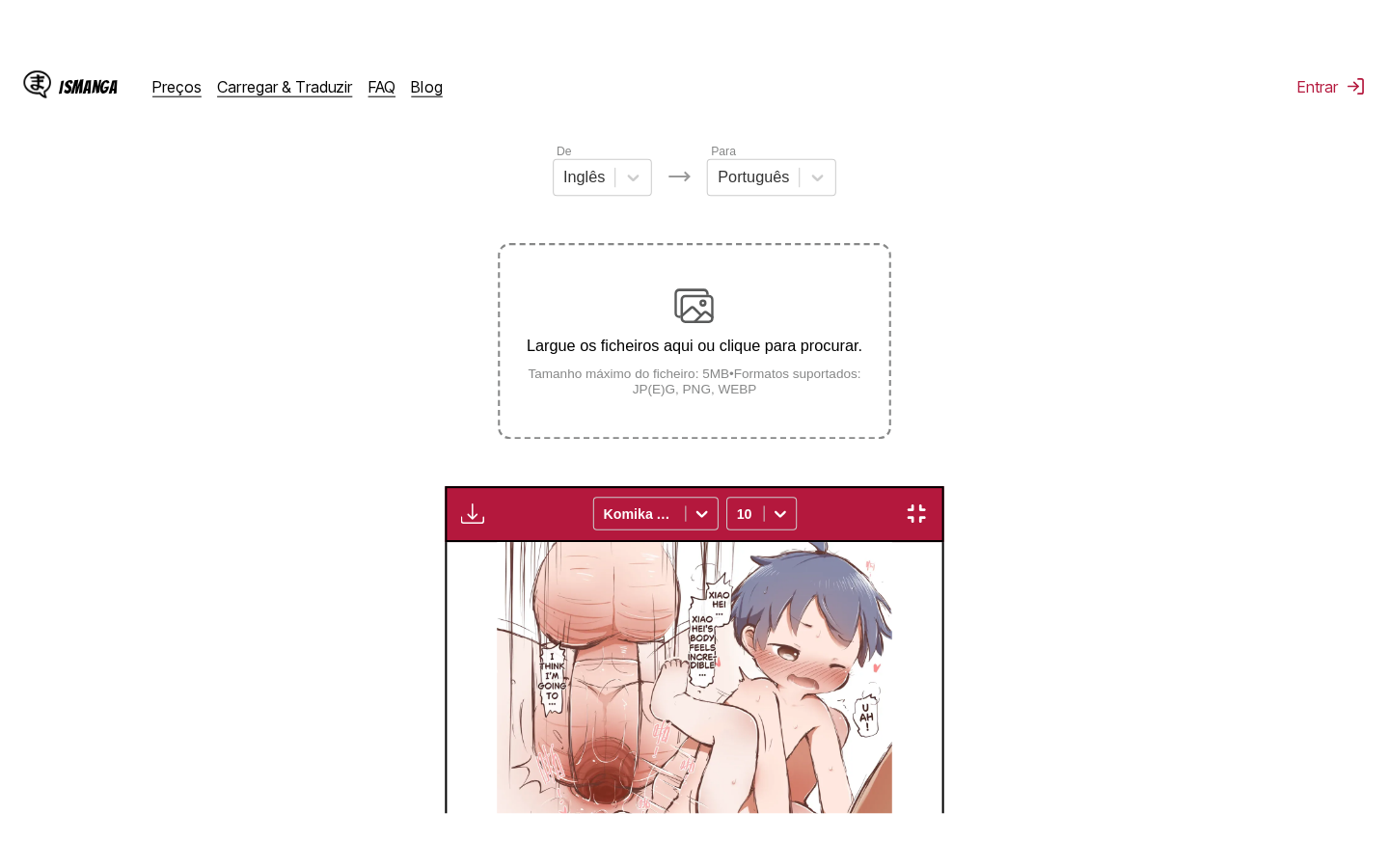 scroll, scrollTop: 220, scrollLeft: 0, axis: vertical 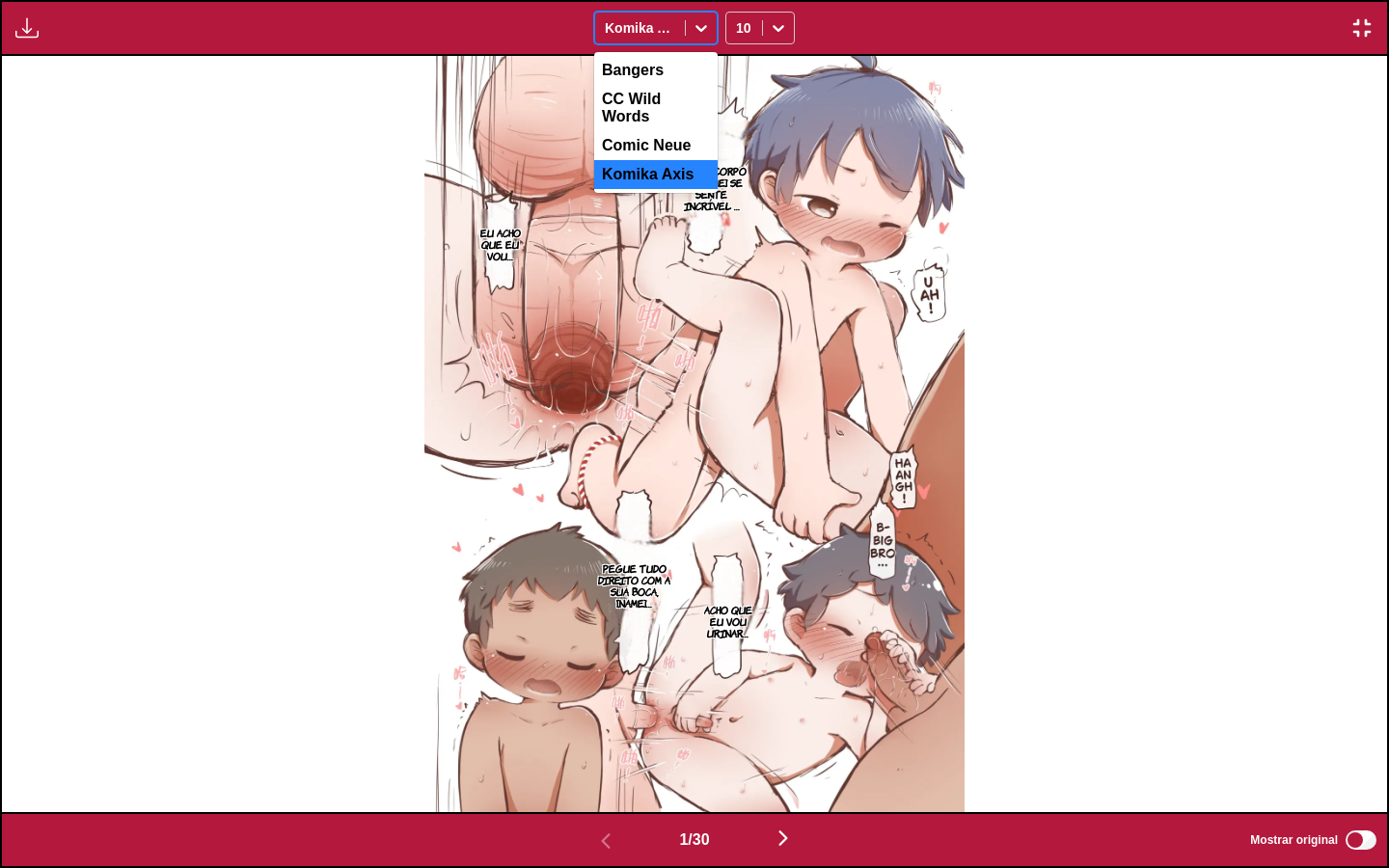 click at bounding box center [607, 28] 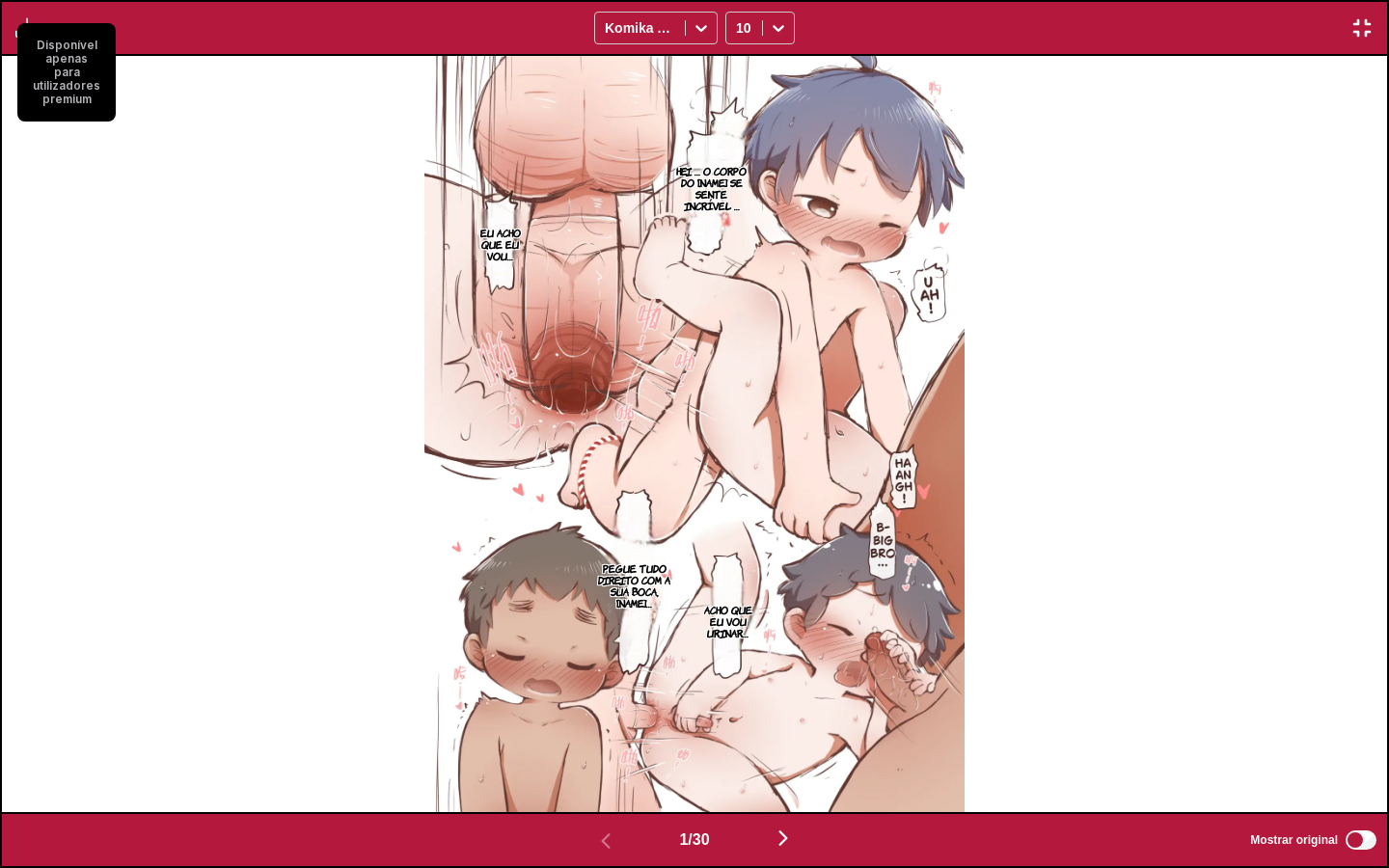 click at bounding box center [694, 433] 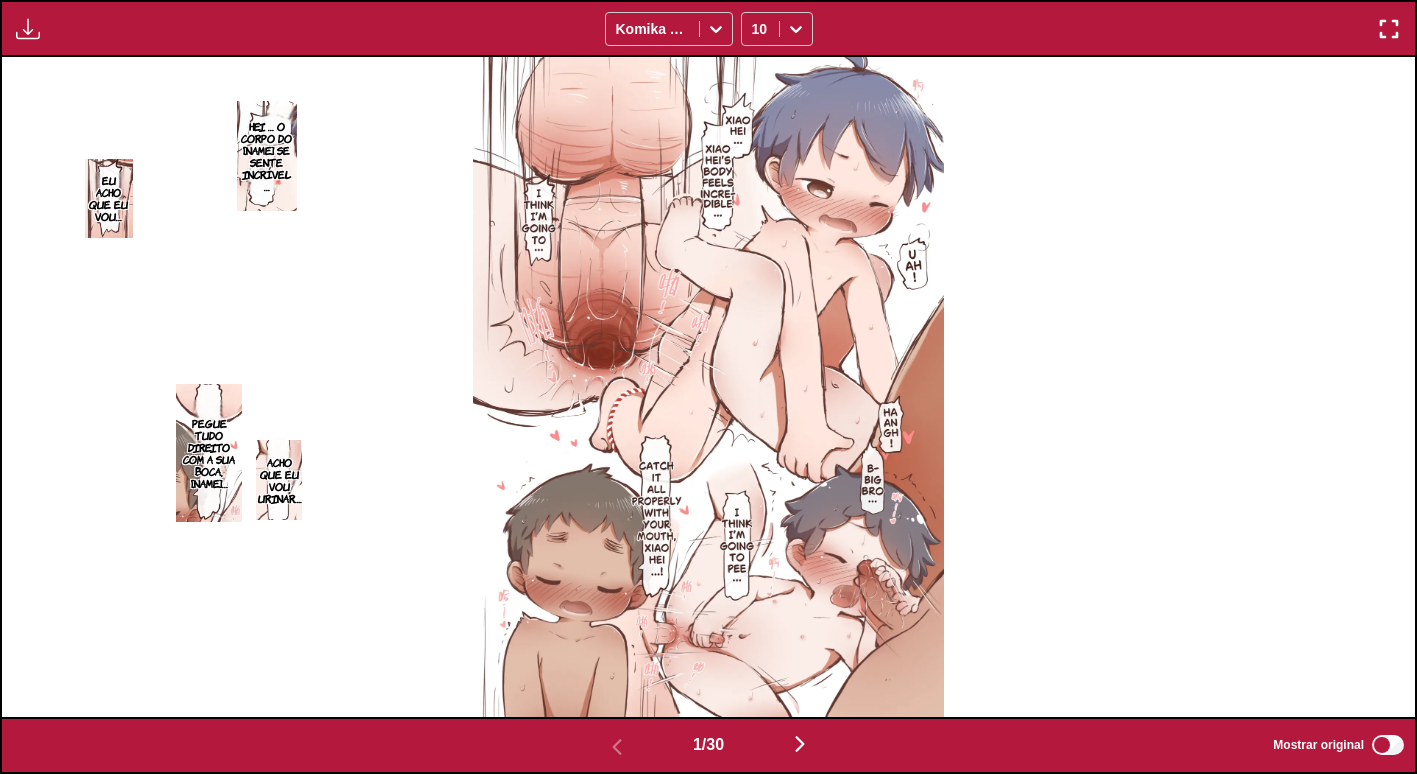 scroll, scrollTop: 600, scrollLeft: 0, axis: vertical 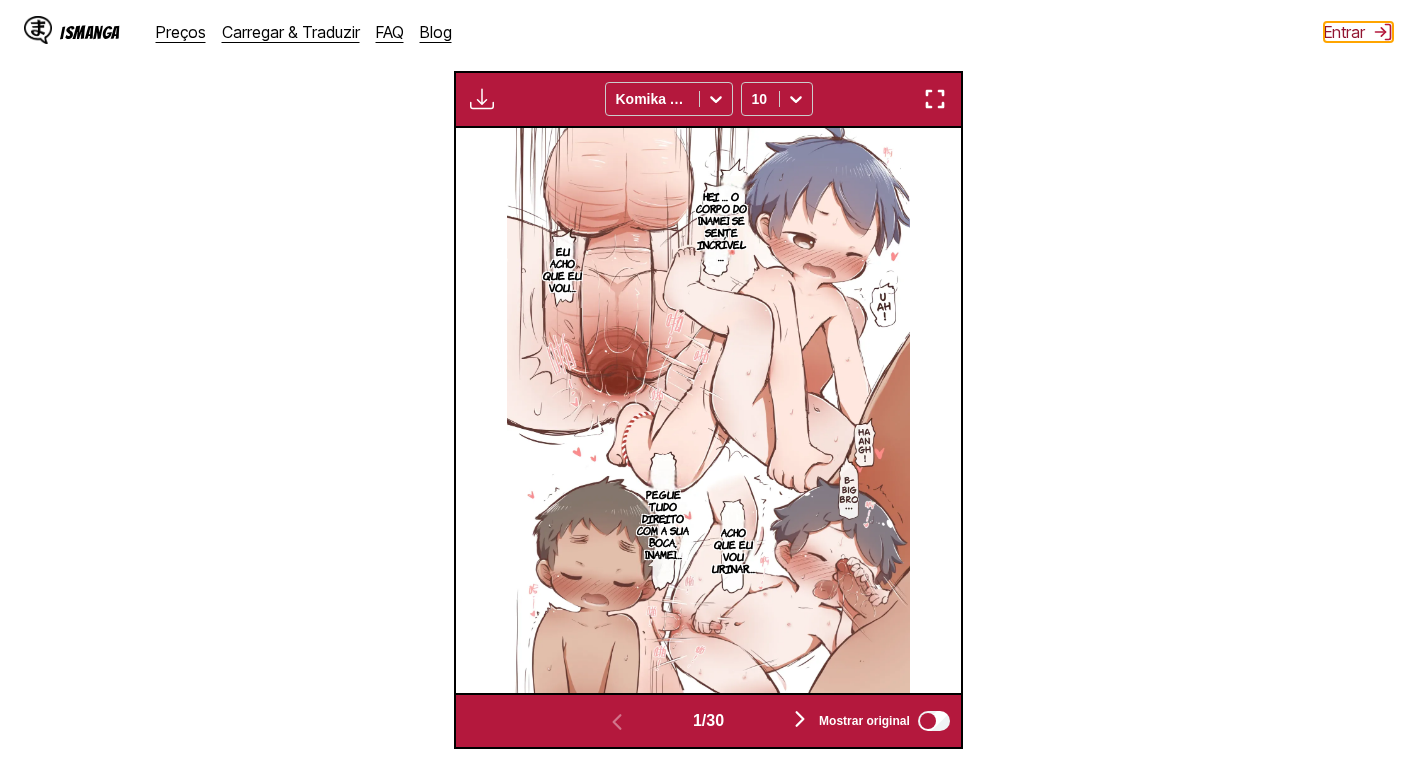 click on "Entrar" at bounding box center (1358, 32) 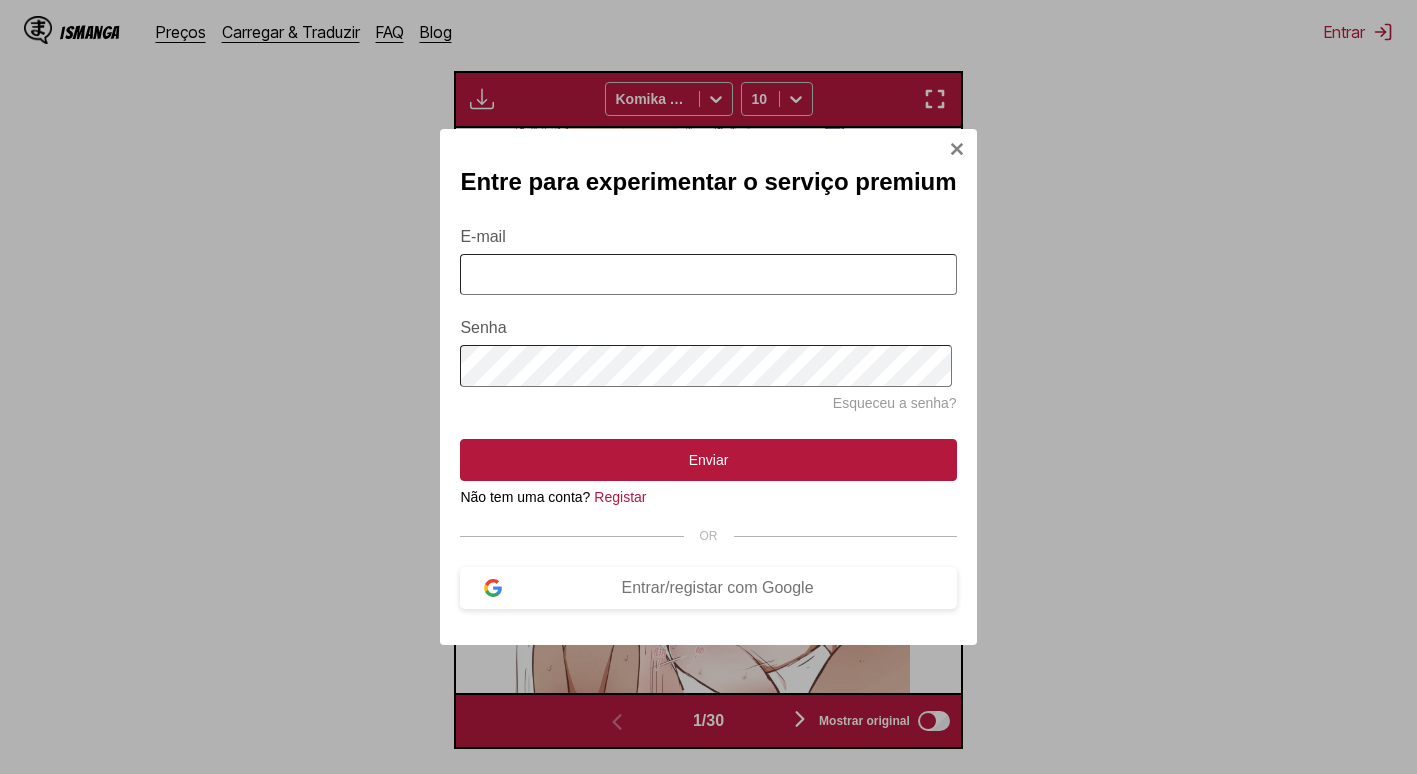 click on "E-mail Senha Esqueceu a senha? Enviar Não tem uma conta? Registar OR Entrar/registar com Google" at bounding box center (708, 406) 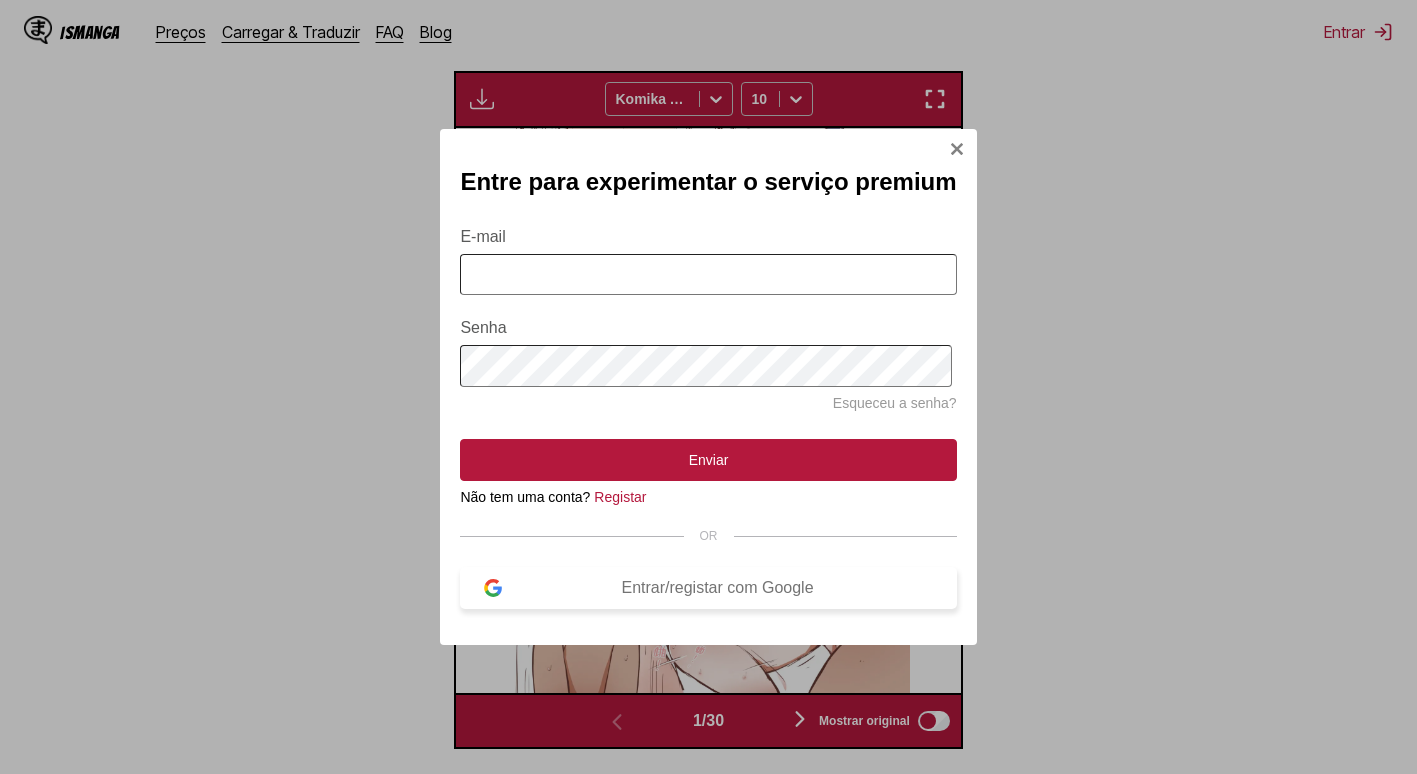 click on "Entrar/registar com Google" at bounding box center [717, 588] 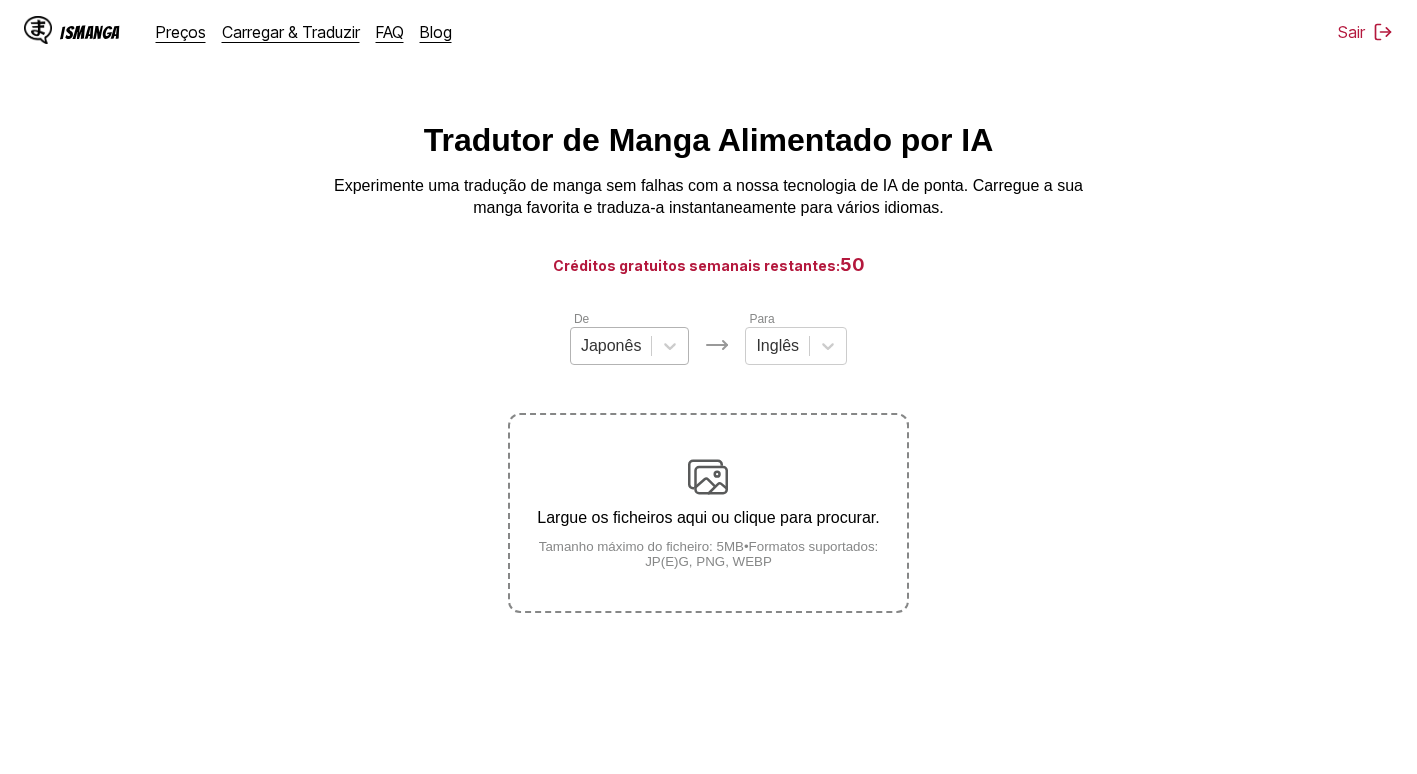 scroll, scrollTop: 0, scrollLeft: 0, axis: both 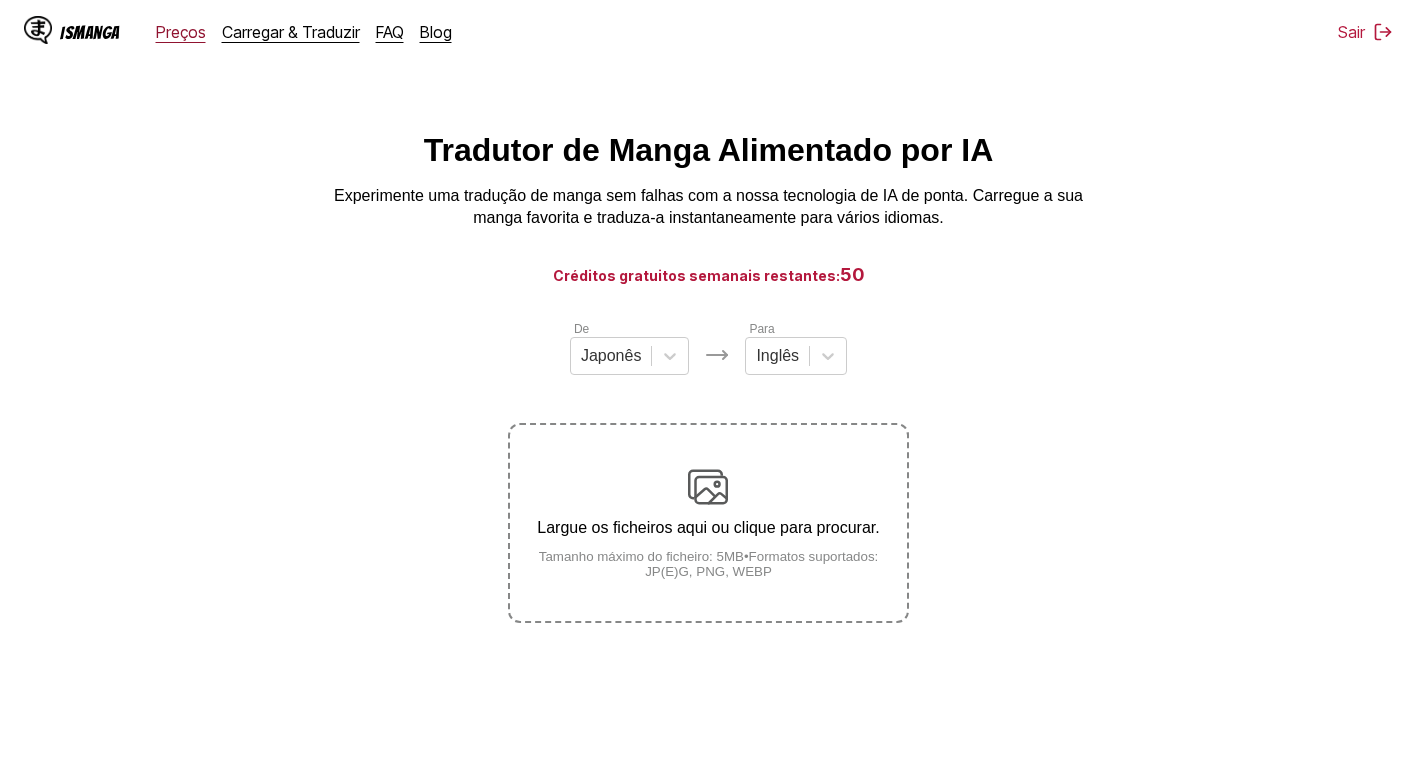 click on "IsManga  Preços Carregar & Traduzir FAQ Blog" at bounding box center (246, 32) 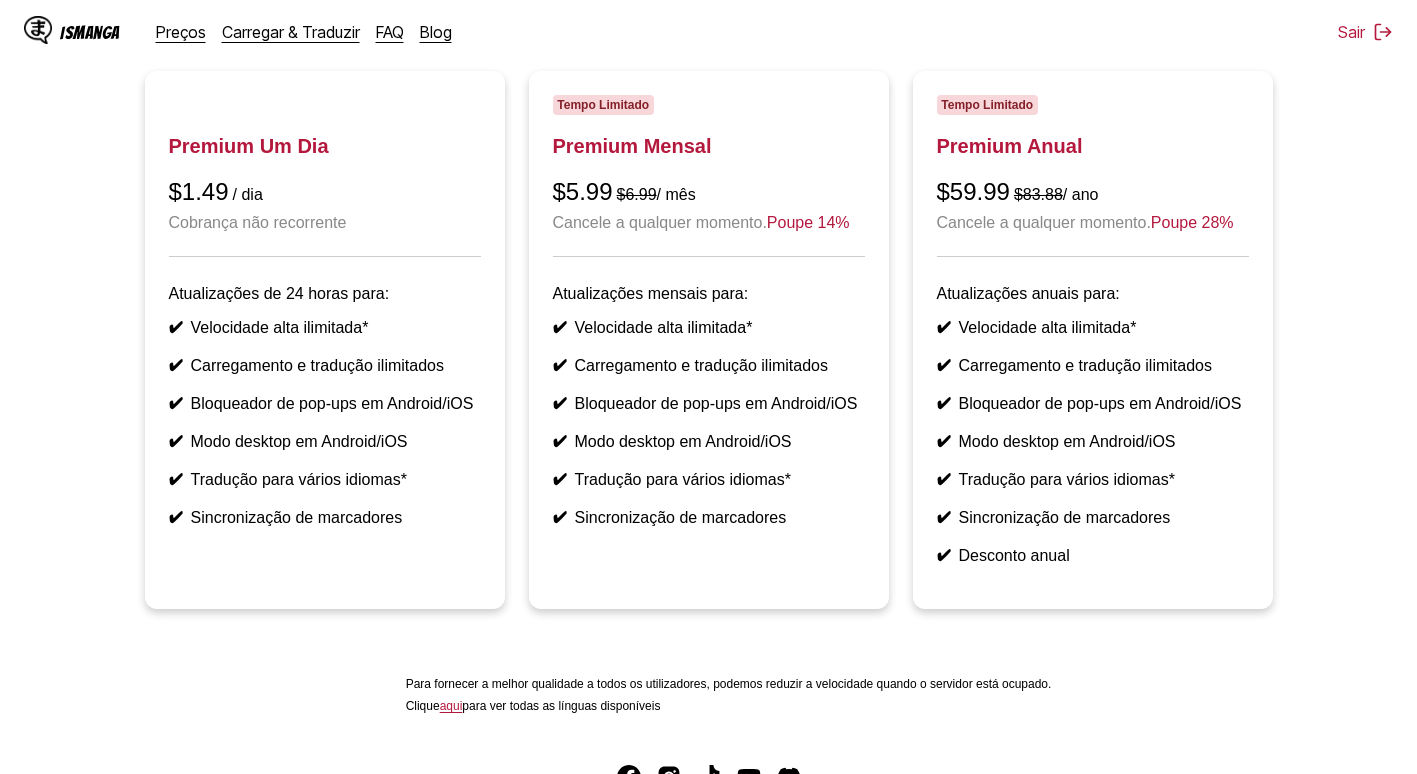 scroll, scrollTop: 200, scrollLeft: 0, axis: vertical 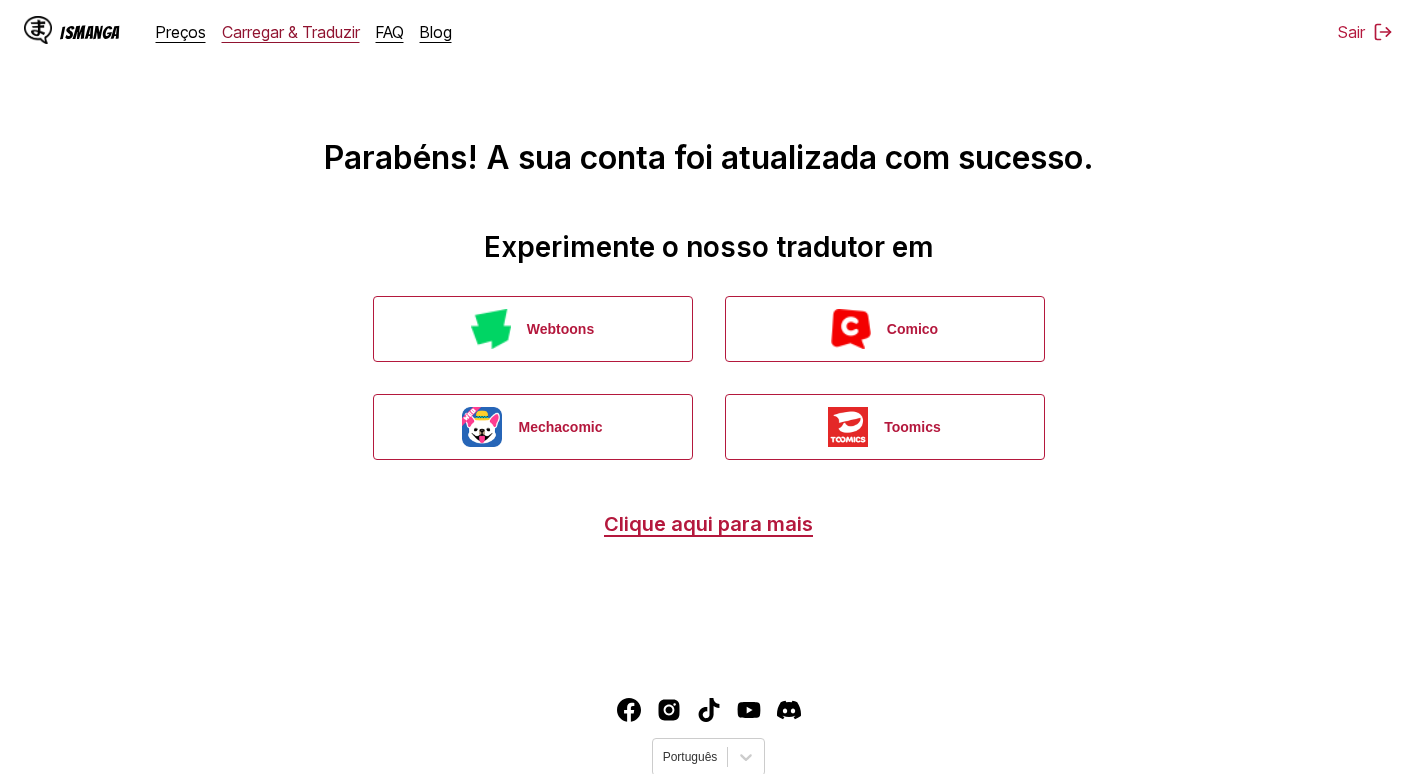 click on "Carregar & Traduzir" at bounding box center (291, 32) 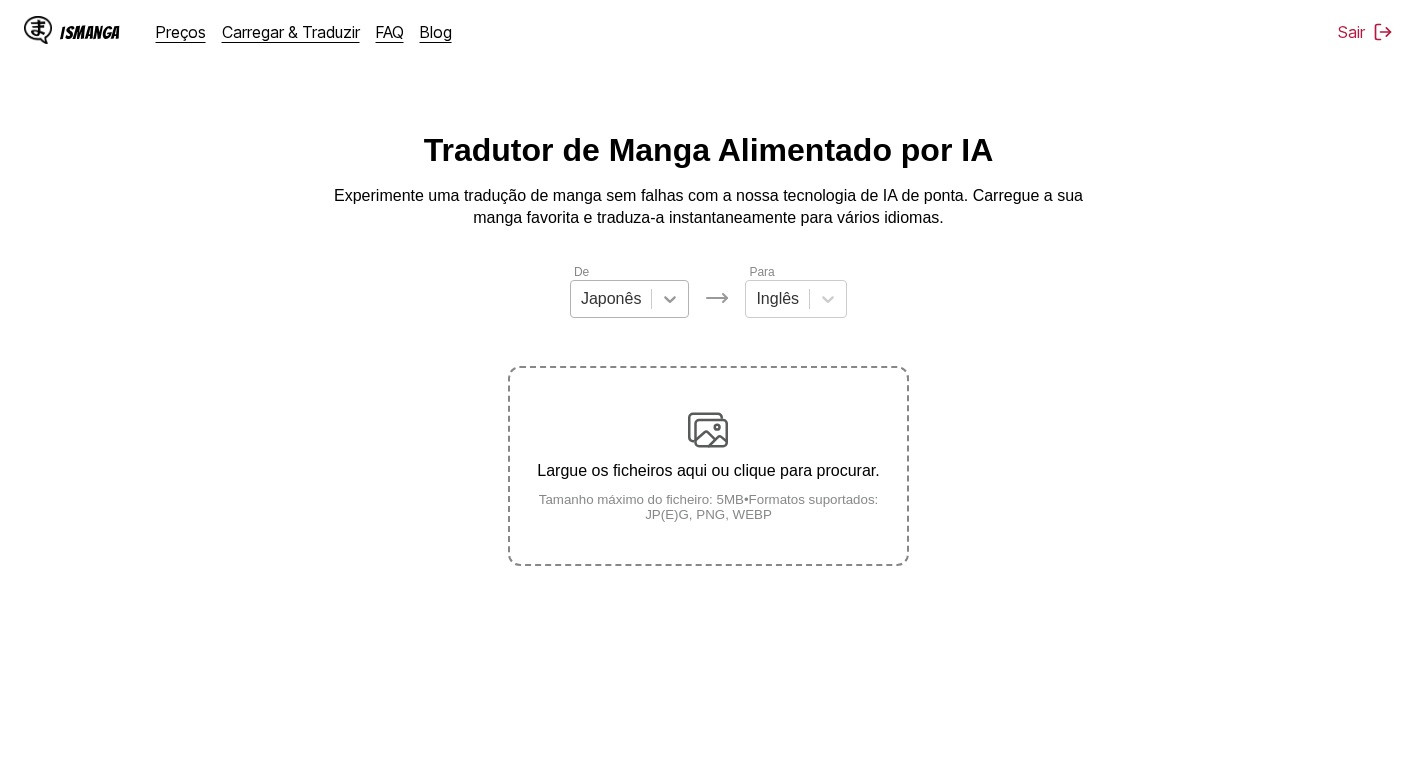 click 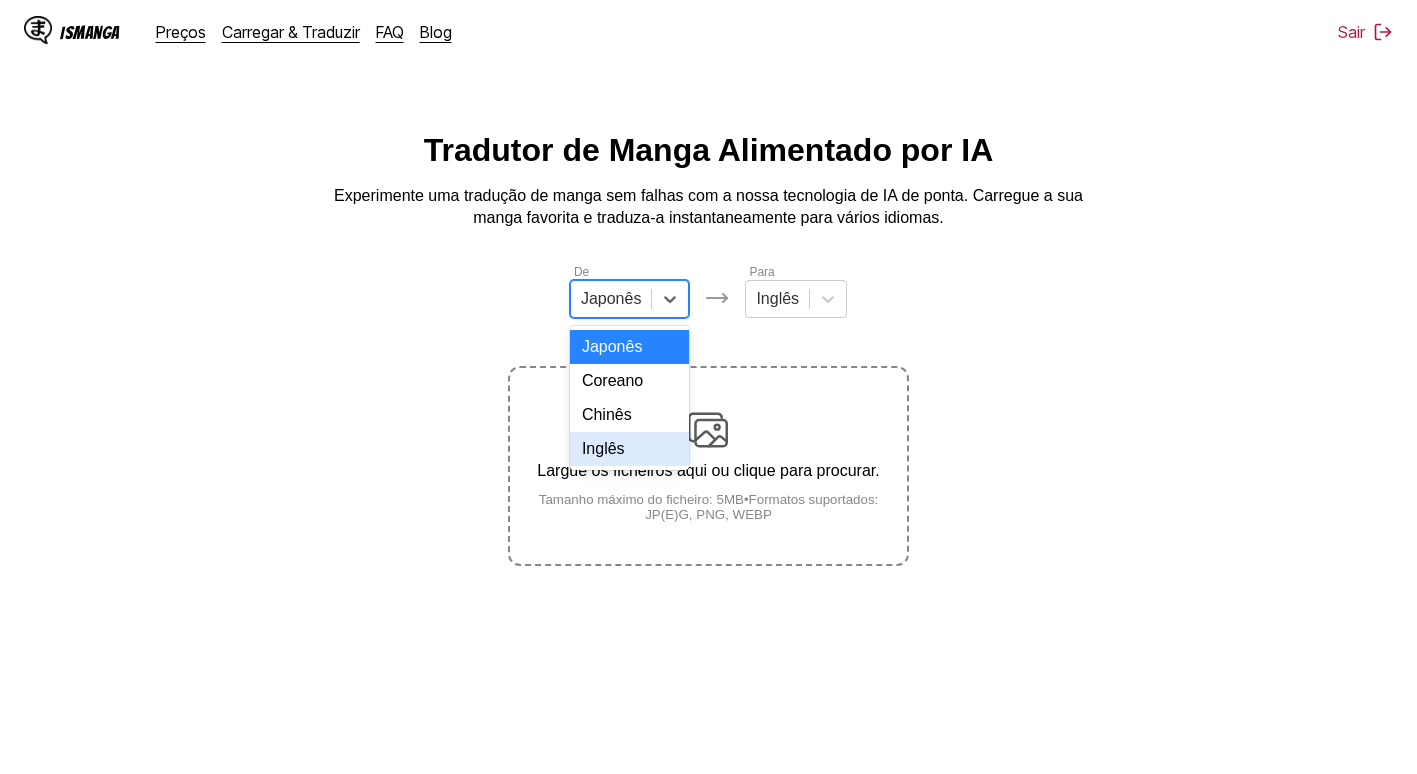 click on "Inglês" at bounding box center [630, 449] 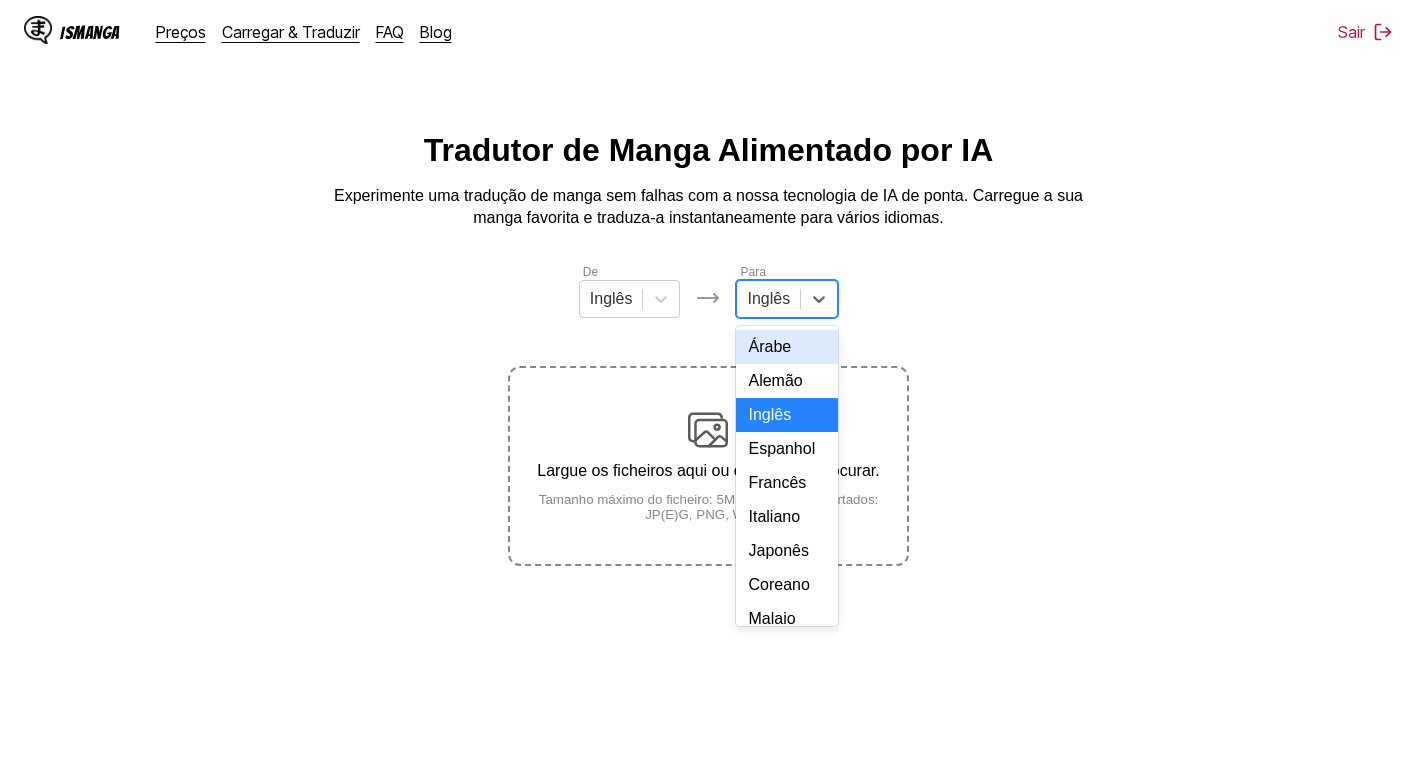 click on "Inglês" at bounding box center [787, 299] 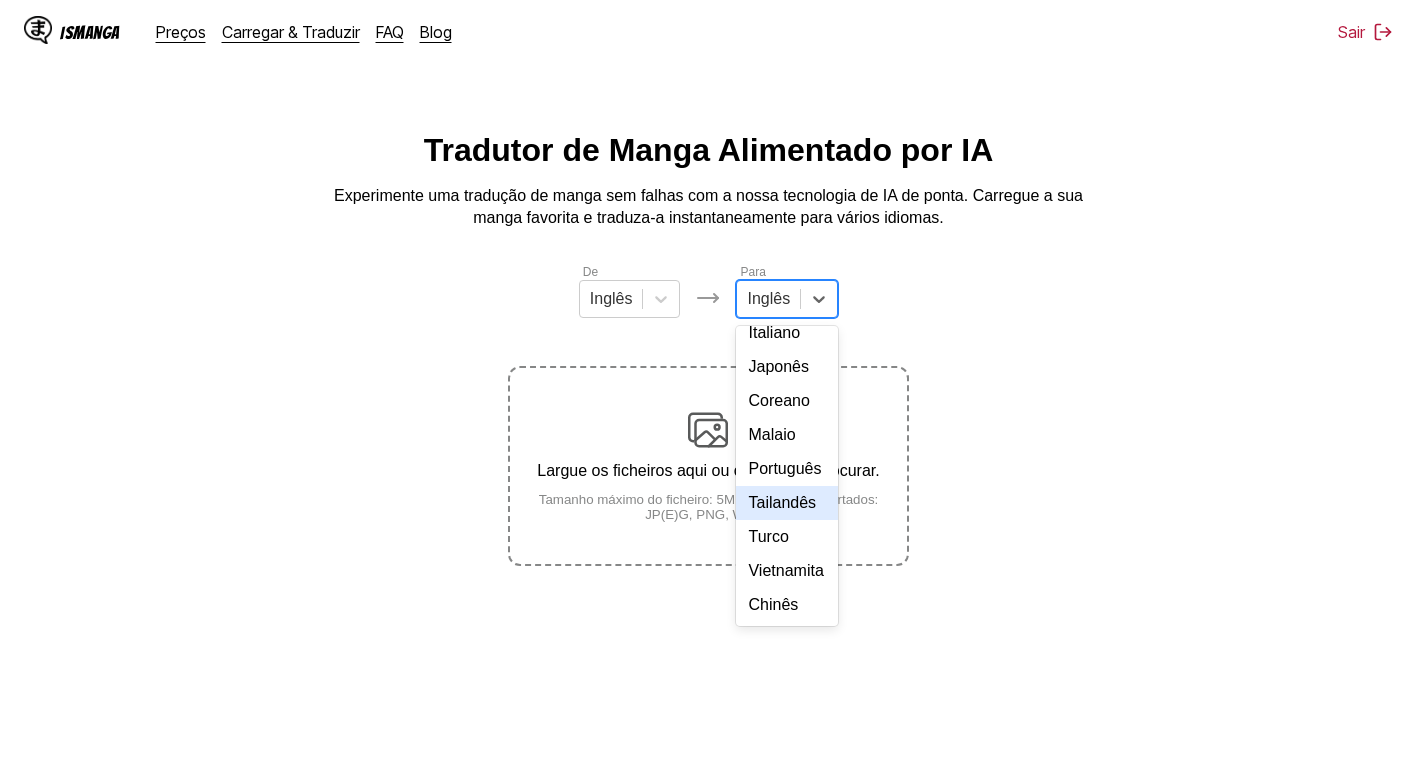 scroll, scrollTop: 241, scrollLeft: 0, axis: vertical 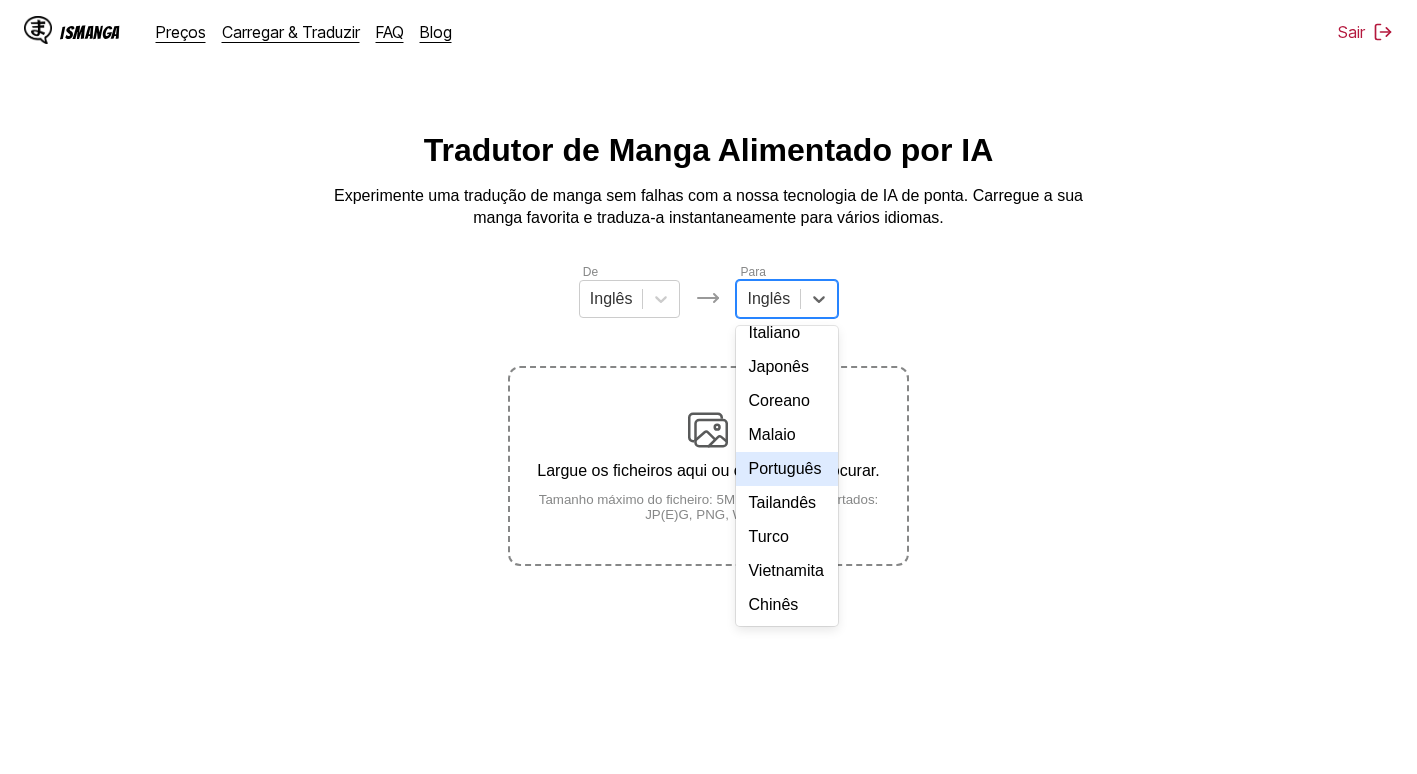 click on "Português" at bounding box center (787, 469) 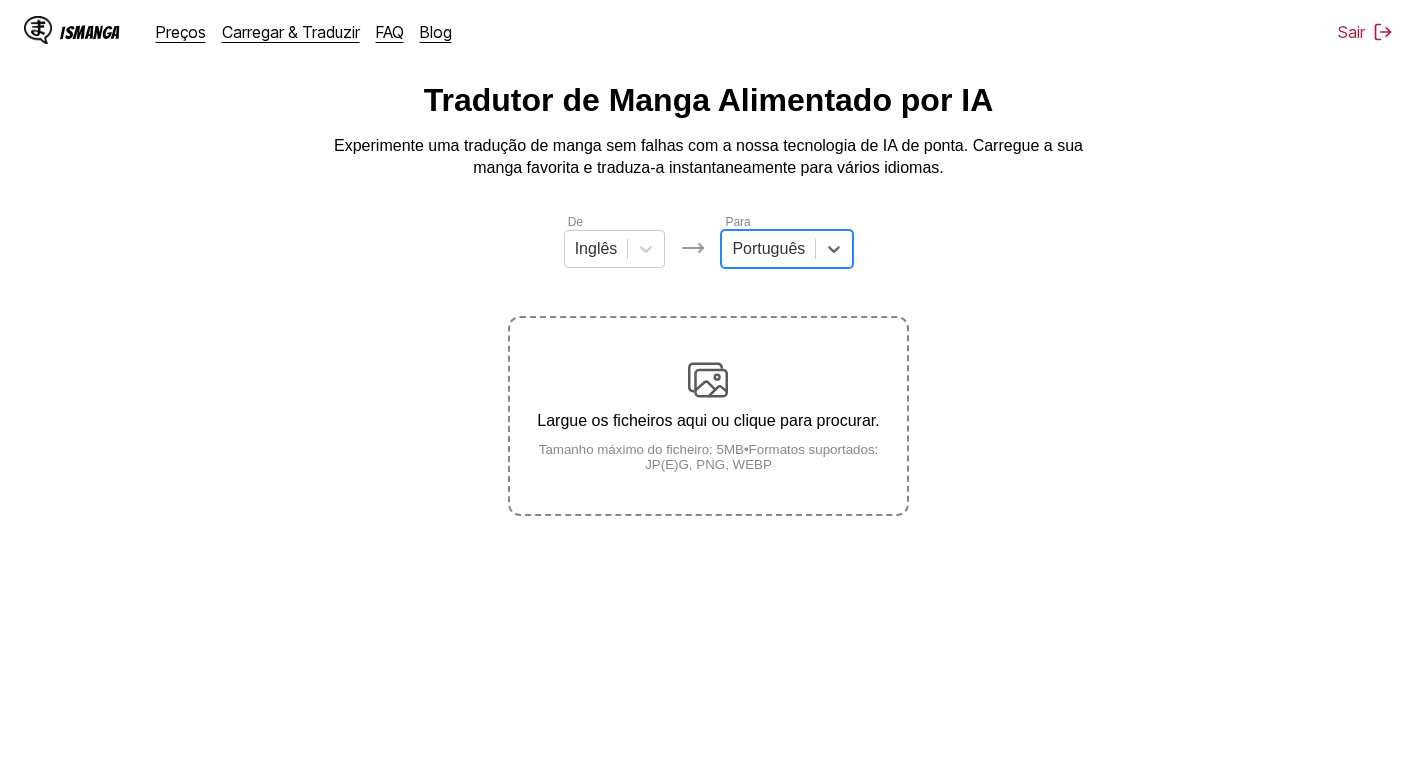 scroll, scrollTop: 241, scrollLeft: 0, axis: vertical 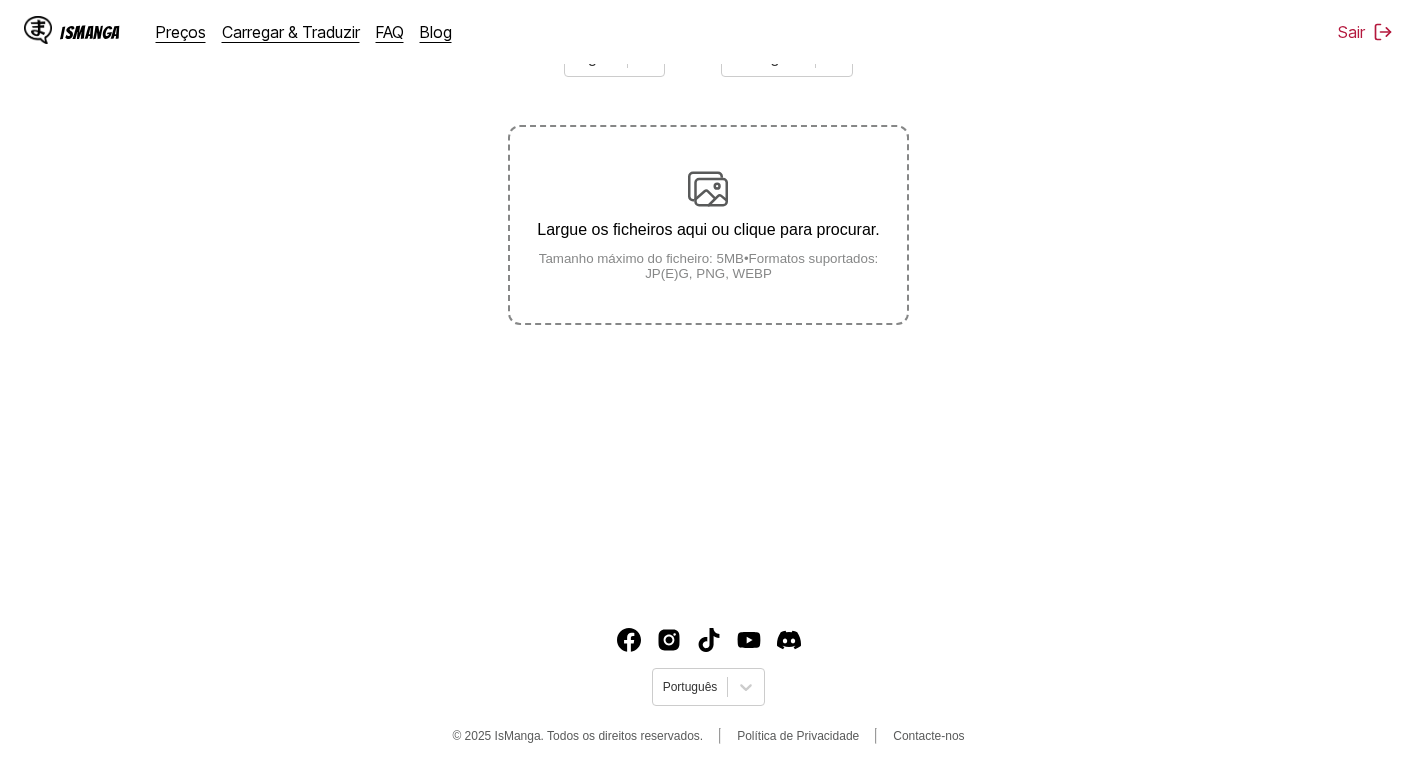 click on "Tamanho máximo do ficheiro: 5MB  •  Formatos suportados: JP(E)G, PNG, WEBP" at bounding box center (708, 266) 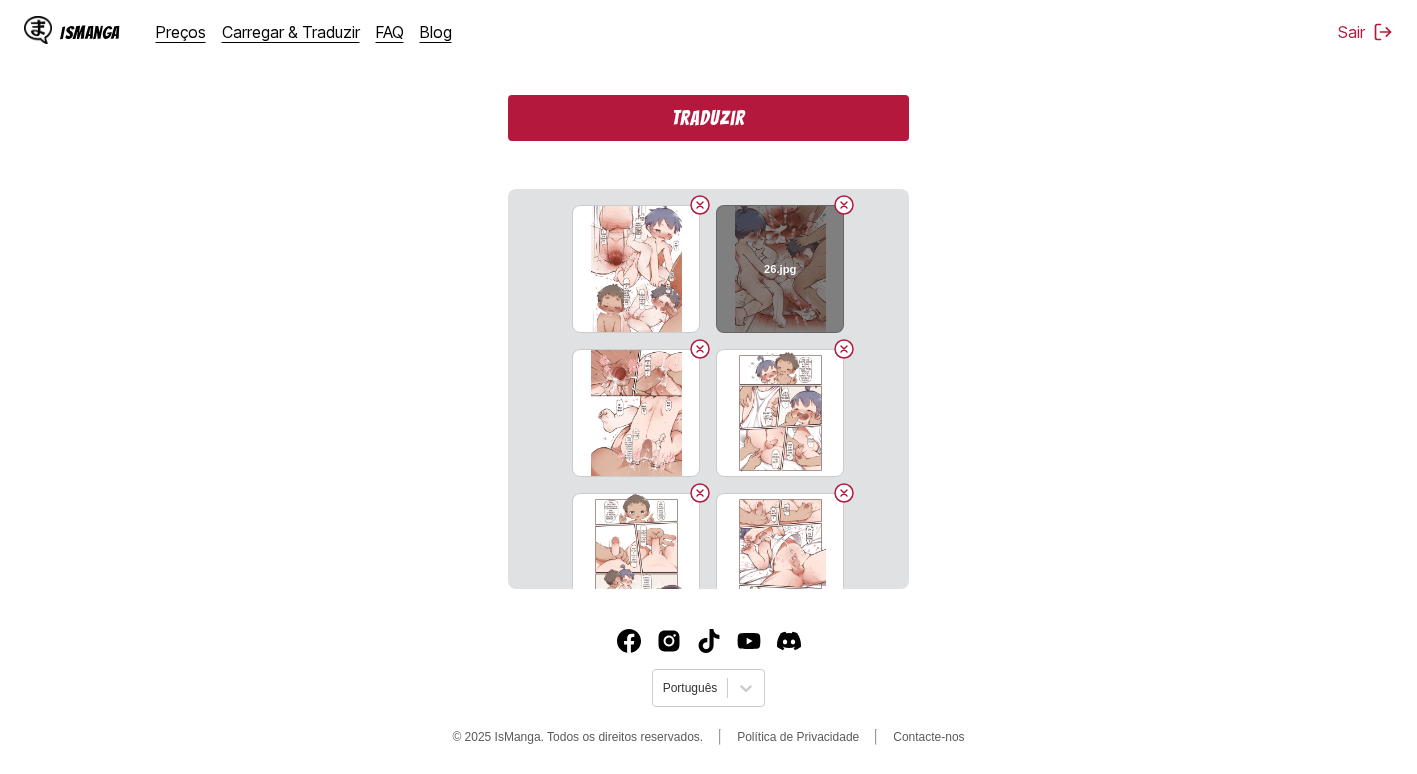 scroll, scrollTop: 523, scrollLeft: 0, axis: vertical 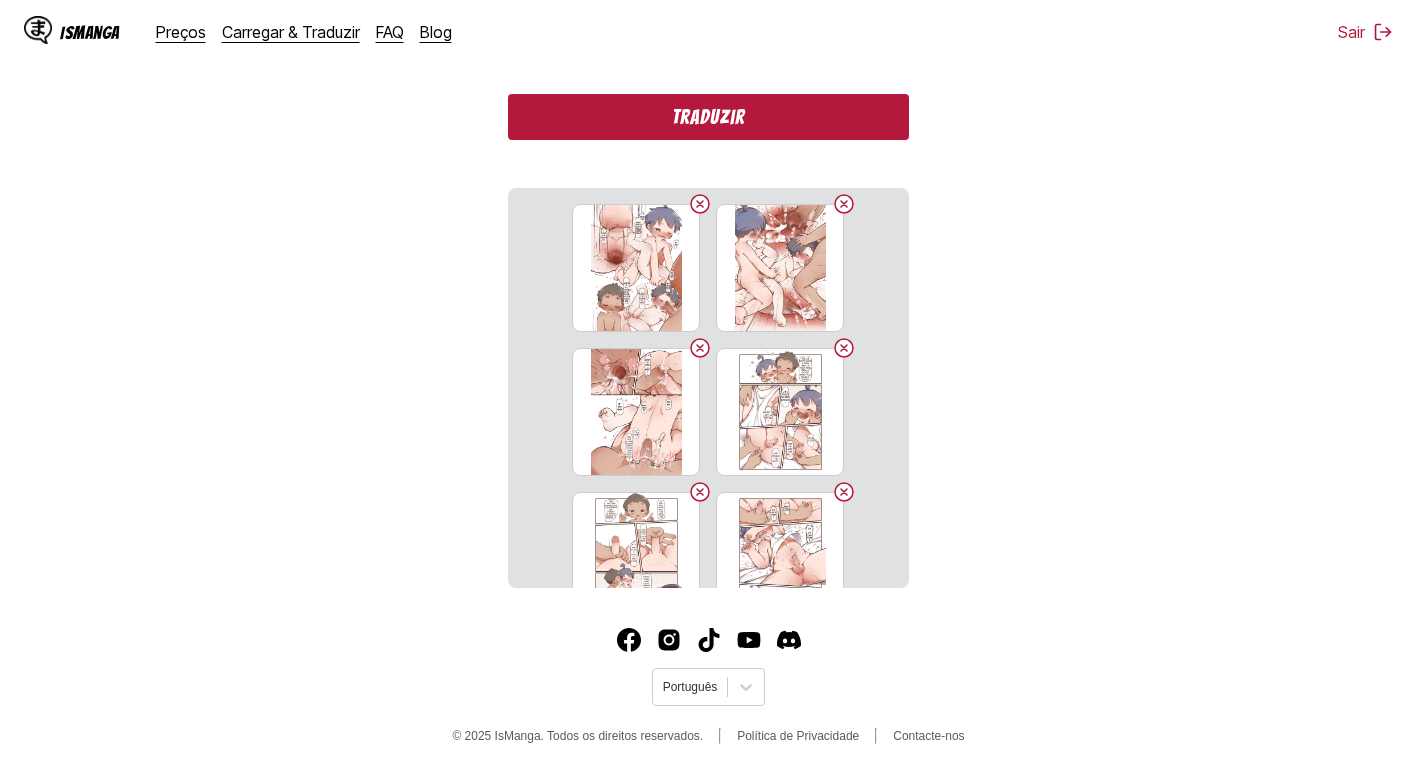 click on "Traduzir" at bounding box center (708, 117) 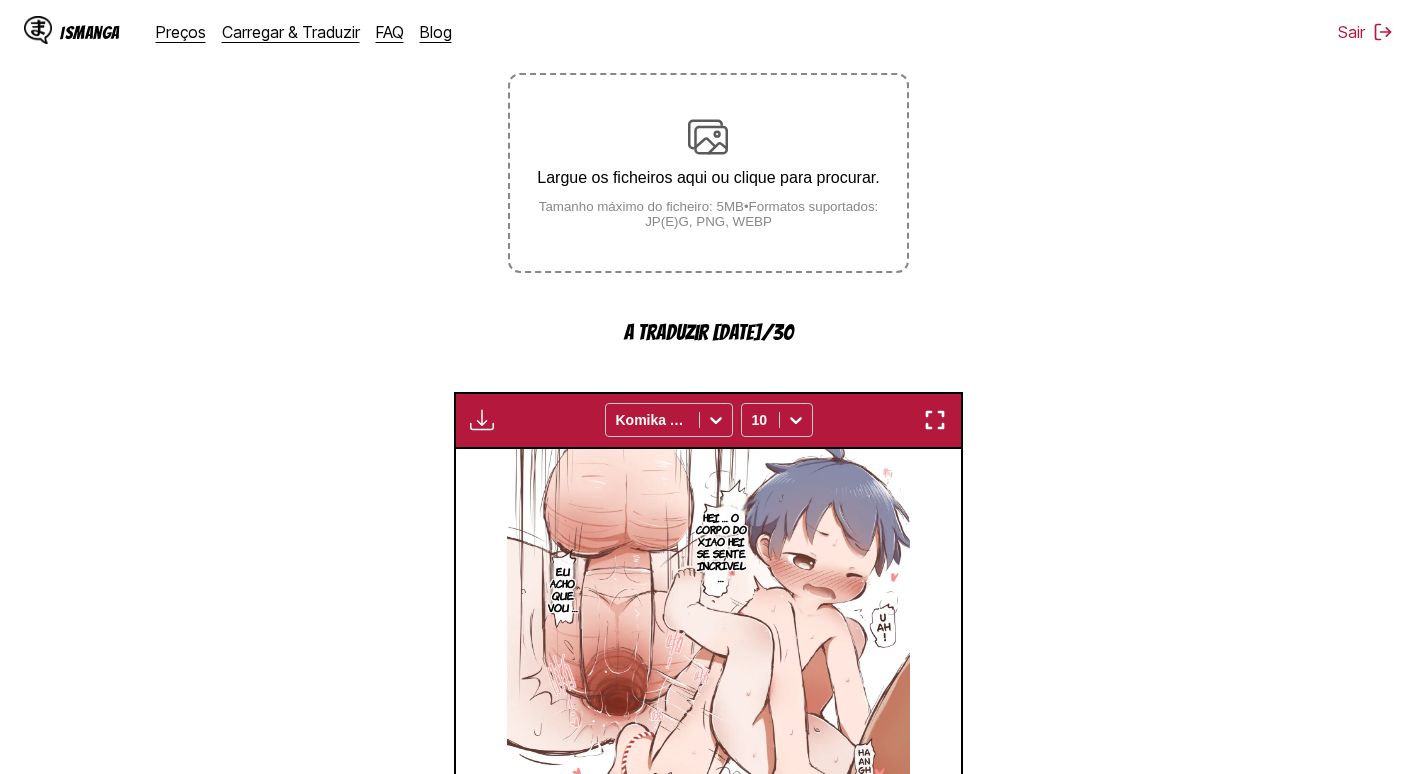 scroll, scrollTop: 400, scrollLeft: 0, axis: vertical 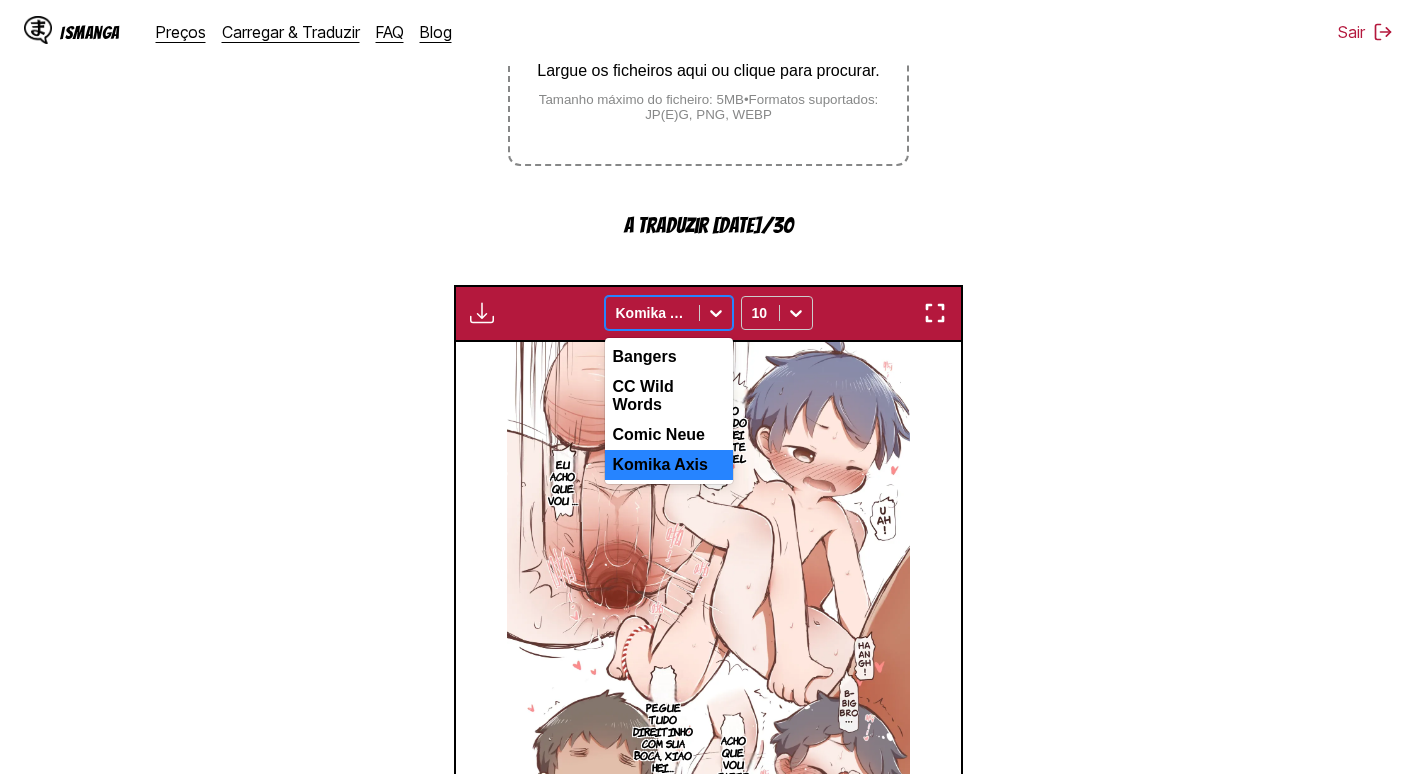 click 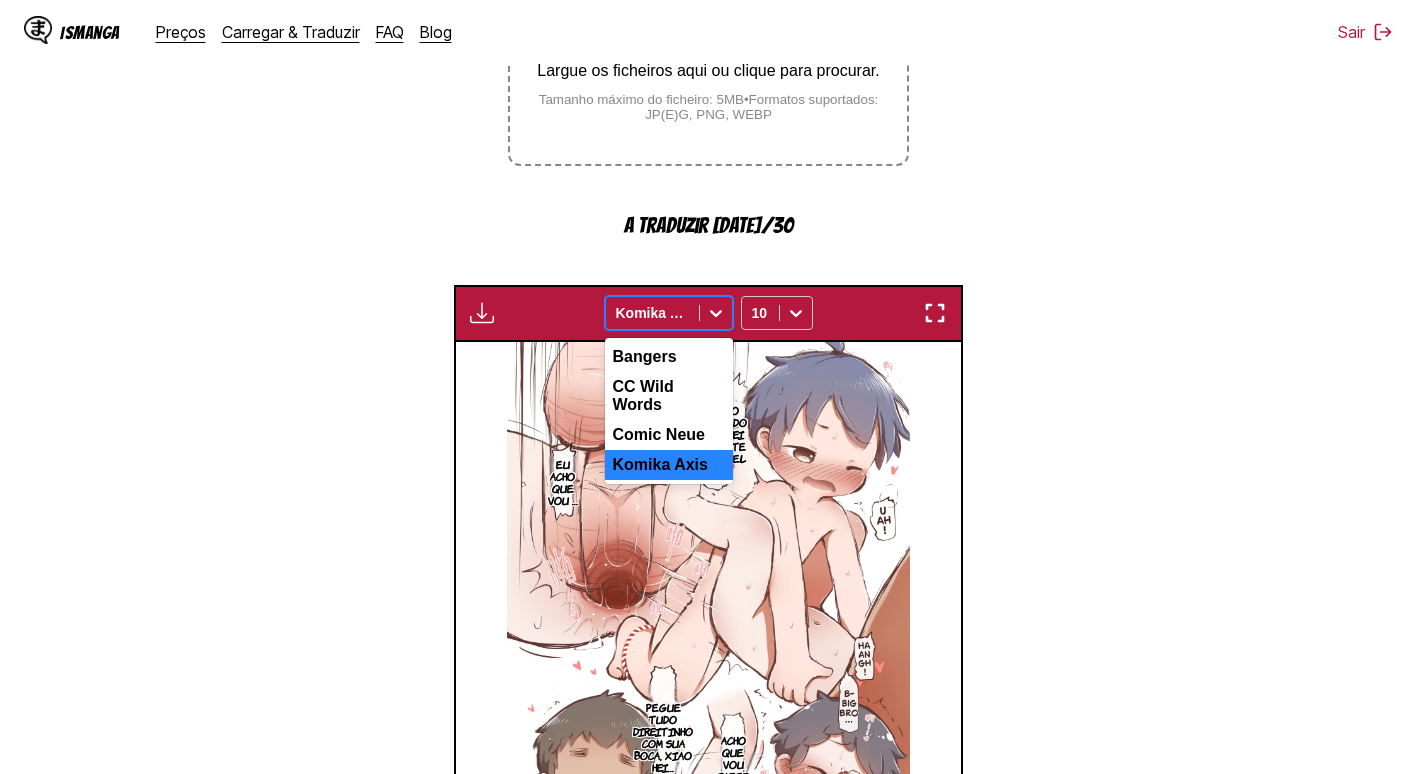 click on "HEI … O CORPO DO XIAO HEI SE SENTE INCRÍVEL … EU ACHO QUE VOU … EU ACHO QUE VOU FAZER Xixi … PEGUE TUDO DIREITINHO COM SUA BOCA, XIAO HEI…" at bounding box center (708, 624) 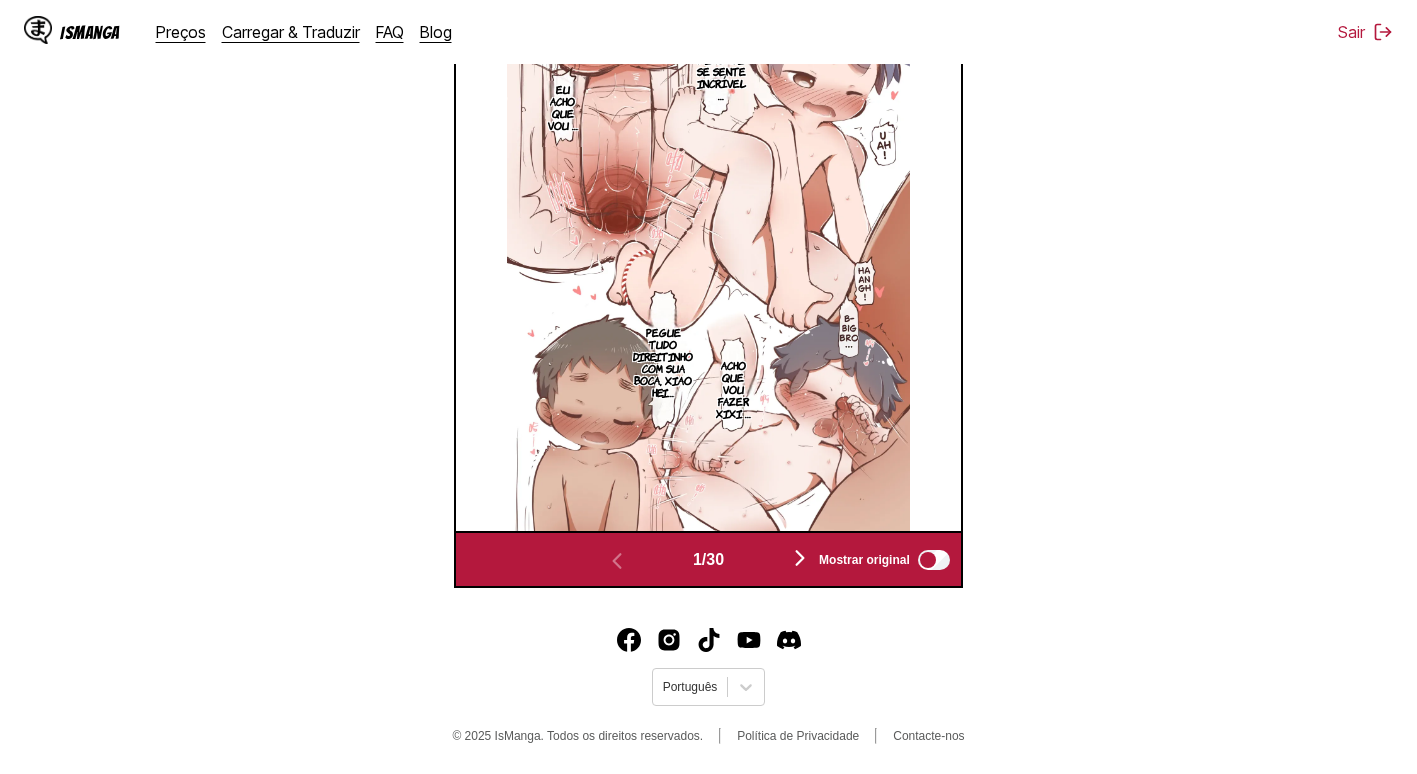 scroll, scrollTop: 778, scrollLeft: 0, axis: vertical 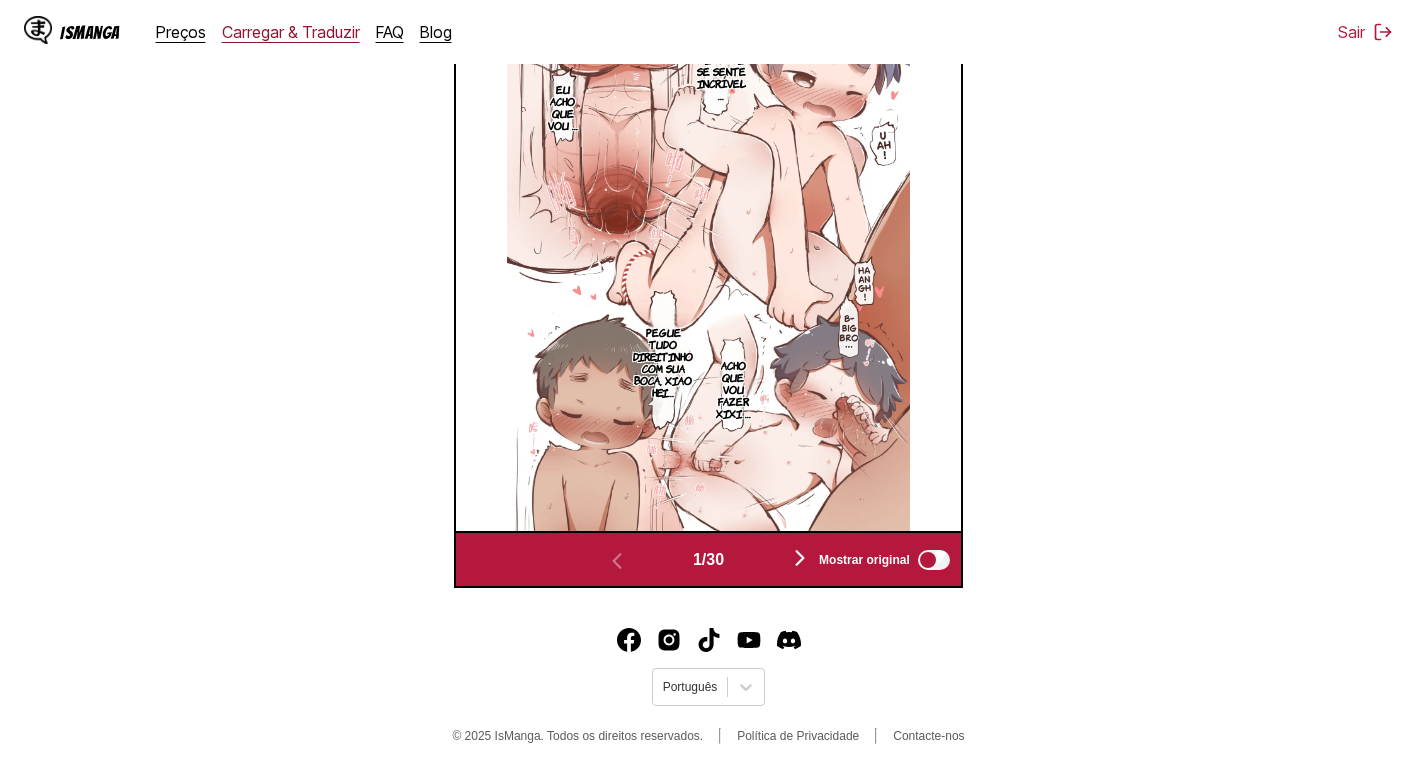 click on "Carregar & Traduzir" at bounding box center [291, 32] 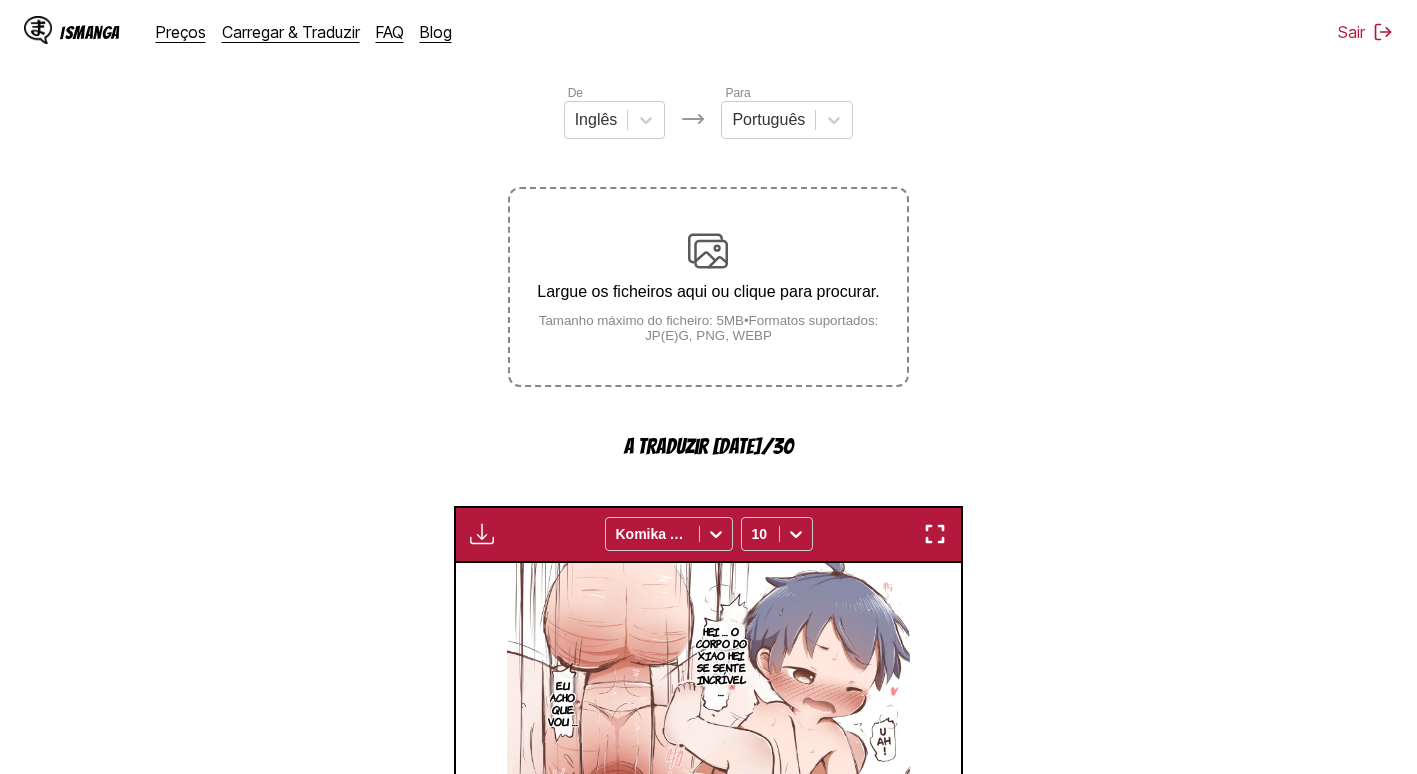 scroll, scrollTop: 578, scrollLeft: 0, axis: vertical 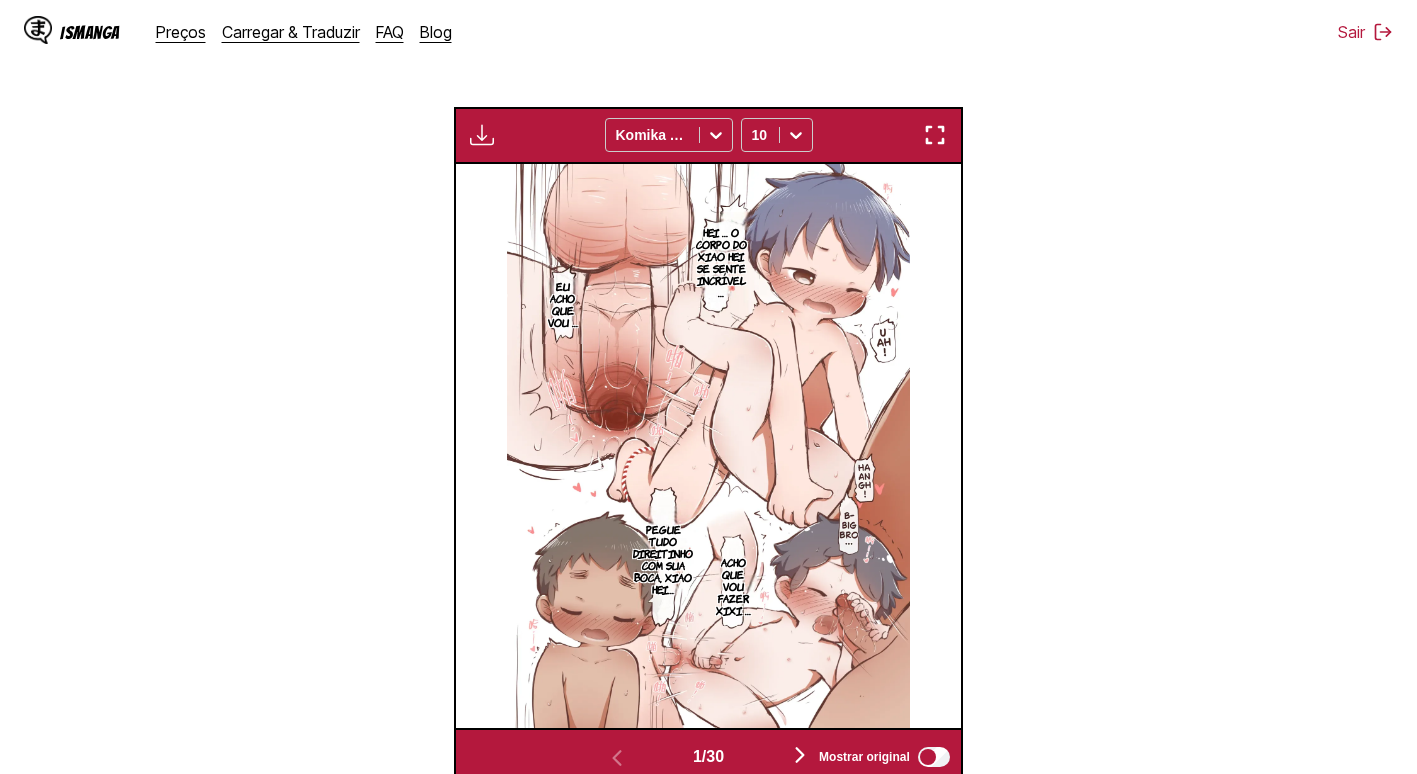 click at bounding box center [800, 755] 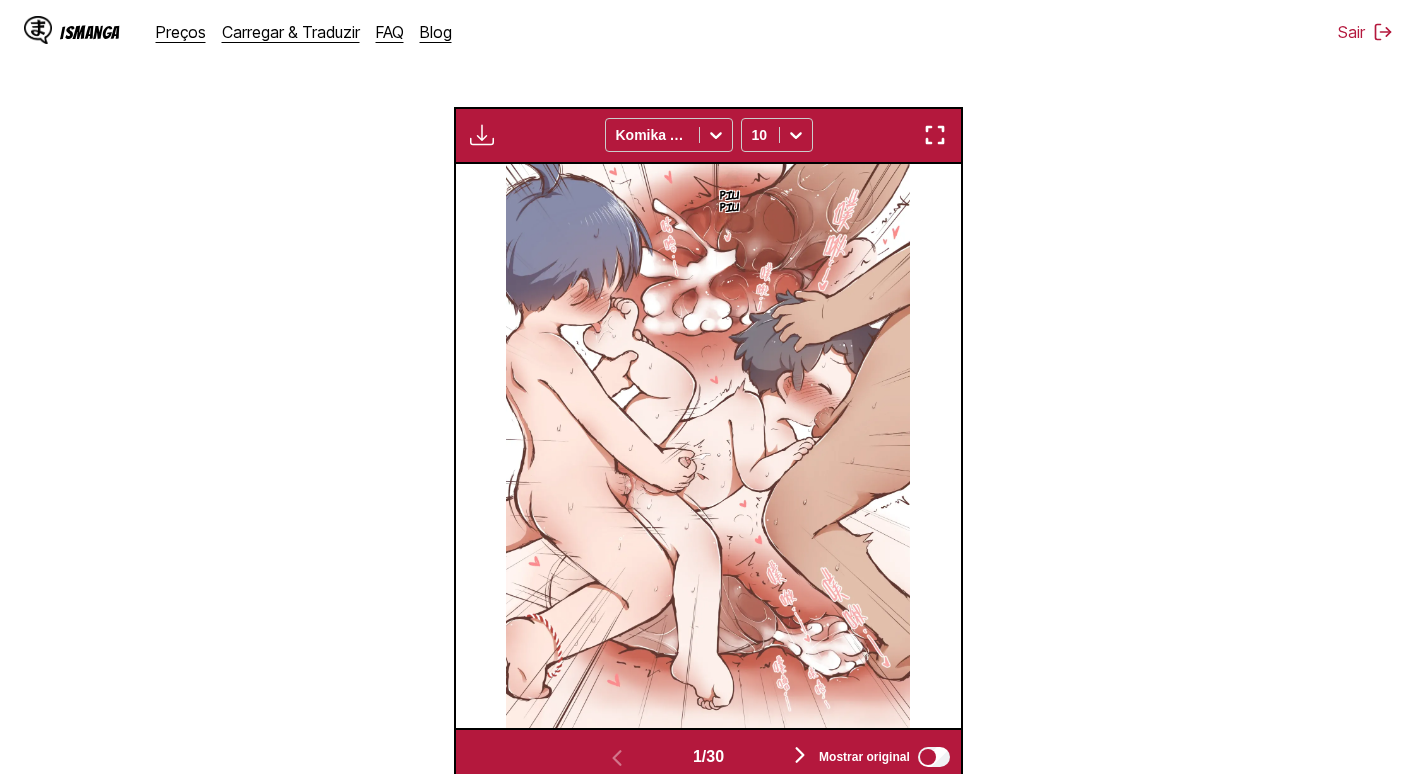 click at bounding box center (800, 755) 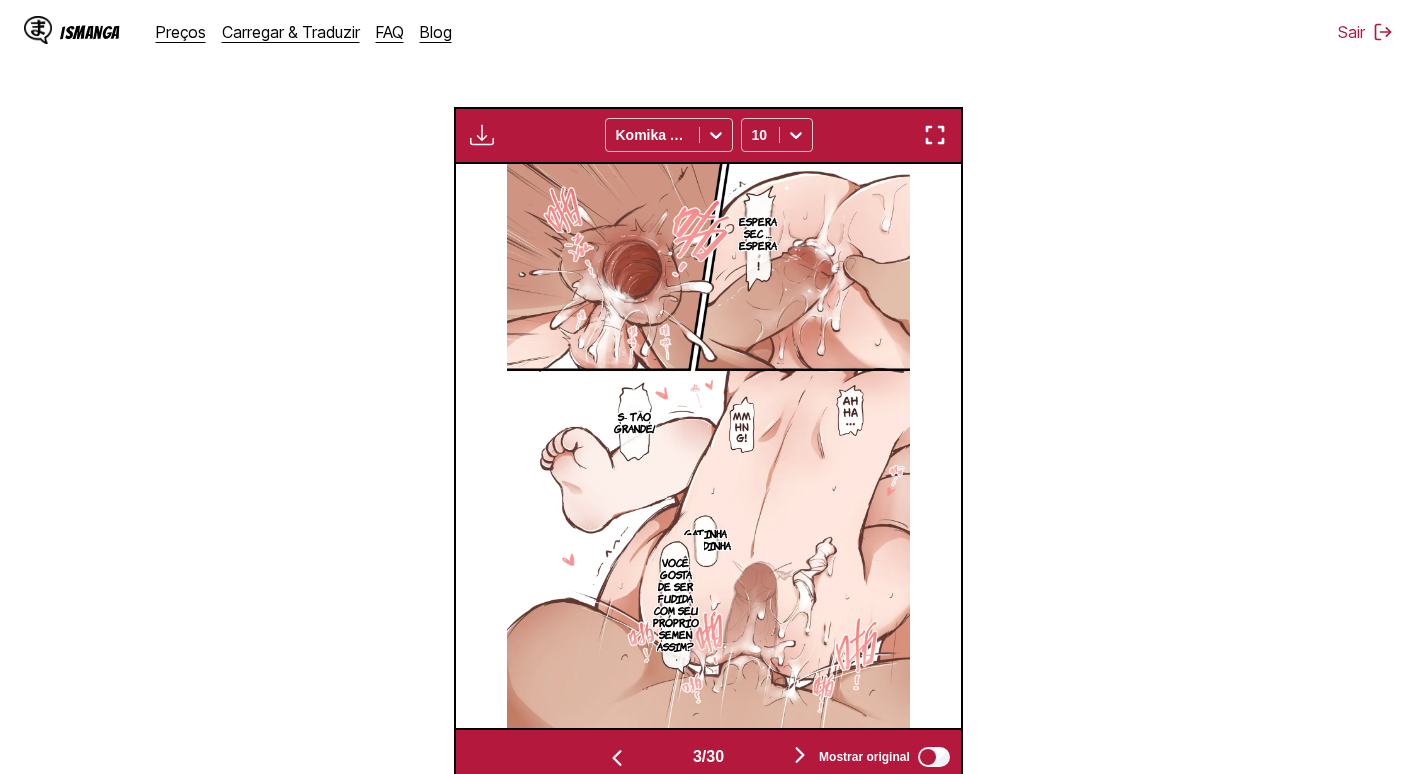 click at bounding box center [800, 755] 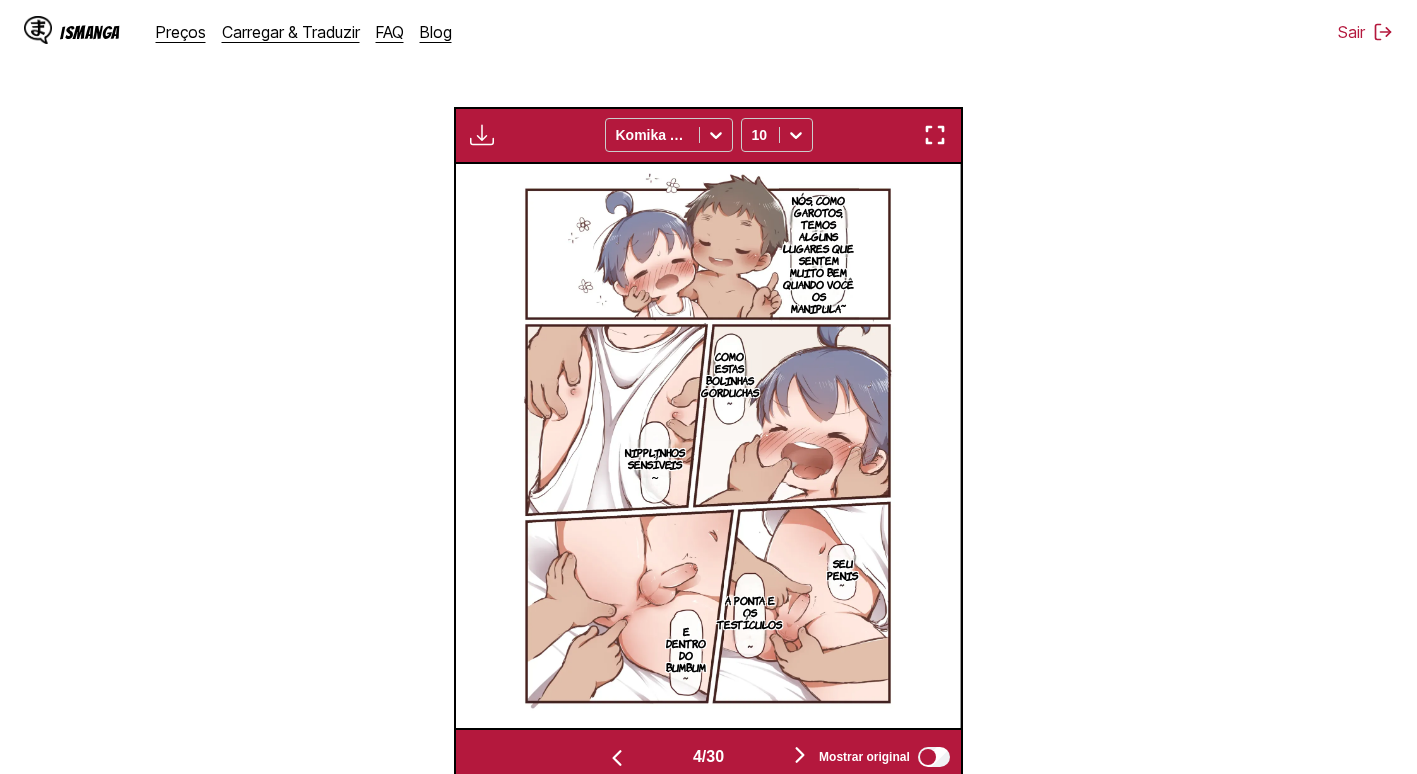 click at bounding box center [800, 755] 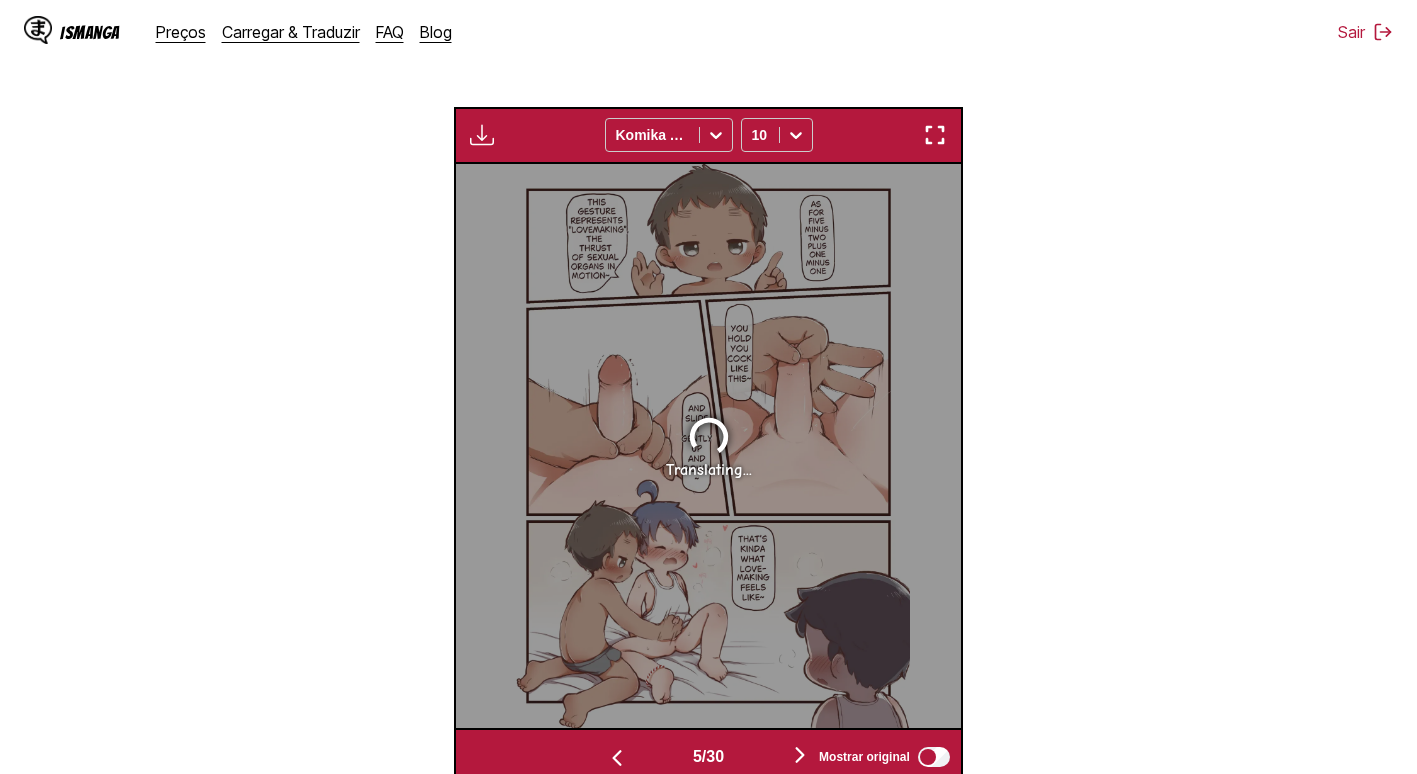click at bounding box center (800, 755) 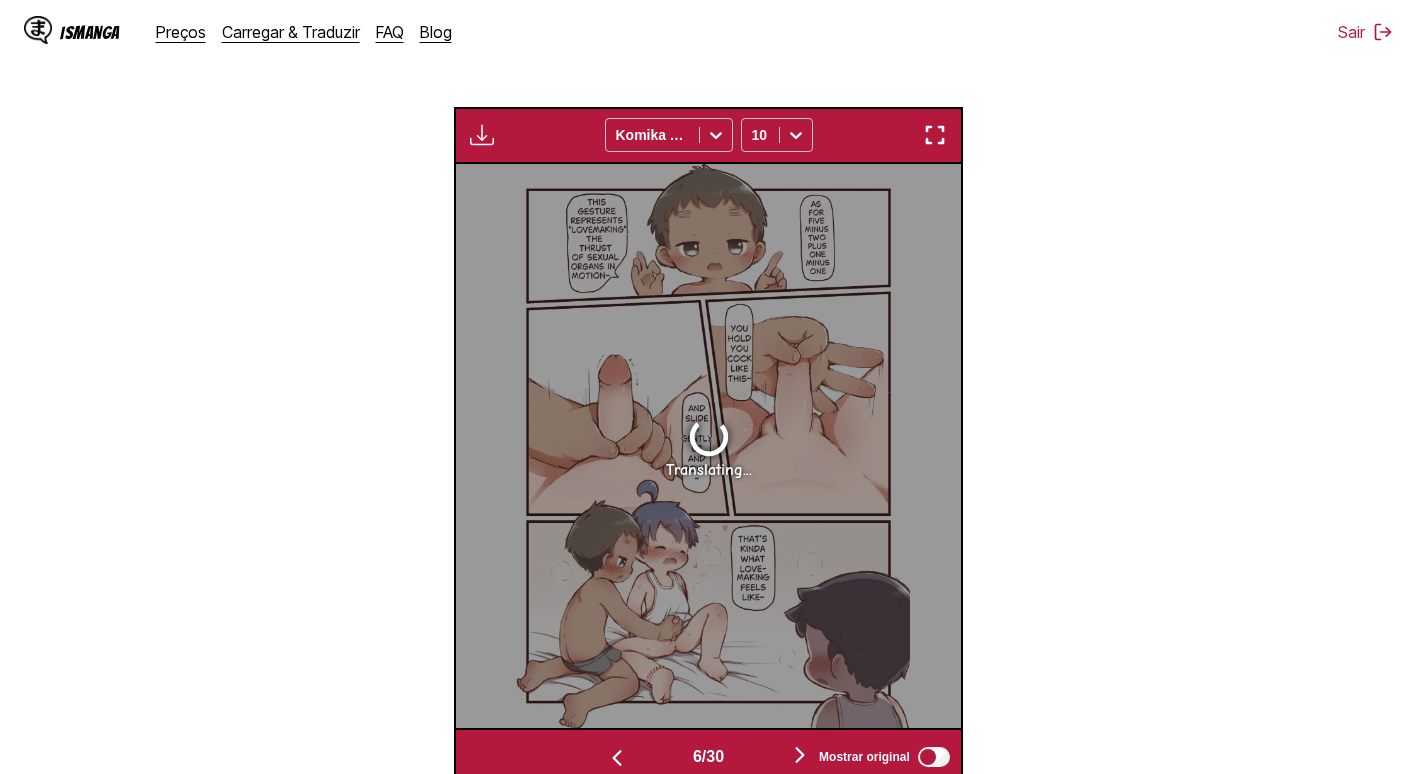 scroll, scrollTop: 0, scrollLeft: 2523, axis: horizontal 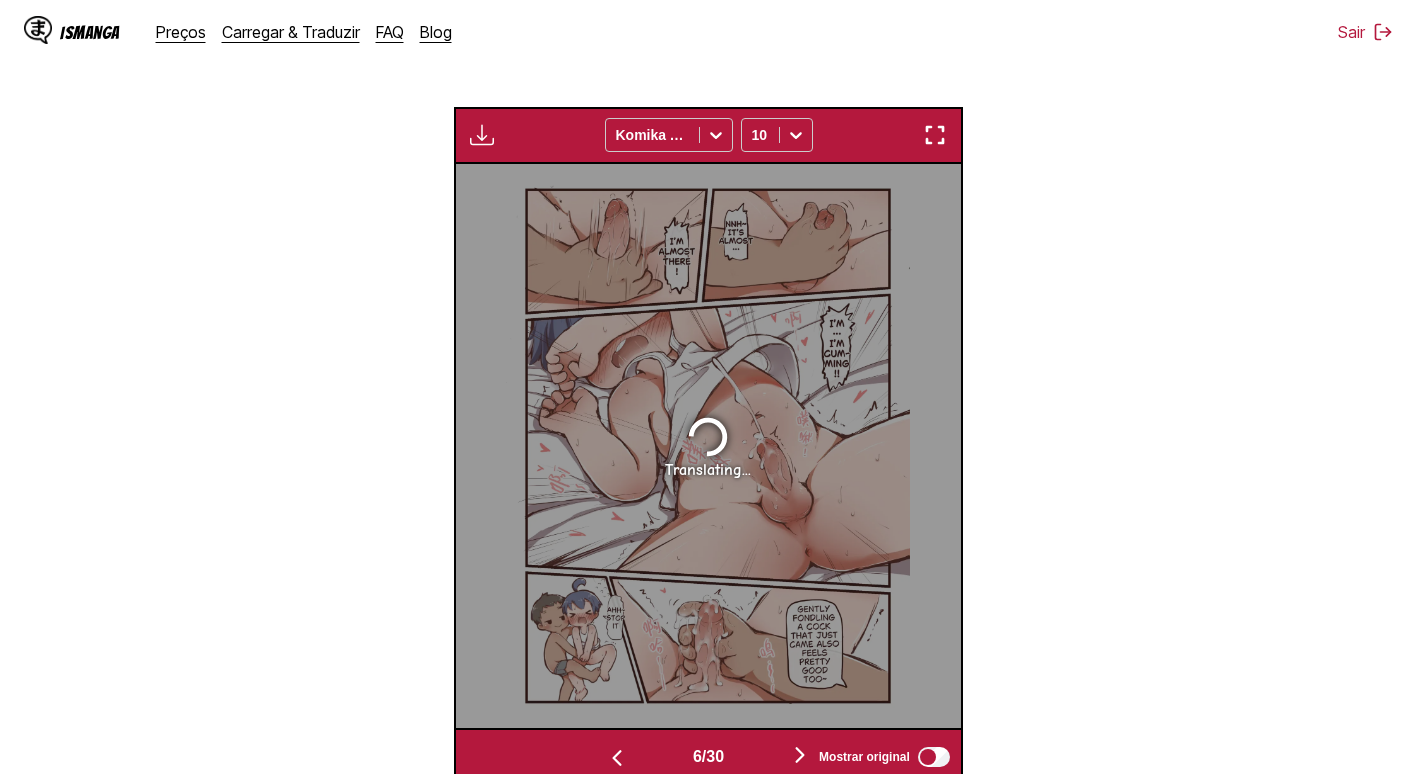 click at bounding box center (800, 756) 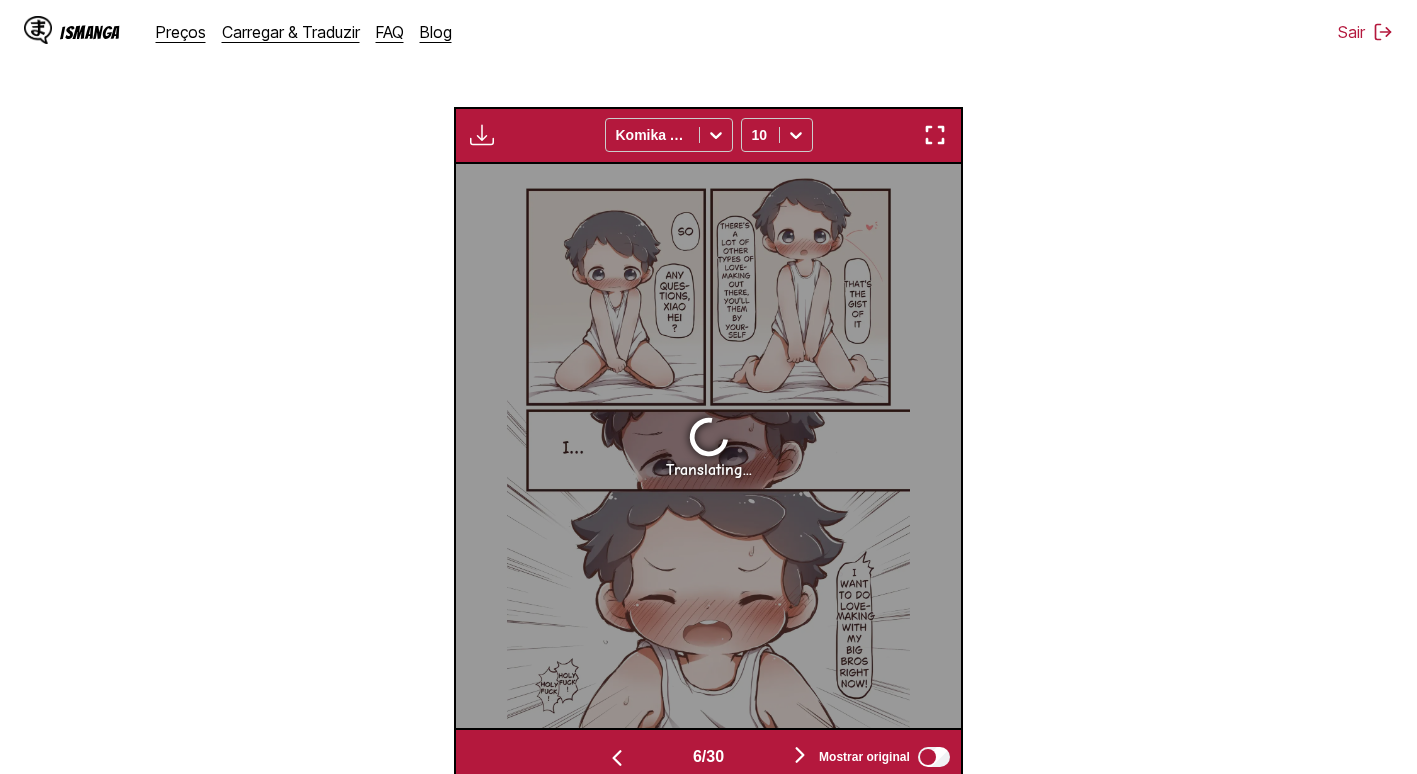 click at bounding box center [800, 756] 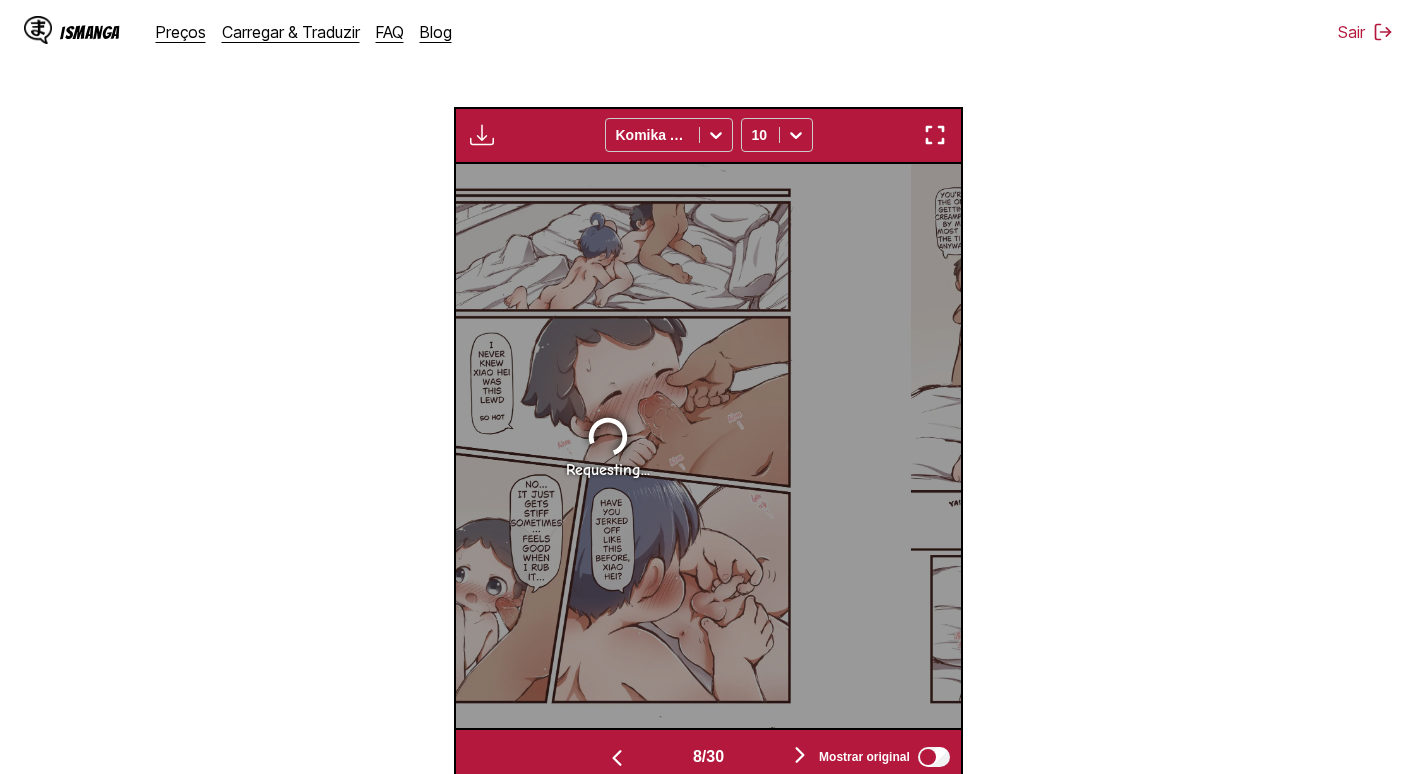 click at bounding box center [800, 756] 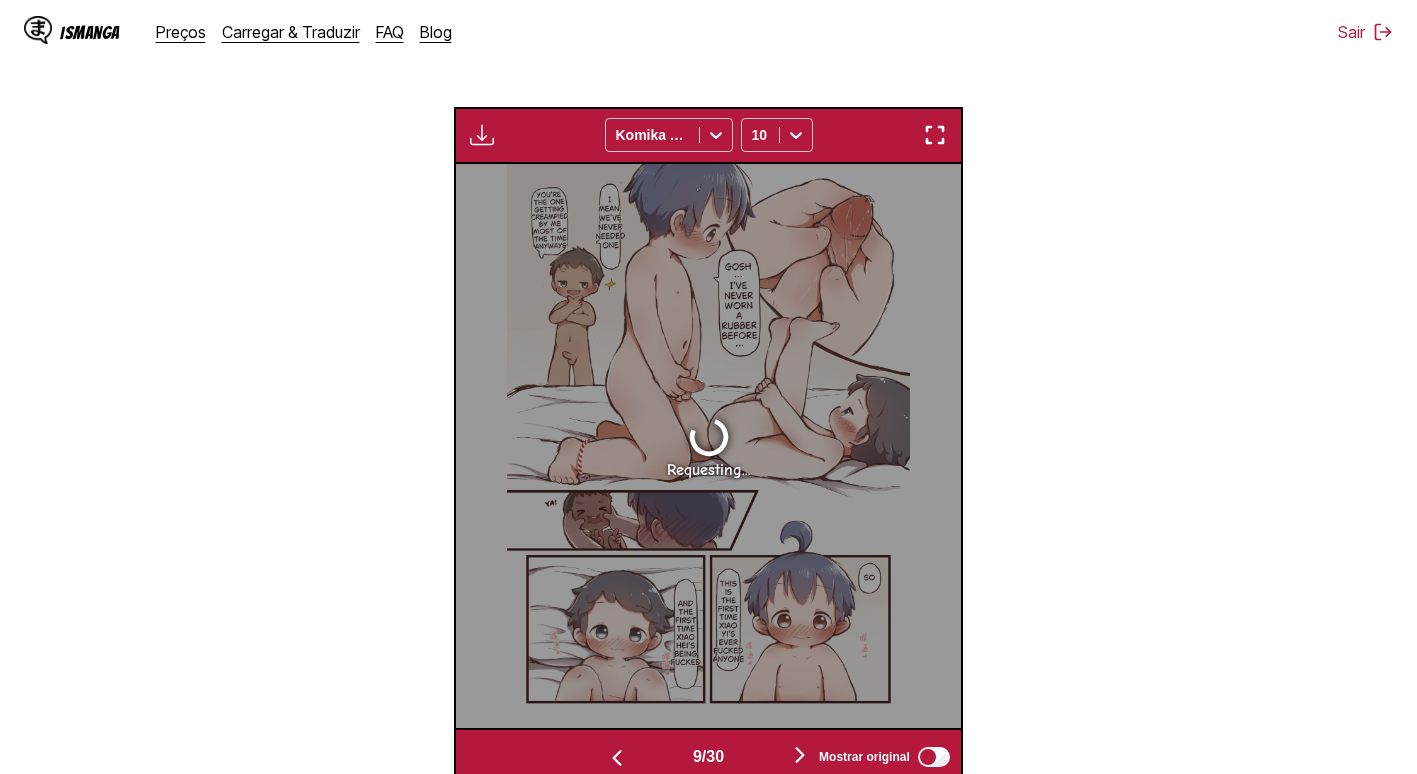 click at bounding box center [800, 756] 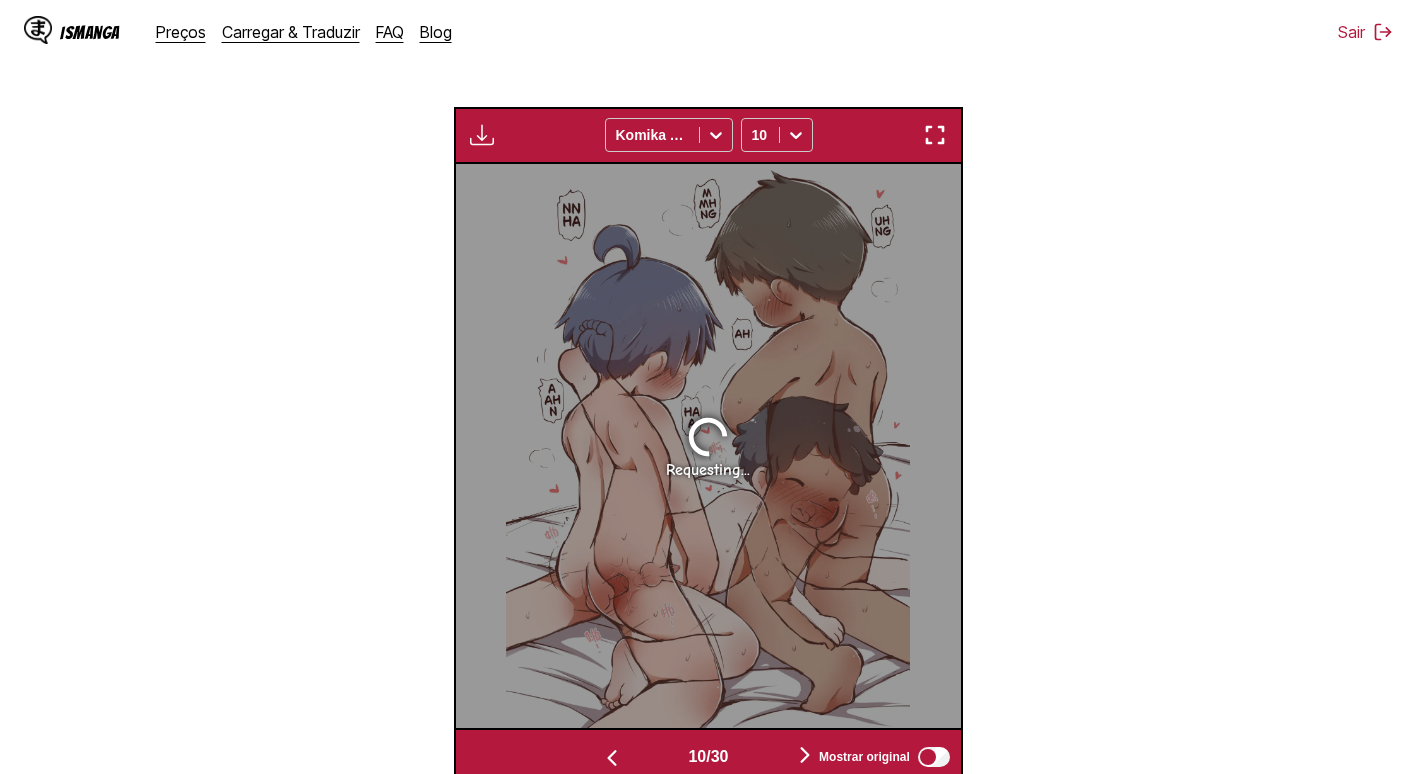 click at bounding box center (805, 756) 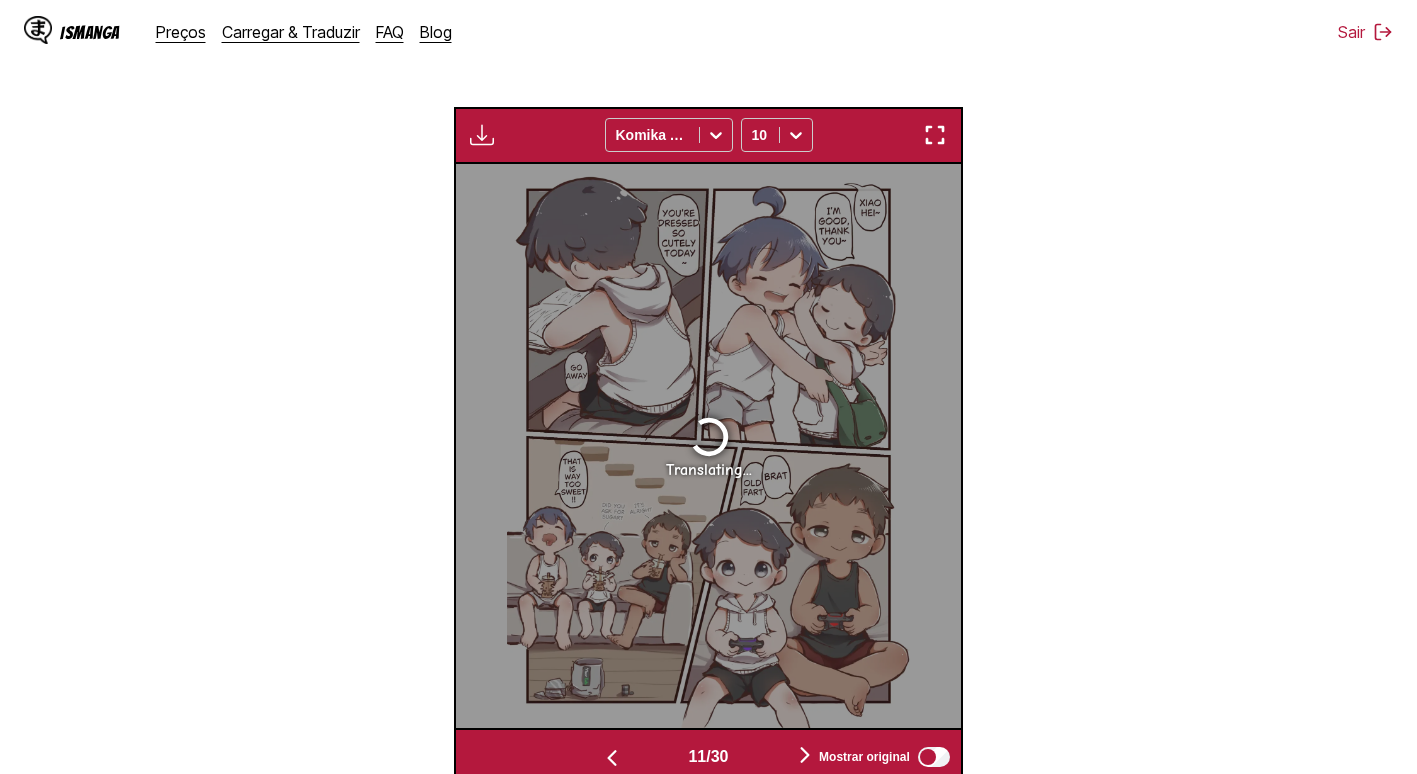 click at bounding box center (805, 756) 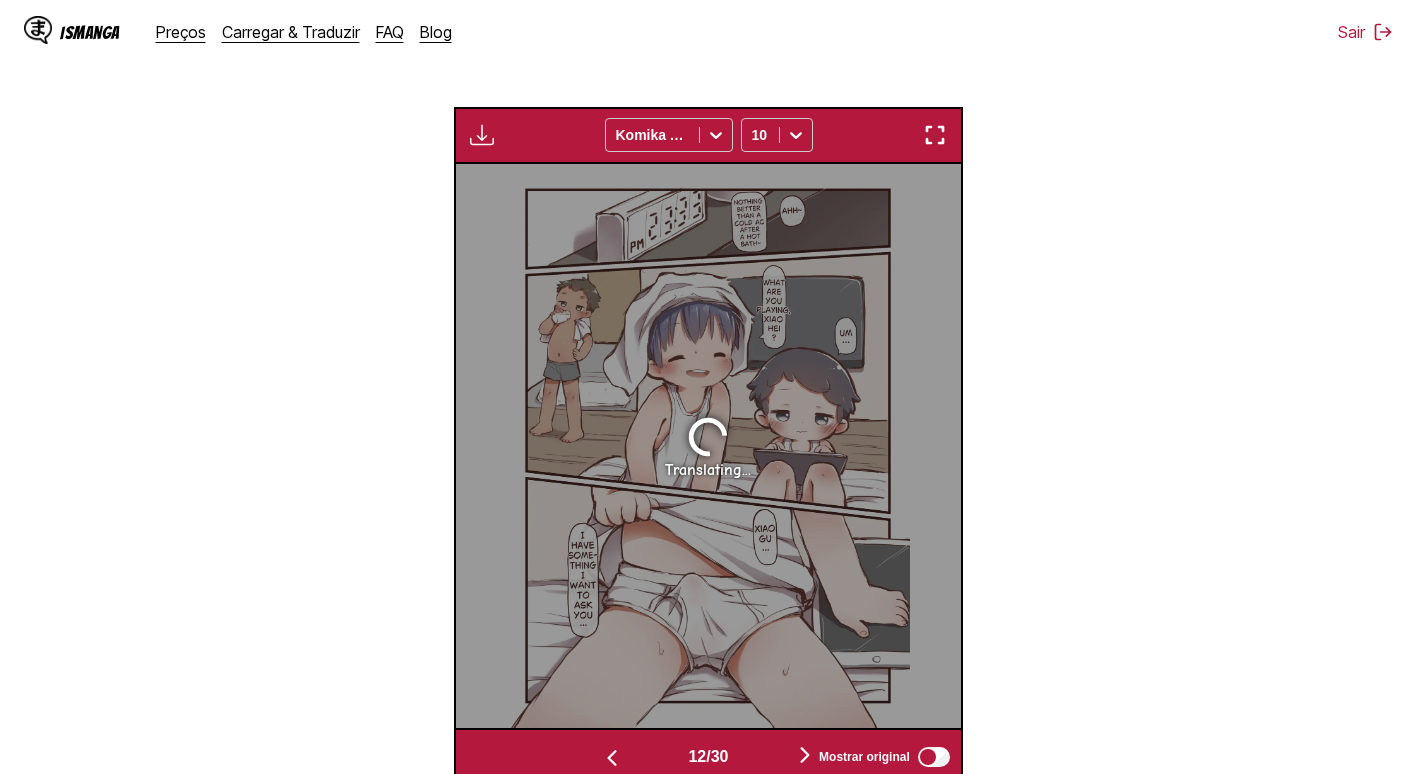 click at bounding box center [805, 755] 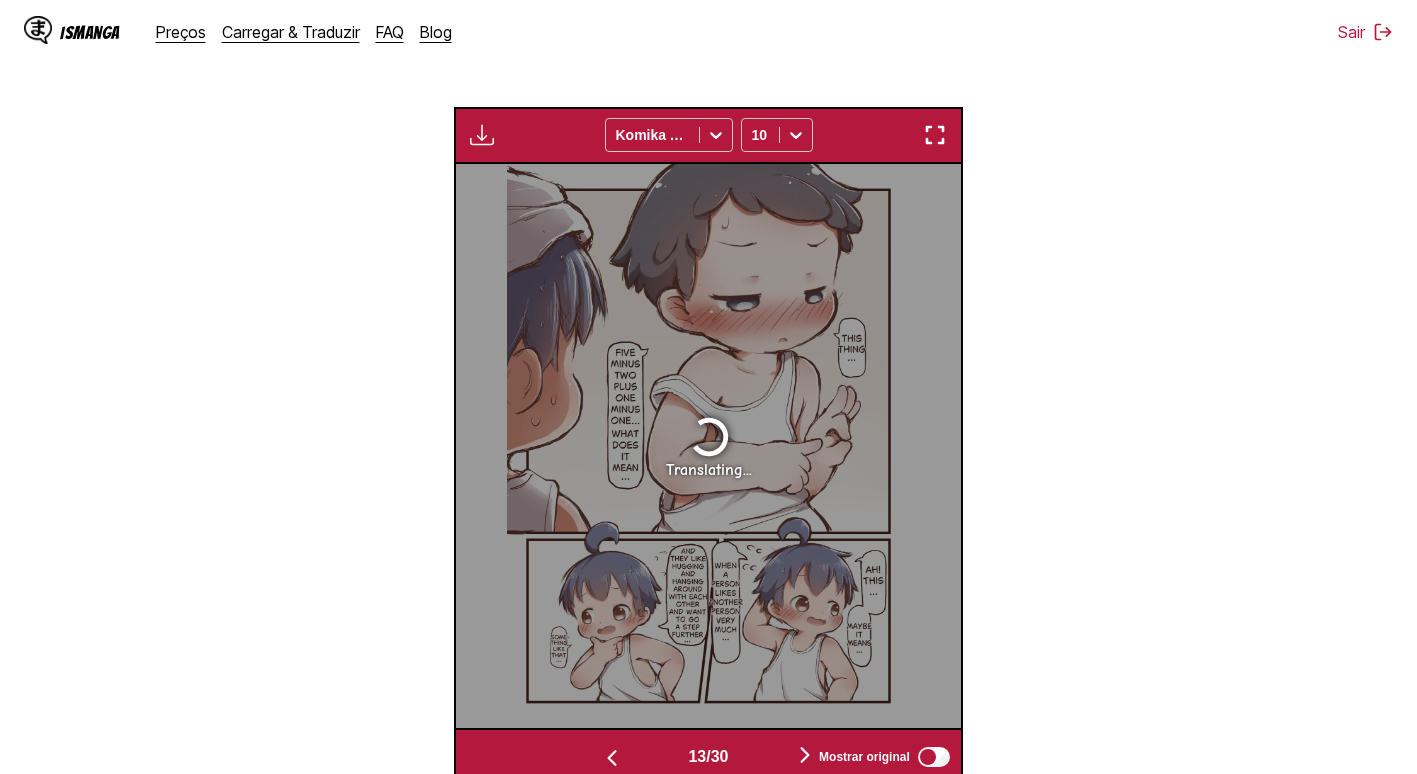 click at bounding box center (805, 755) 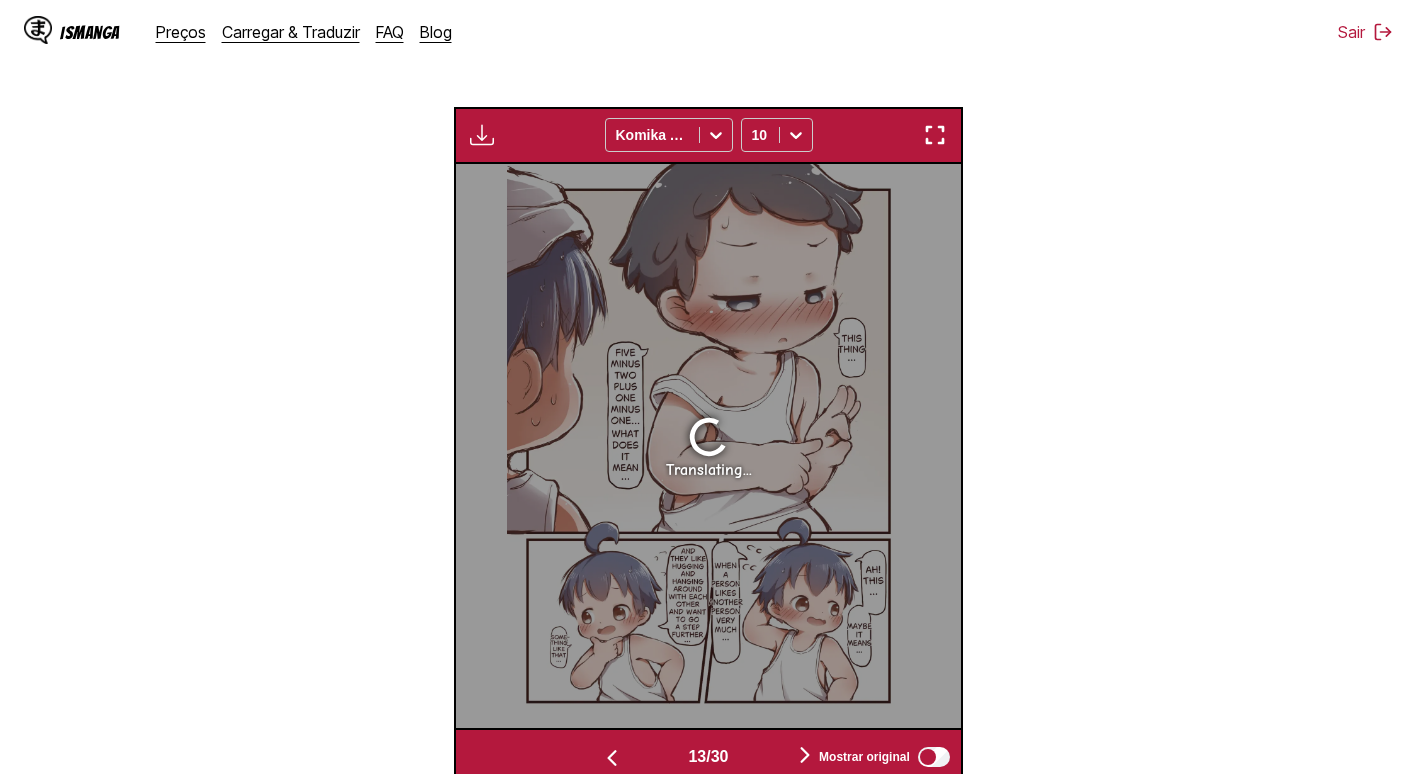 scroll, scrollTop: 0, scrollLeft: 6559, axis: horizontal 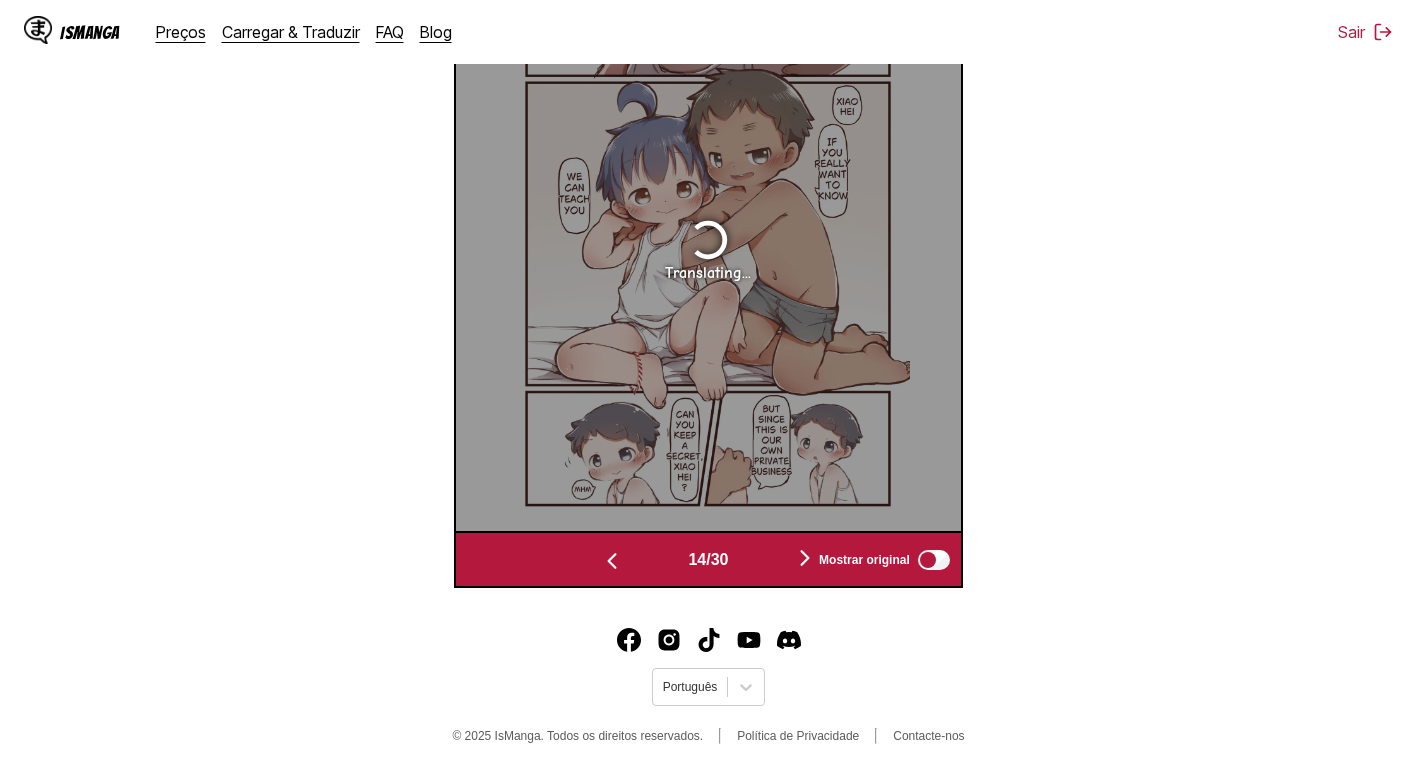 click at bounding box center (805, 558) 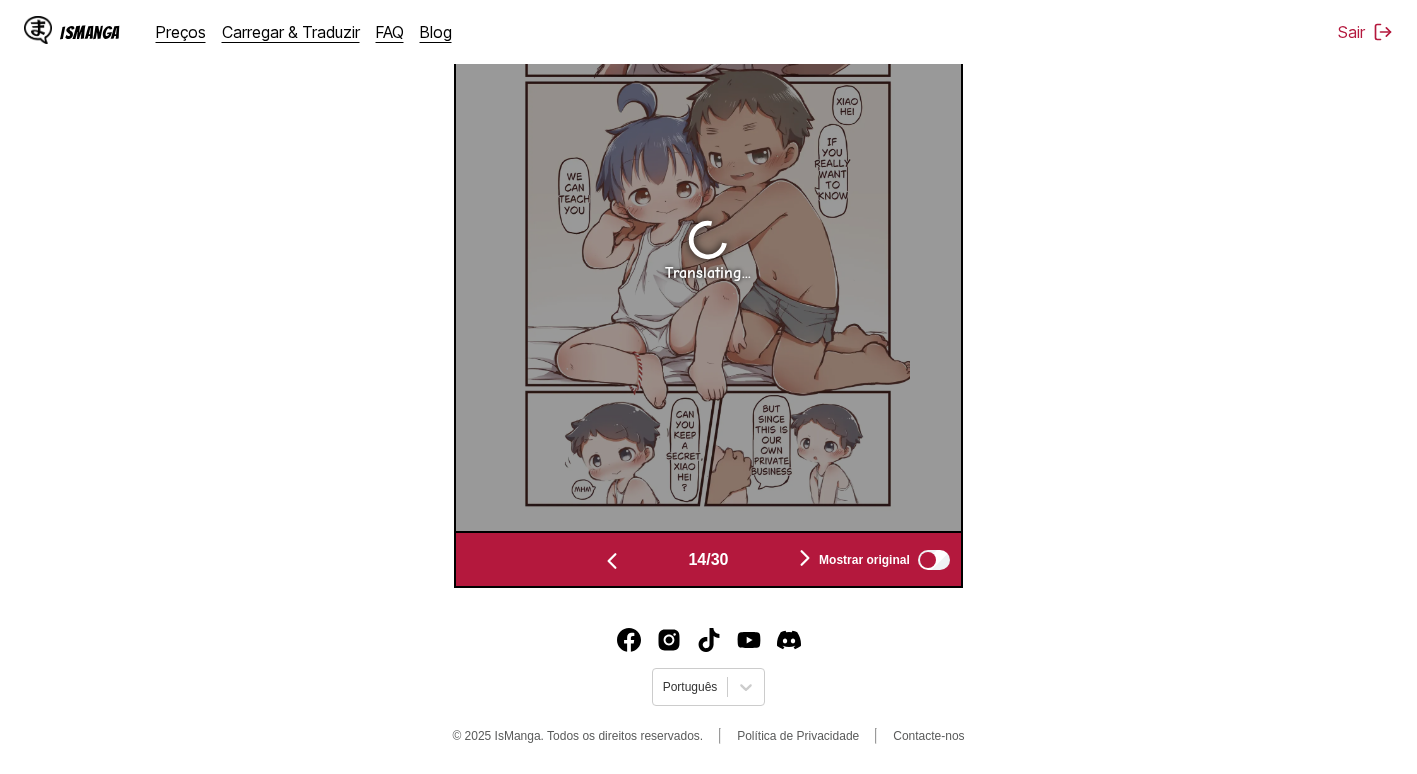 scroll, scrollTop: 0, scrollLeft: 7063, axis: horizontal 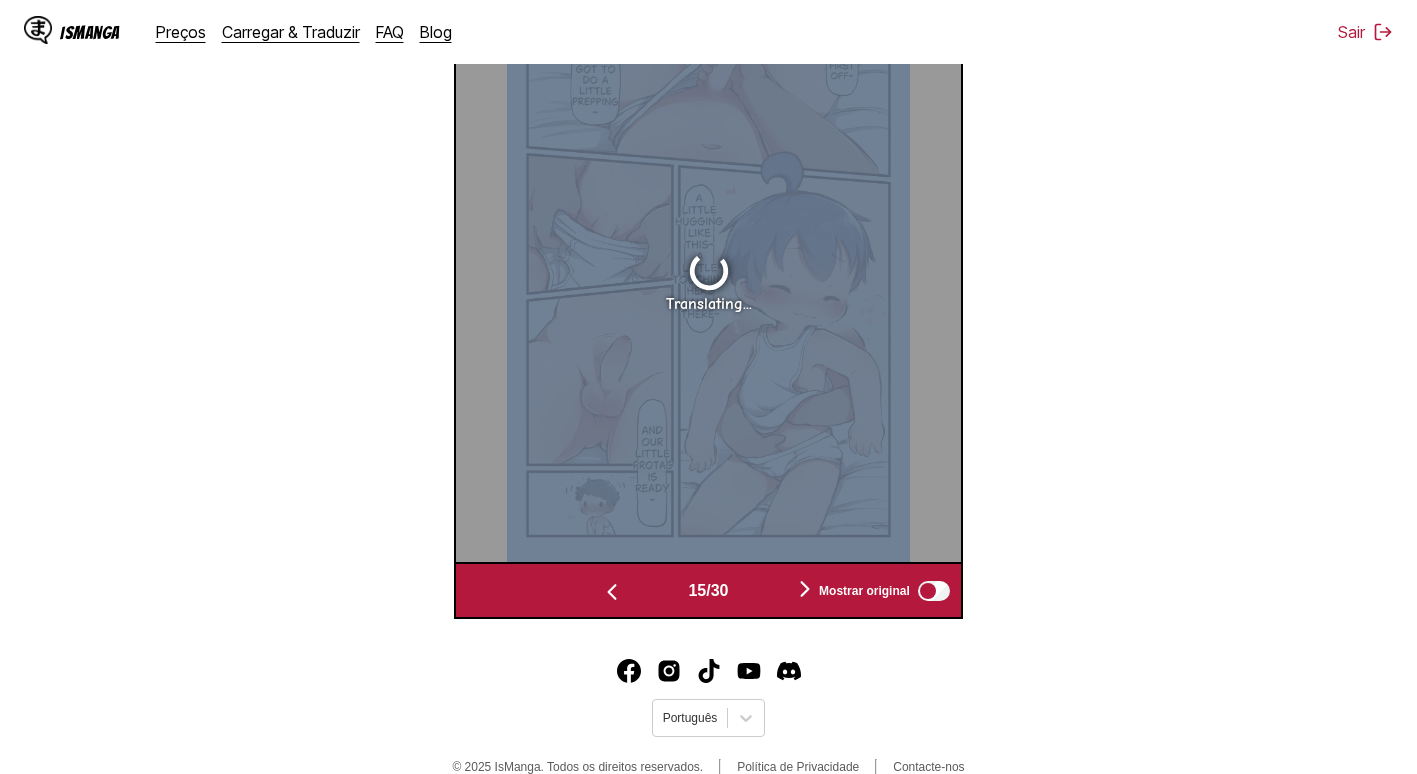 click on "Translating..." at bounding box center (708, 280) 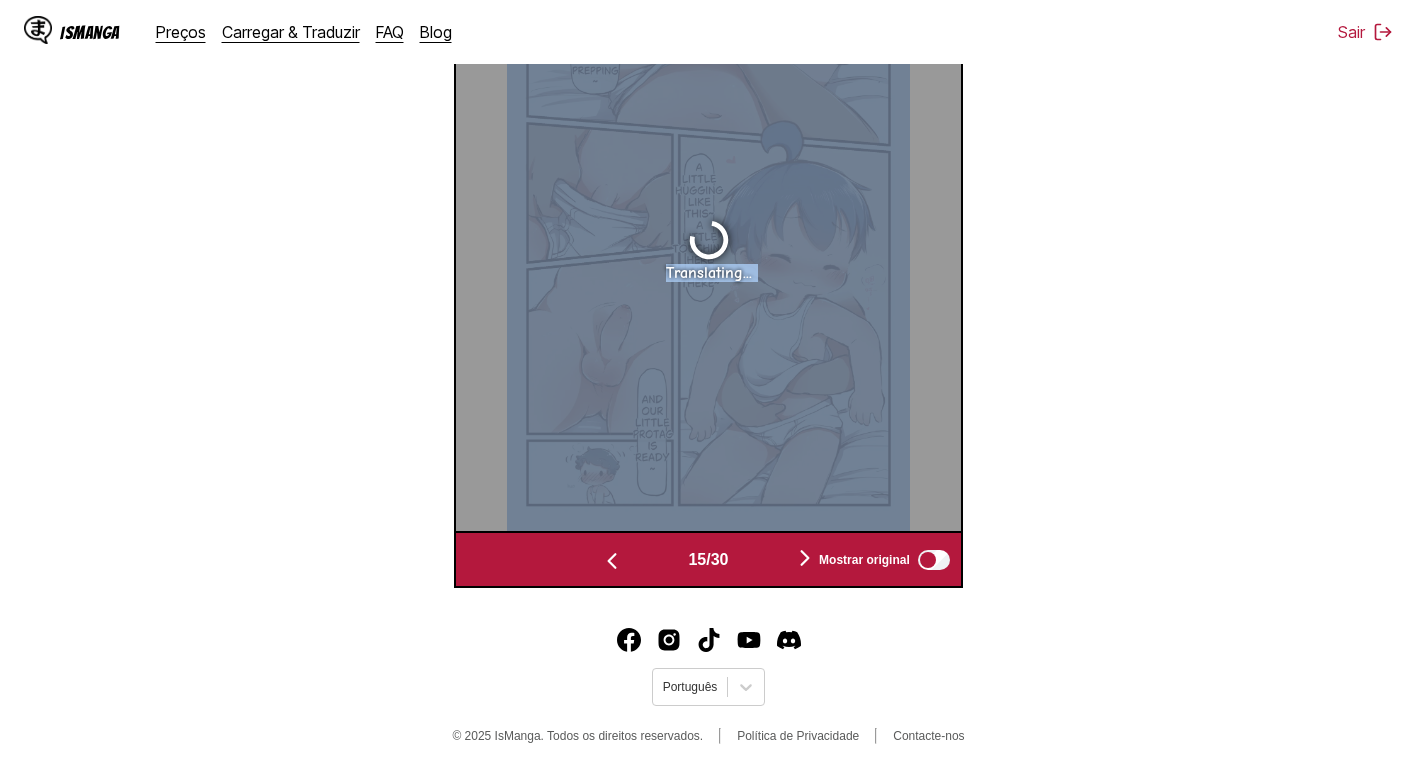 click at bounding box center (612, 561) 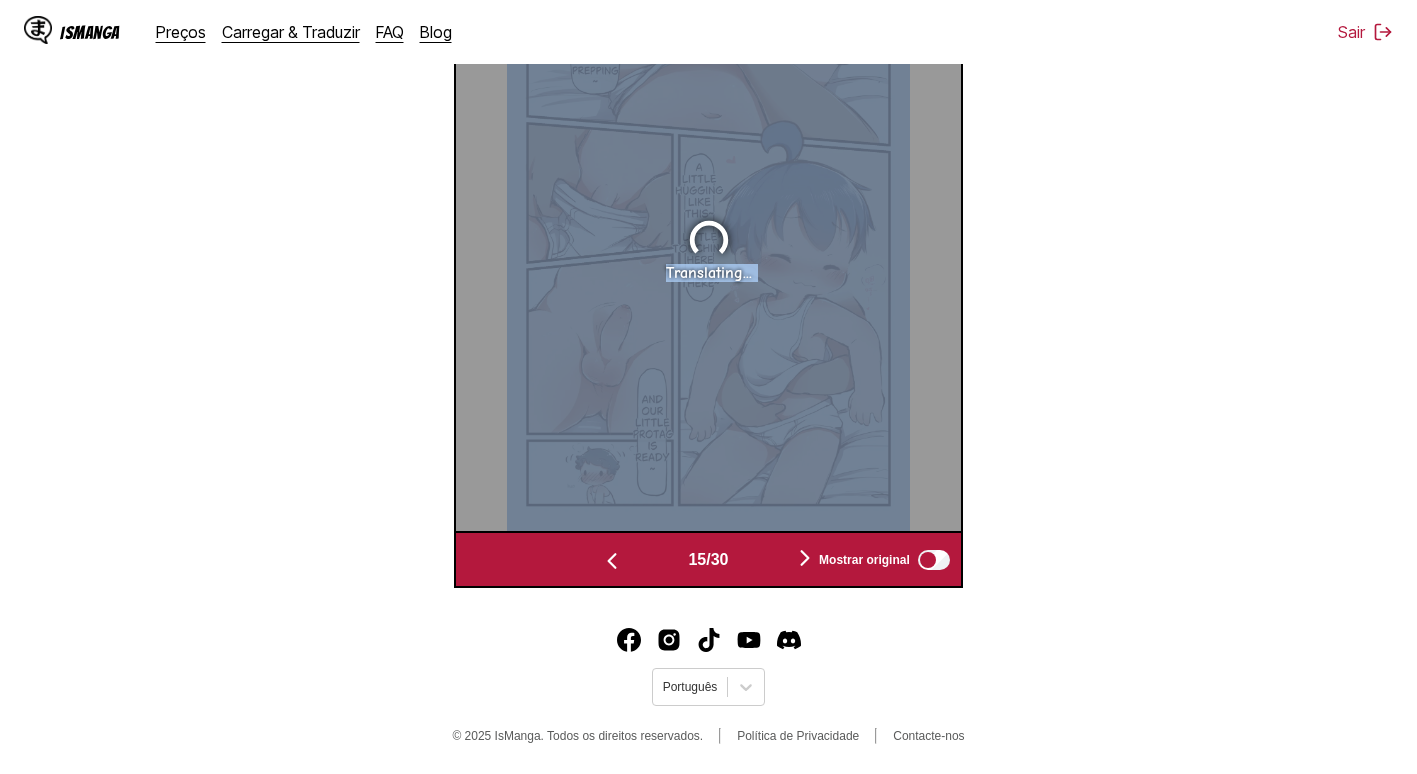 click on "Translating..." at bounding box center (204, 249) 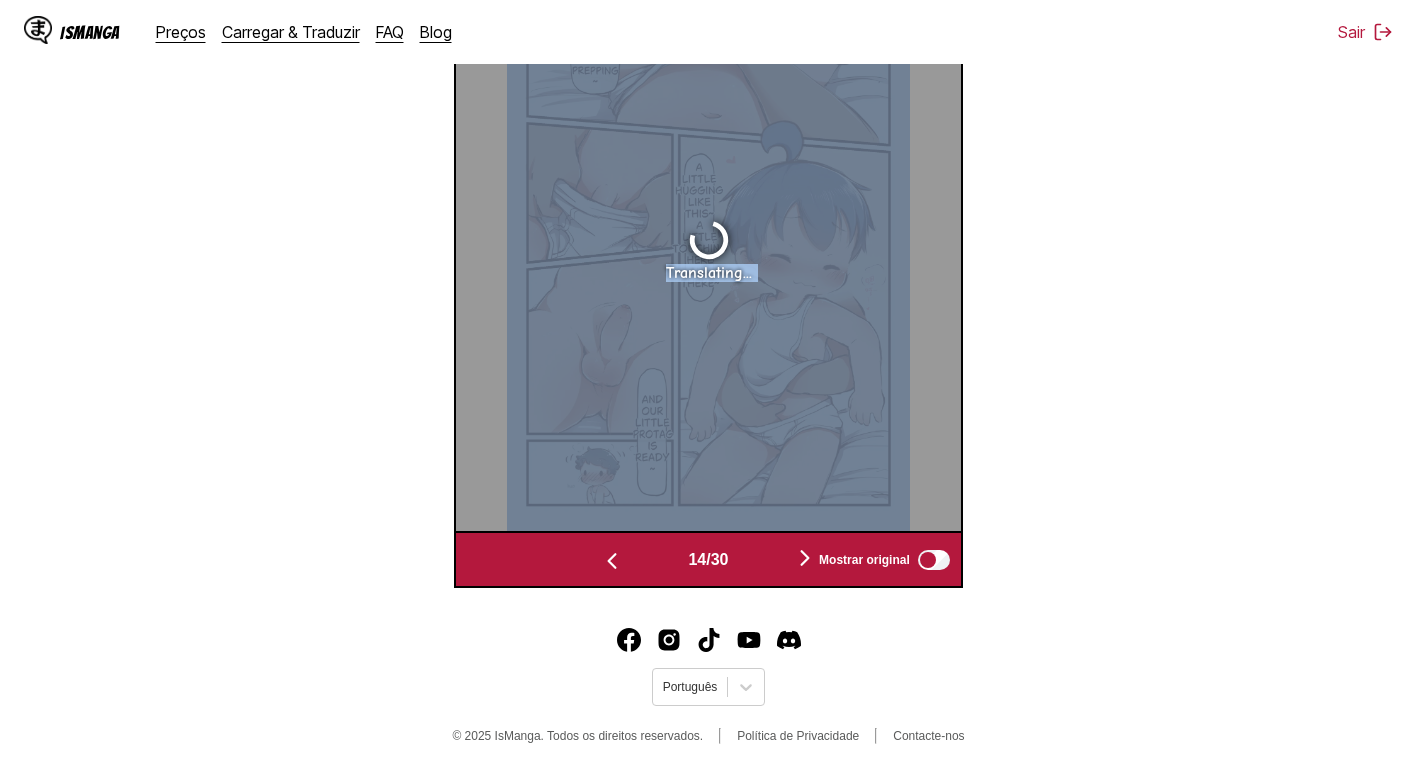 scroll, scrollTop: 744, scrollLeft: 0, axis: vertical 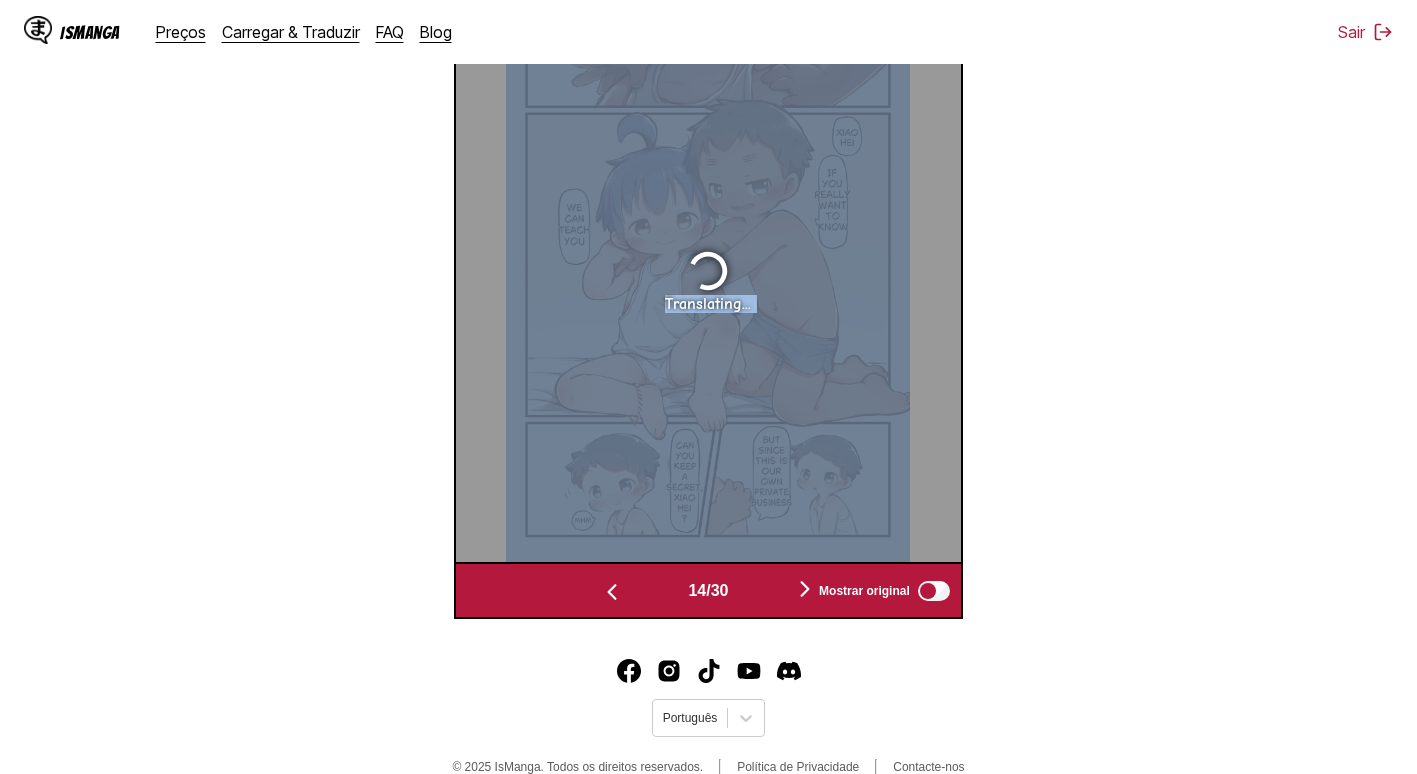 click on "Translating..." at bounding box center (708, 280) 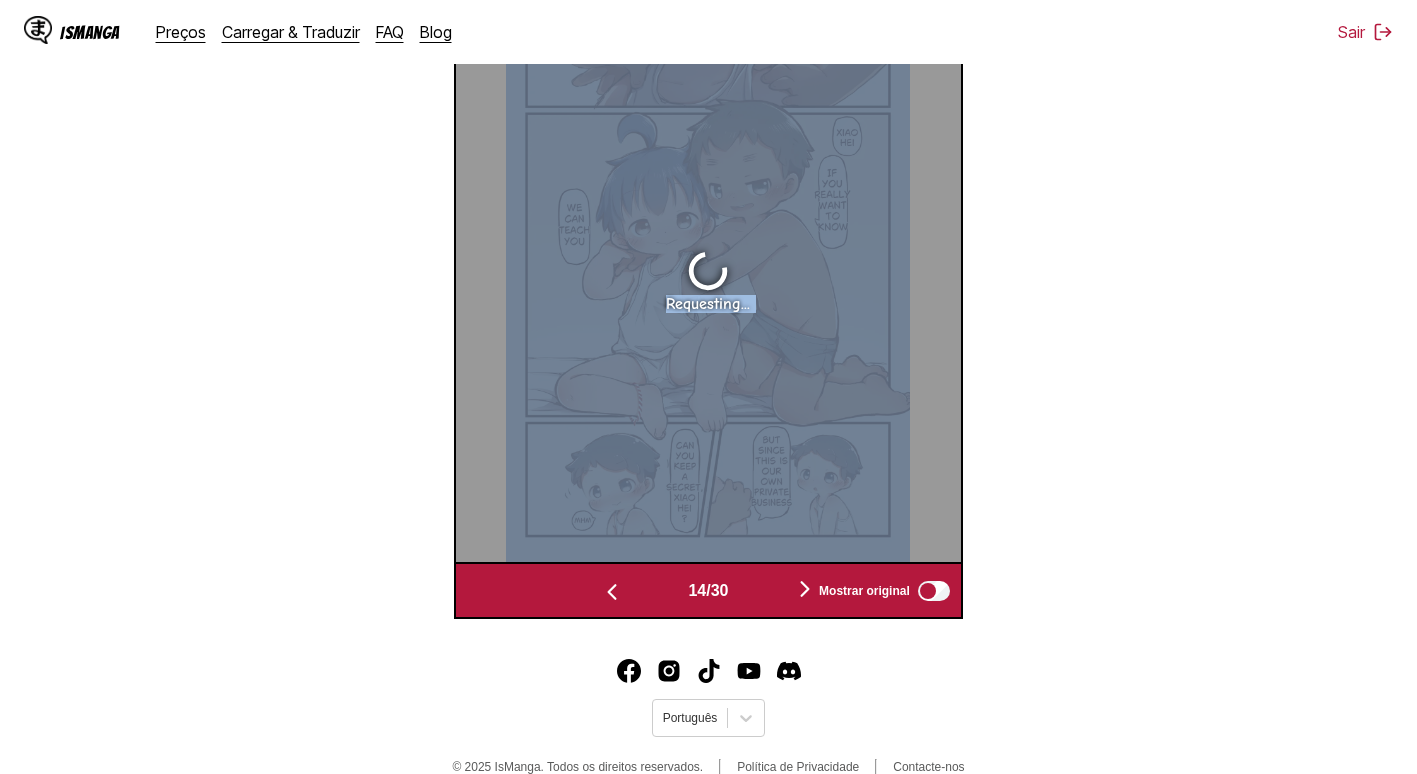 click on "Requesting..." at bounding box center [708, 280] 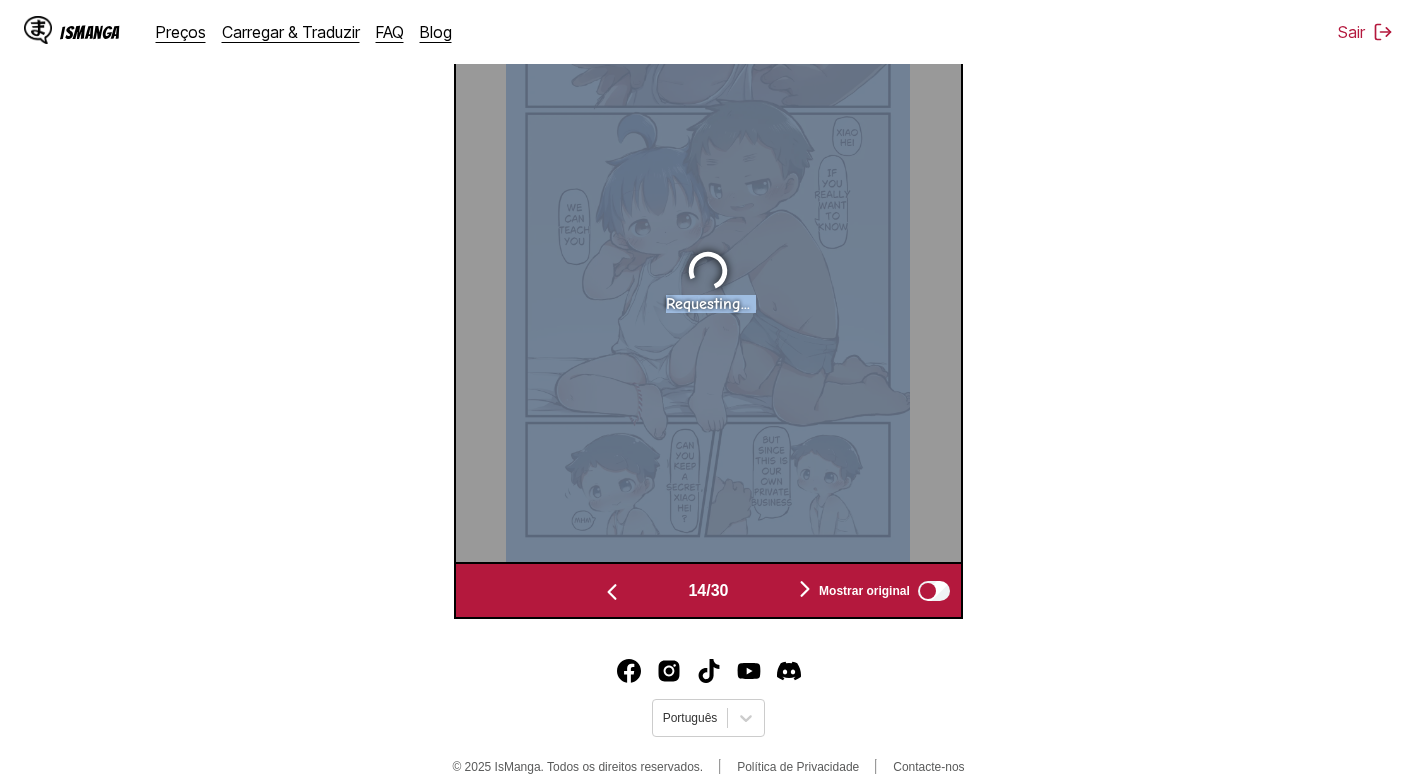 click on "Requesting..." at bounding box center (708, 280) 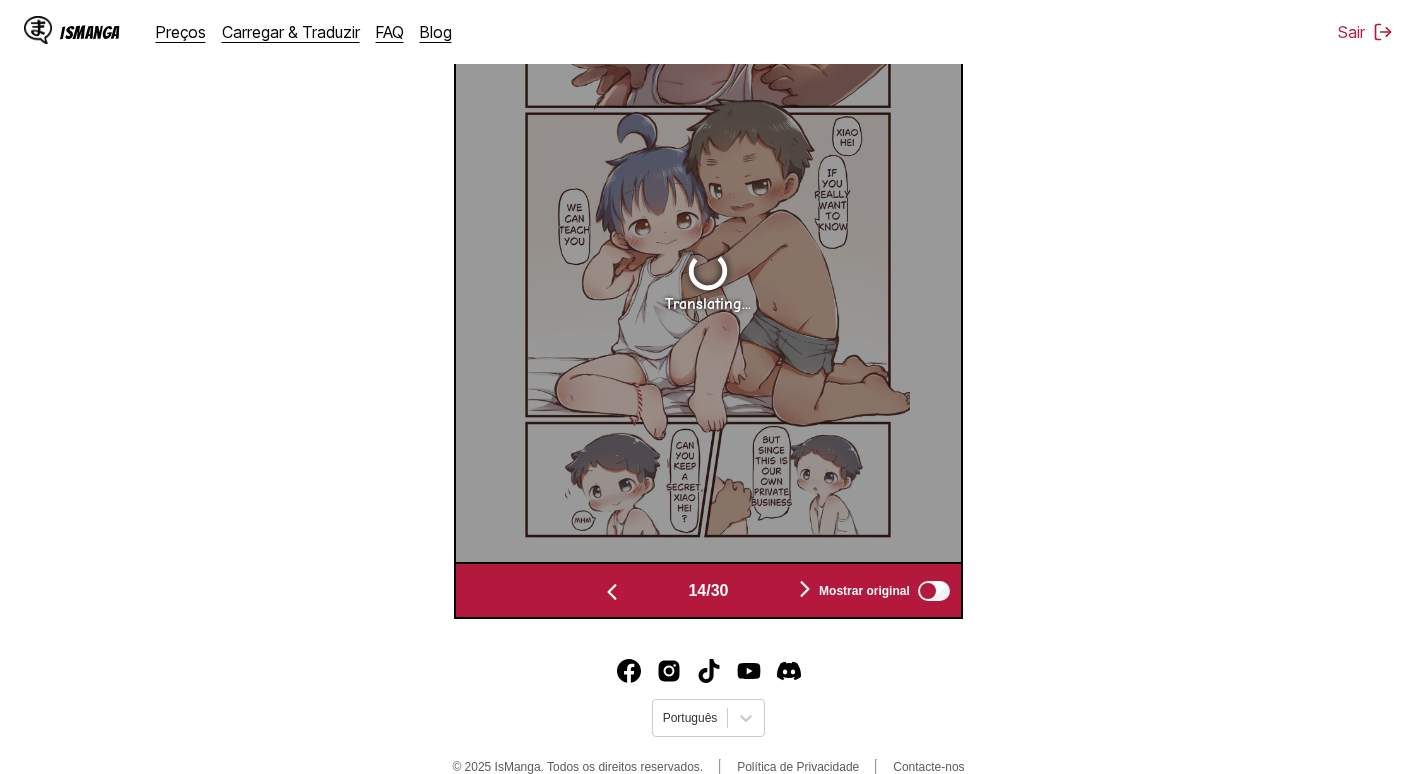 click on "14  /  30 Mostrar original" at bounding box center (708, 590) 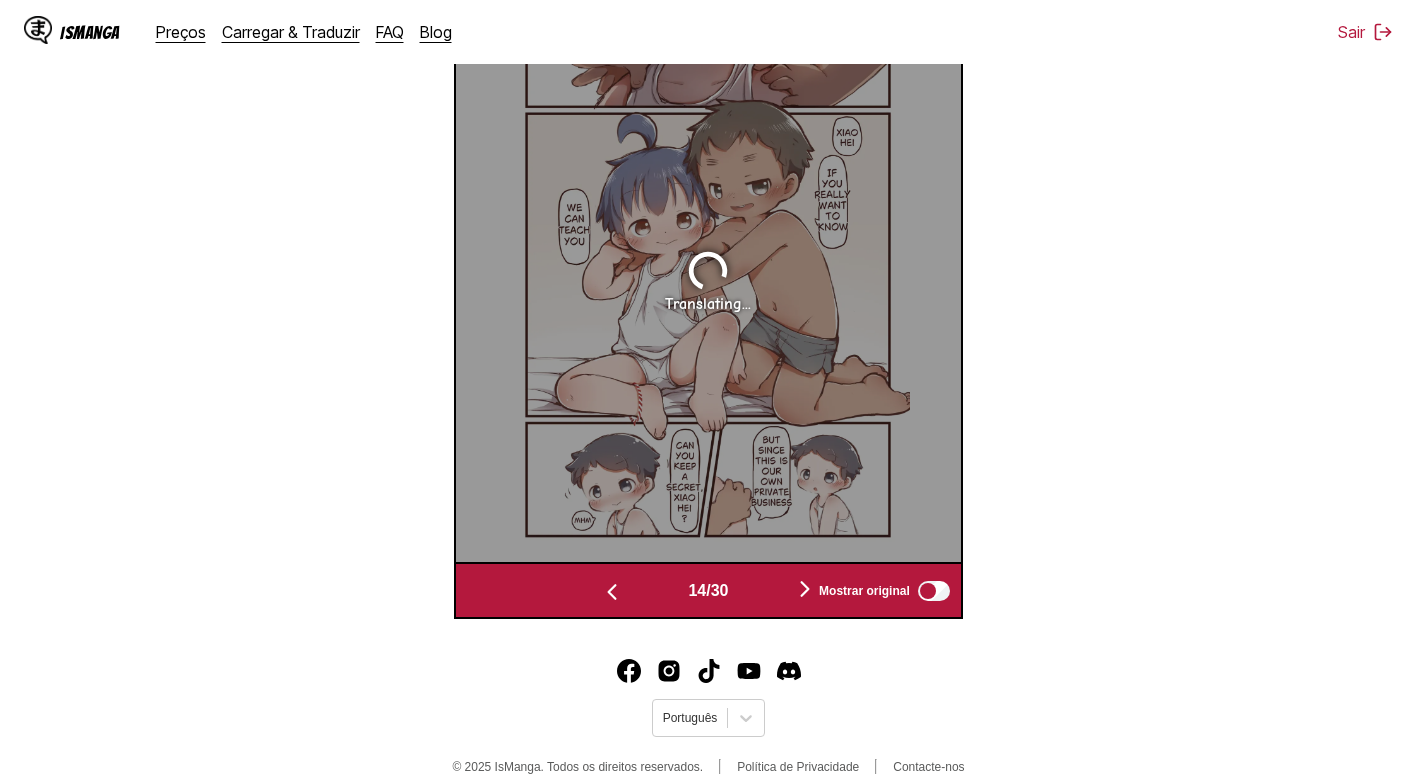 click on "14  /  30 Mostrar original" at bounding box center [708, 590] 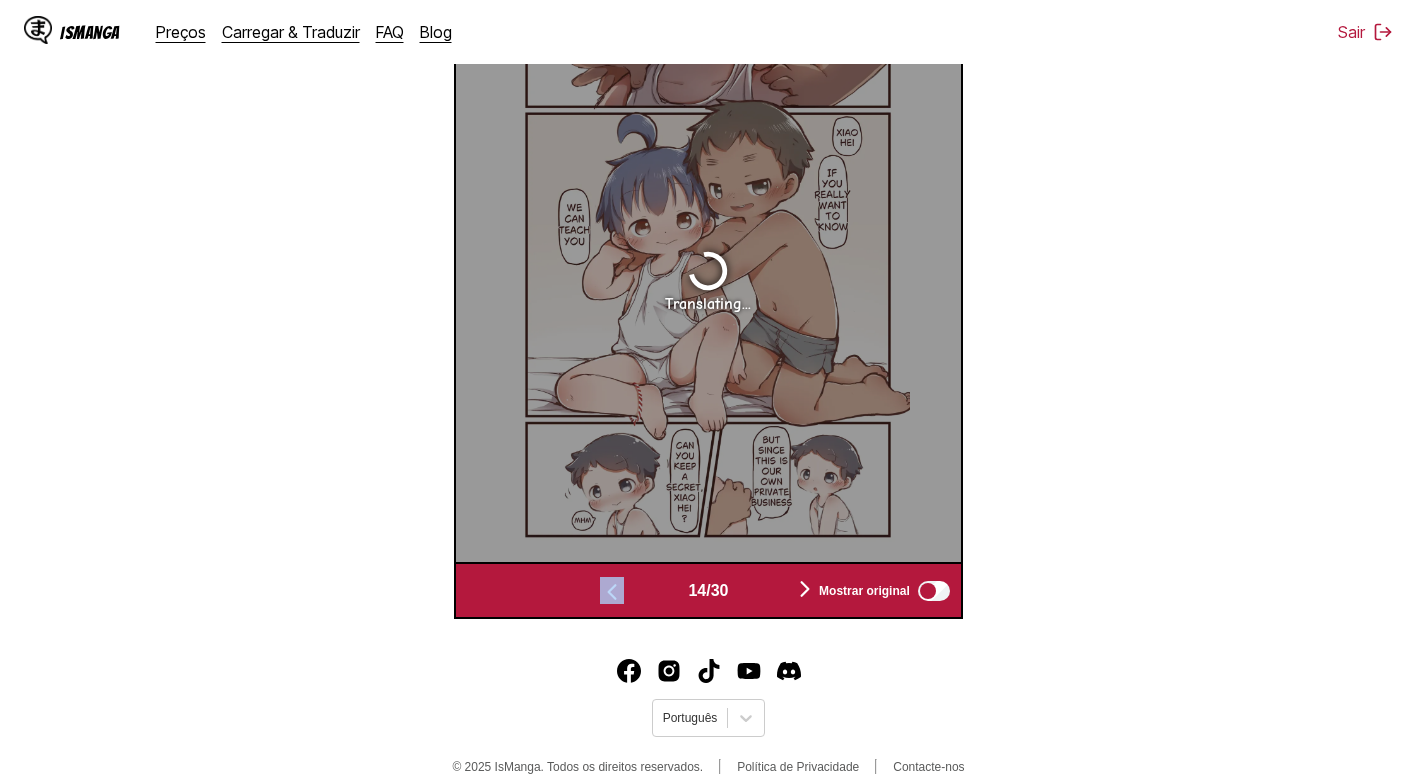click on "14  /  30 Mostrar original" at bounding box center (708, 590) 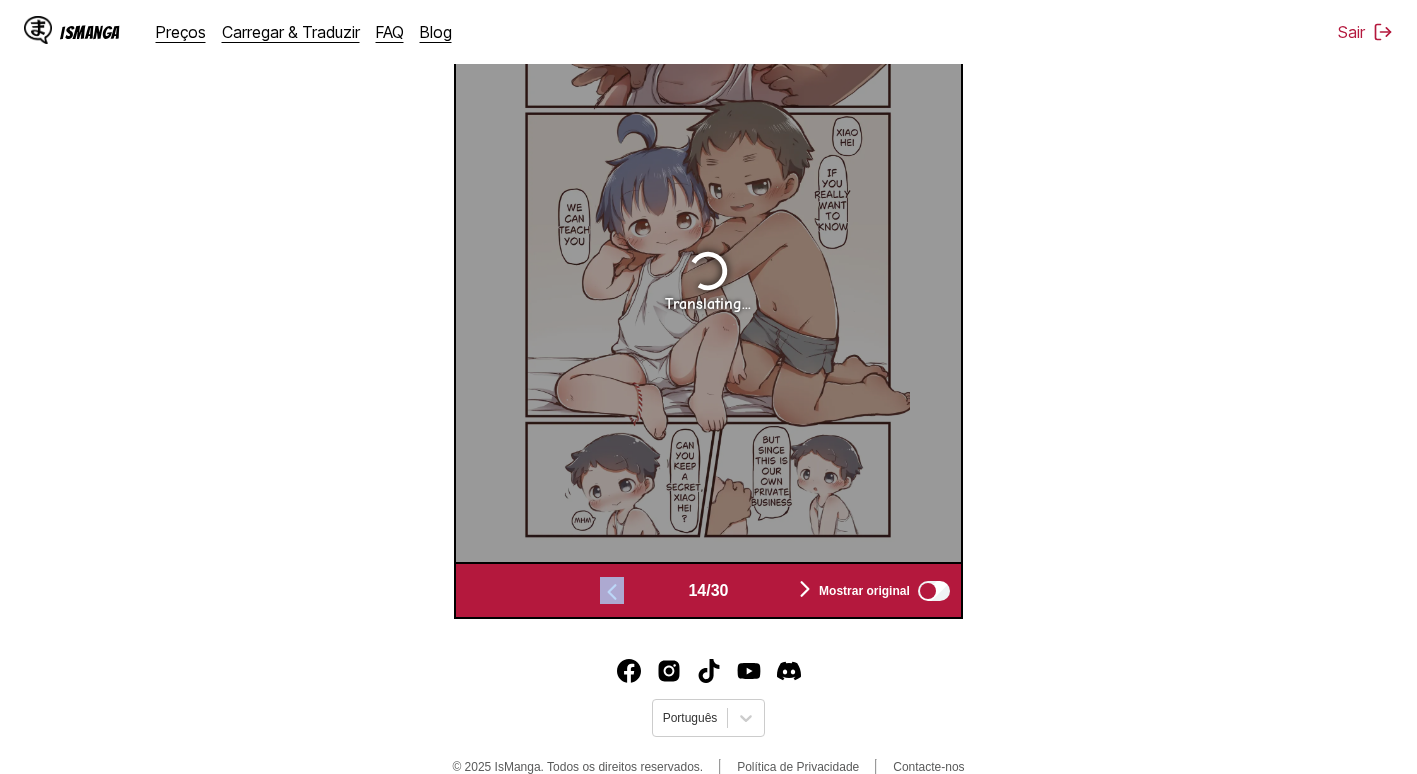 click at bounding box center (612, 592) 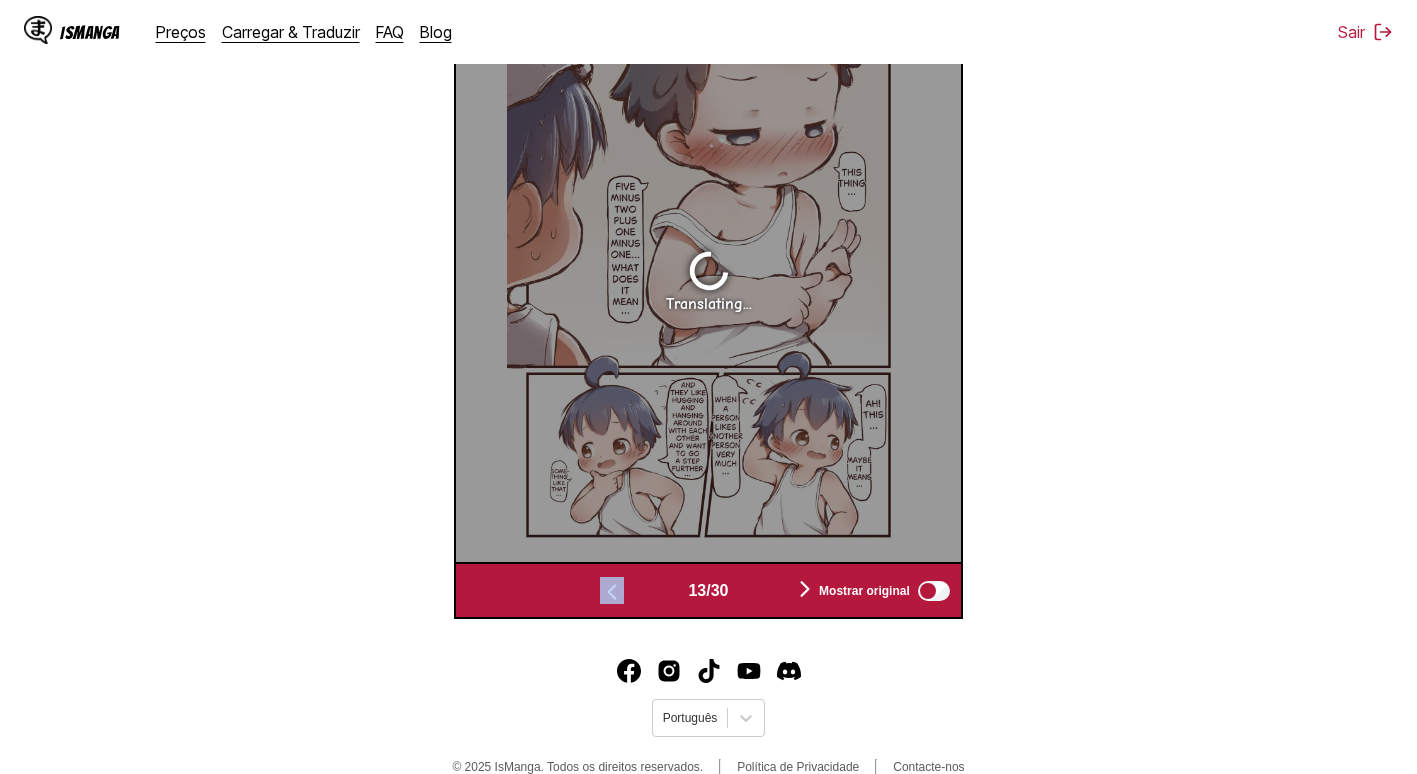 click at bounding box center [612, 592] 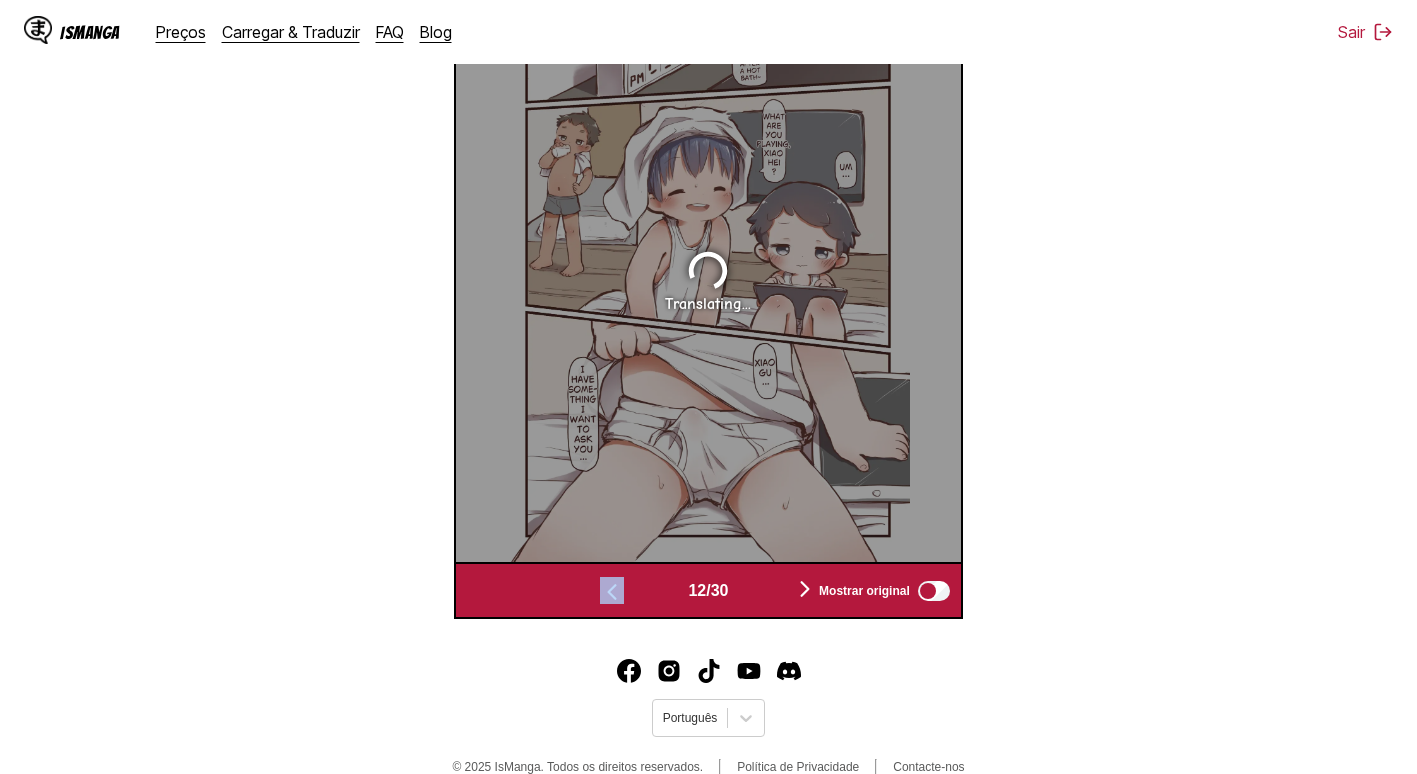 click at bounding box center (612, 592) 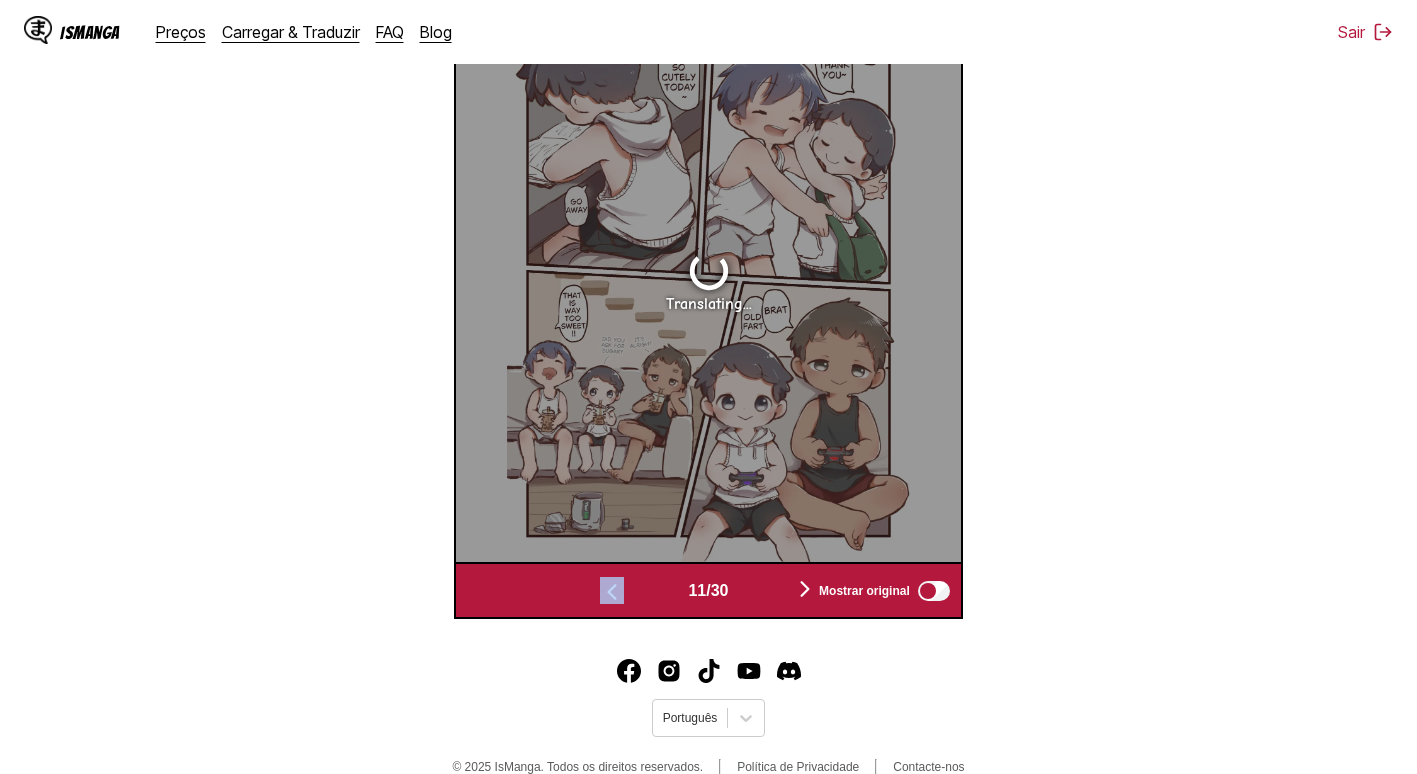 click at bounding box center [612, 592] 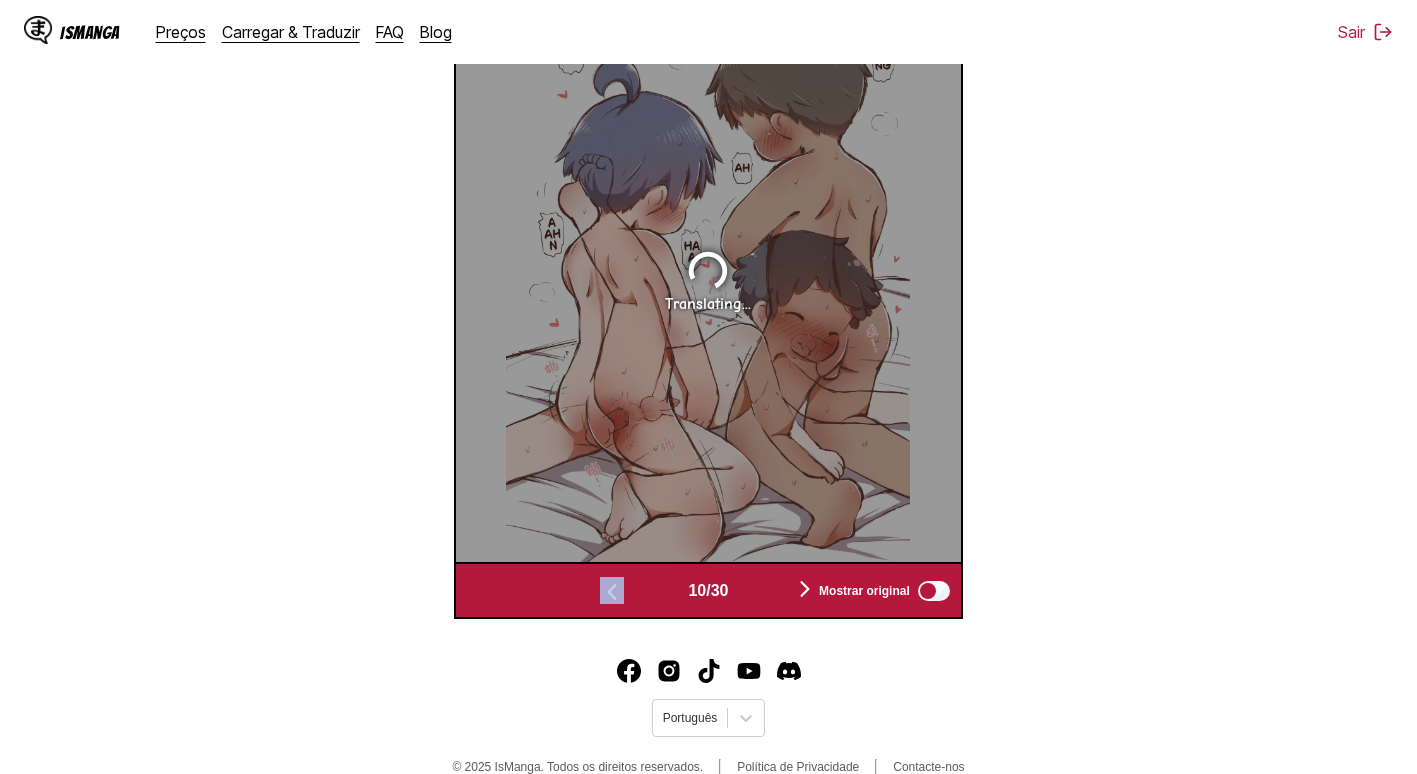 click at bounding box center [612, 592] 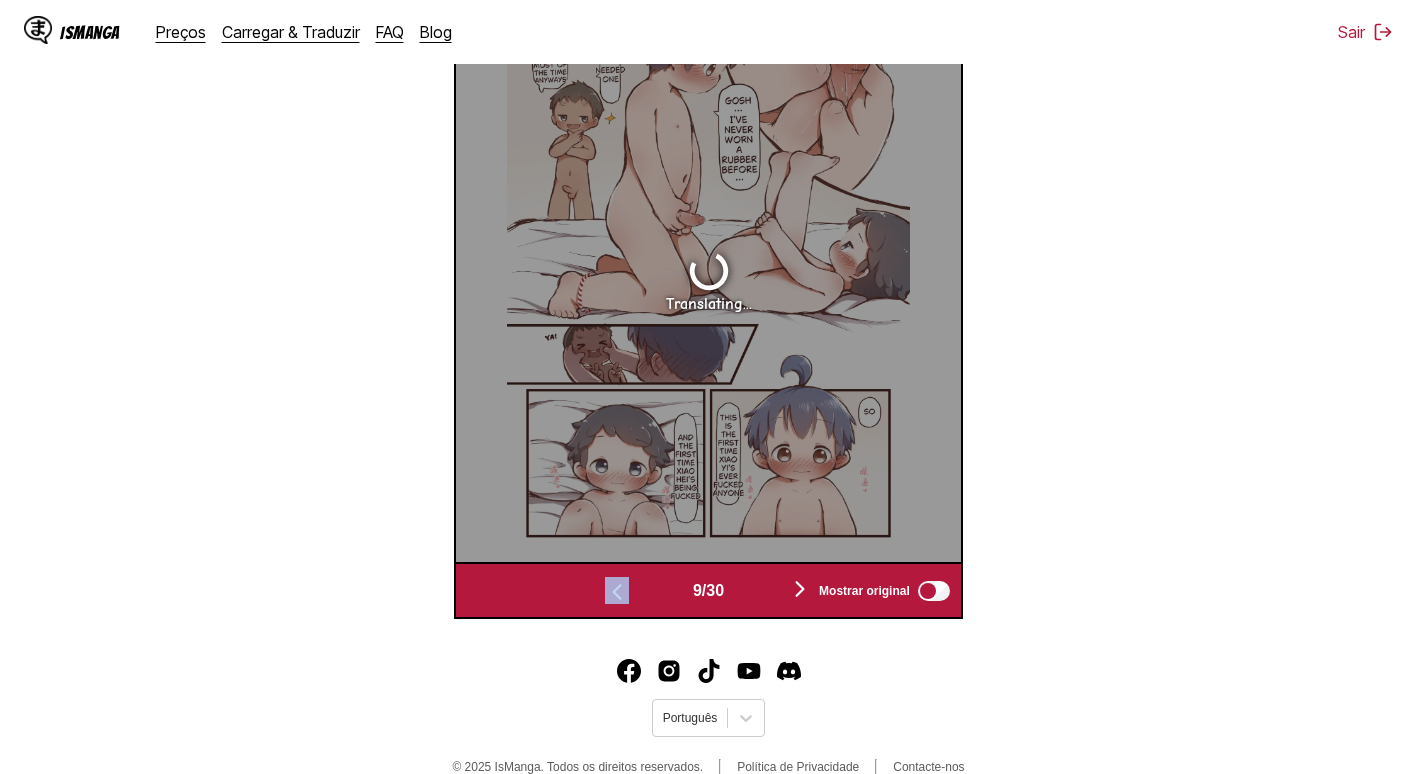 click at bounding box center [617, 592] 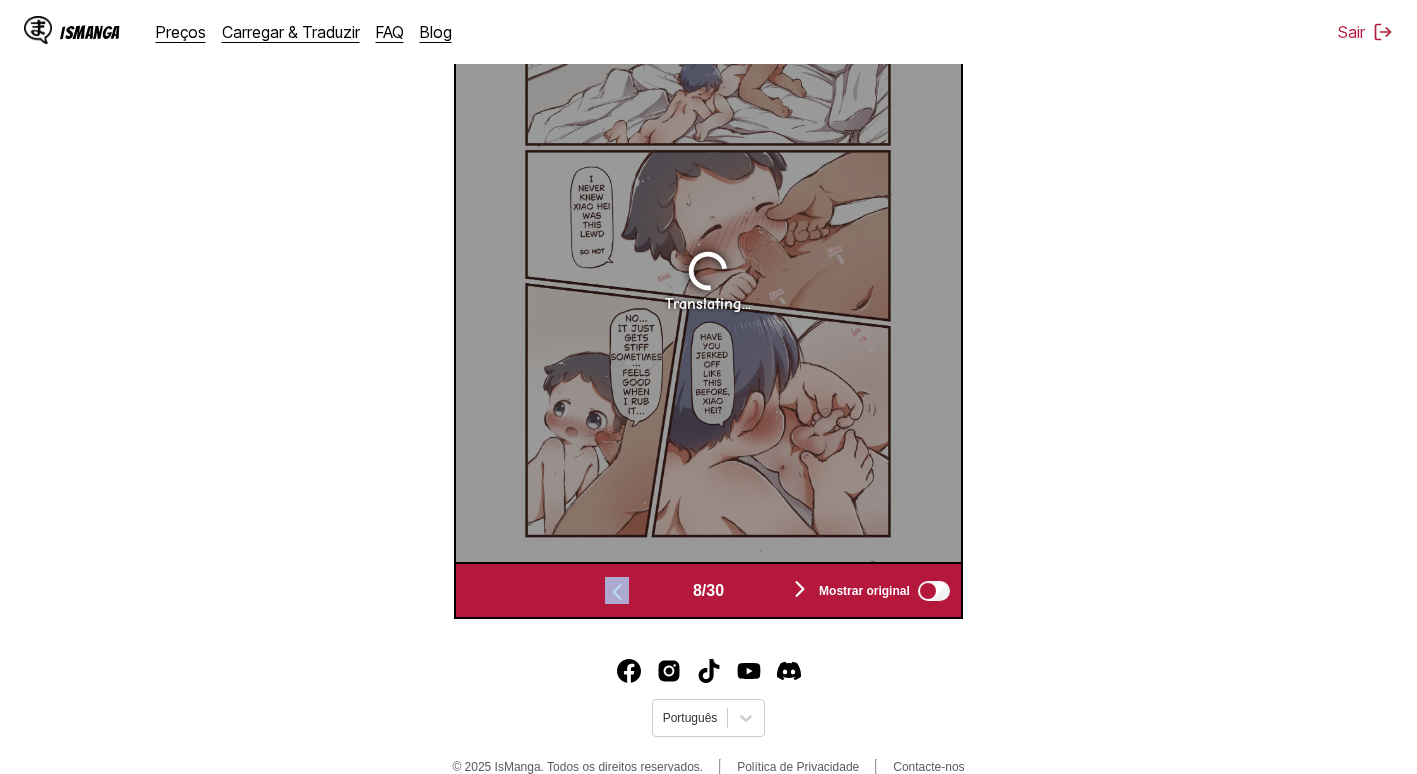 click at bounding box center [617, 590] 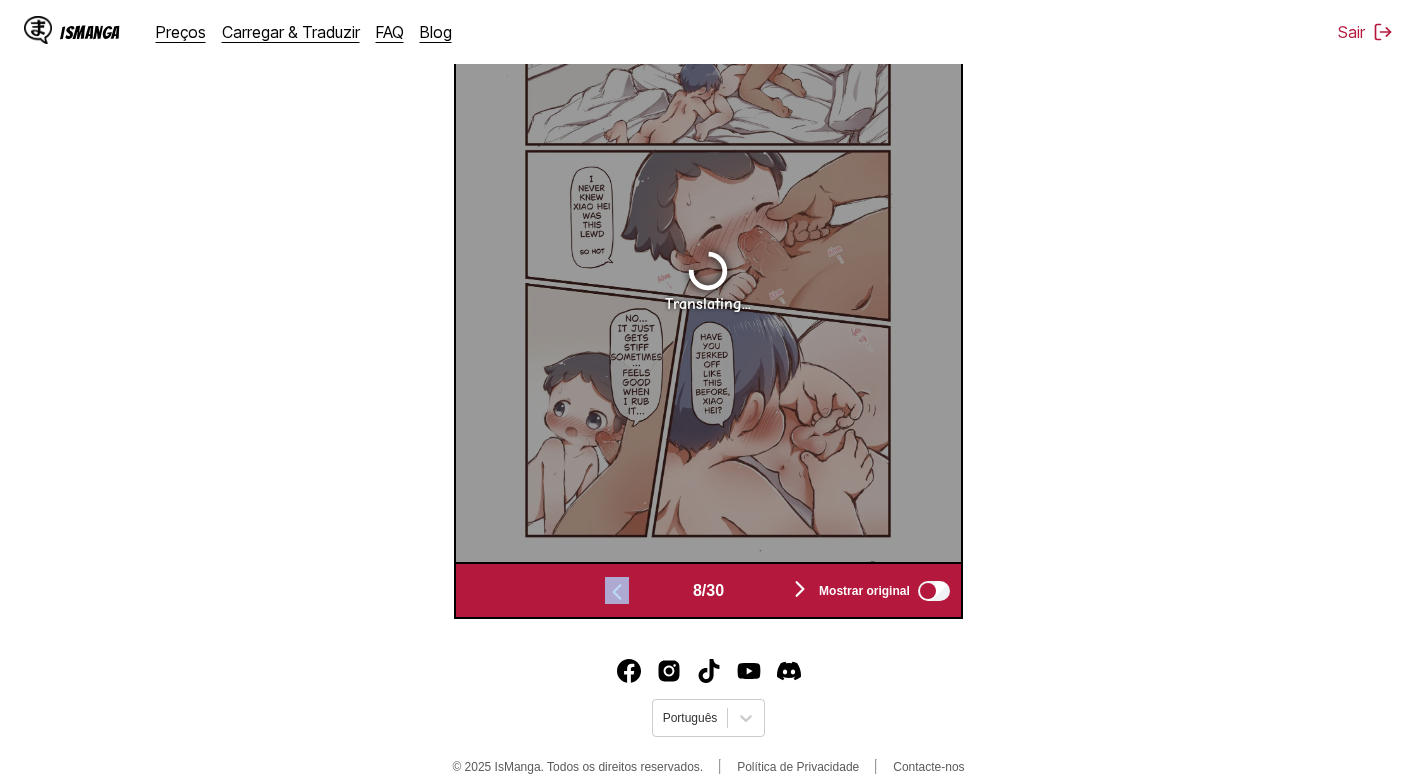 scroll, scrollTop: 0, scrollLeft: 3027, axis: horizontal 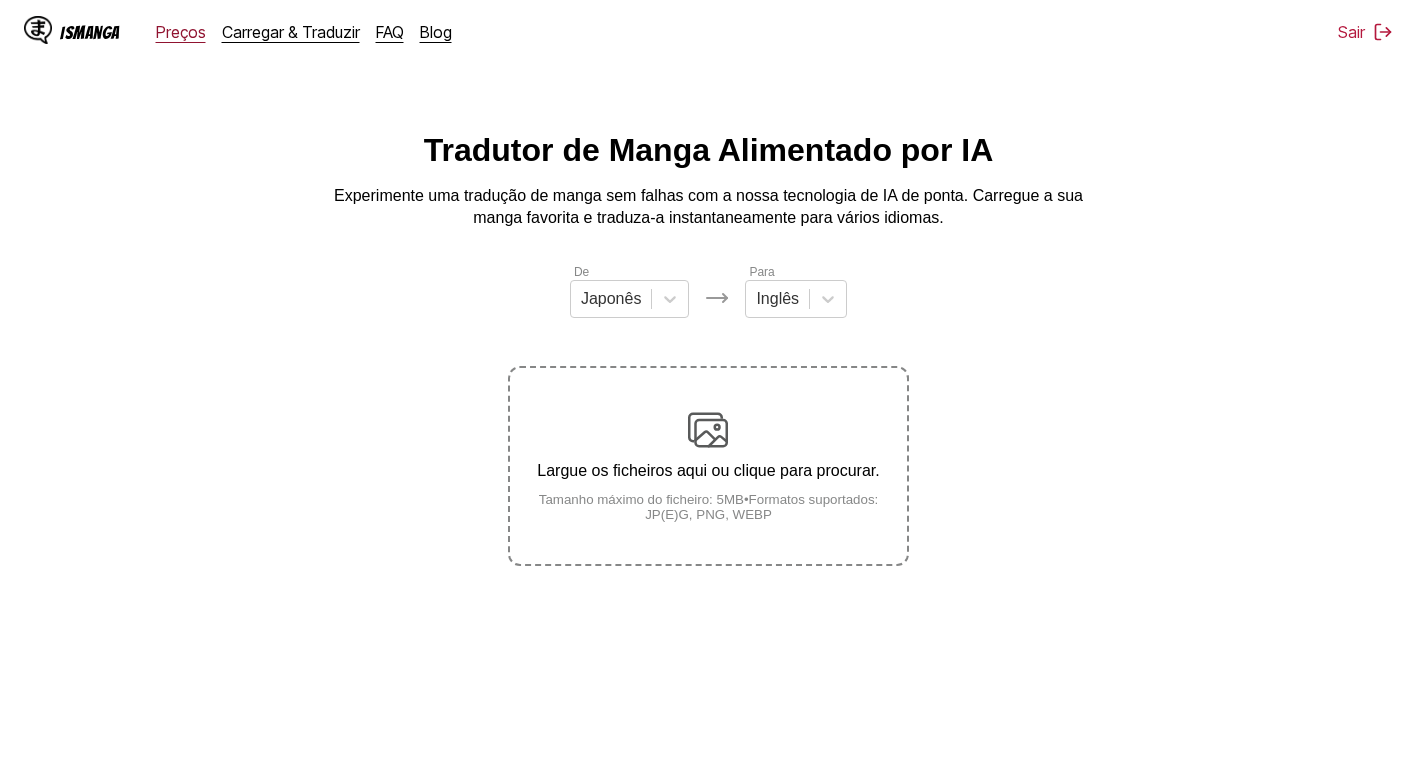 click on "Preços" at bounding box center [181, 32] 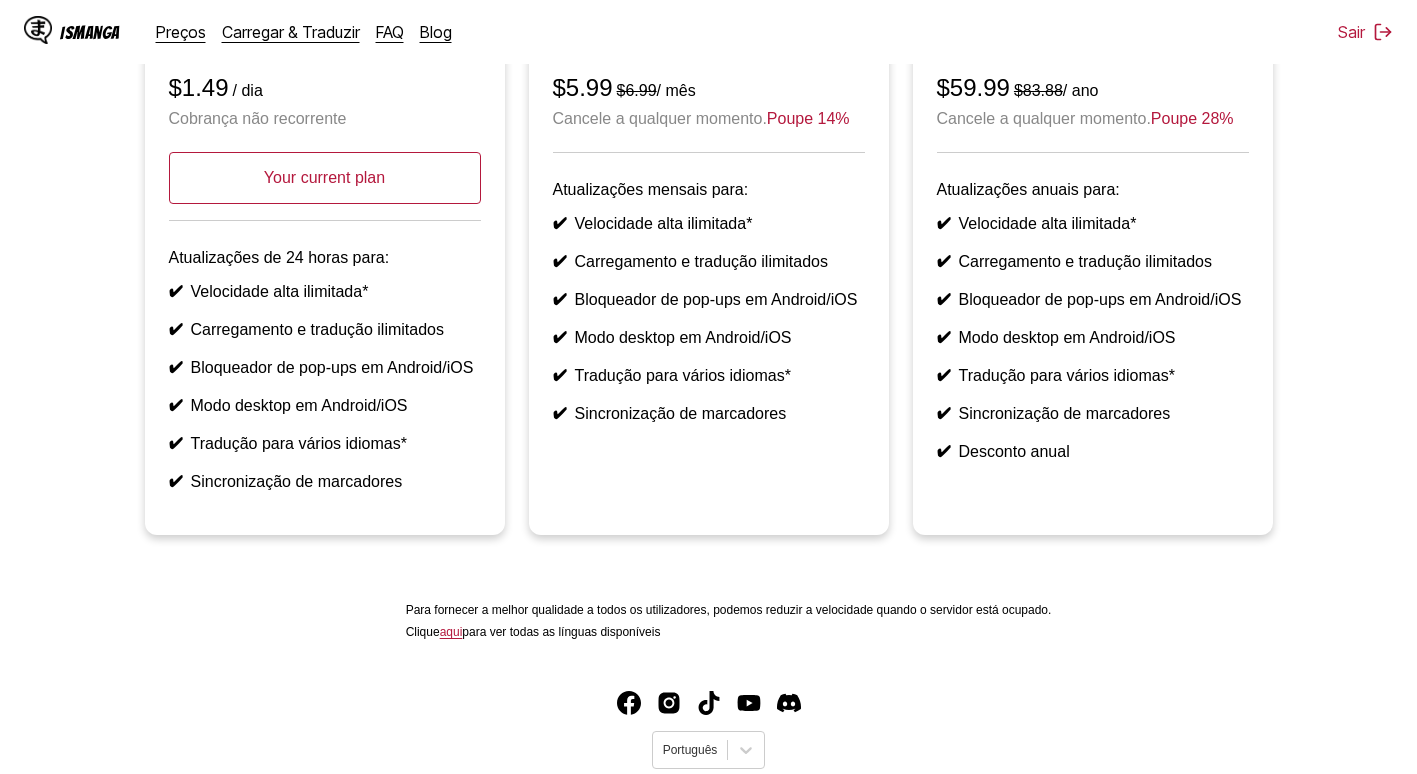 scroll, scrollTop: 0, scrollLeft: 0, axis: both 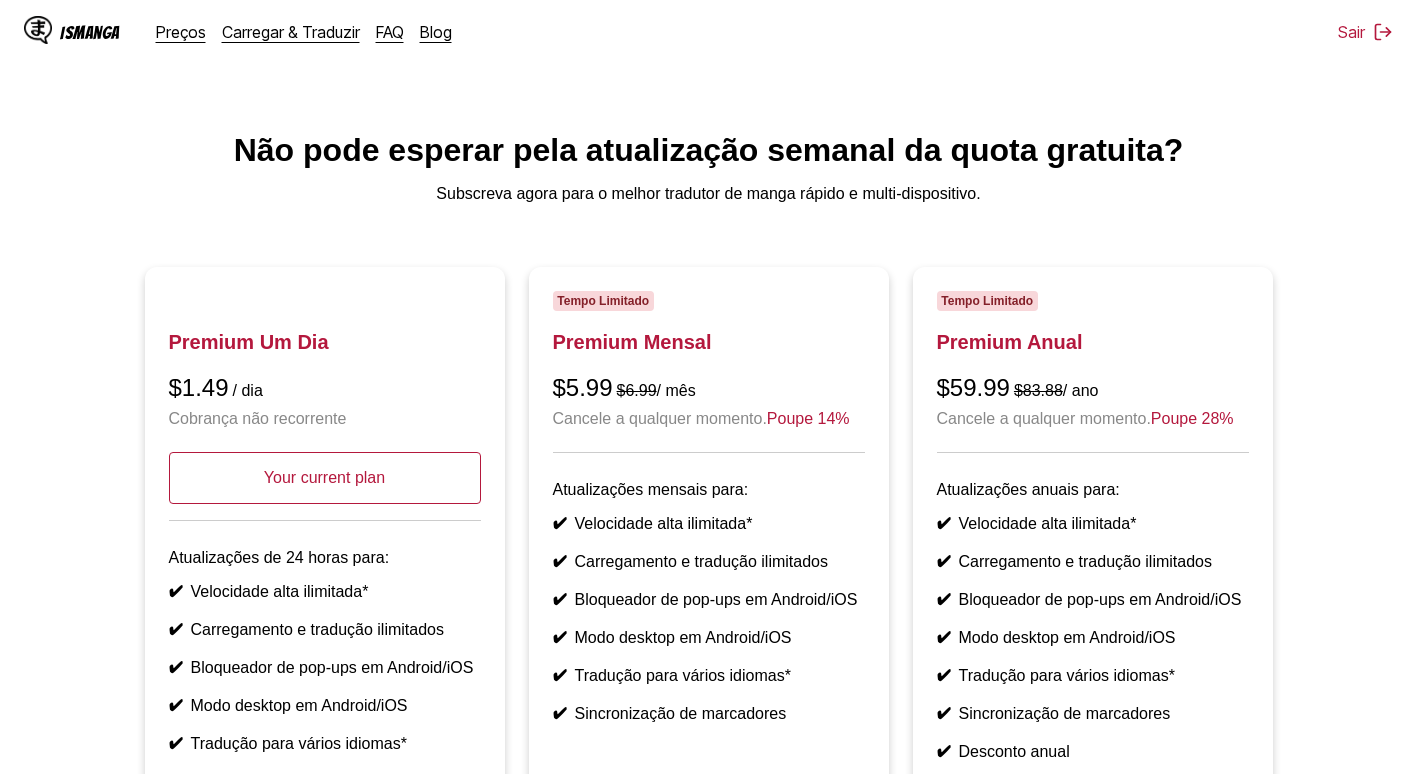 click on "IsManga" at bounding box center [90, 32] 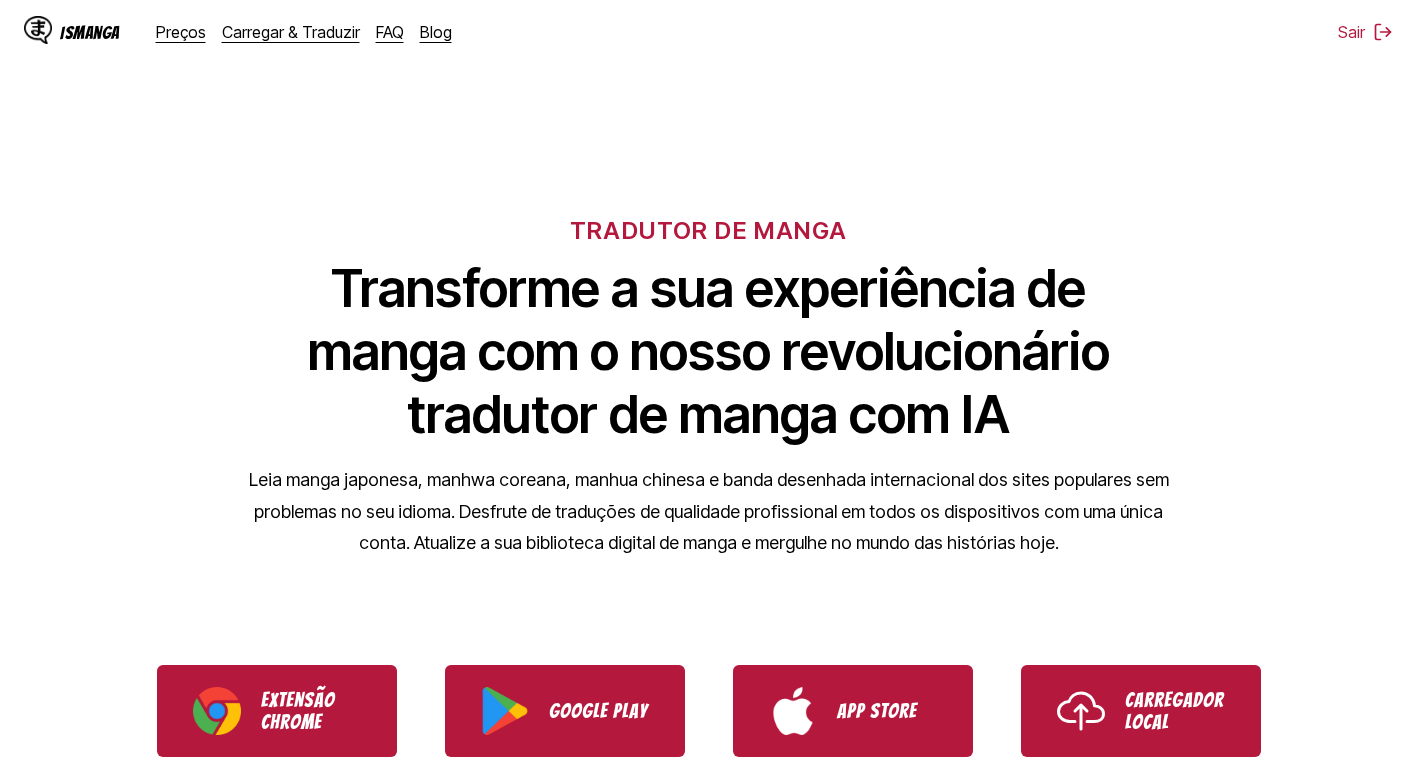 click on "Carregar & Traduzir" at bounding box center (291, 32) 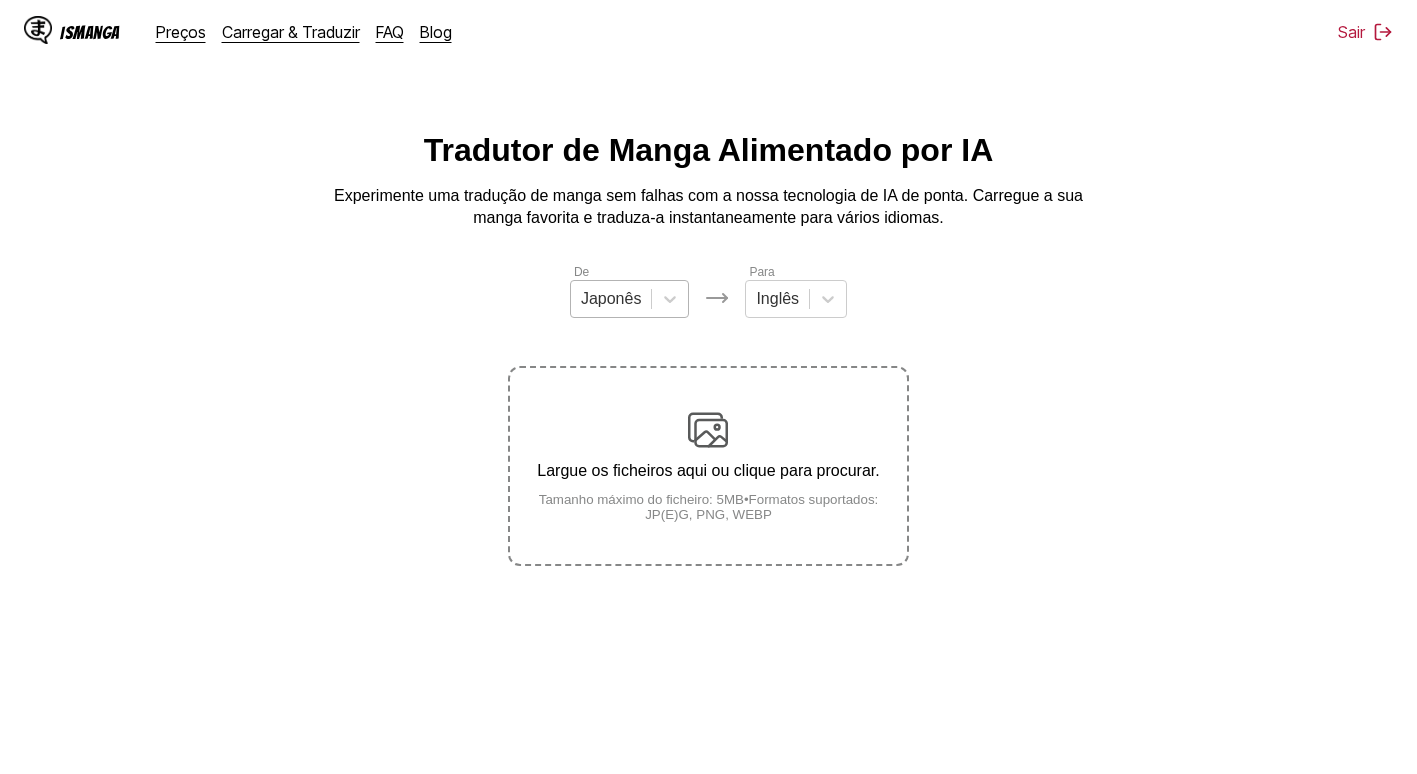 click at bounding box center [611, 299] 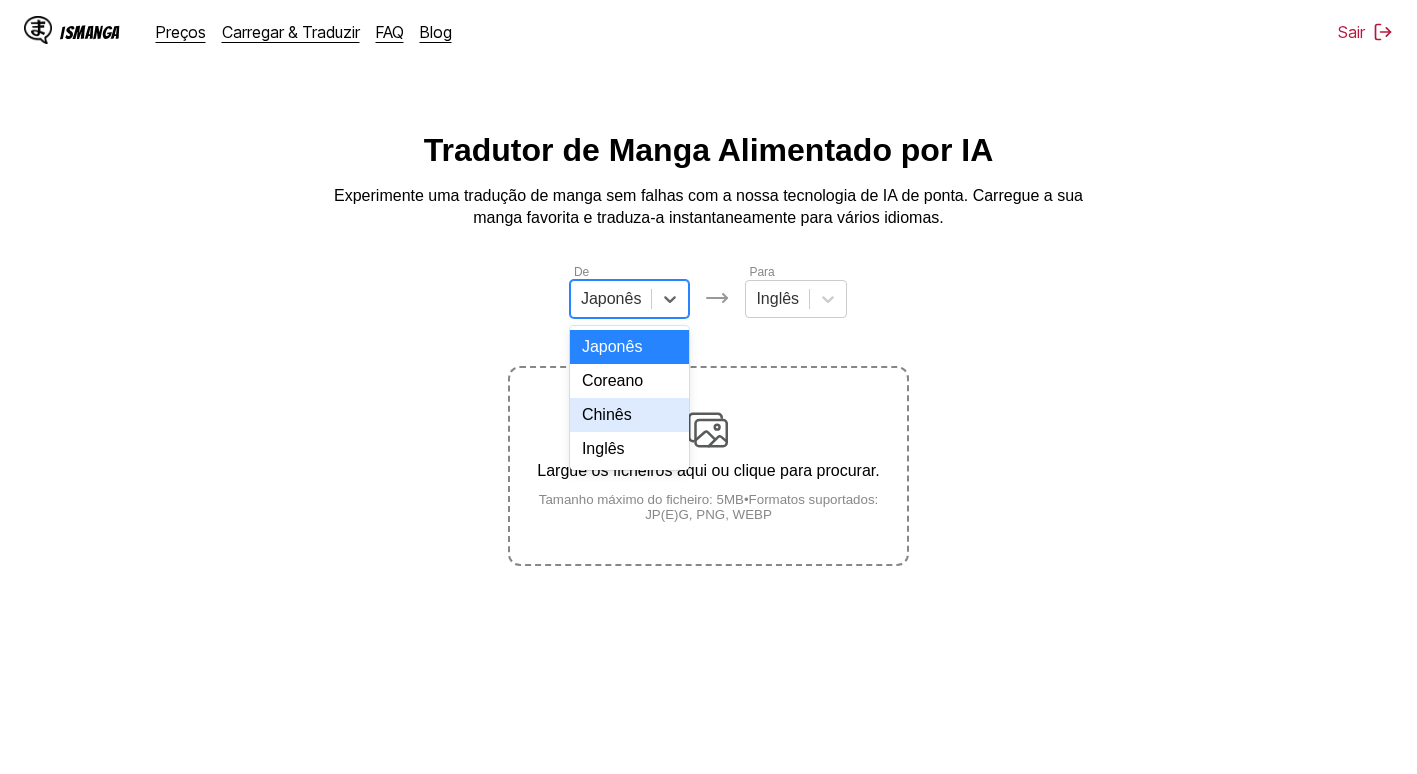 click on "Inglês" at bounding box center (630, 449) 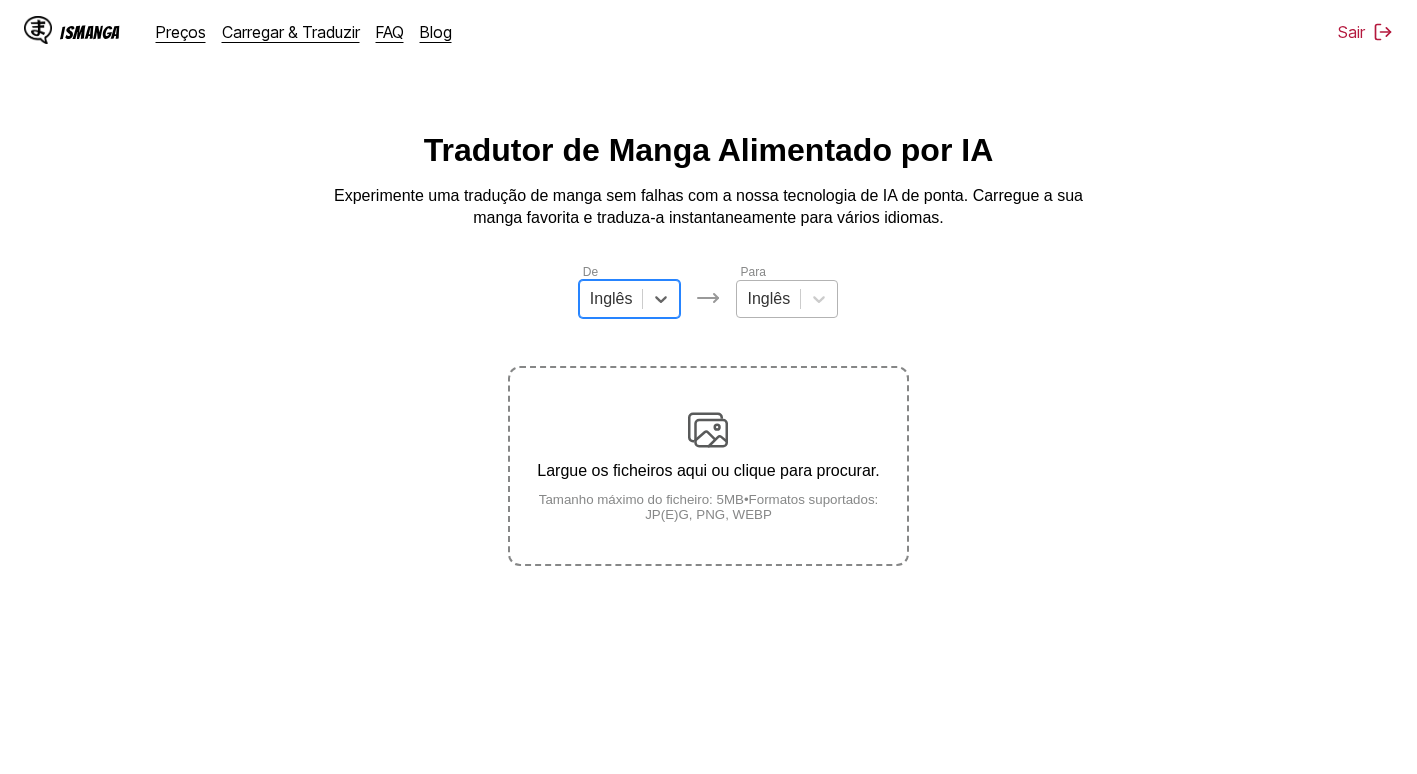 click on "Inglês" at bounding box center [787, 299] 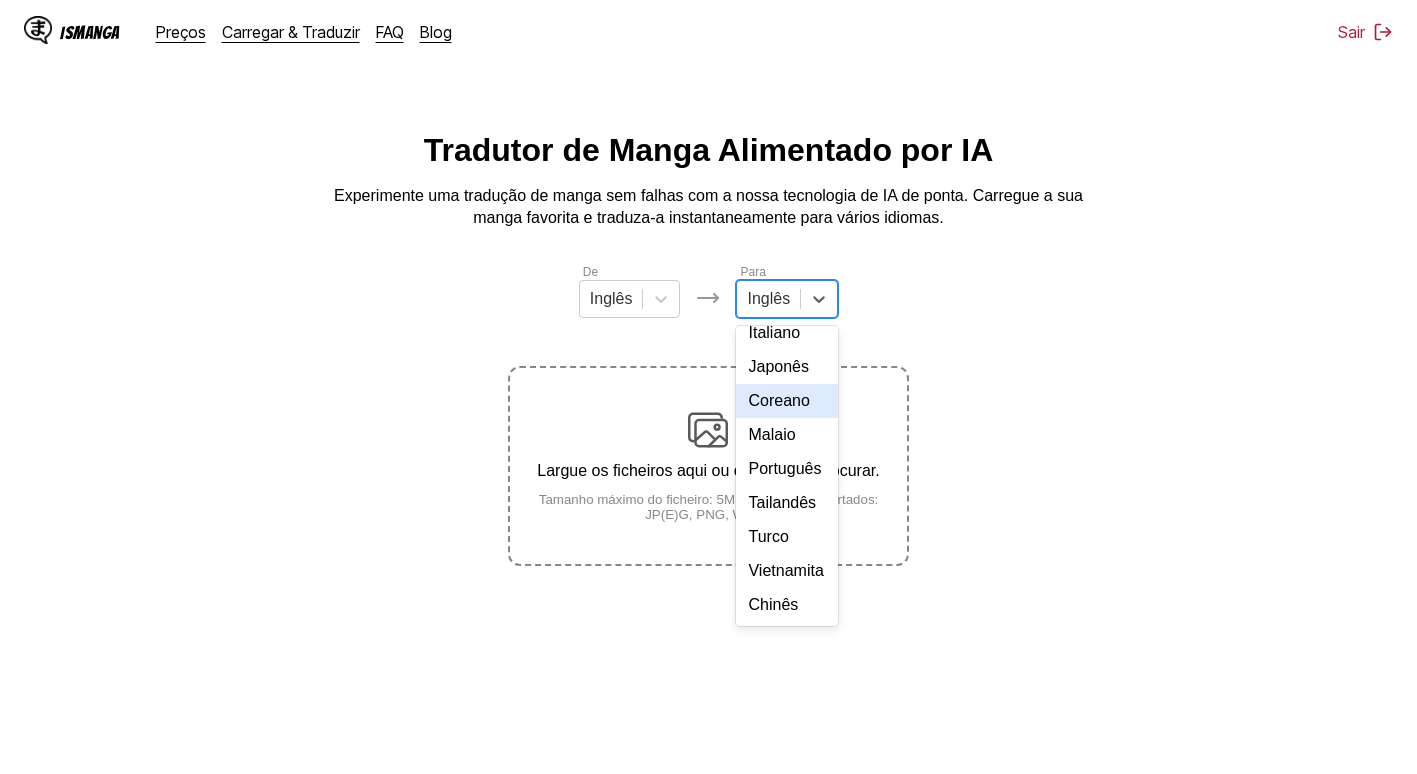 scroll, scrollTop: 241, scrollLeft: 0, axis: vertical 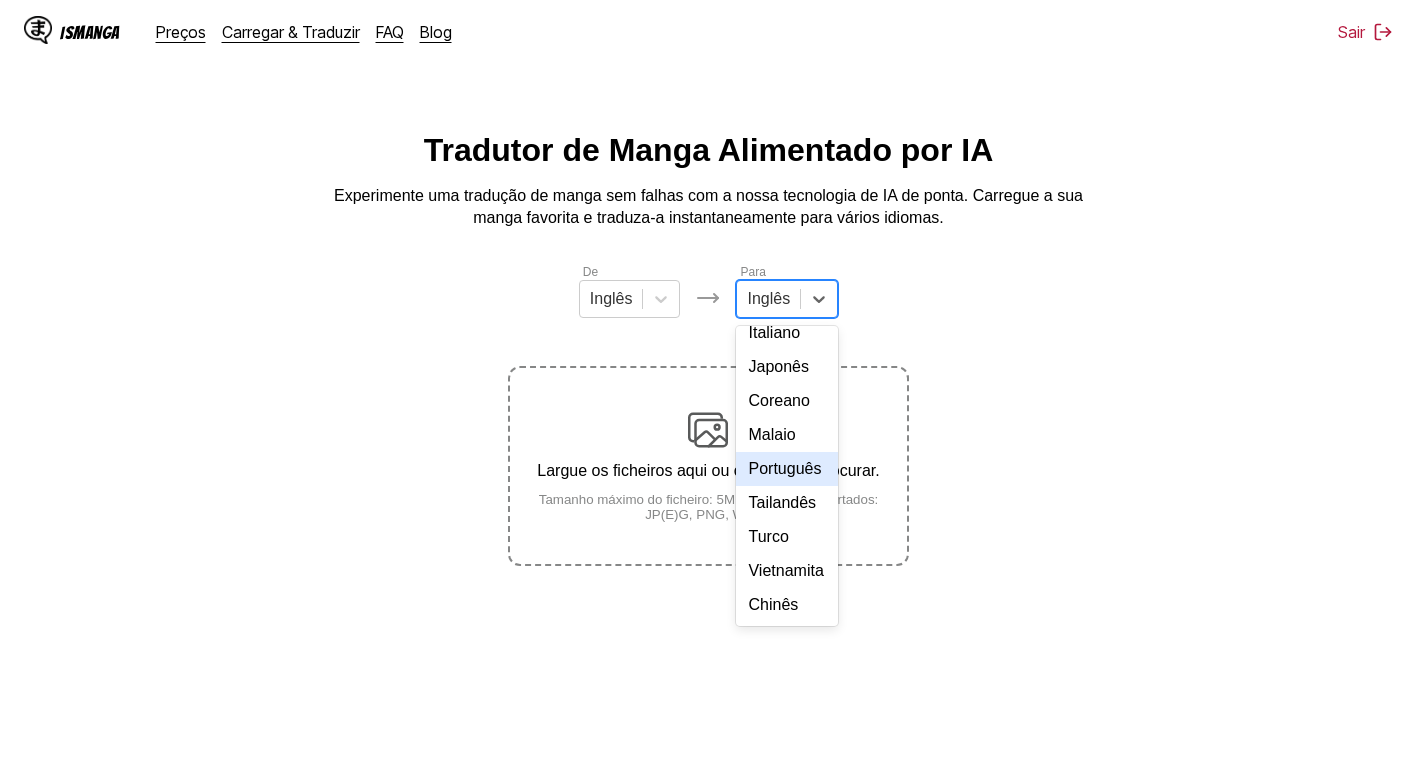click on "Português" at bounding box center (787, 469) 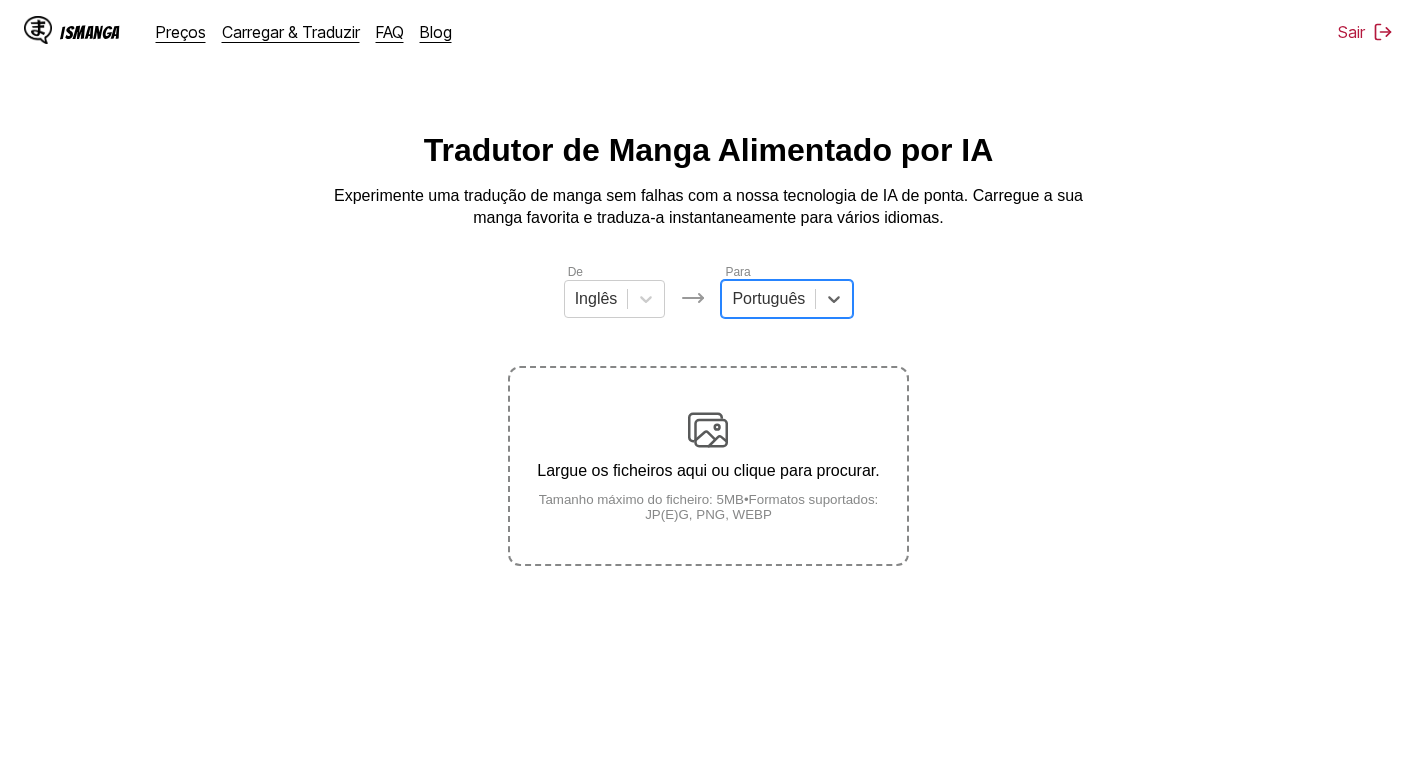 click on "Largue os ficheiros aqui ou clique para procurar. Tamanho máximo do ficheiro: 5MB  •  Formatos suportados: JP(E)G, PNG, WEBP" at bounding box center (708, 466) 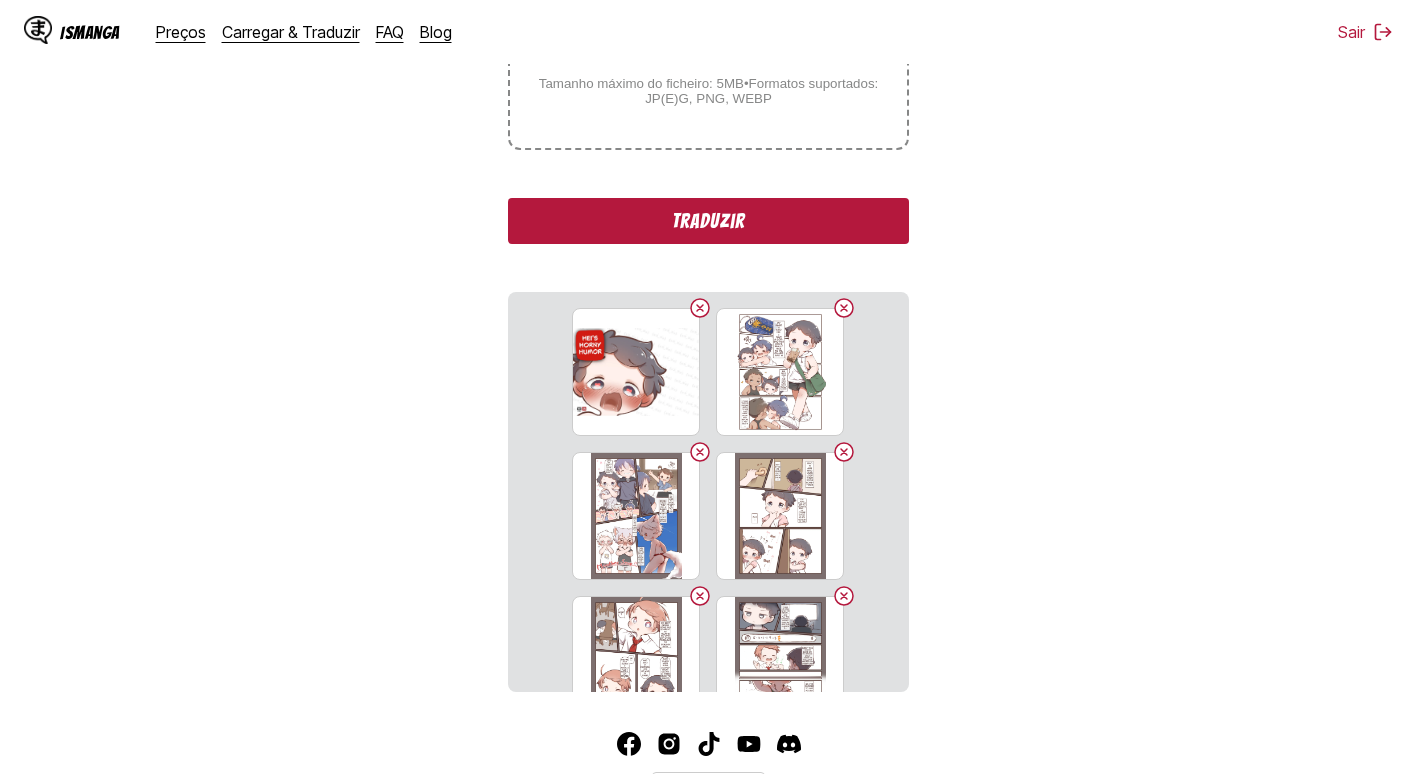 scroll, scrollTop: 523, scrollLeft: 0, axis: vertical 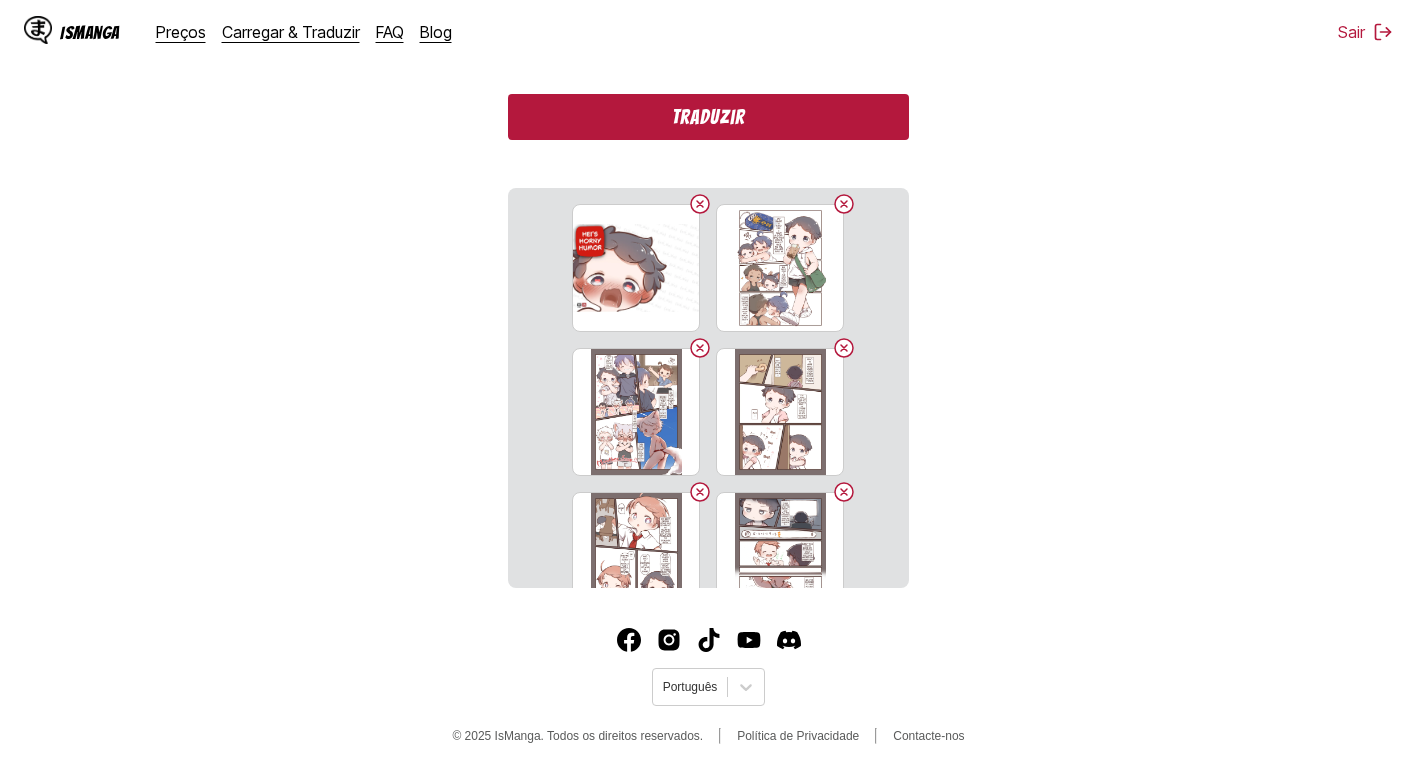 click on "Traduzir" at bounding box center [708, 117] 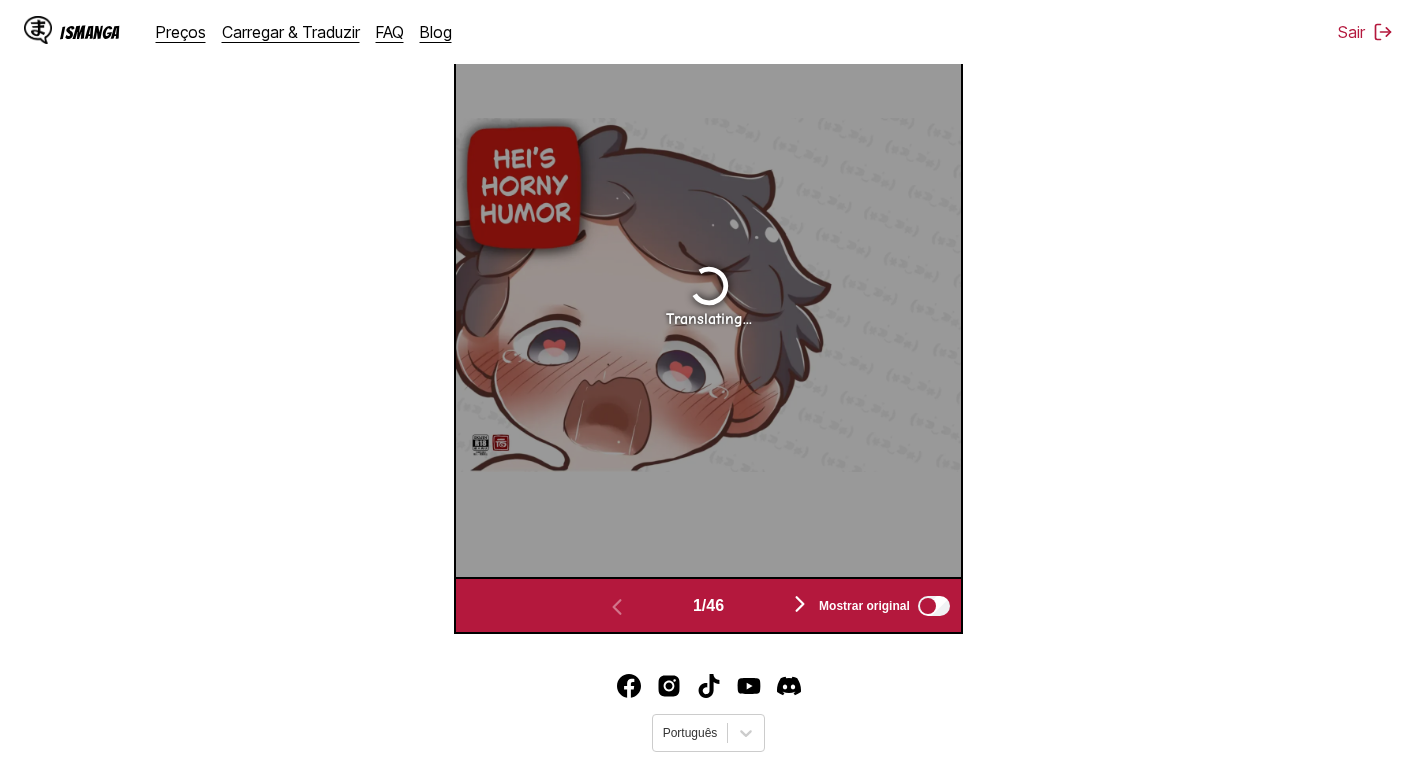 scroll, scrollTop: 735, scrollLeft: 0, axis: vertical 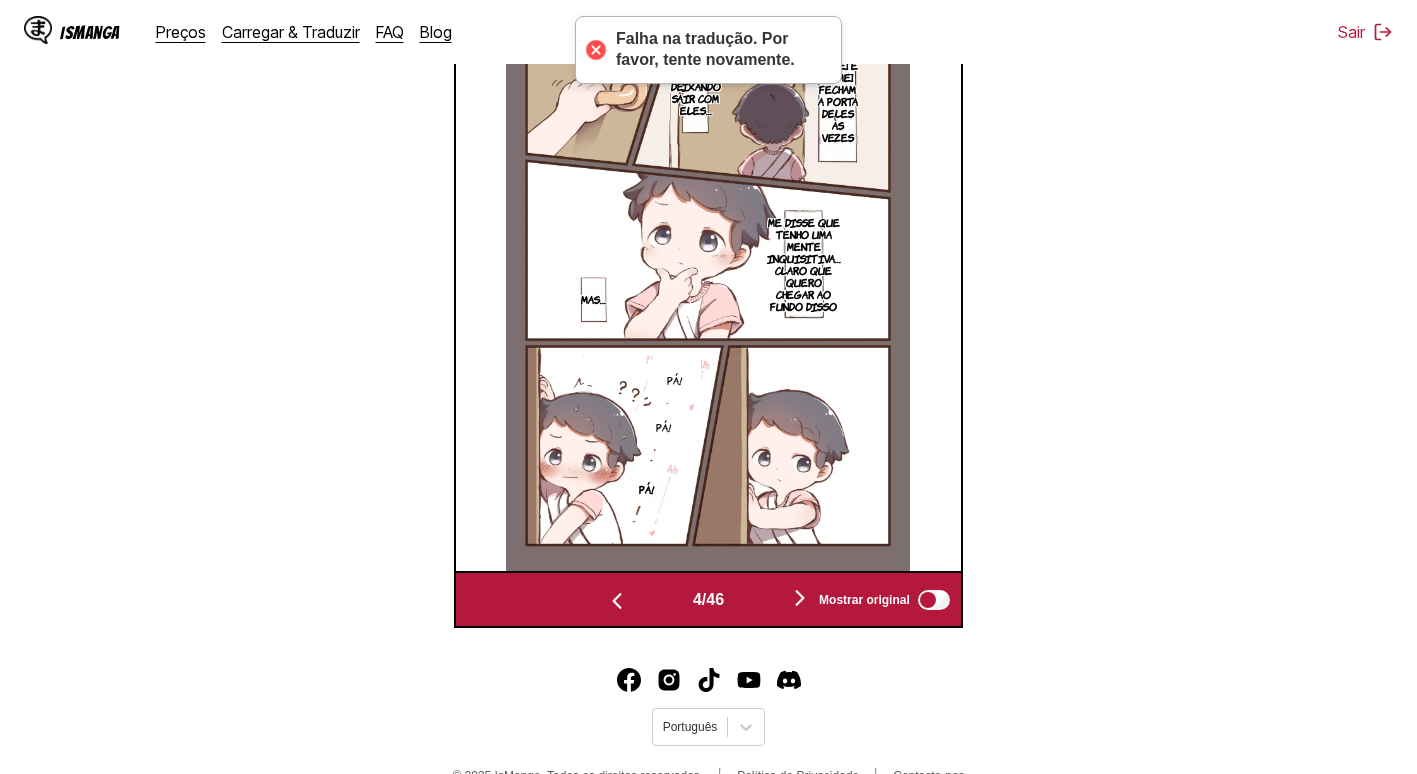 click at bounding box center (800, 598) 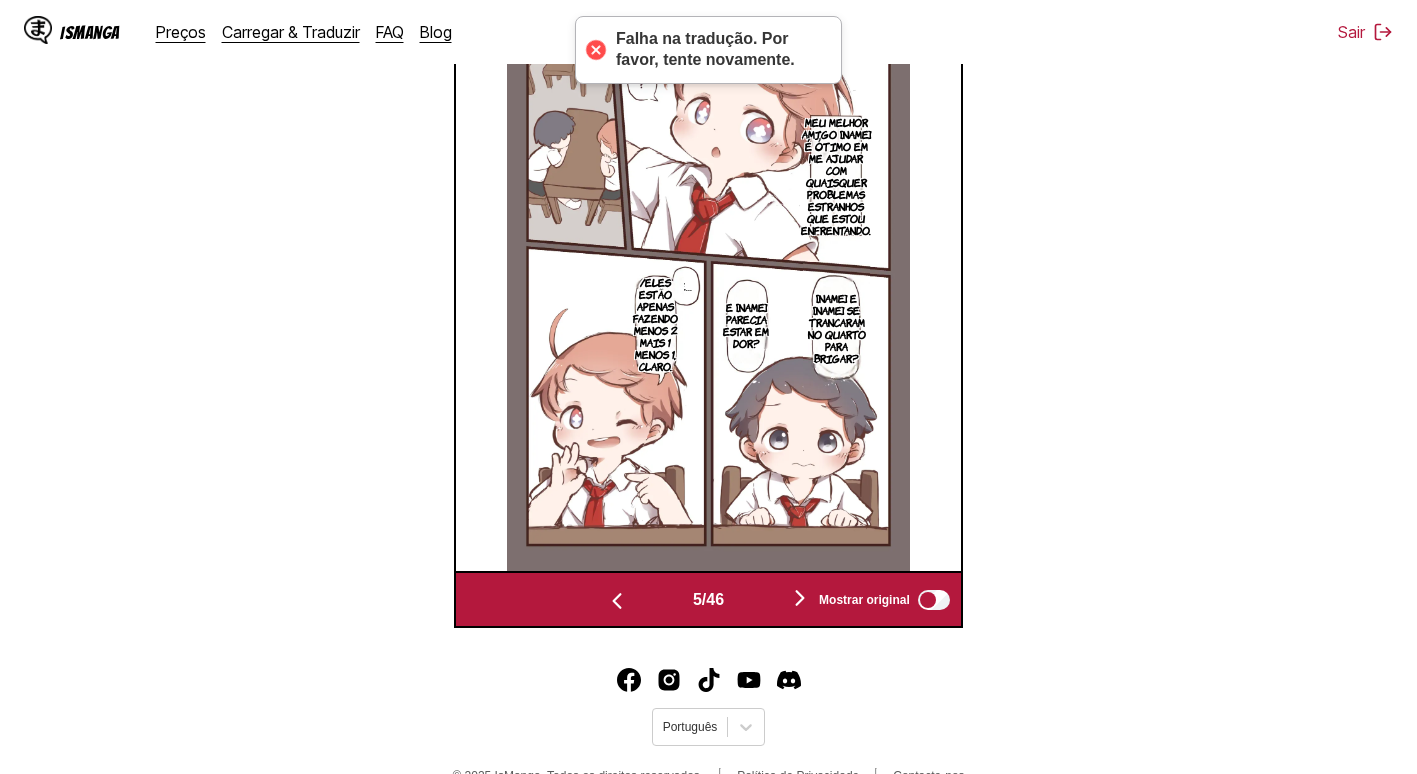 click at bounding box center (800, 598) 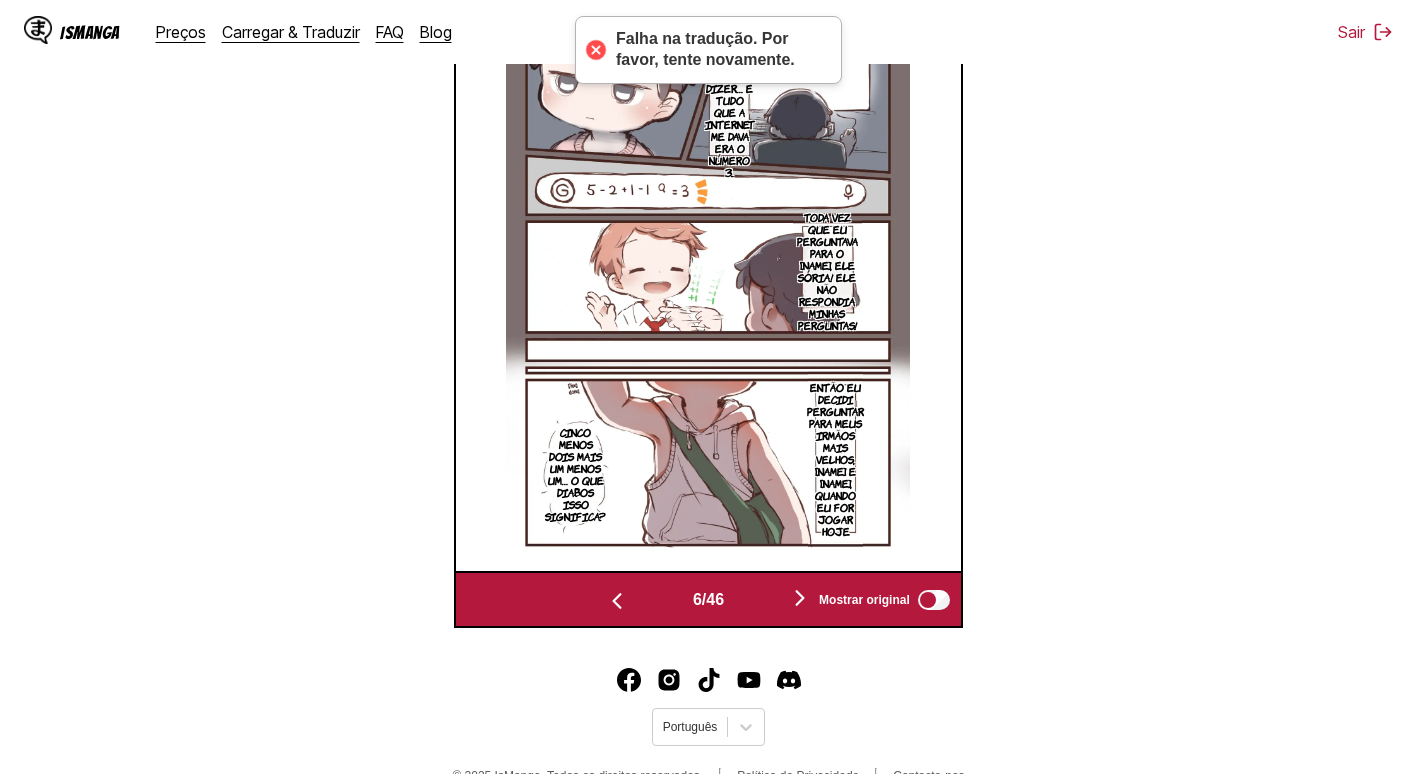click at bounding box center [800, 598] 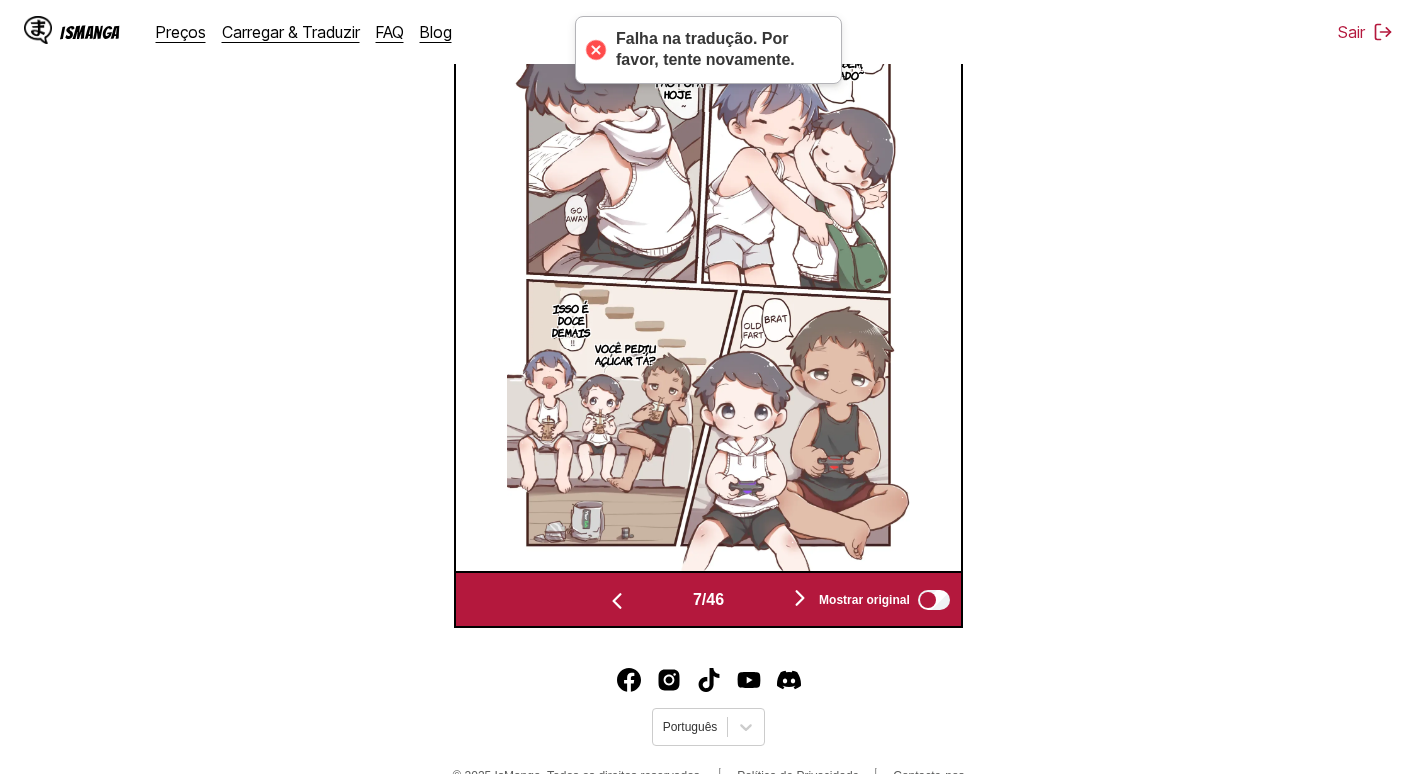 click at bounding box center (800, 598) 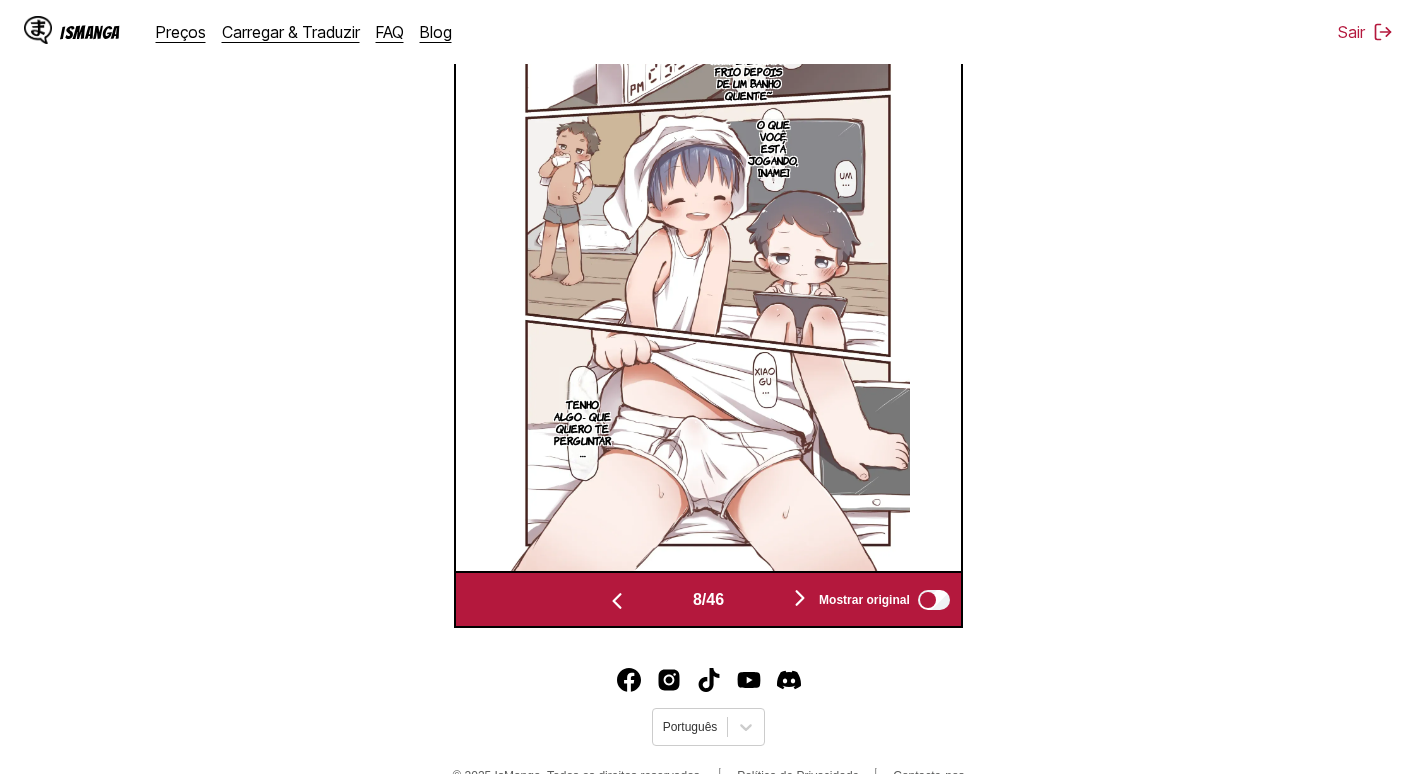 click at bounding box center (800, 598) 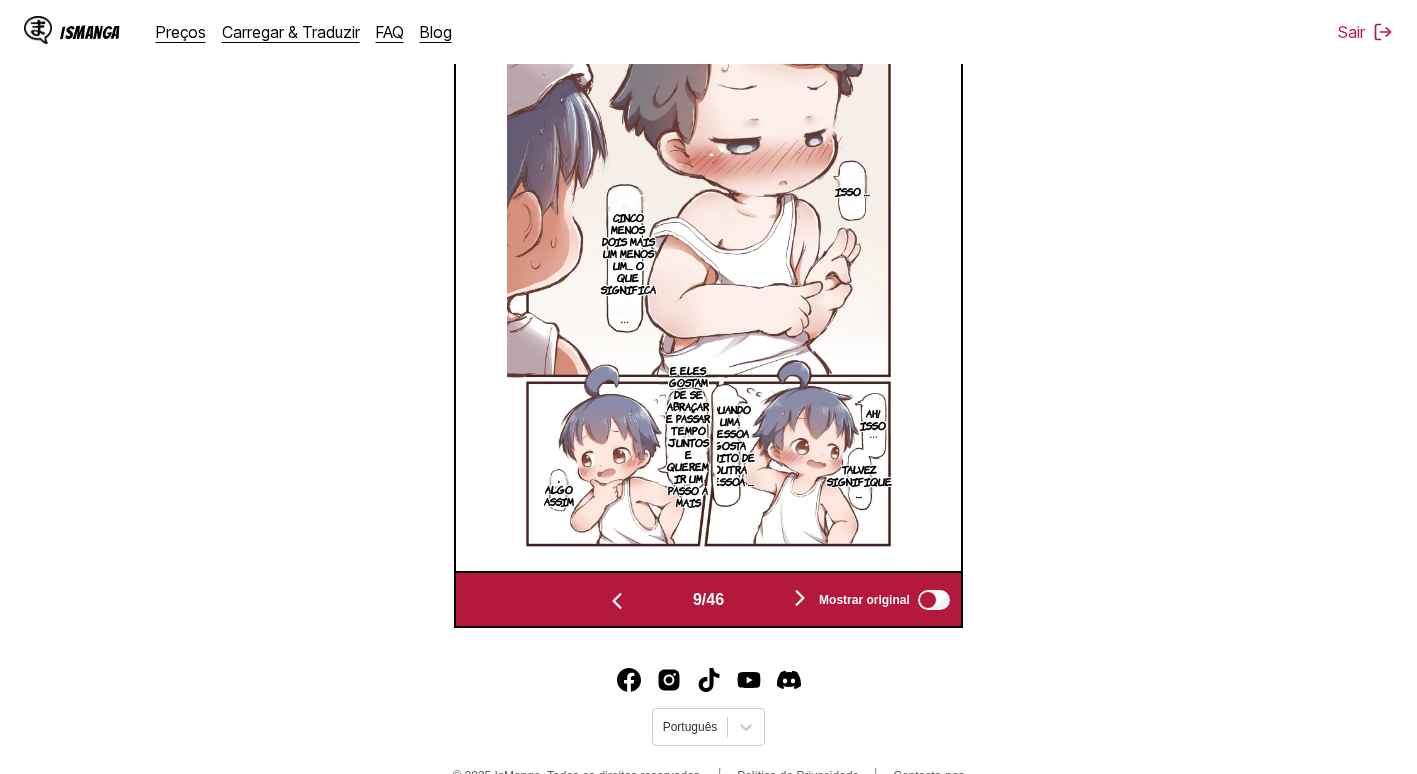 click at bounding box center [800, 598] 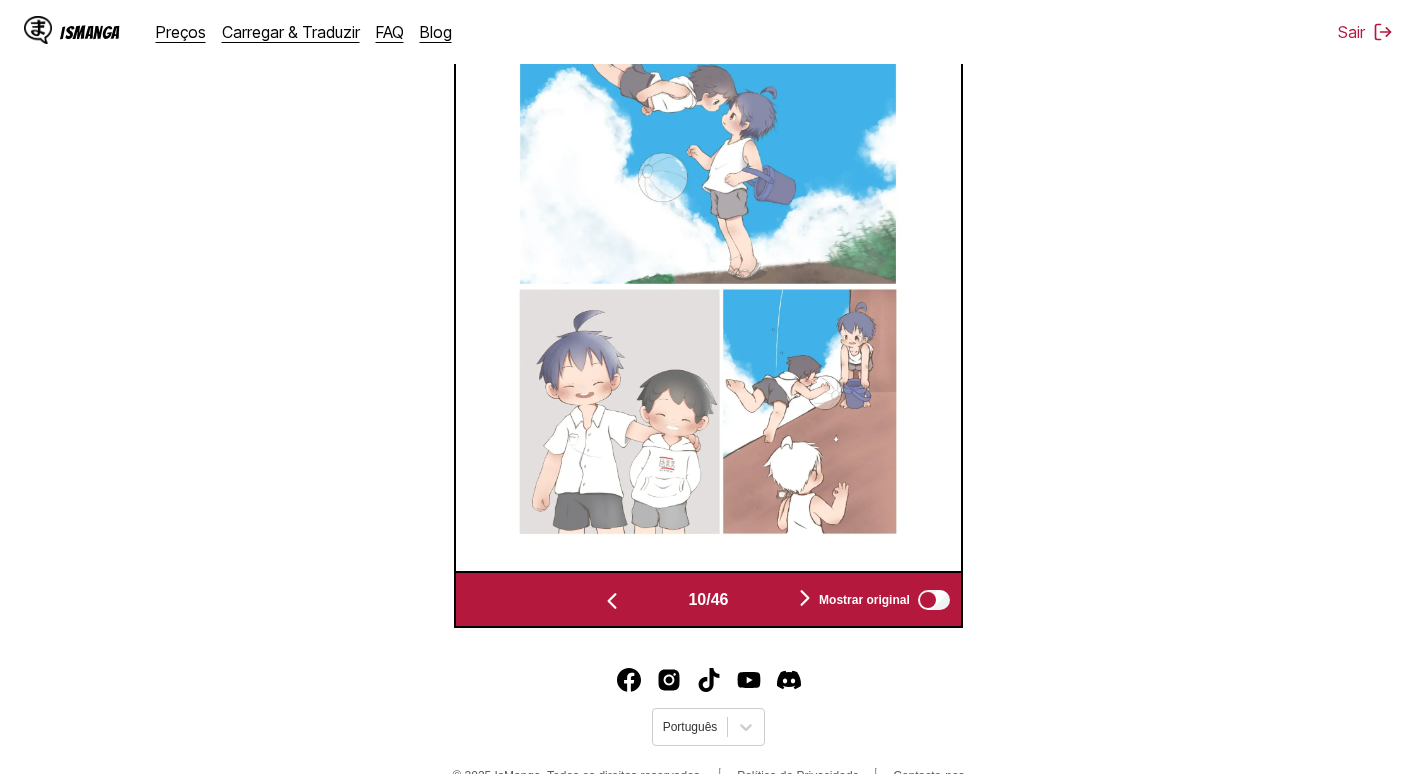 click at bounding box center (805, 598) 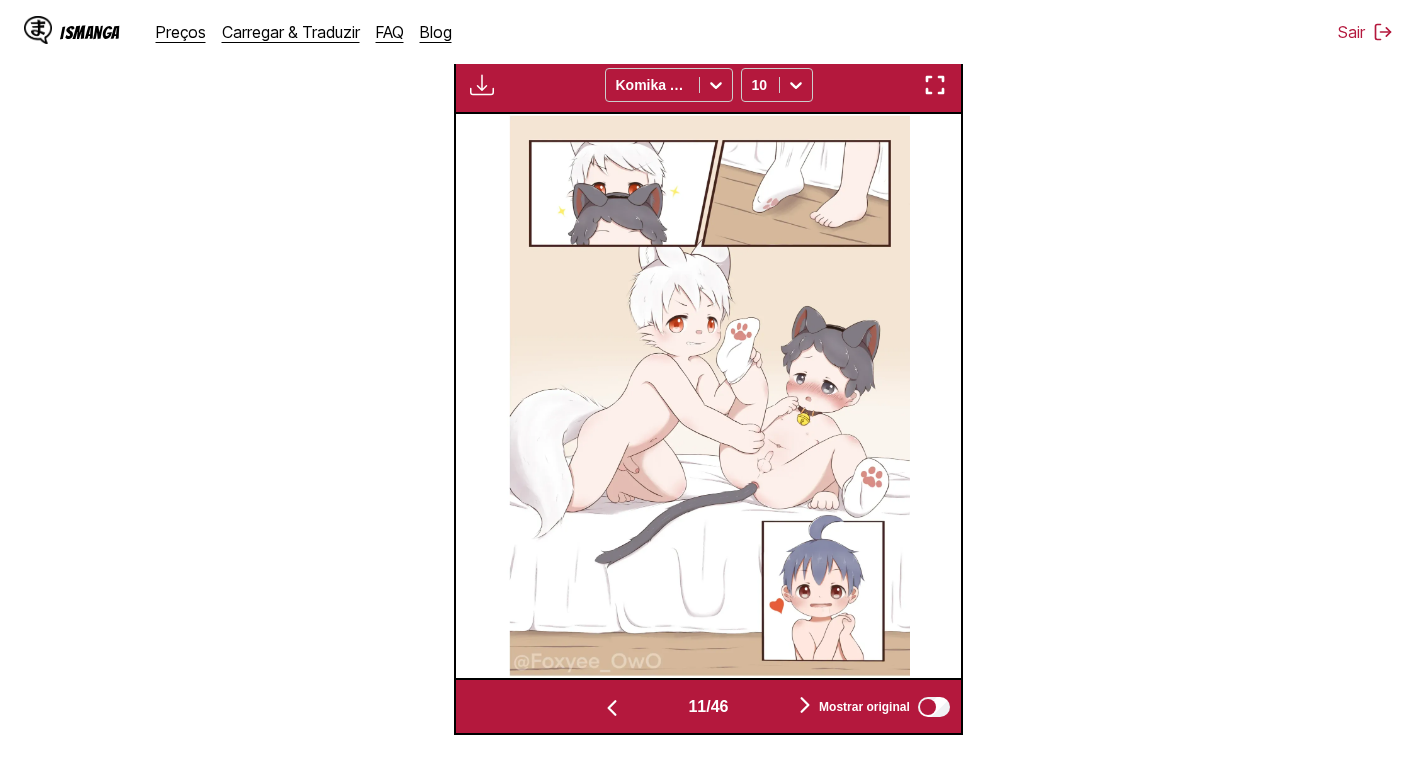 scroll, scrollTop: 735, scrollLeft: 0, axis: vertical 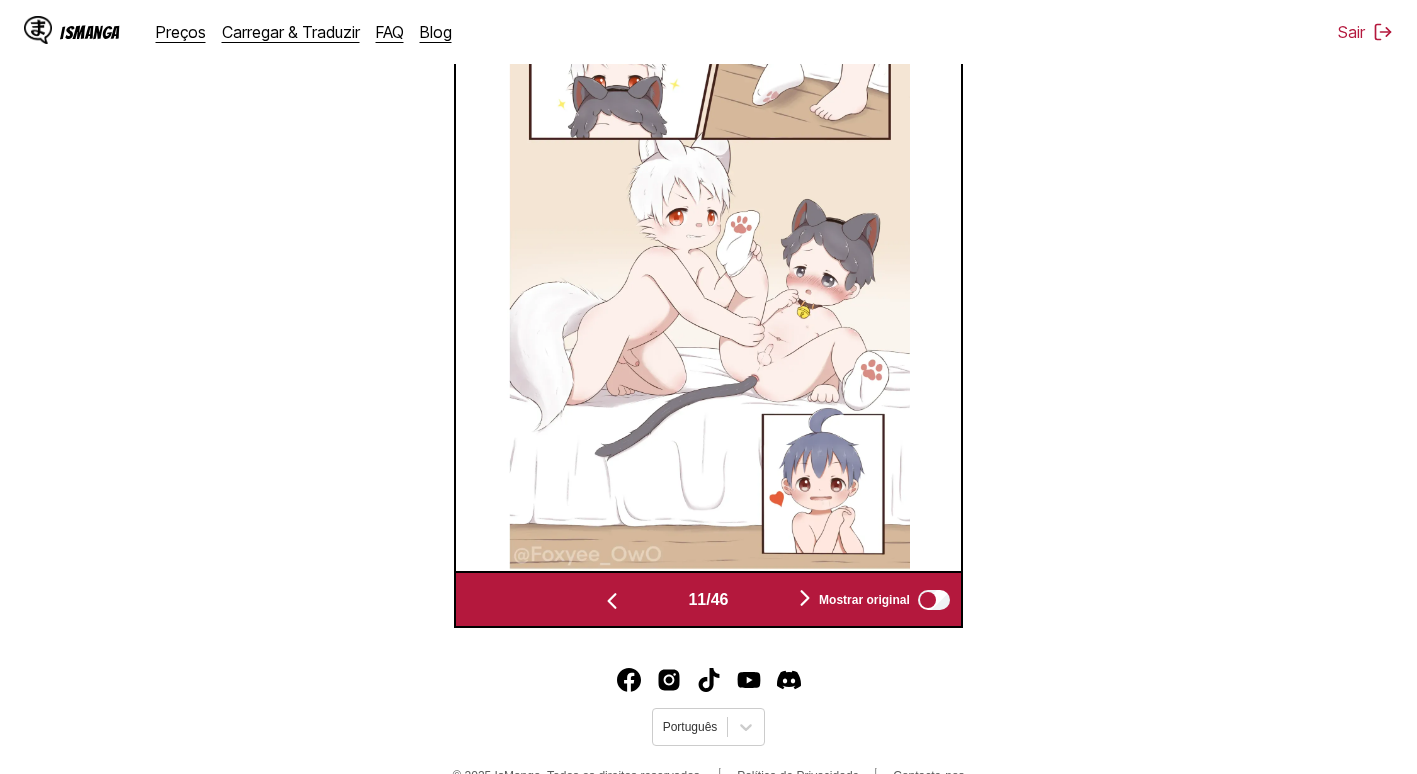click at bounding box center [805, 598] 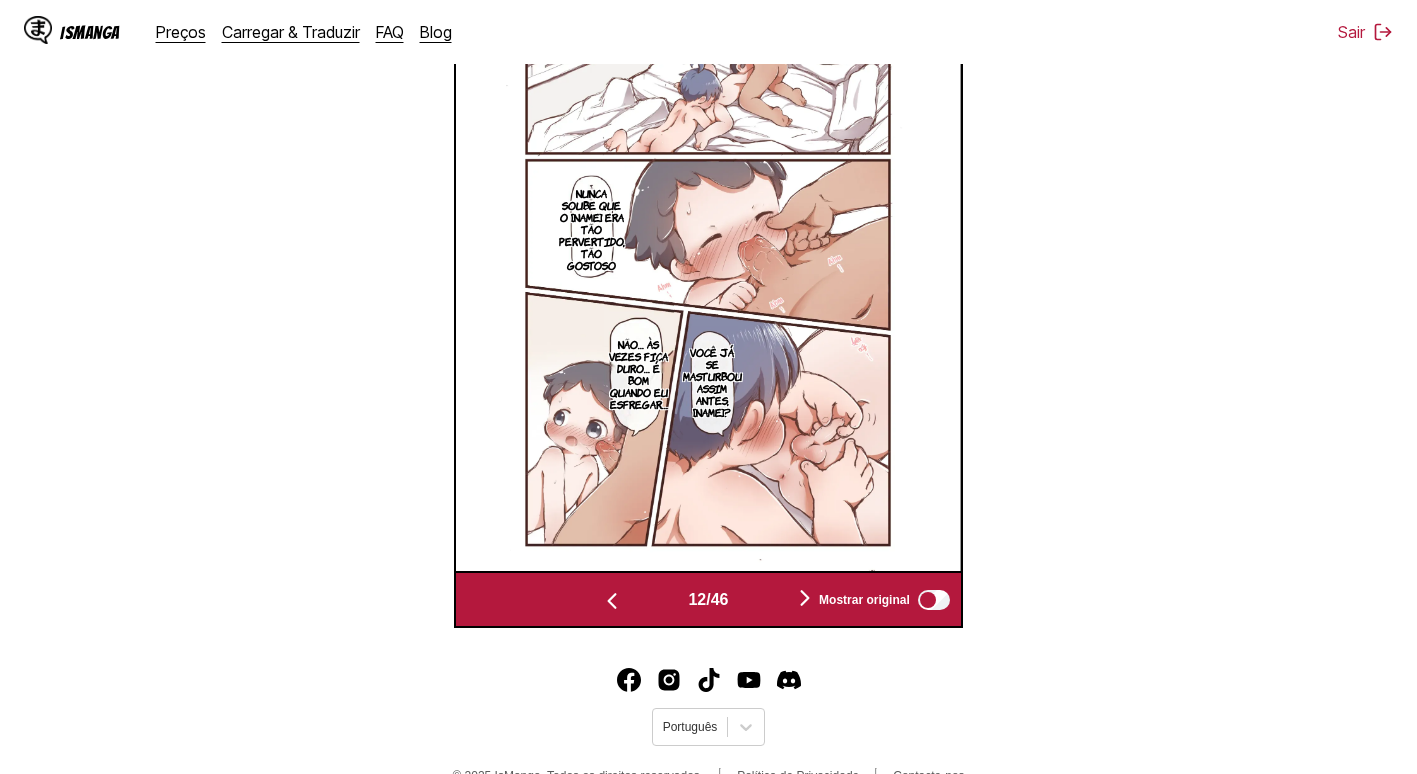 click at bounding box center (805, 598) 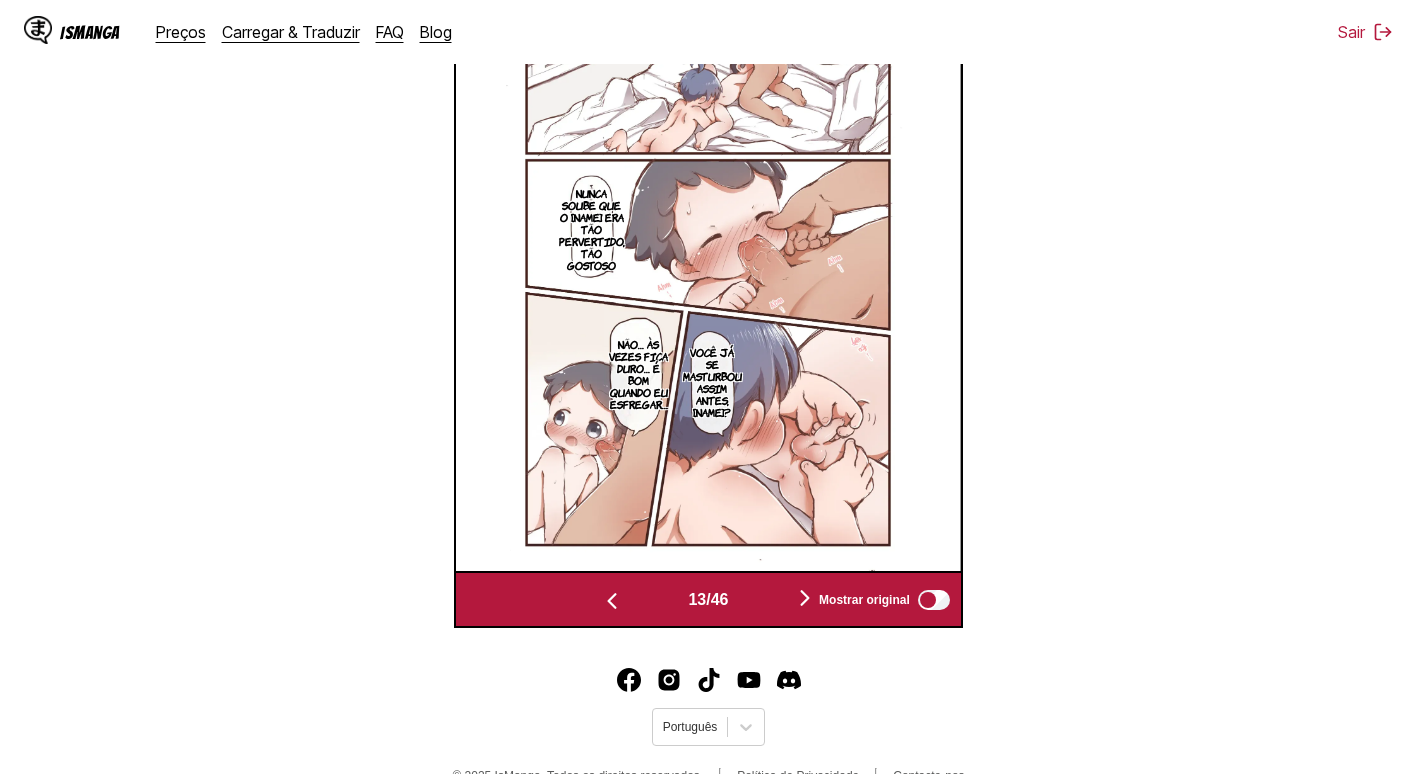 scroll, scrollTop: 0, scrollLeft: 6054, axis: horizontal 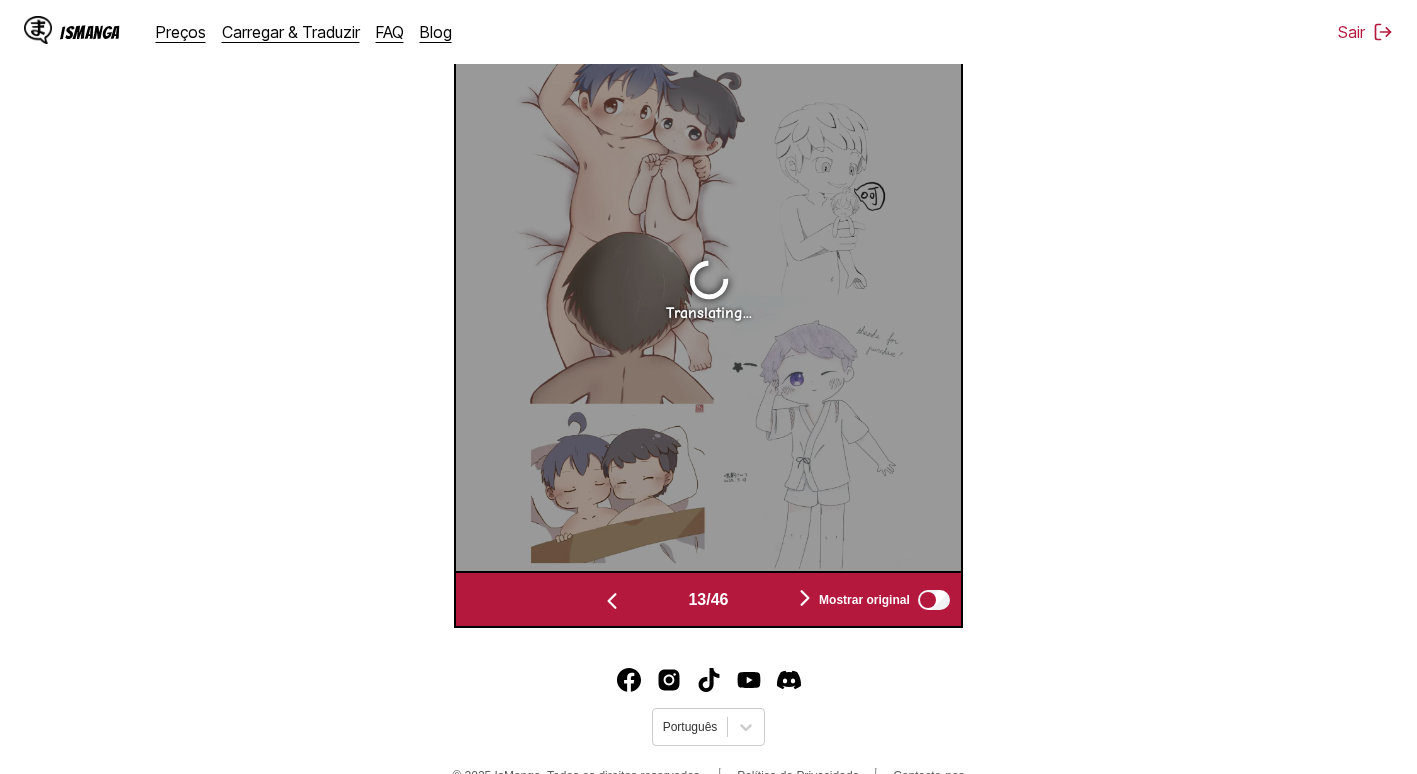click at bounding box center [612, 599] 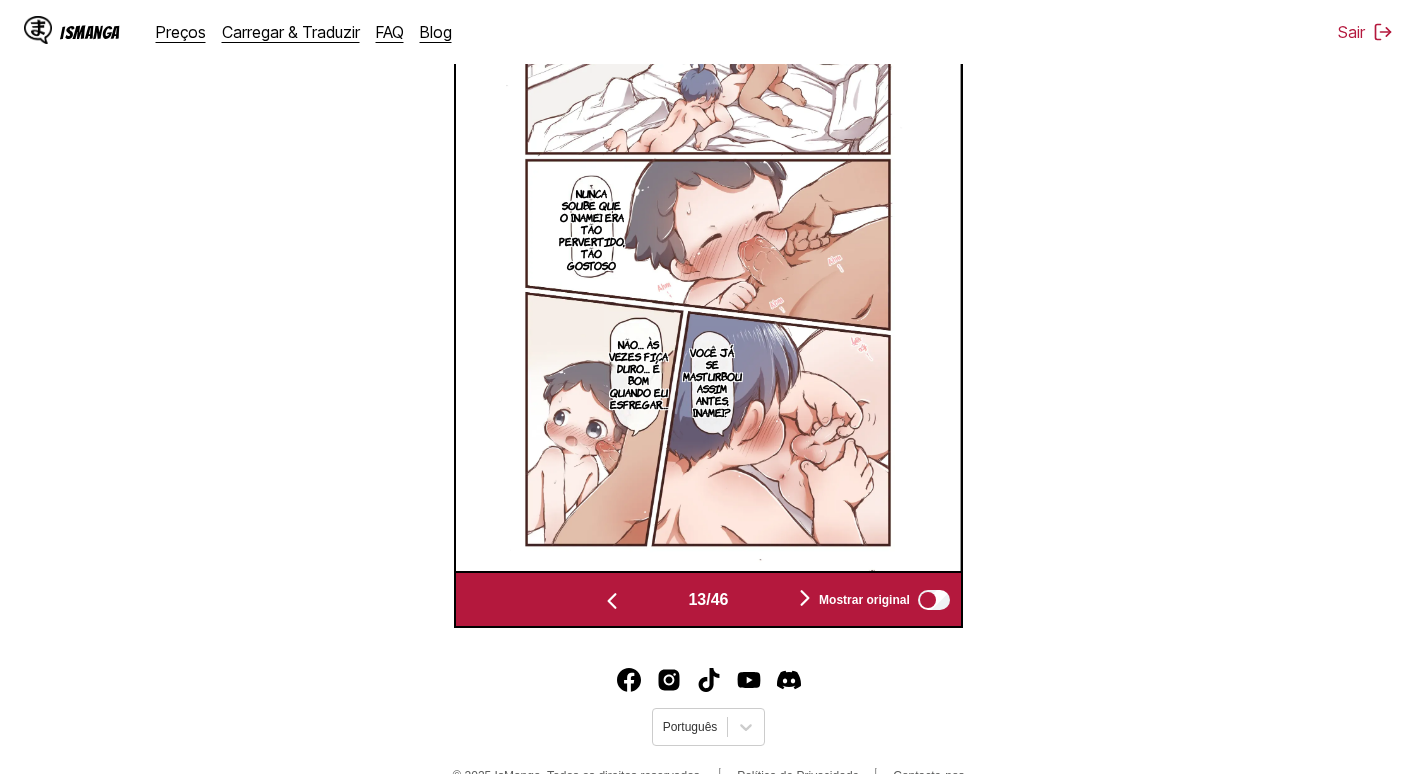 click at bounding box center (612, 599) 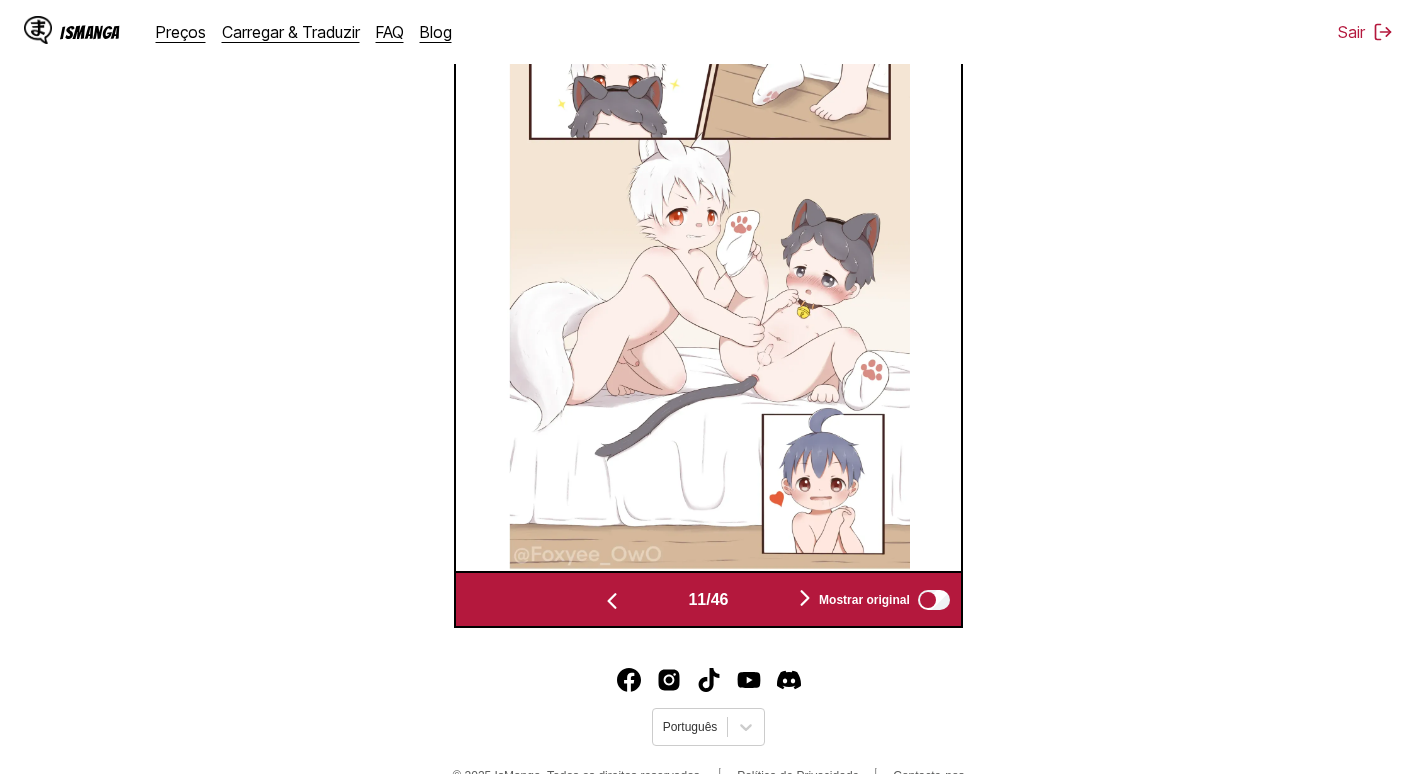 click at bounding box center (612, 599) 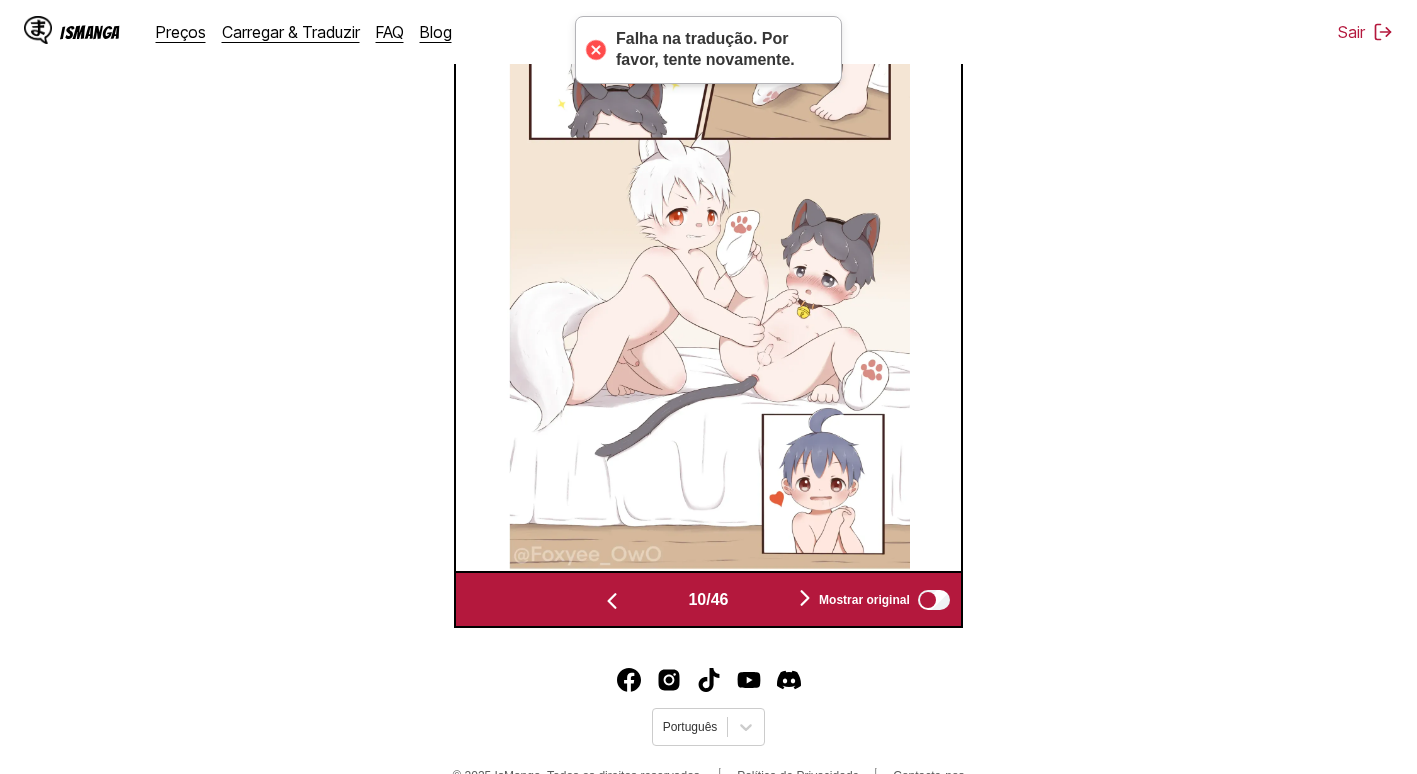 click at bounding box center [612, 599] 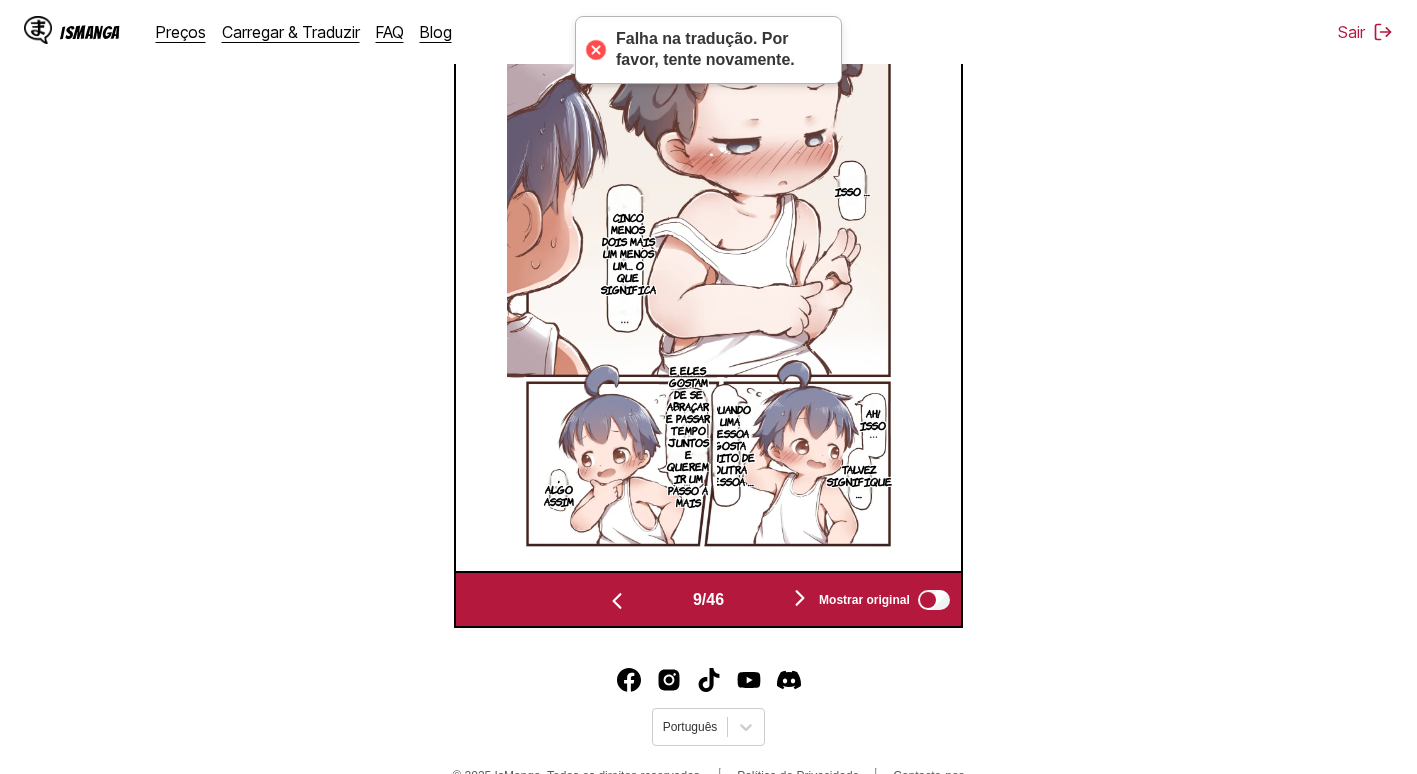 click at bounding box center [617, 601] 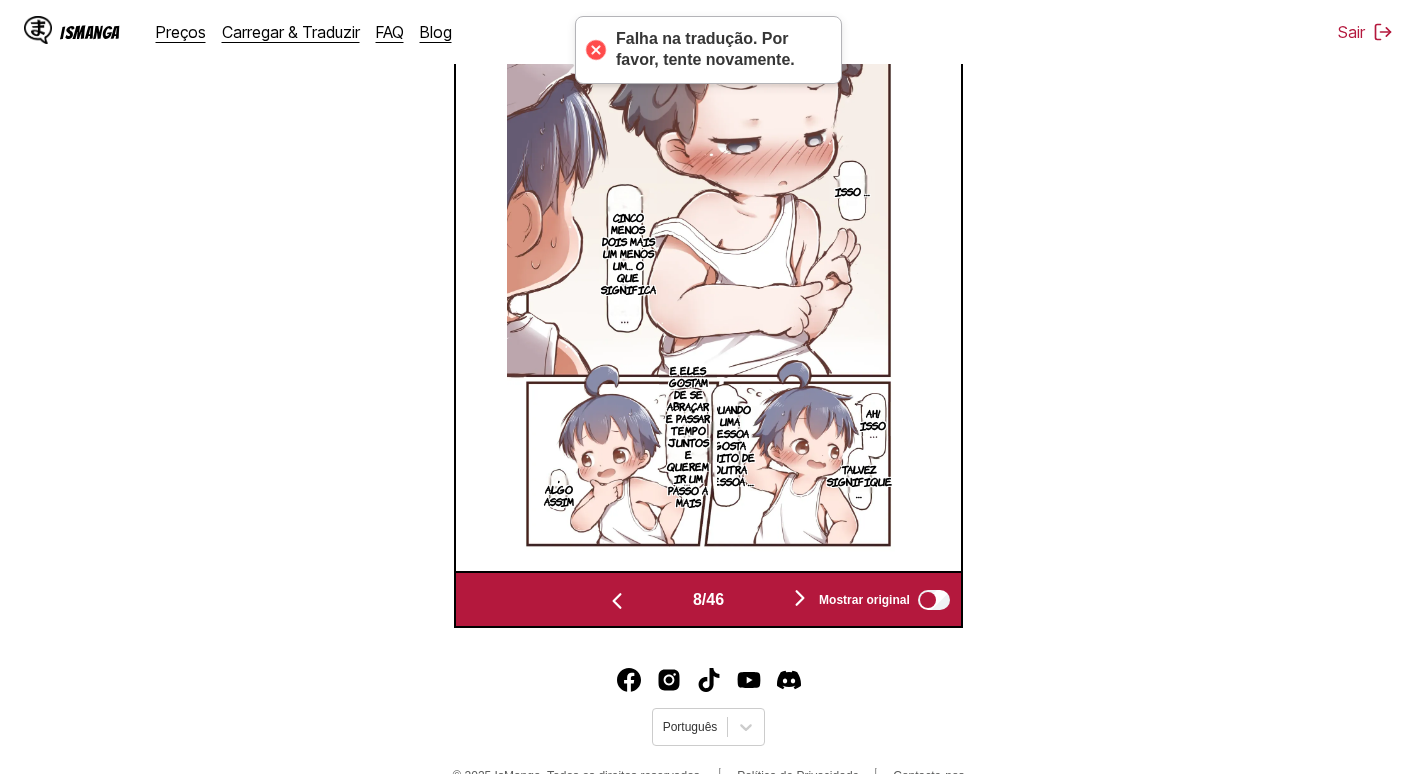 scroll, scrollTop: 0, scrollLeft: 3532, axis: horizontal 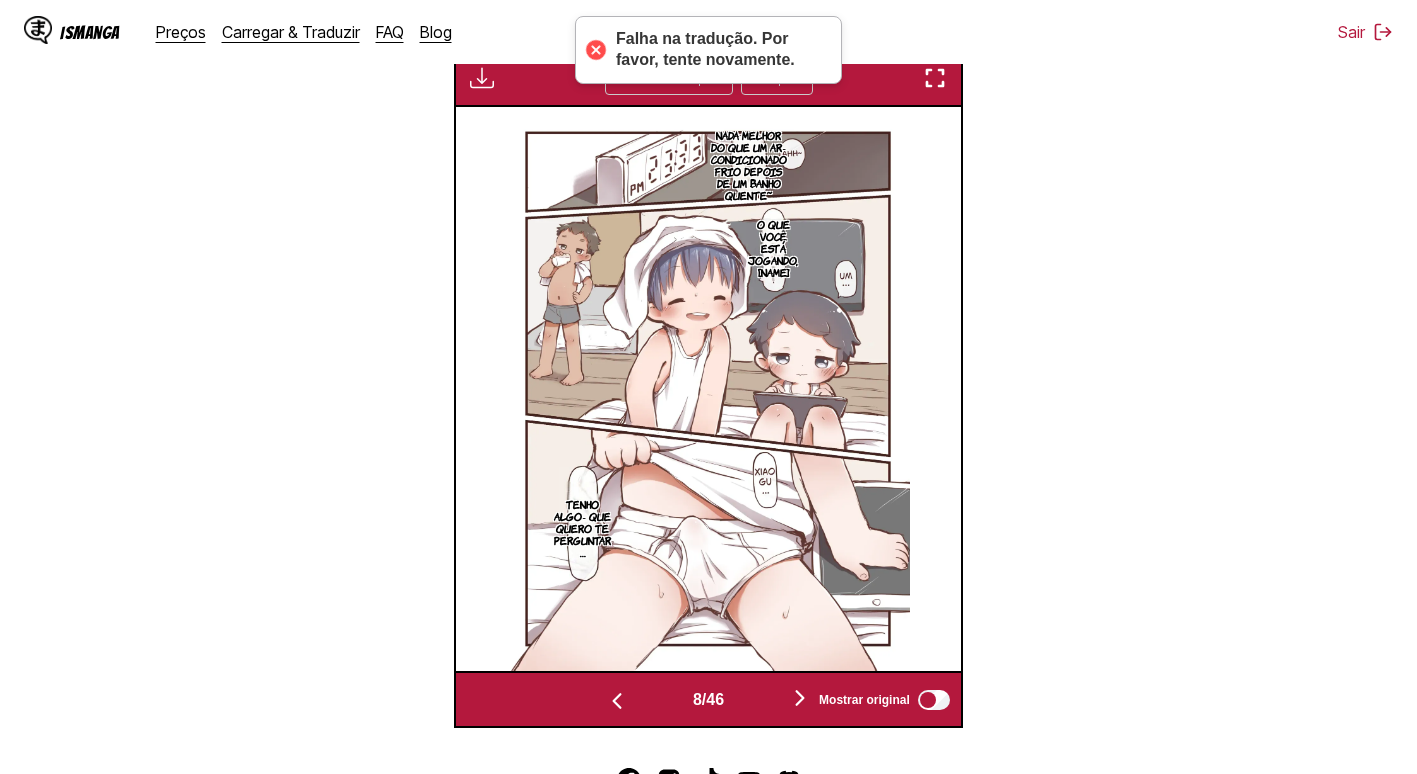 click at bounding box center (800, 698) 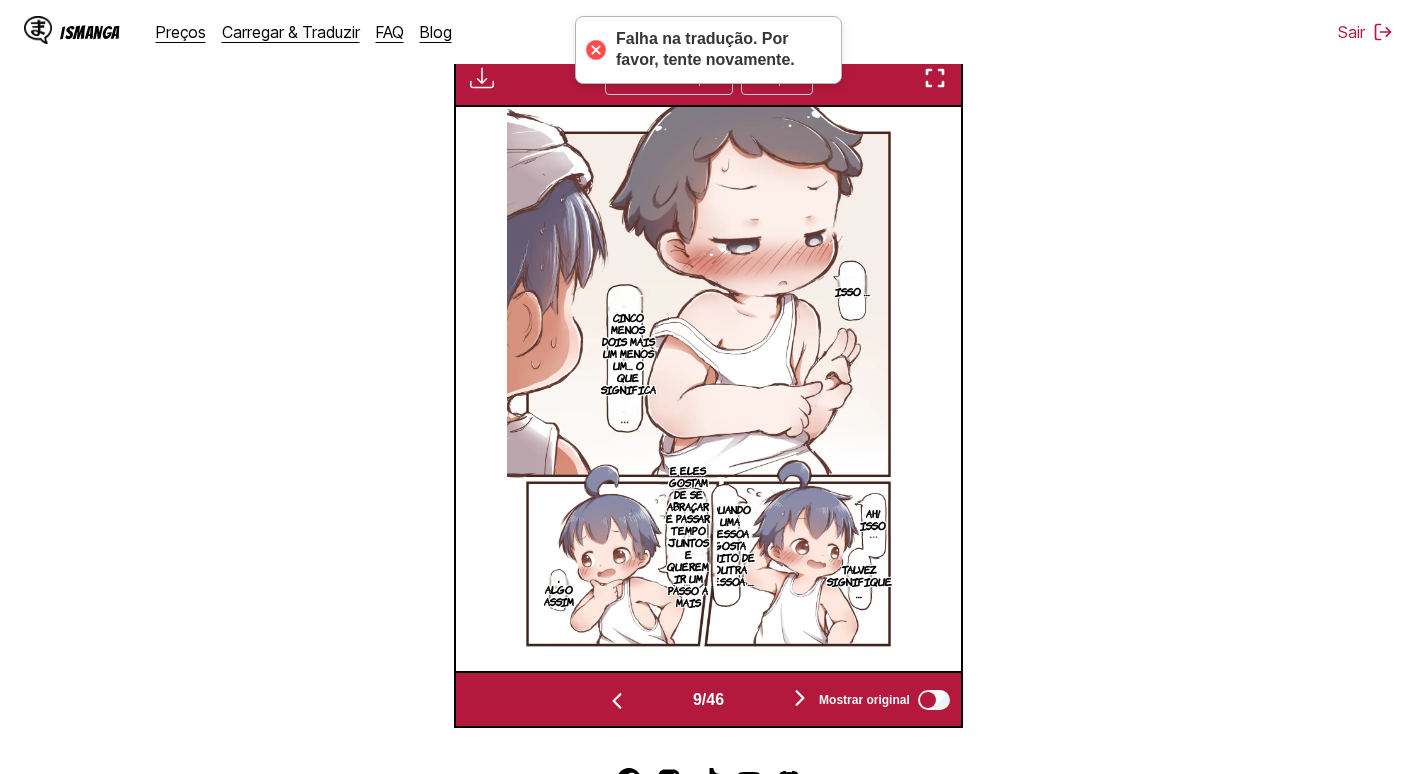 click at bounding box center [800, 698] 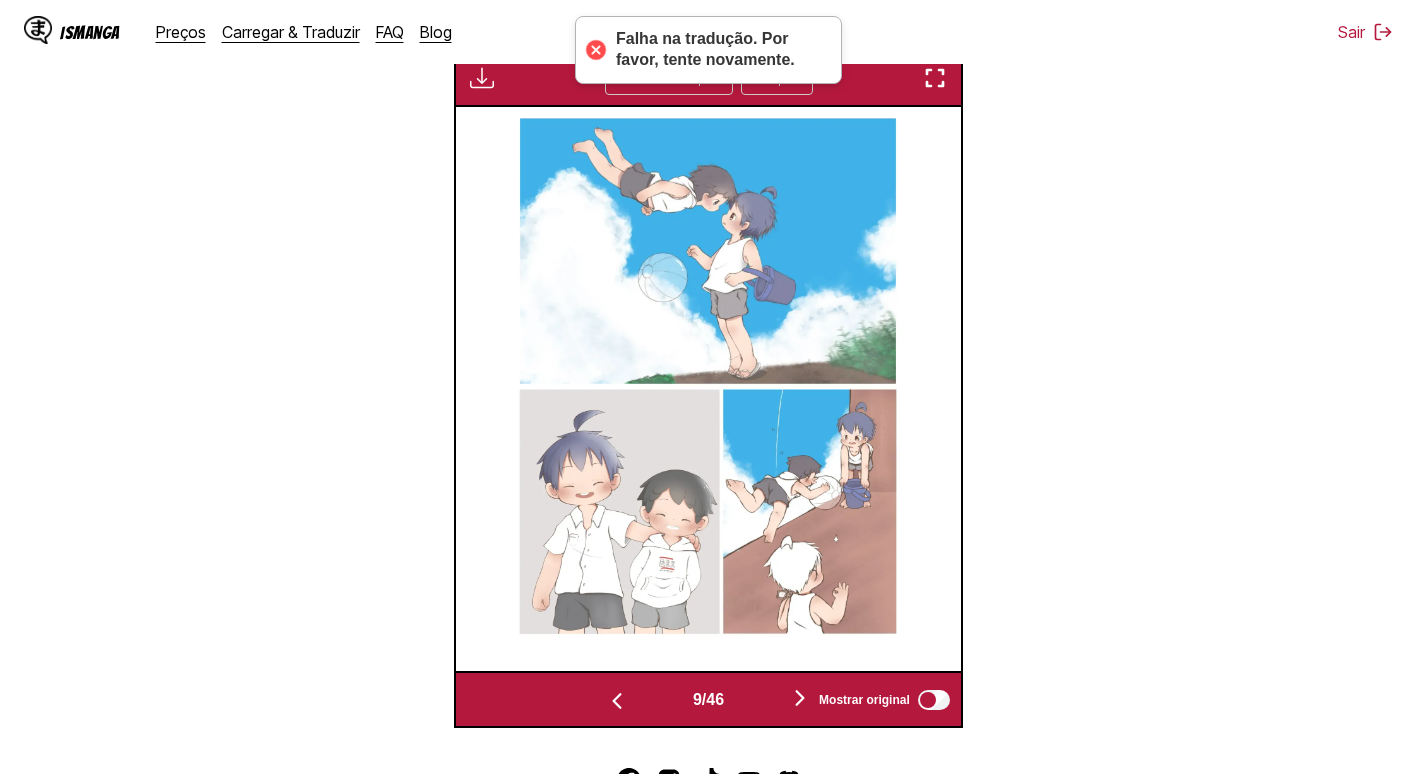 click at bounding box center [800, 698] 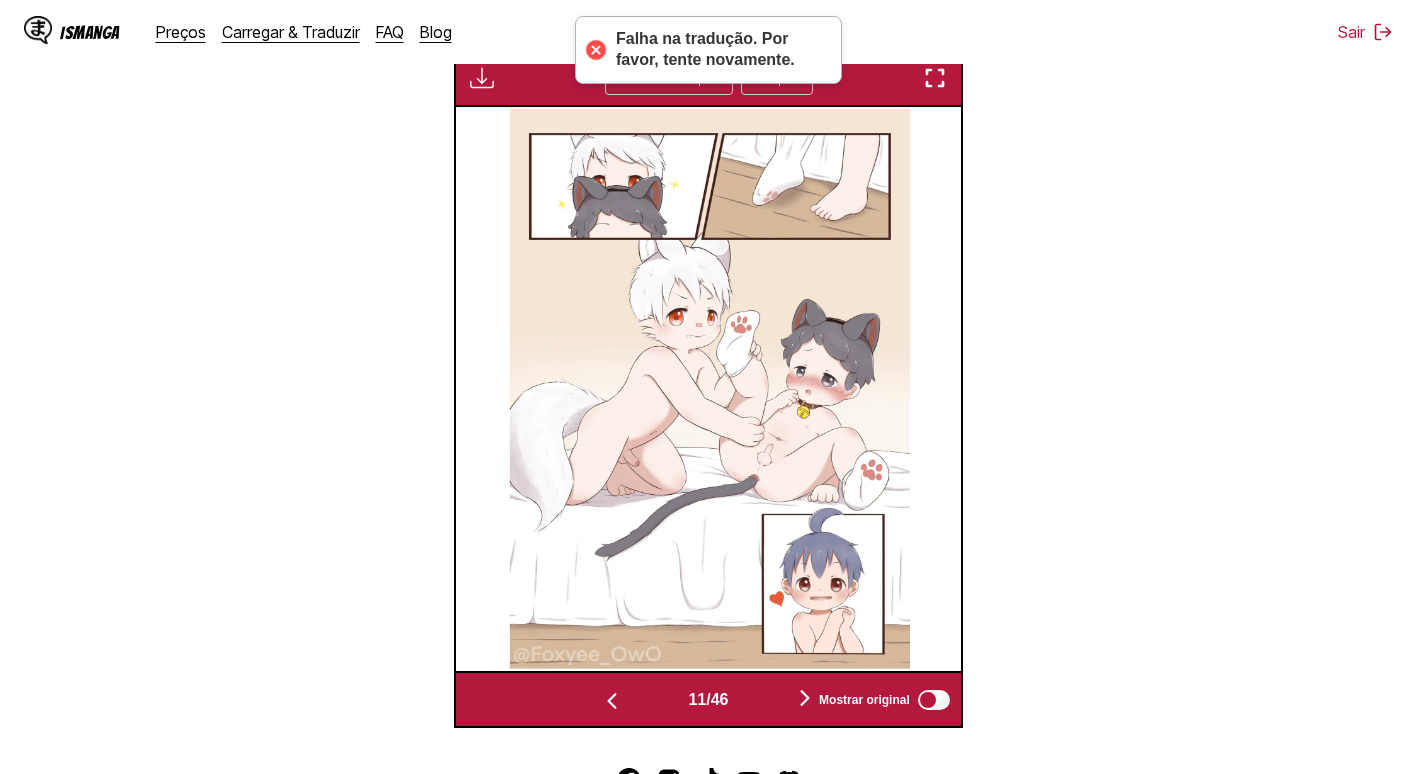 click at bounding box center (805, 698) 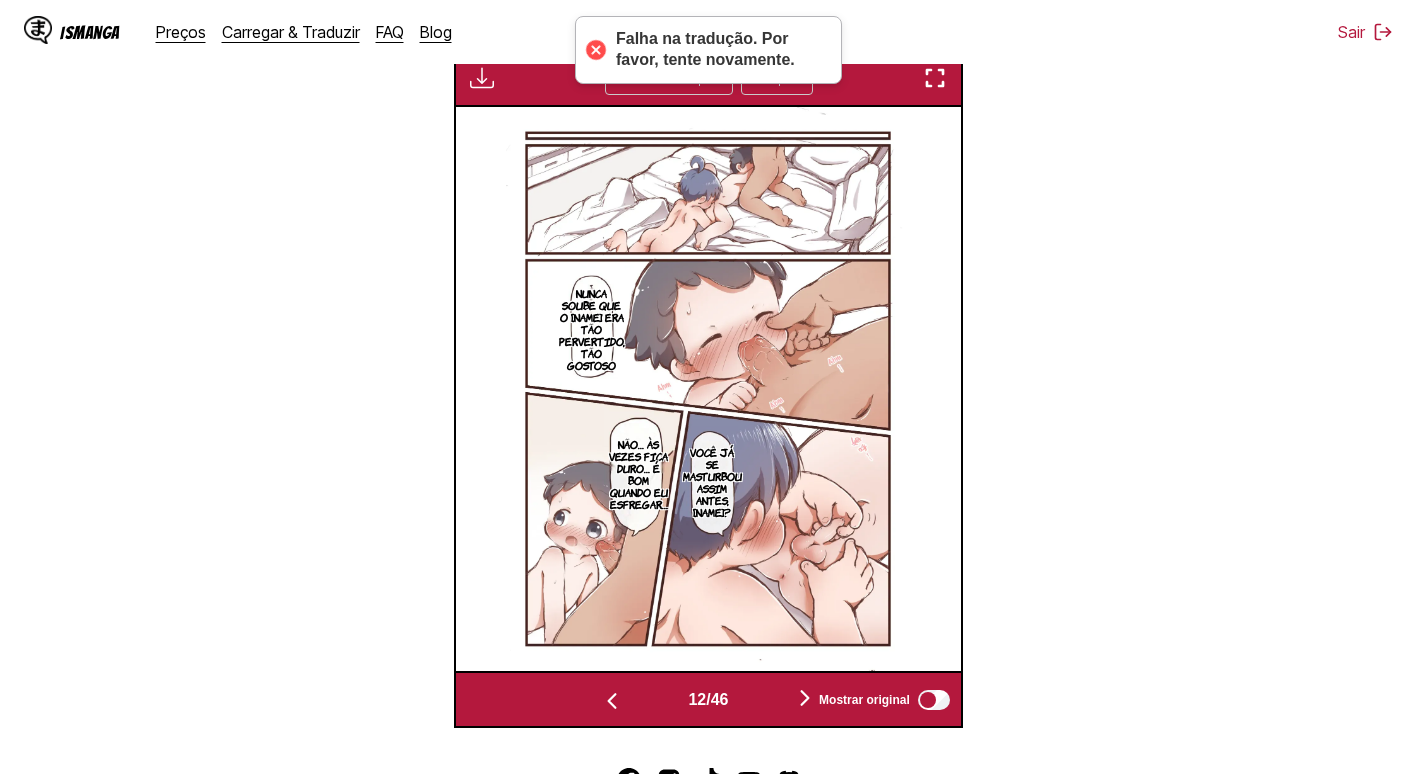 click at bounding box center [805, 698] 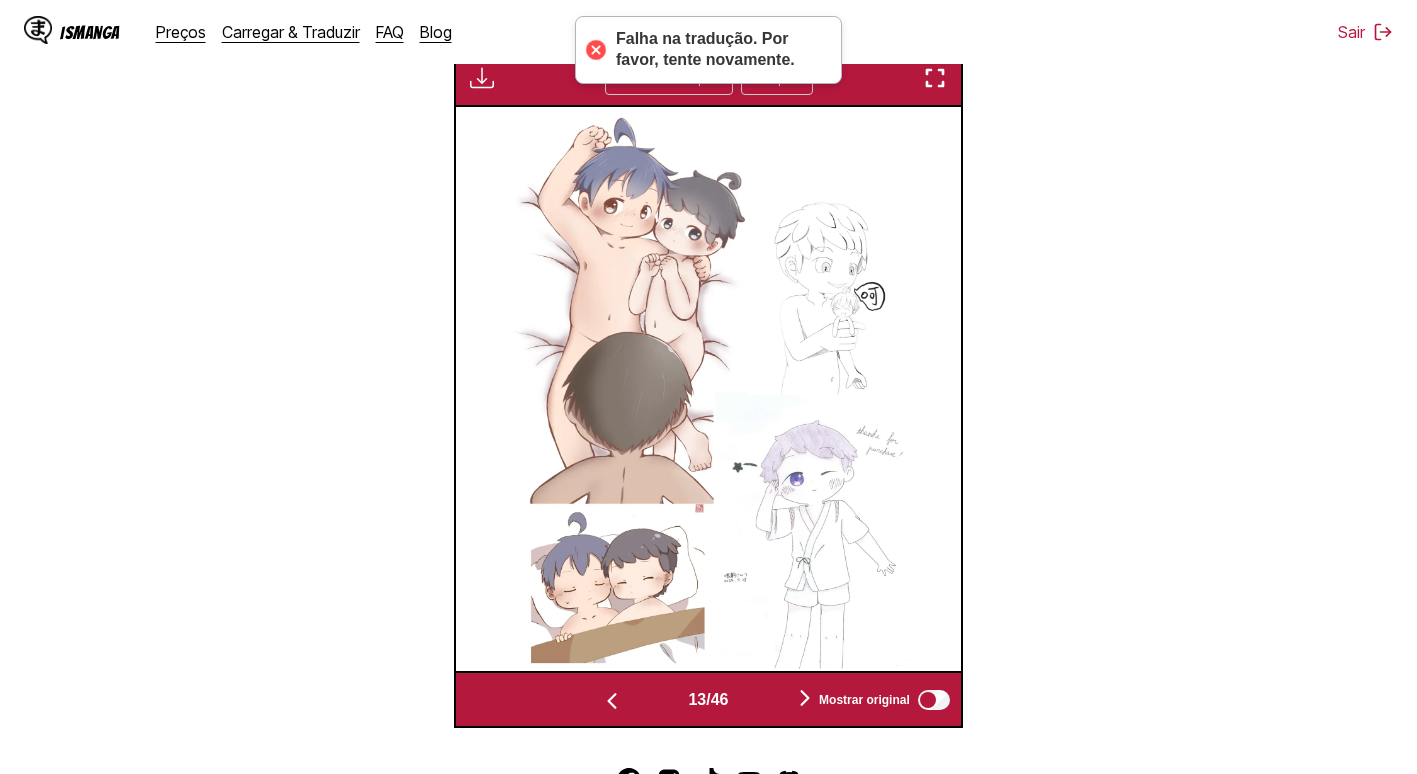 click at bounding box center (805, 698) 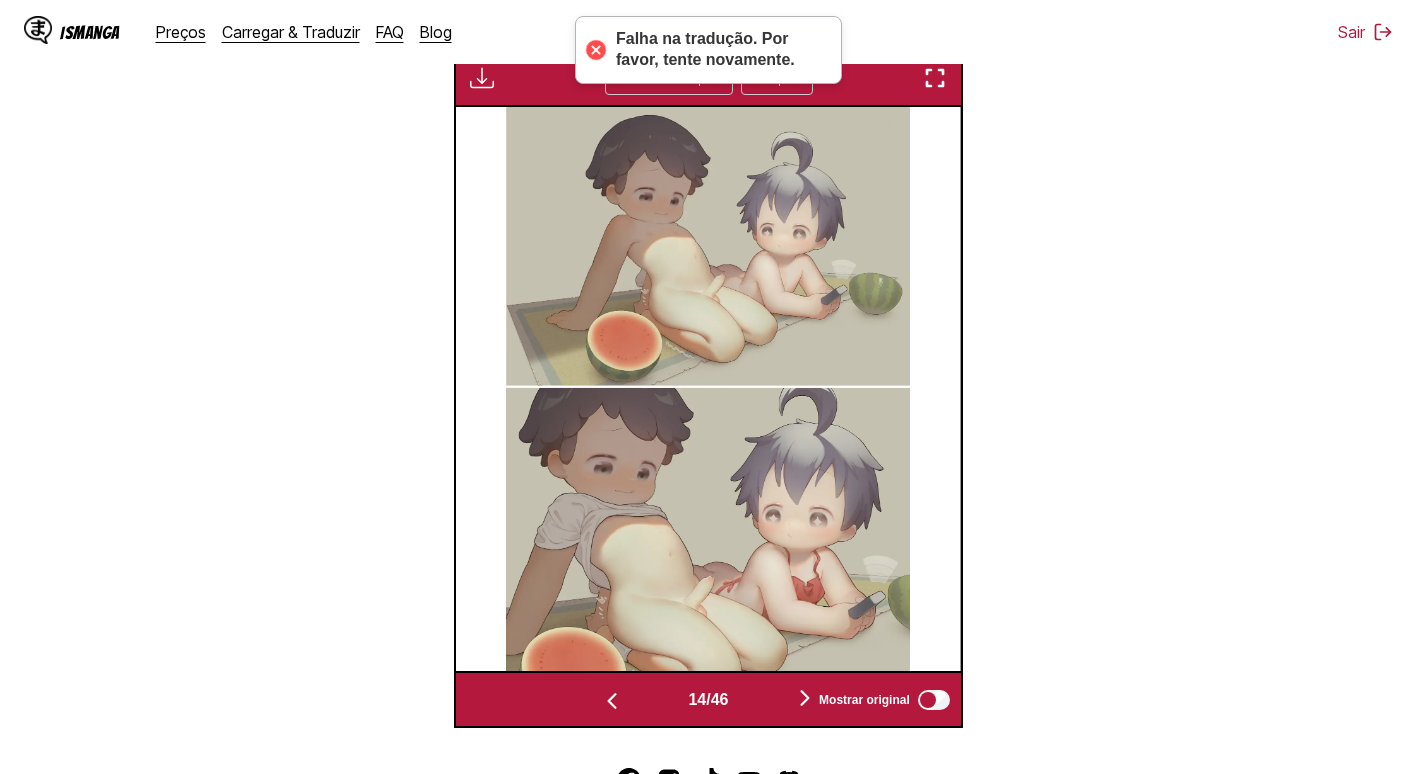 click at bounding box center [805, 698] 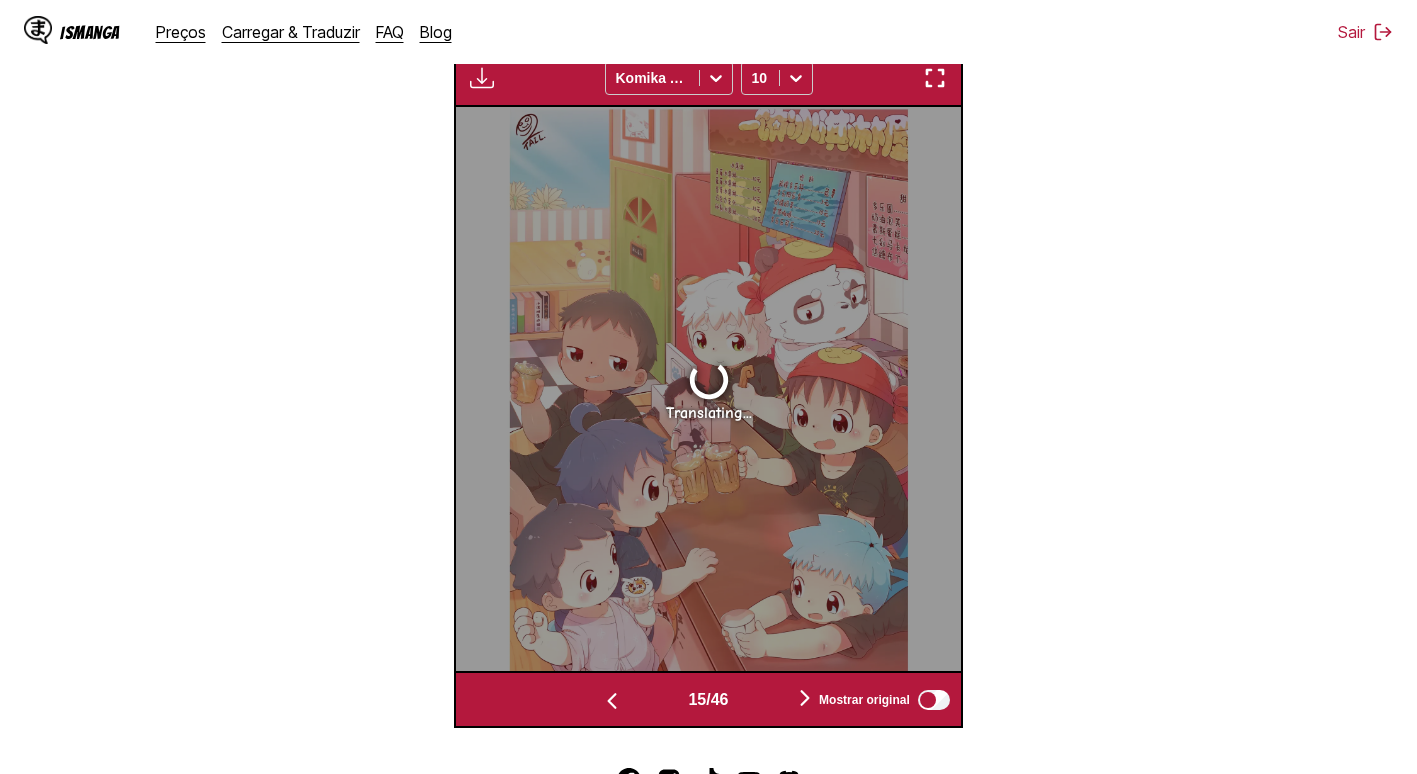 click at bounding box center (805, 698) 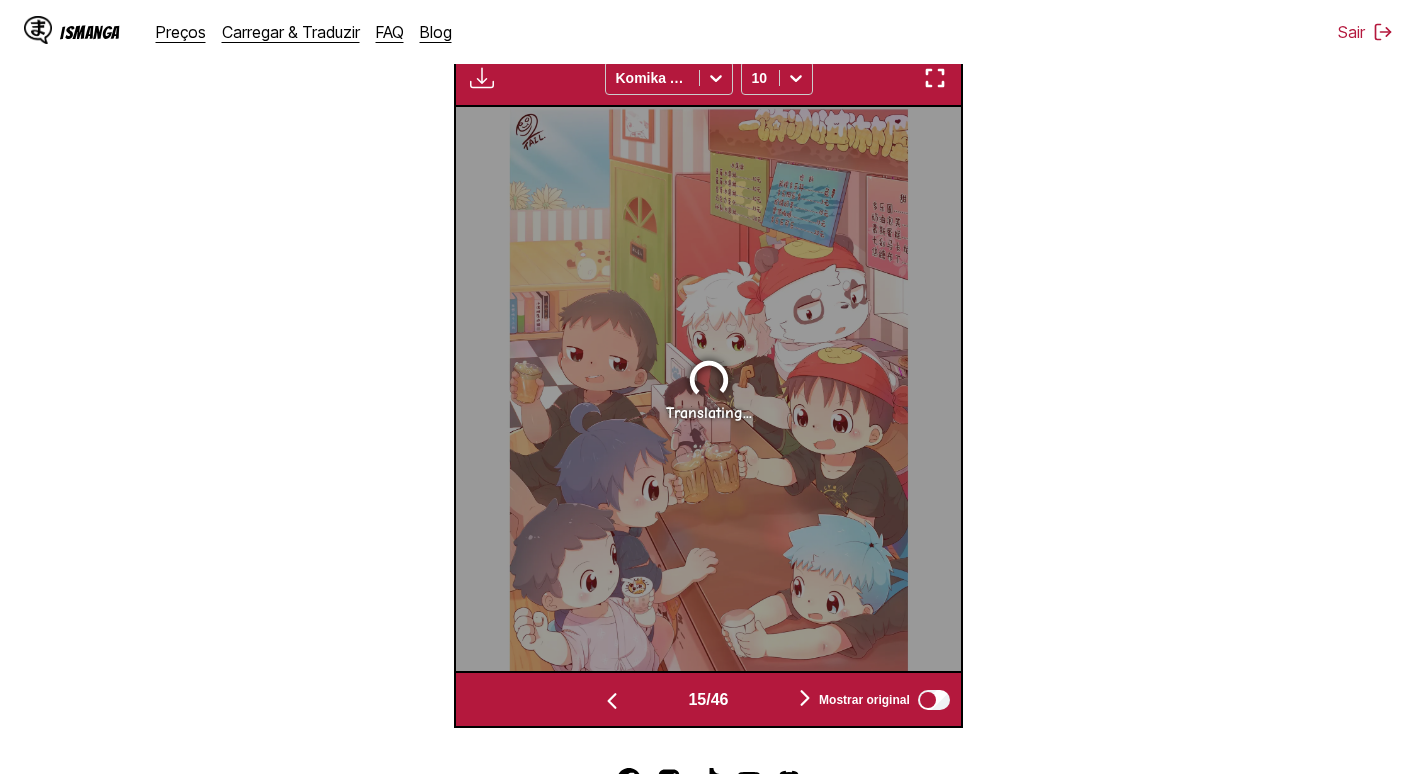 scroll, scrollTop: 0, scrollLeft: 7568, axis: horizontal 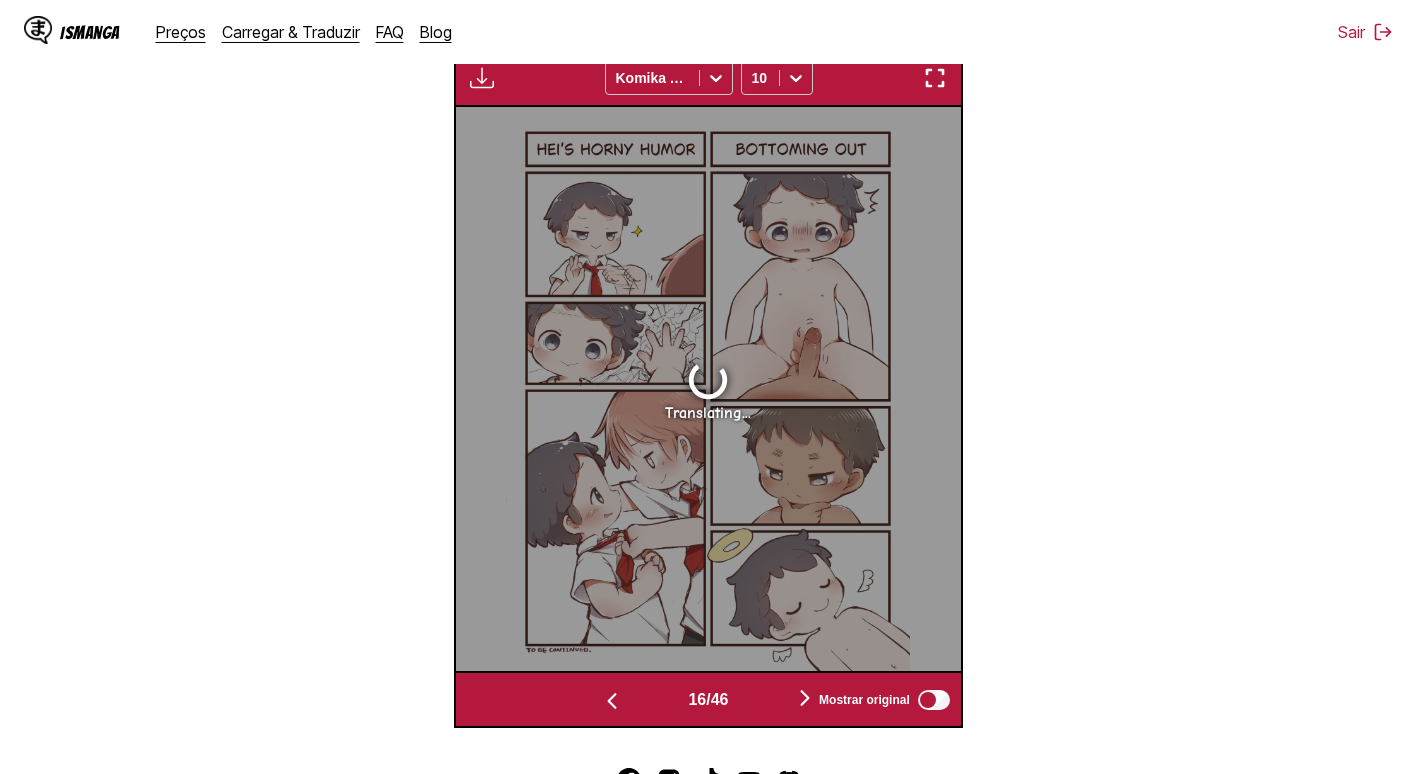 click at bounding box center [805, 698] 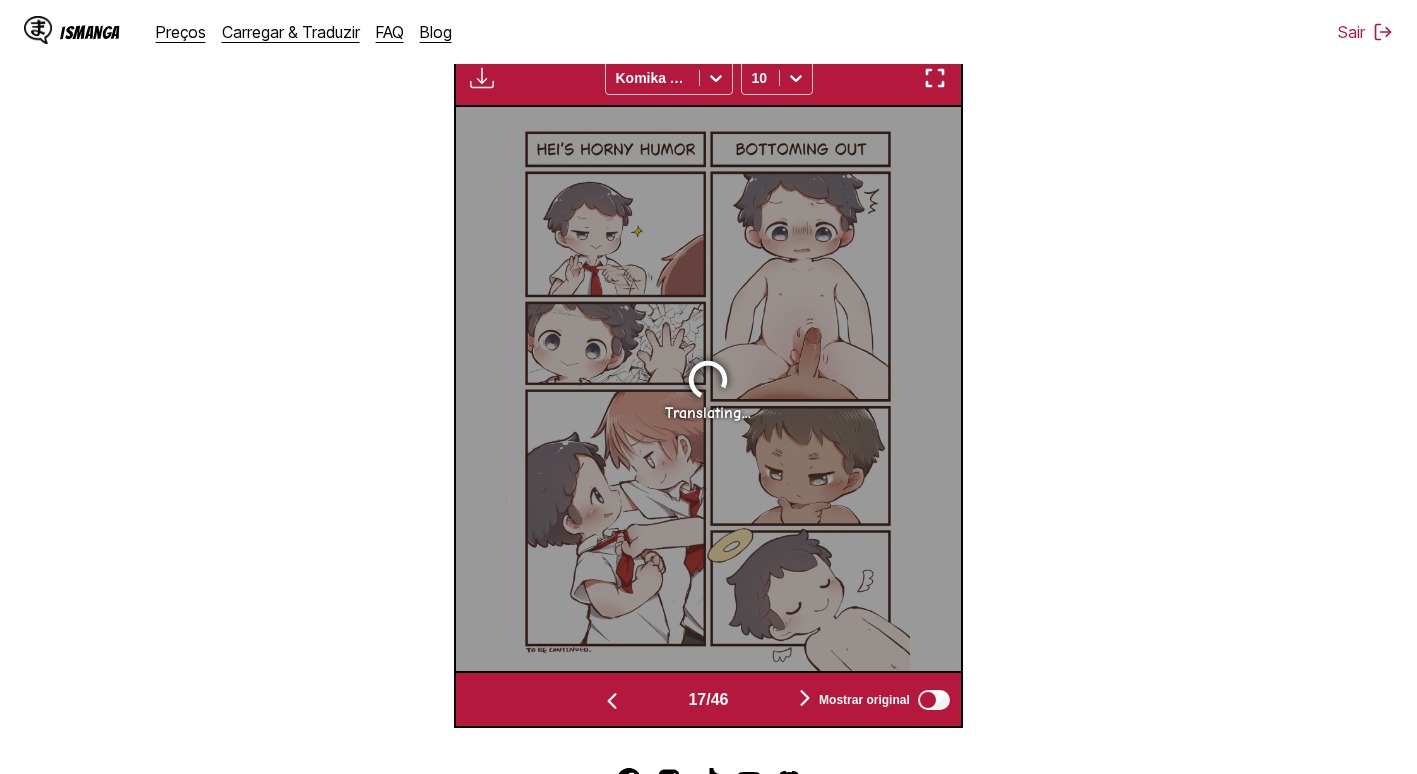 scroll, scrollTop: 0, scrollLeft: 8072, axis: horizontal 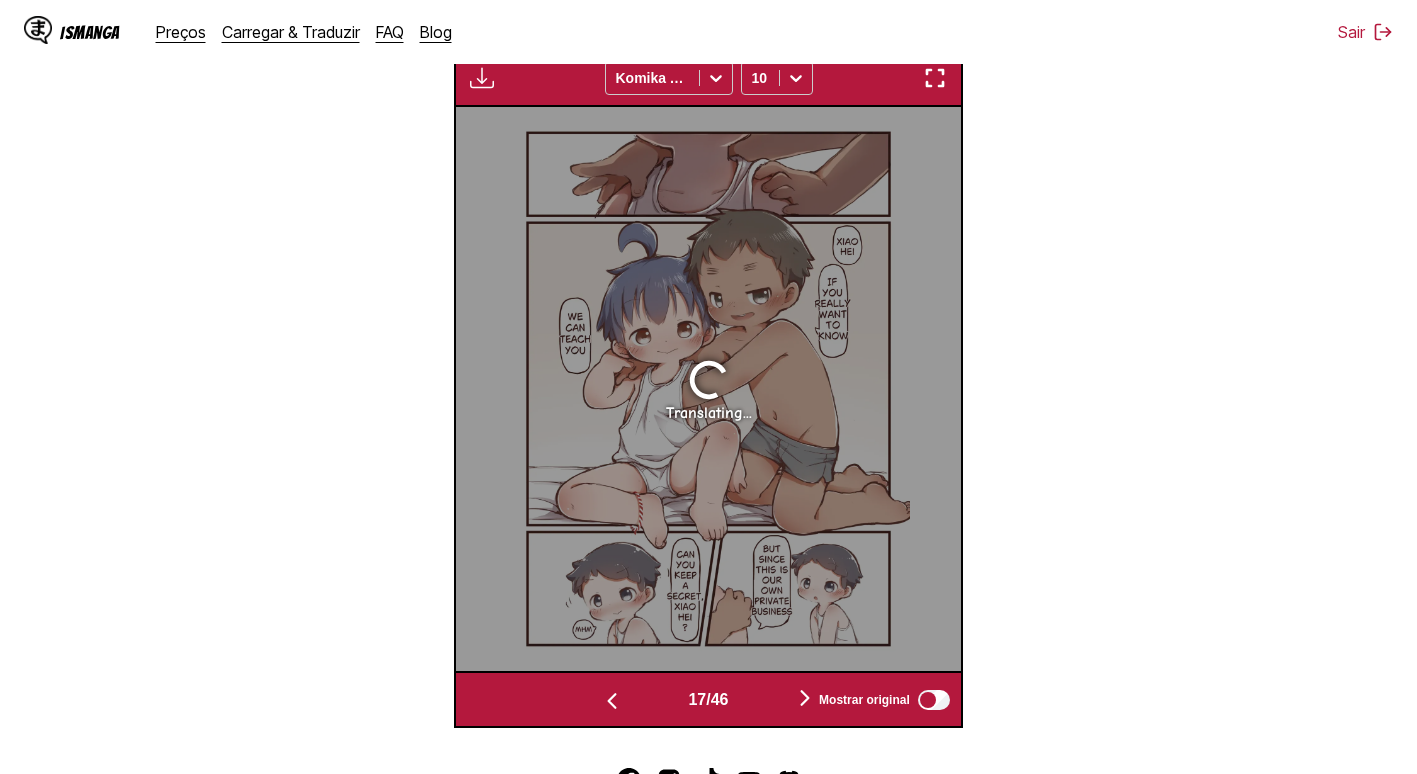 click at bounding box center (612, 701) 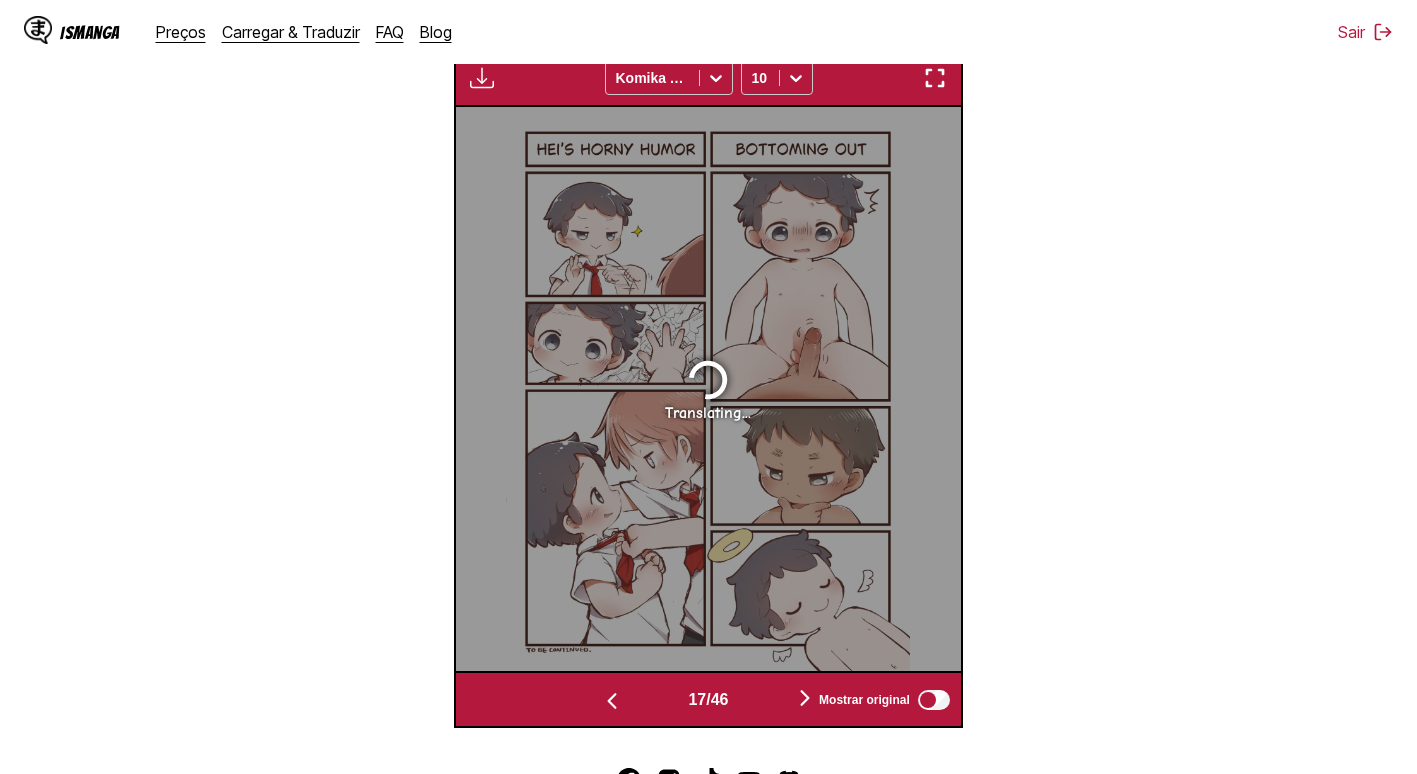click at bounding box center (612, 701) 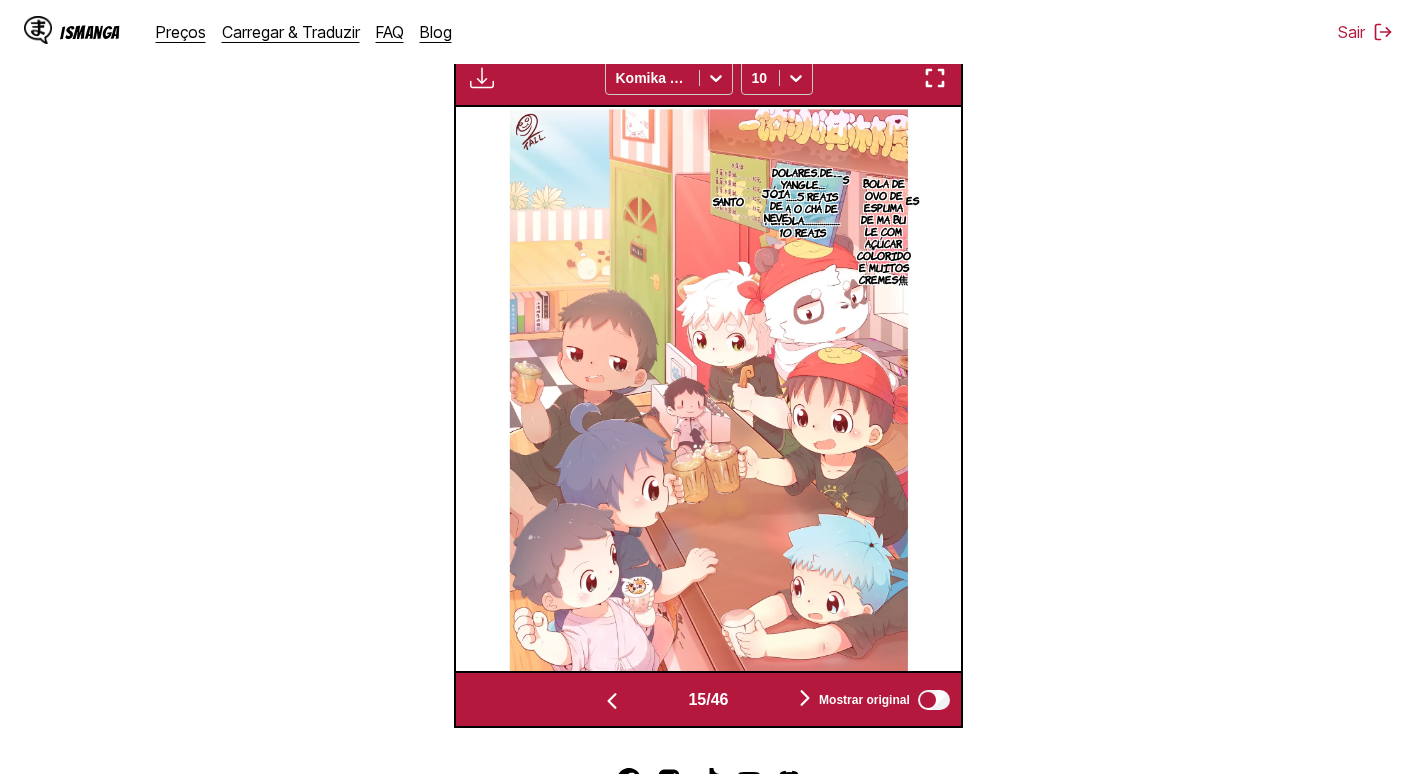 click at bounding box center (612, 701) 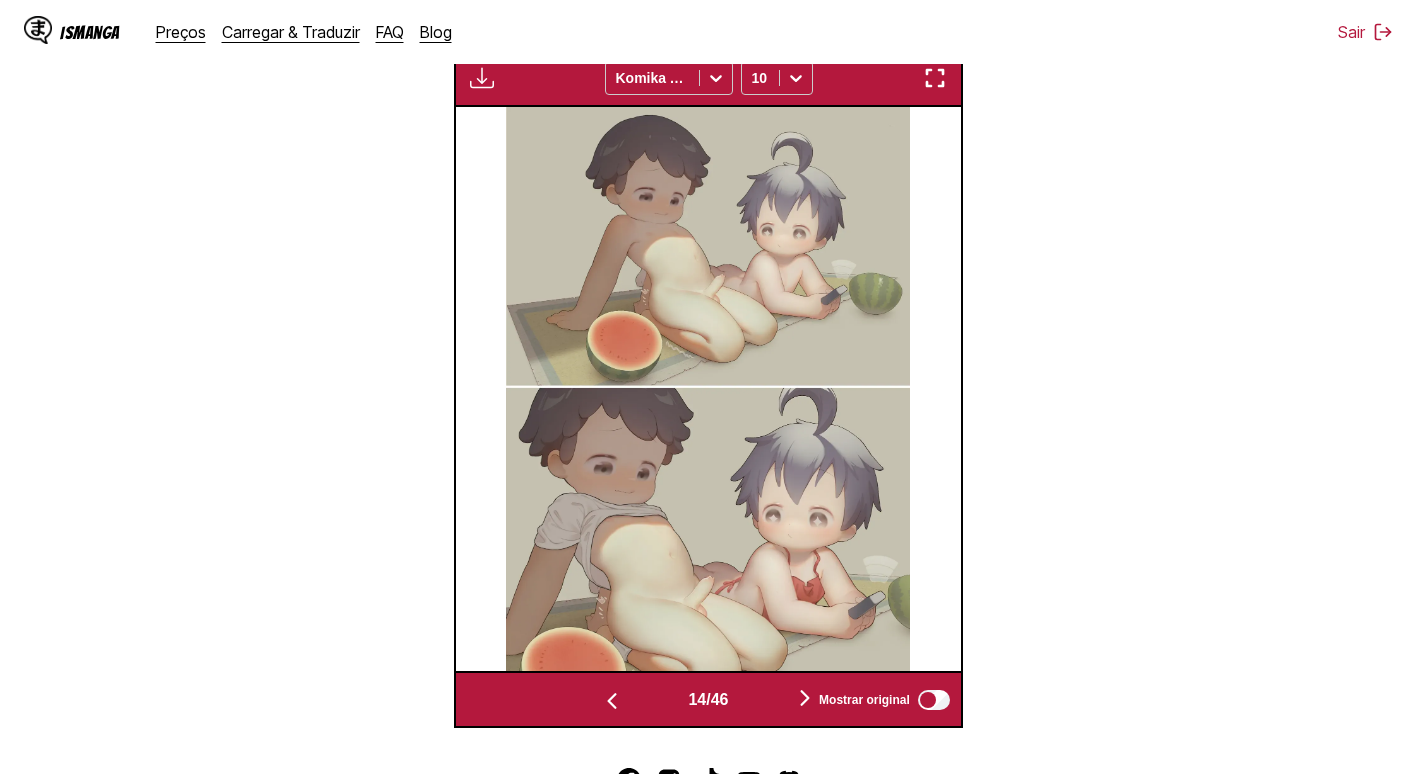 click at bounding box center (612, 701) 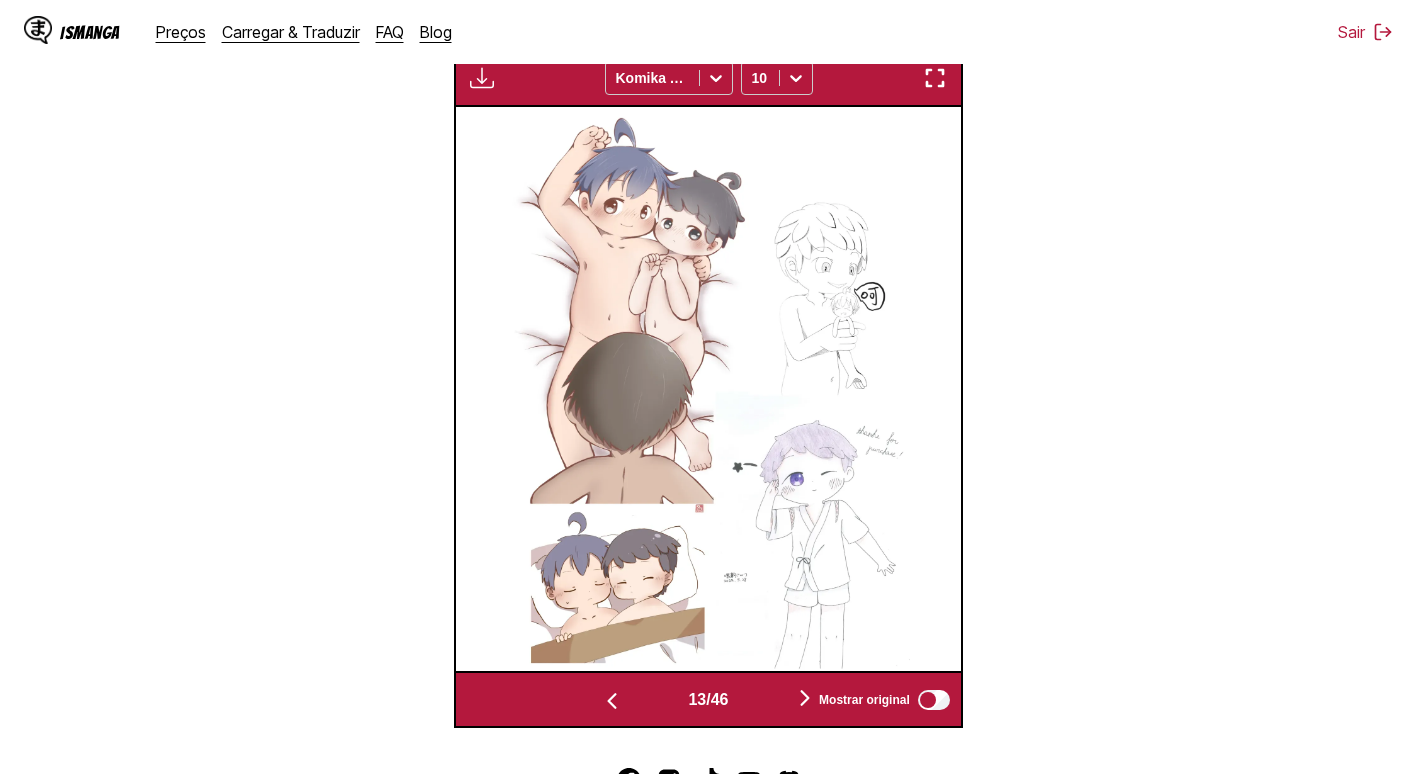 click at bounding box center [612, 701] 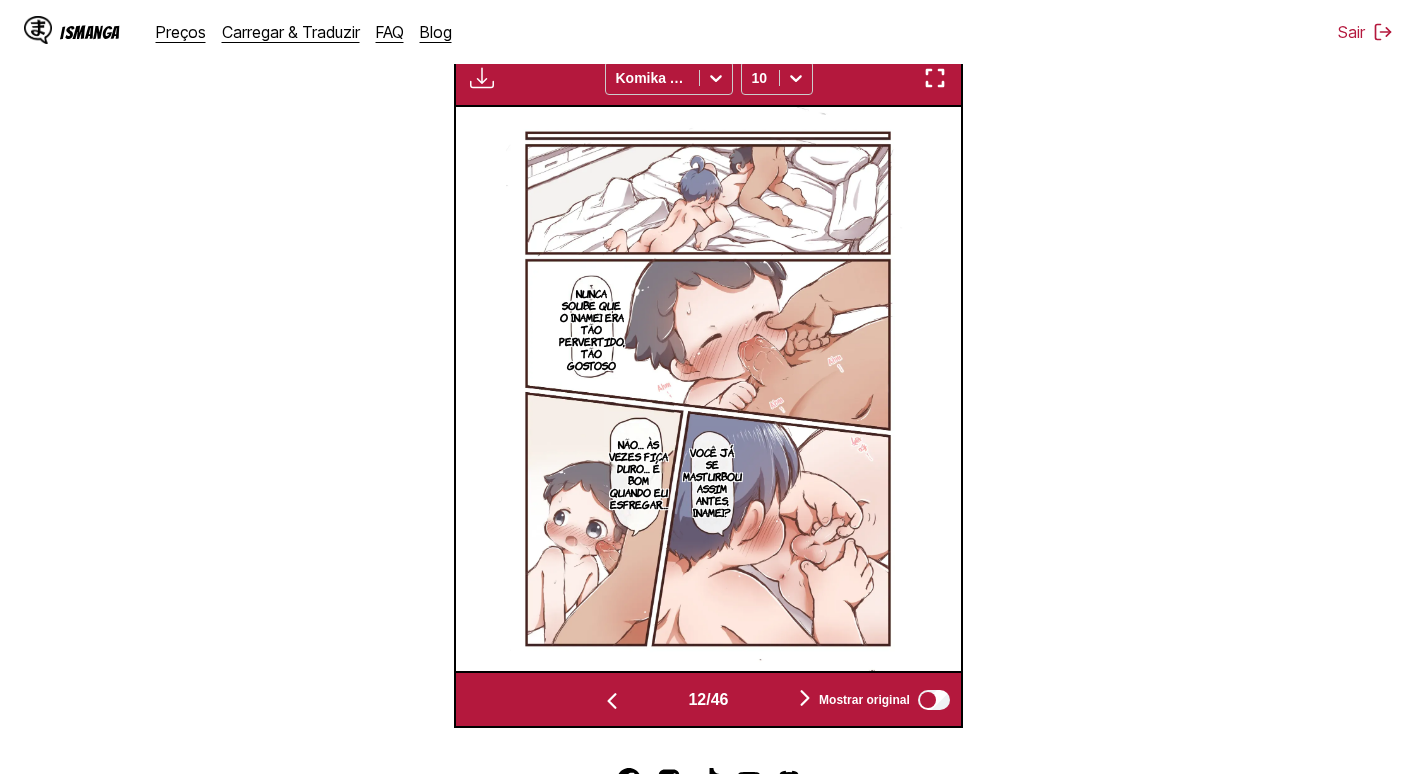 click at bounding box center [612, 701] 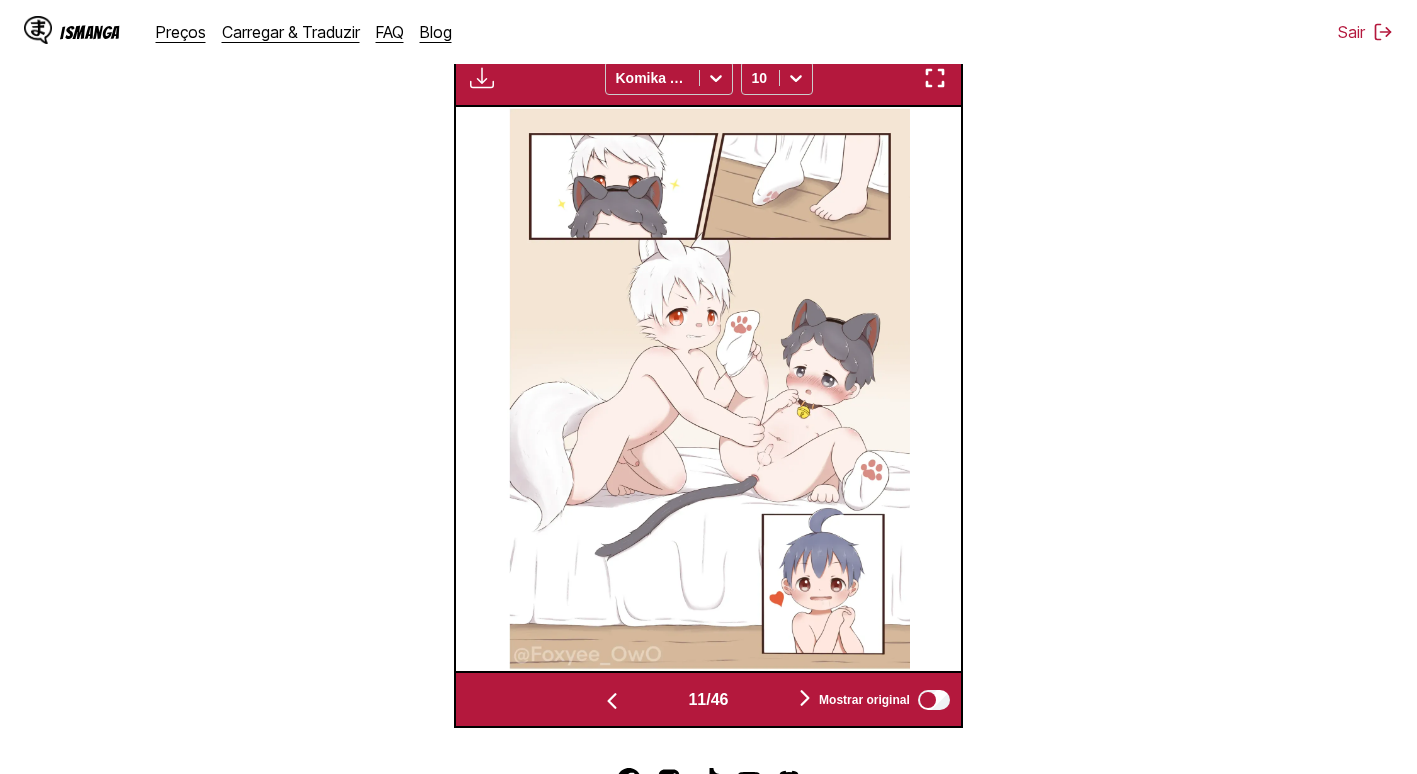 click at bounding box center (612, 701) 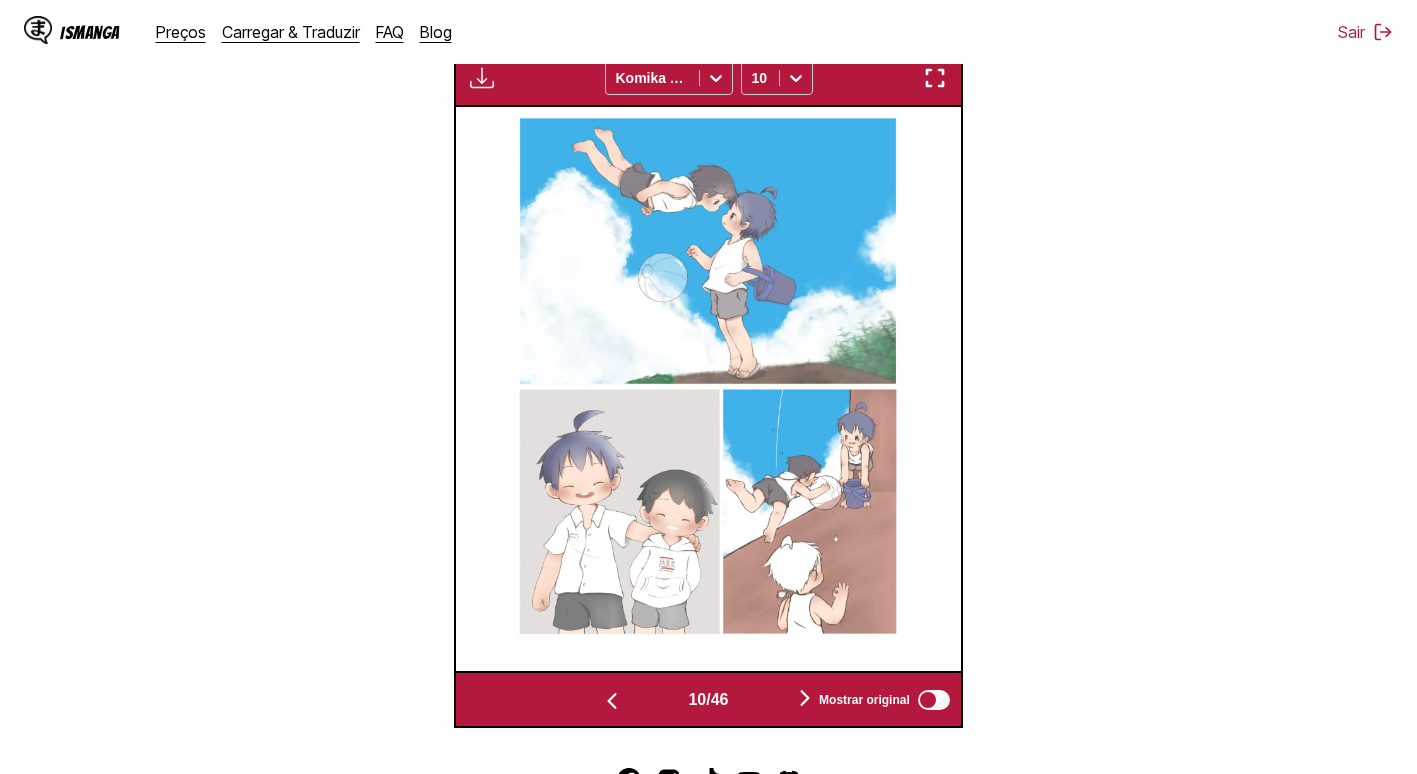 click at bounding box center (612, 701) 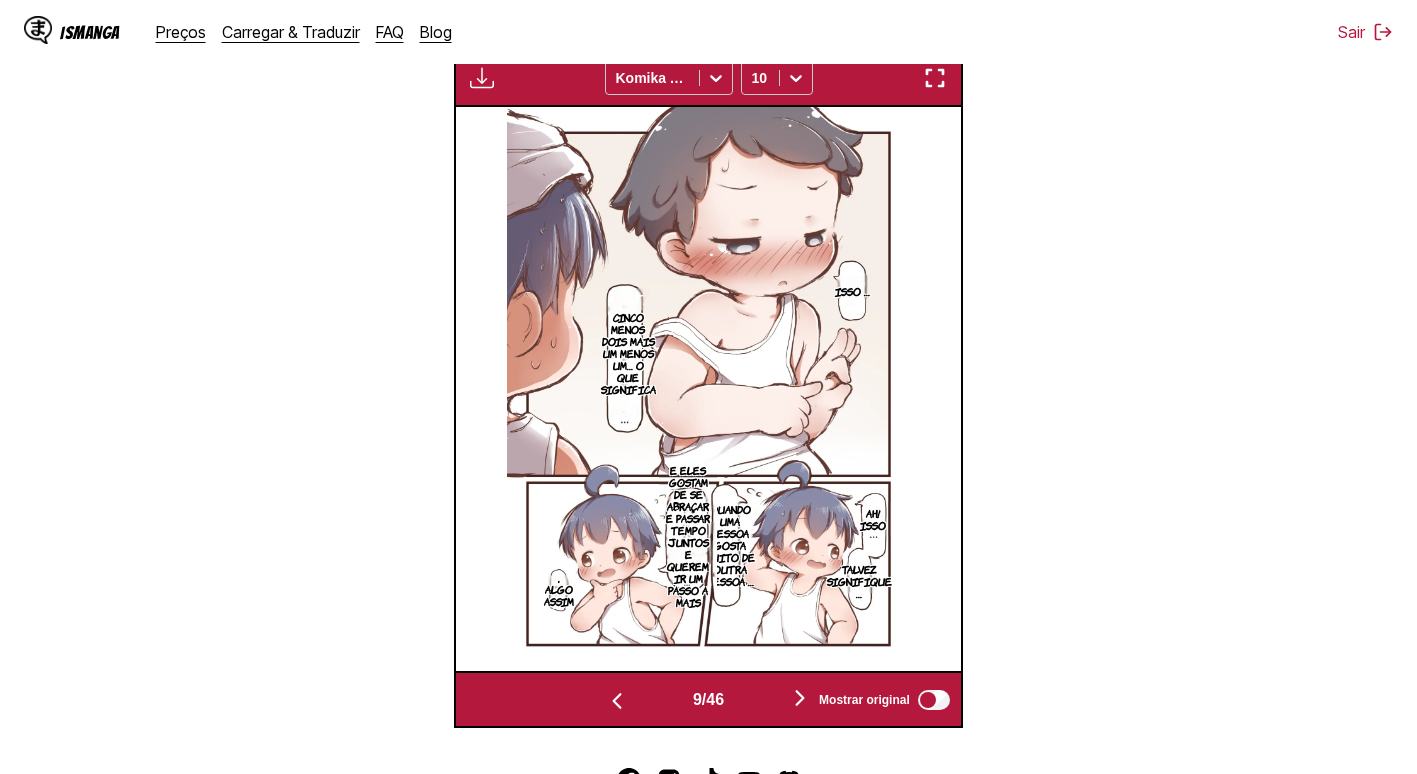 click at bounding box center [617, 701] 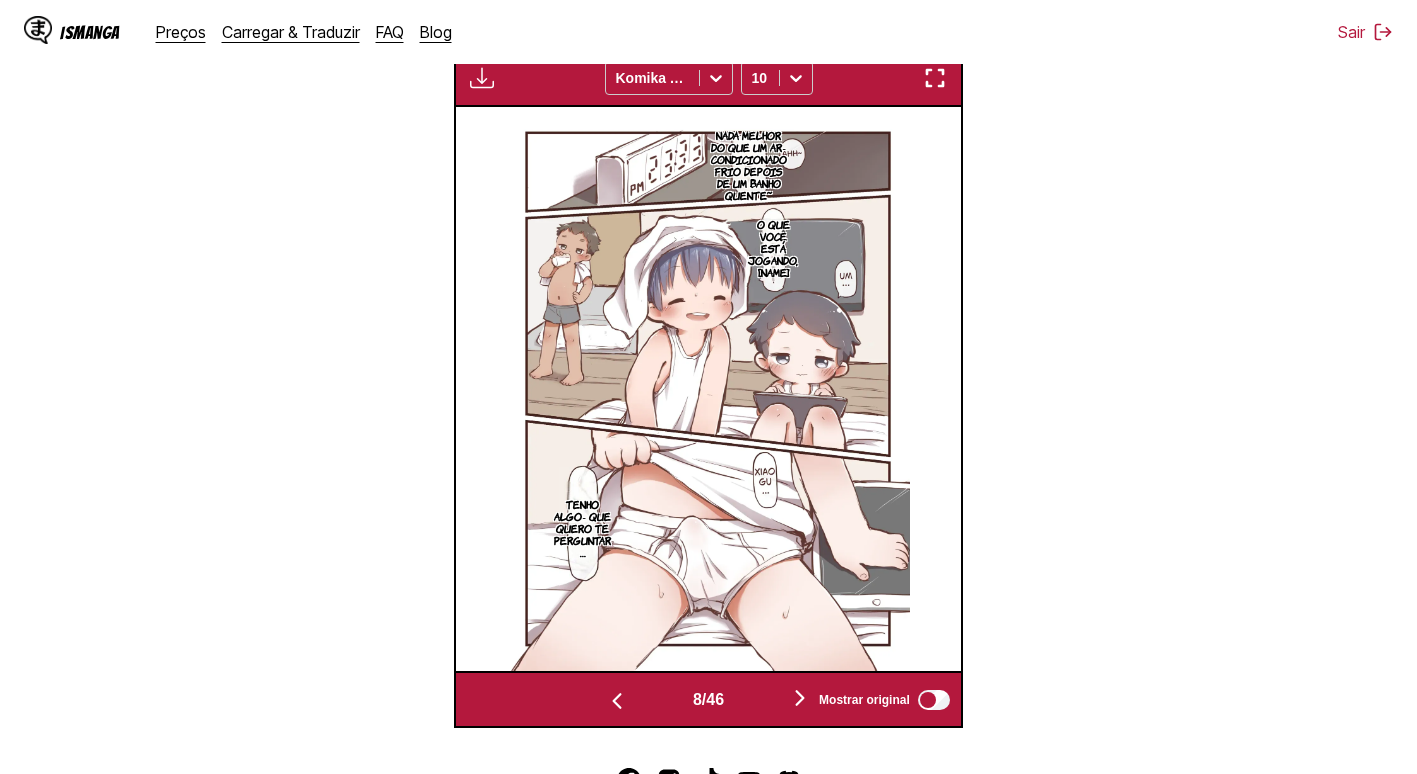 click at bounding box center [617, 701] 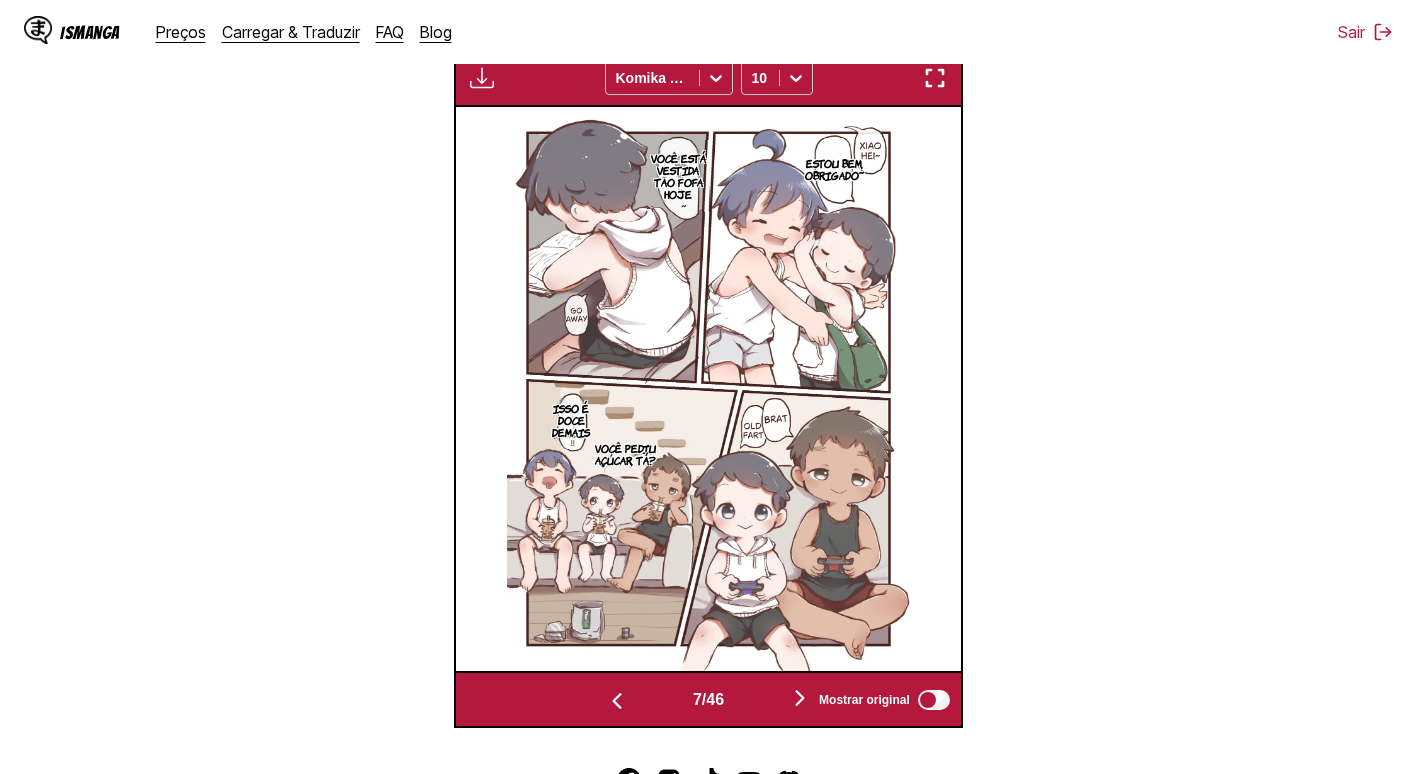 click at bounding box center (617, 701) 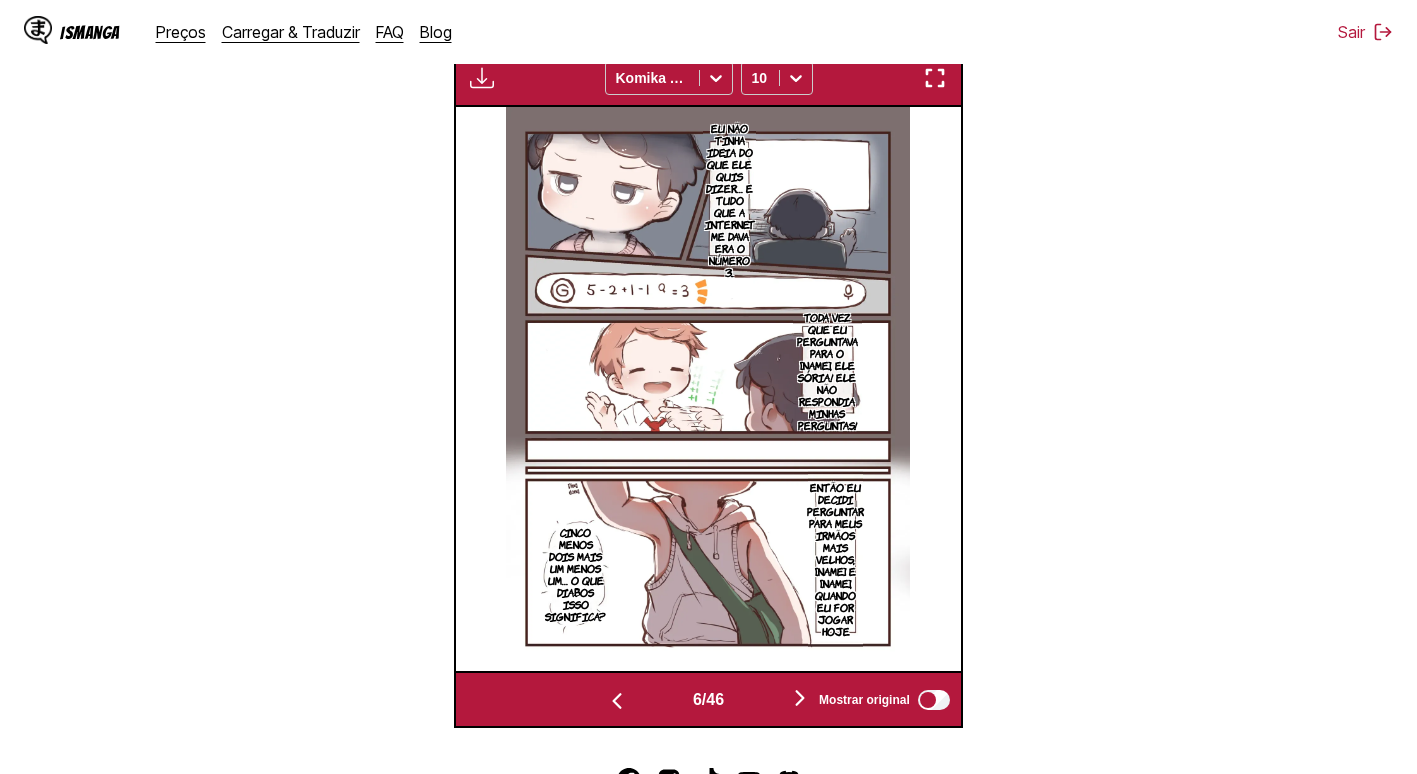 click at bounding box center (617, 701) 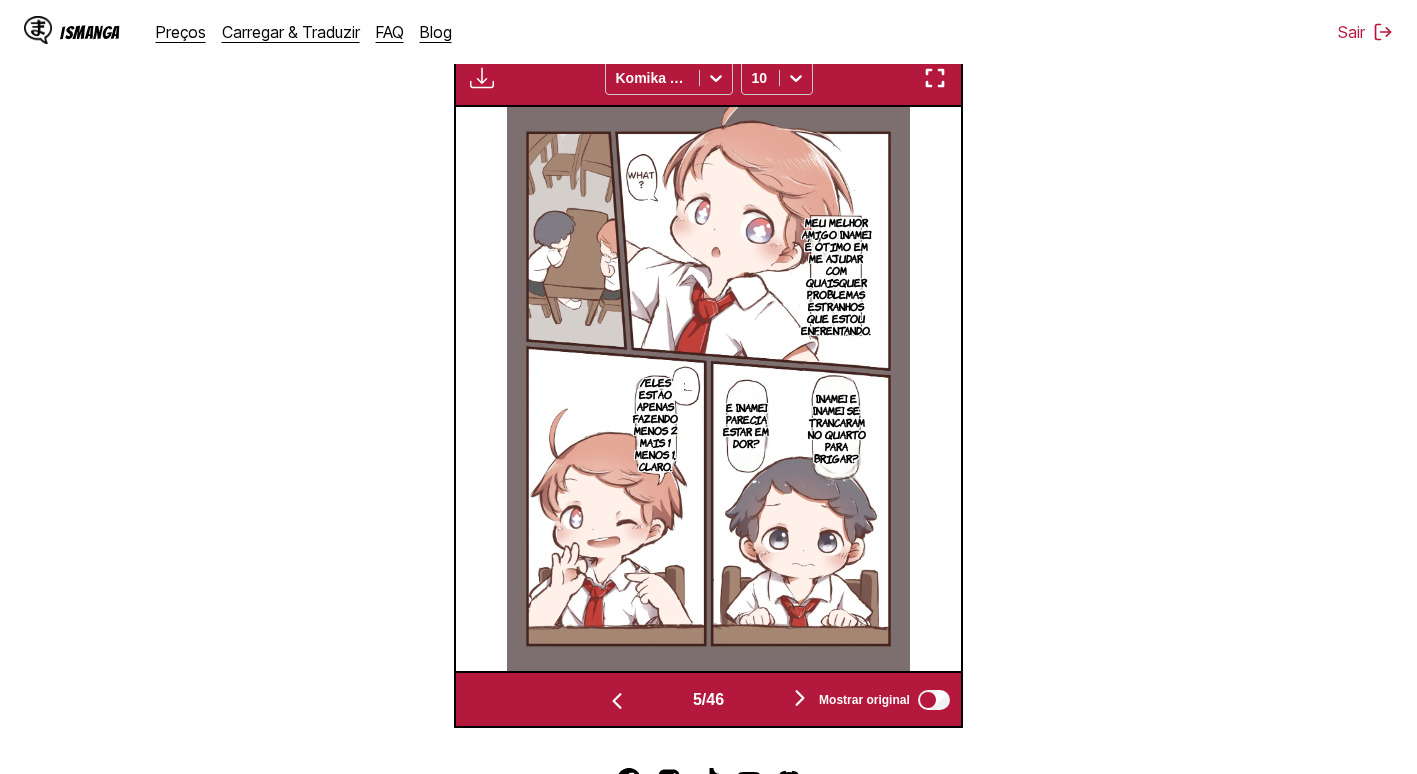 click at bounding box center [617, 701] 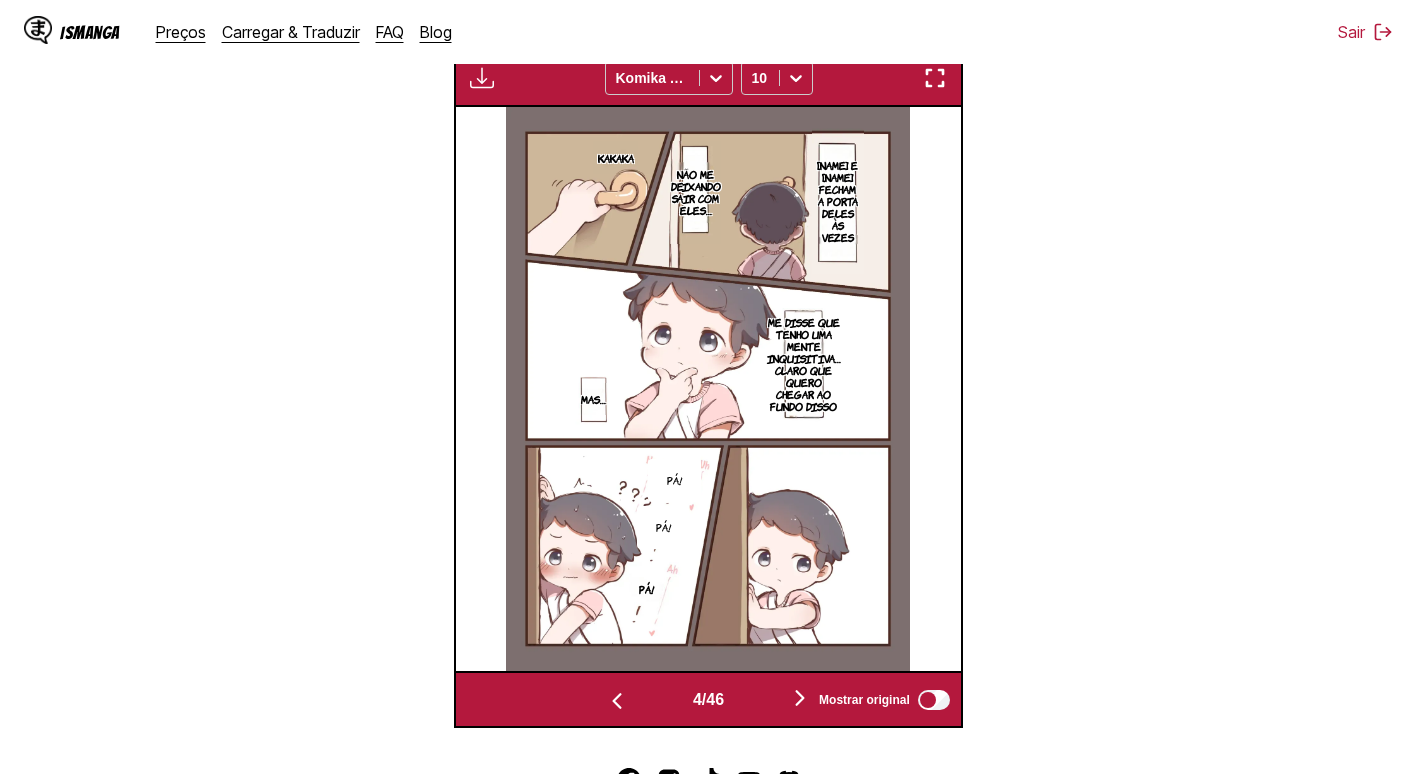 click on "Mostrar original" at bounding box center [880, 700] 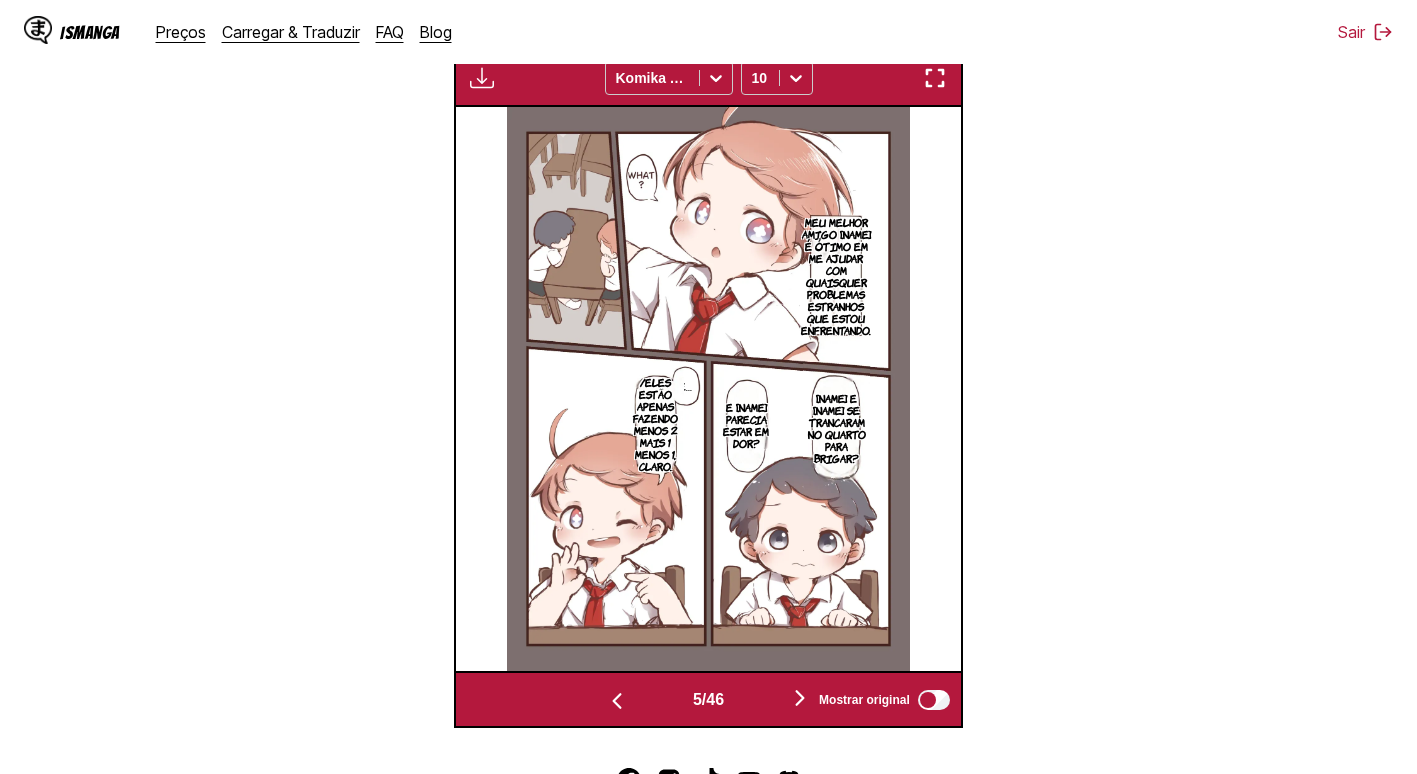 type 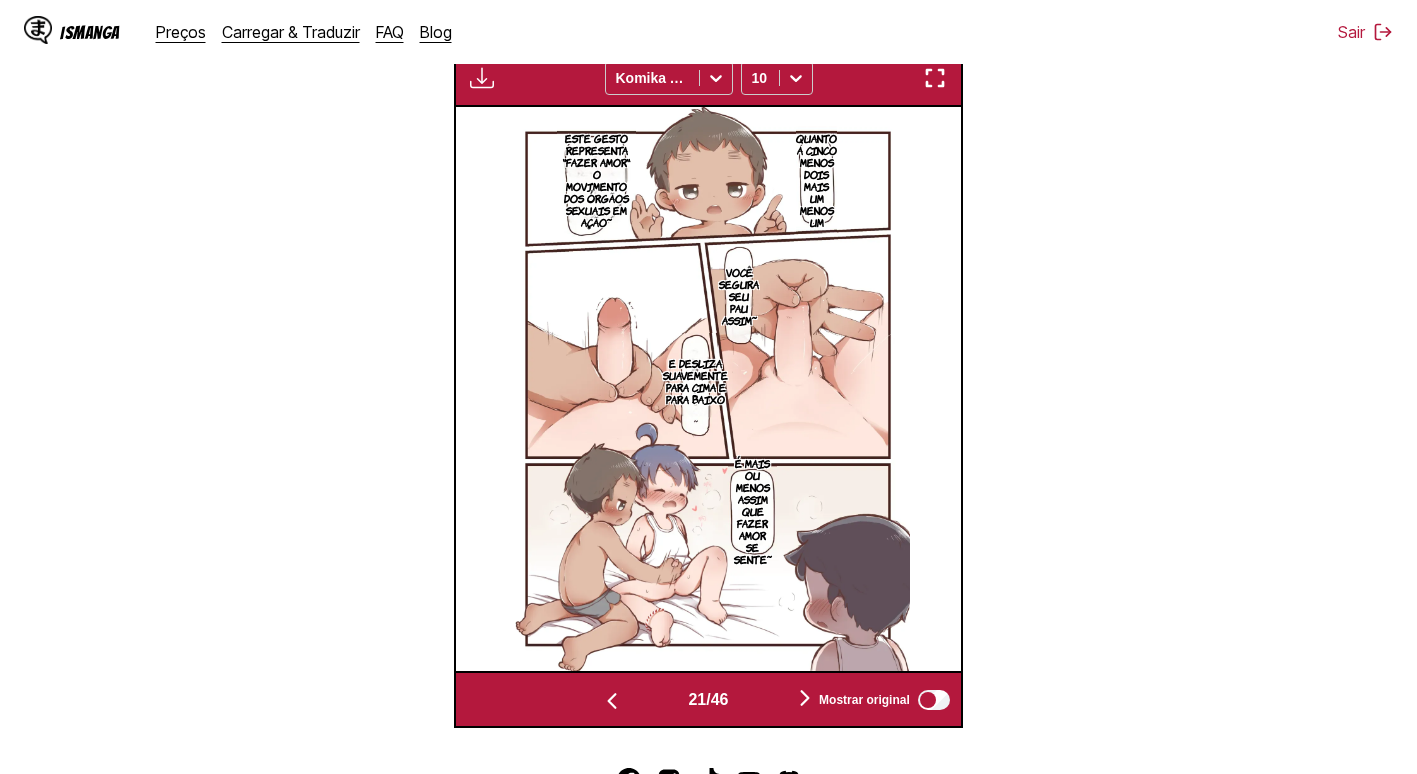 scroll, scrollTop: 0, scrollLeft: 10090, axis: horizontal 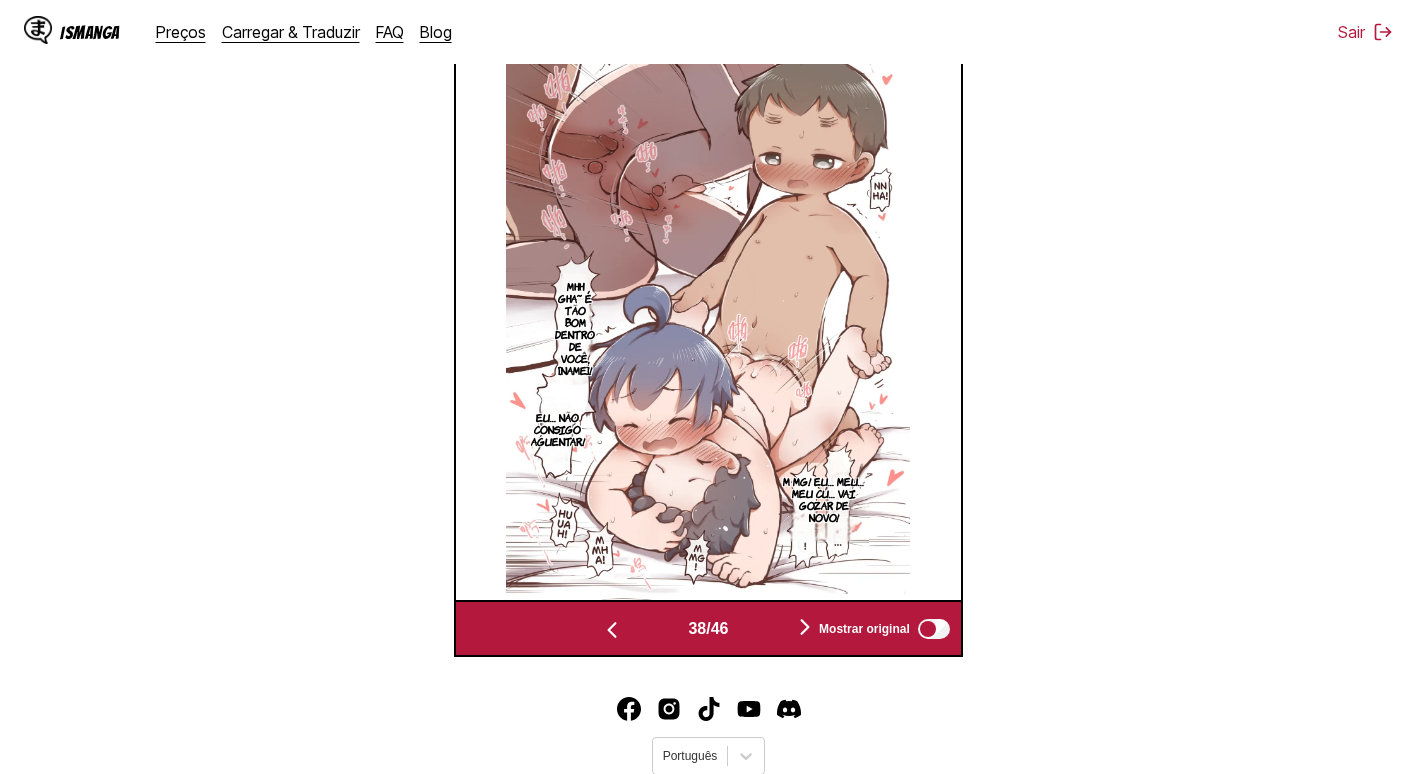 click at bounding box center [805, 628] 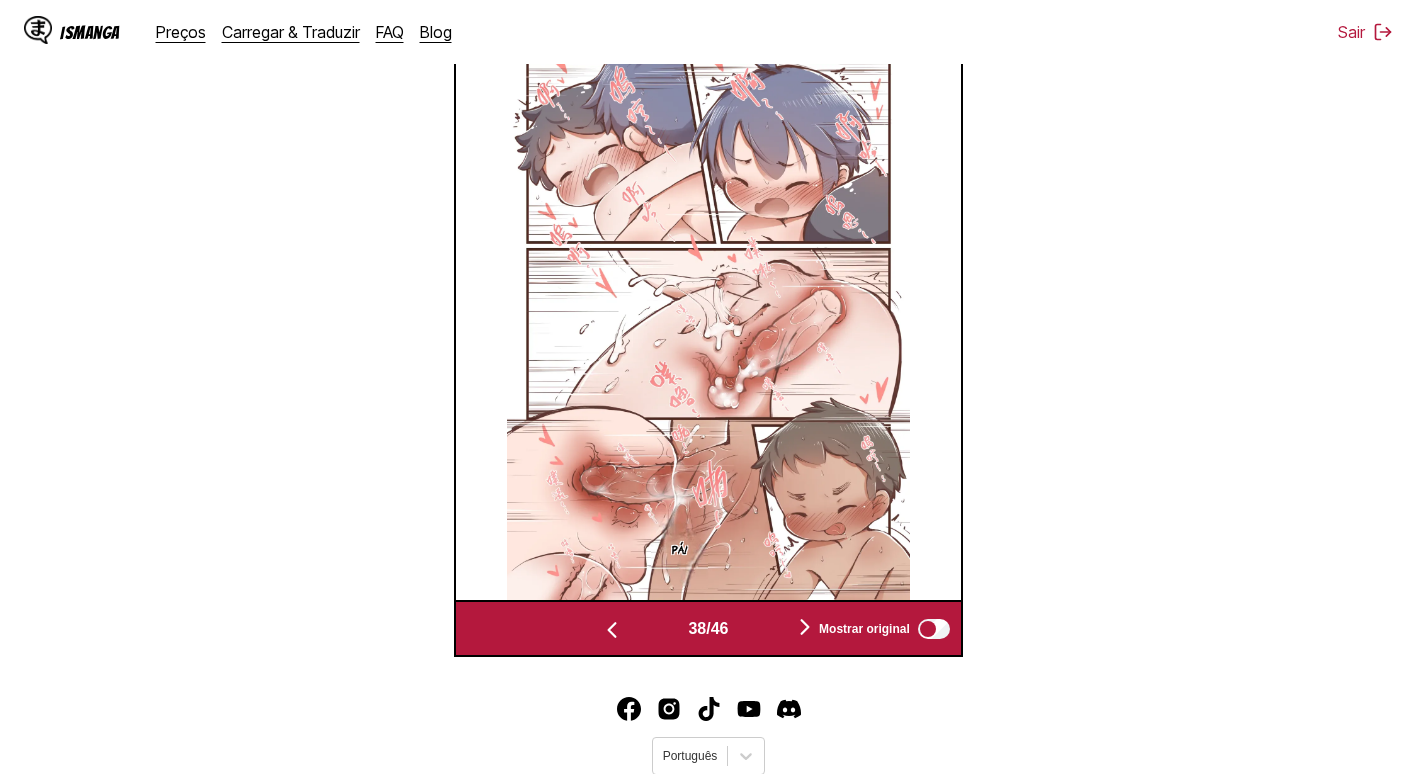 click at bounding box center (805, 628) 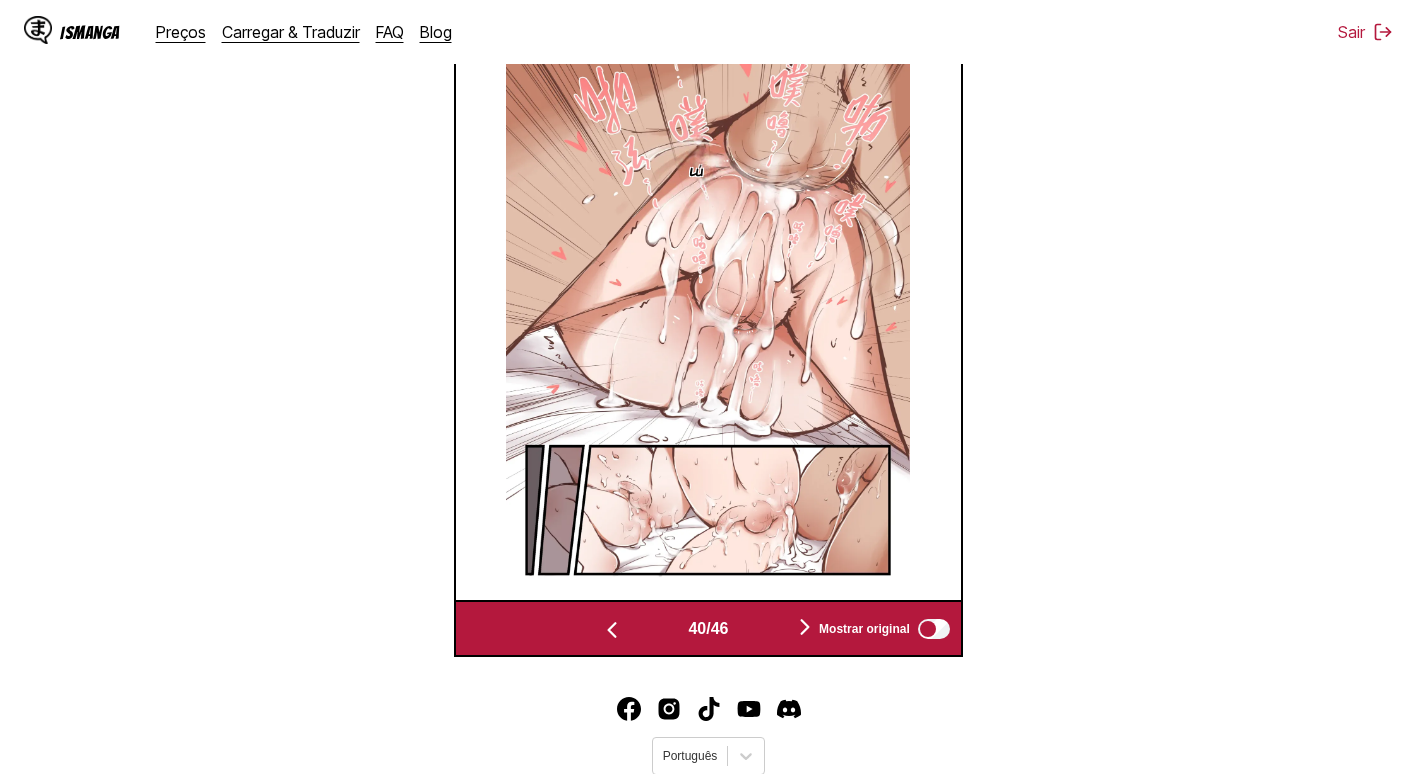 click at bounding box center (805, 628) 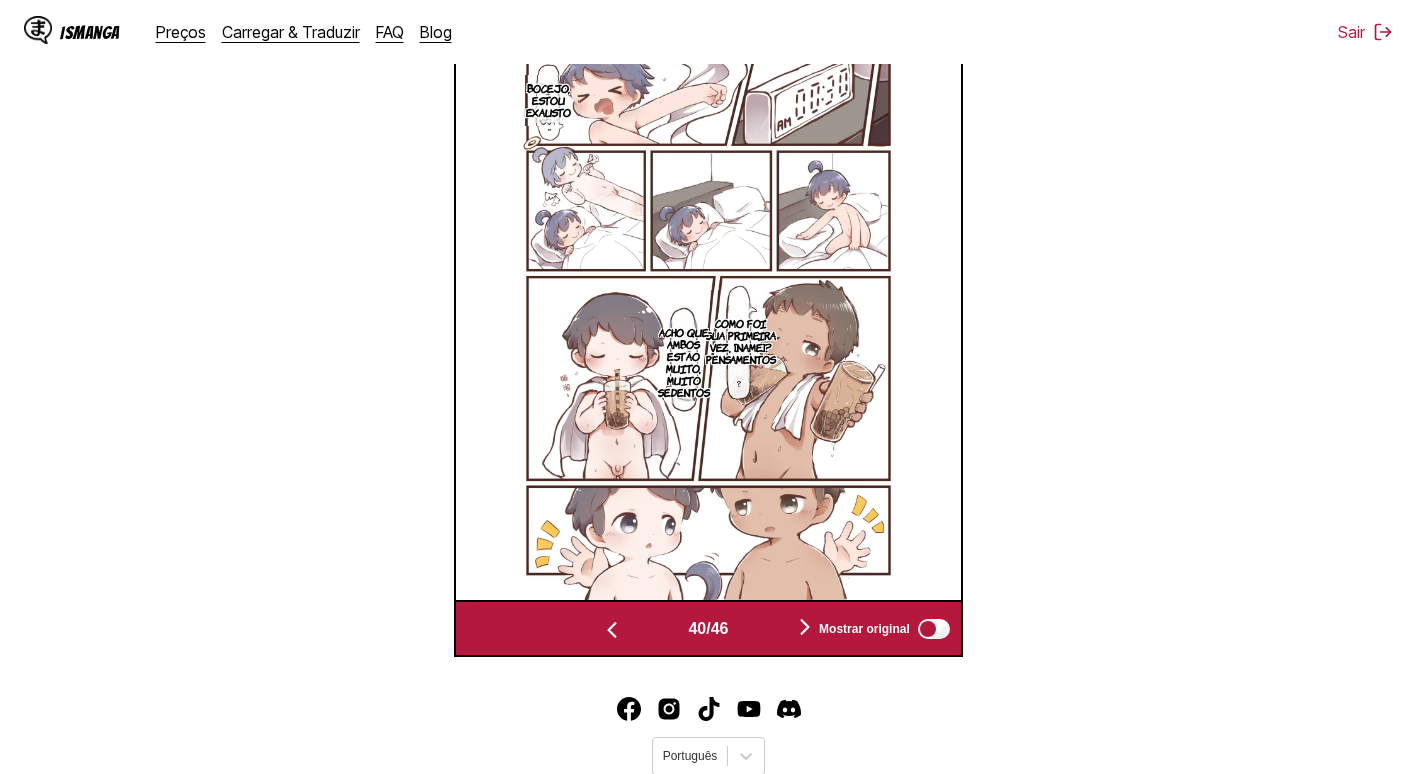 click at bounding box center [805, 628] 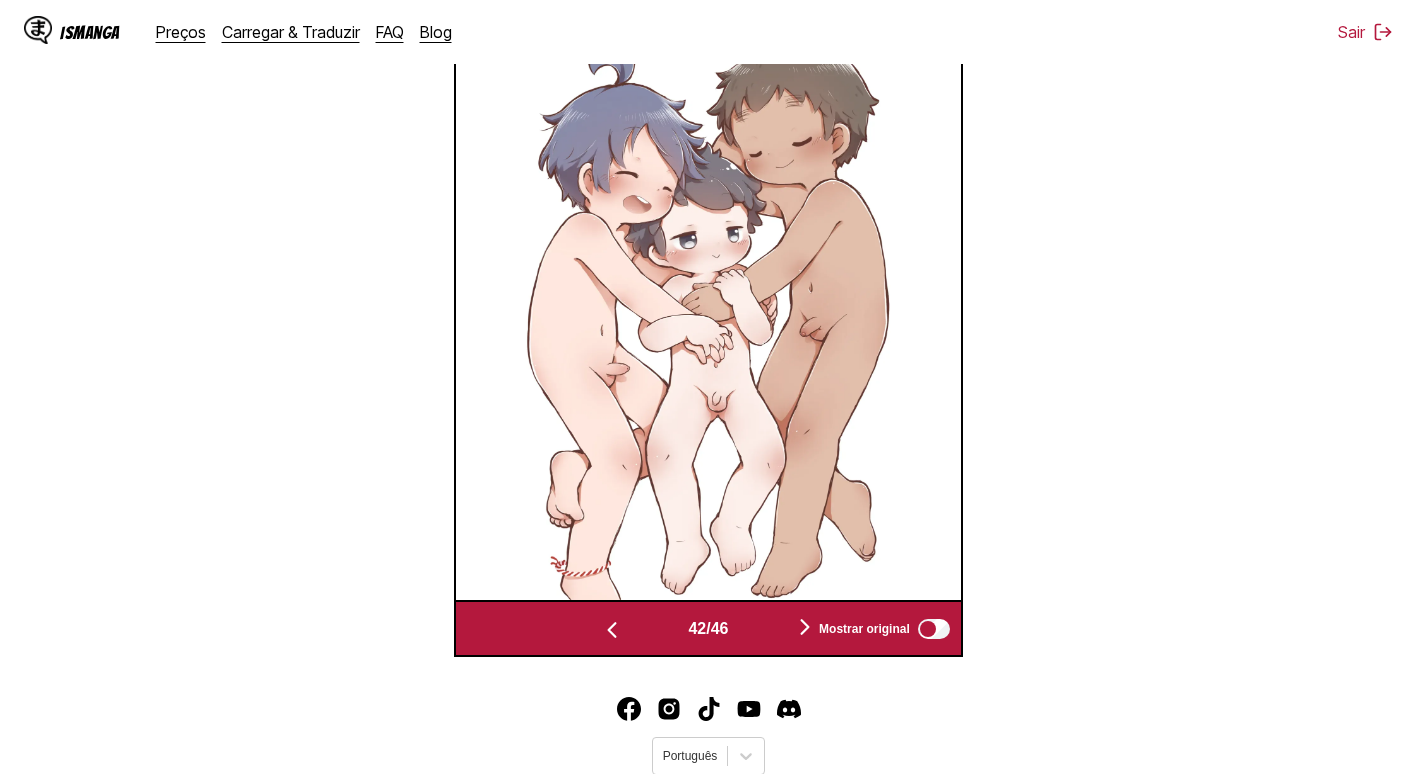 click at bounding box center [805, 628] 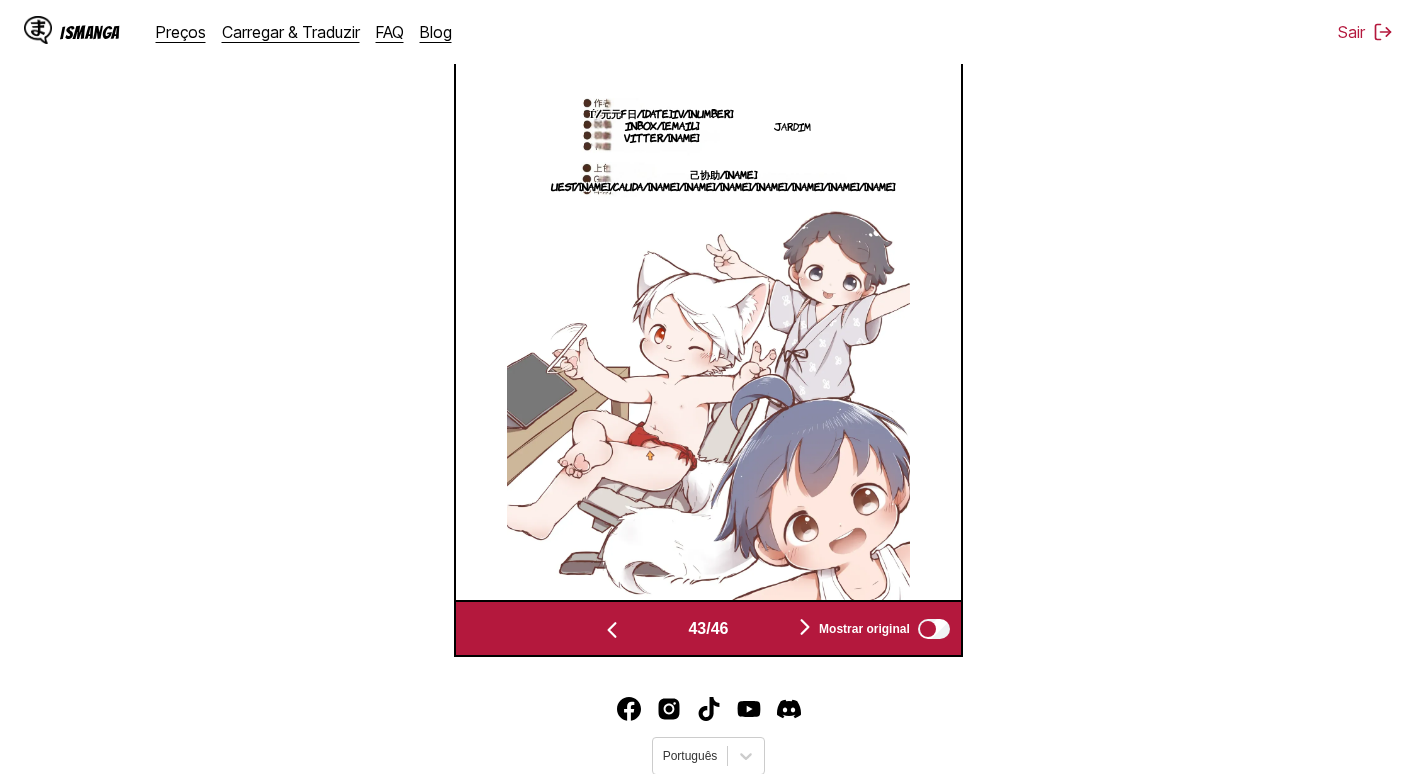 click at bounding box center (805, 628) 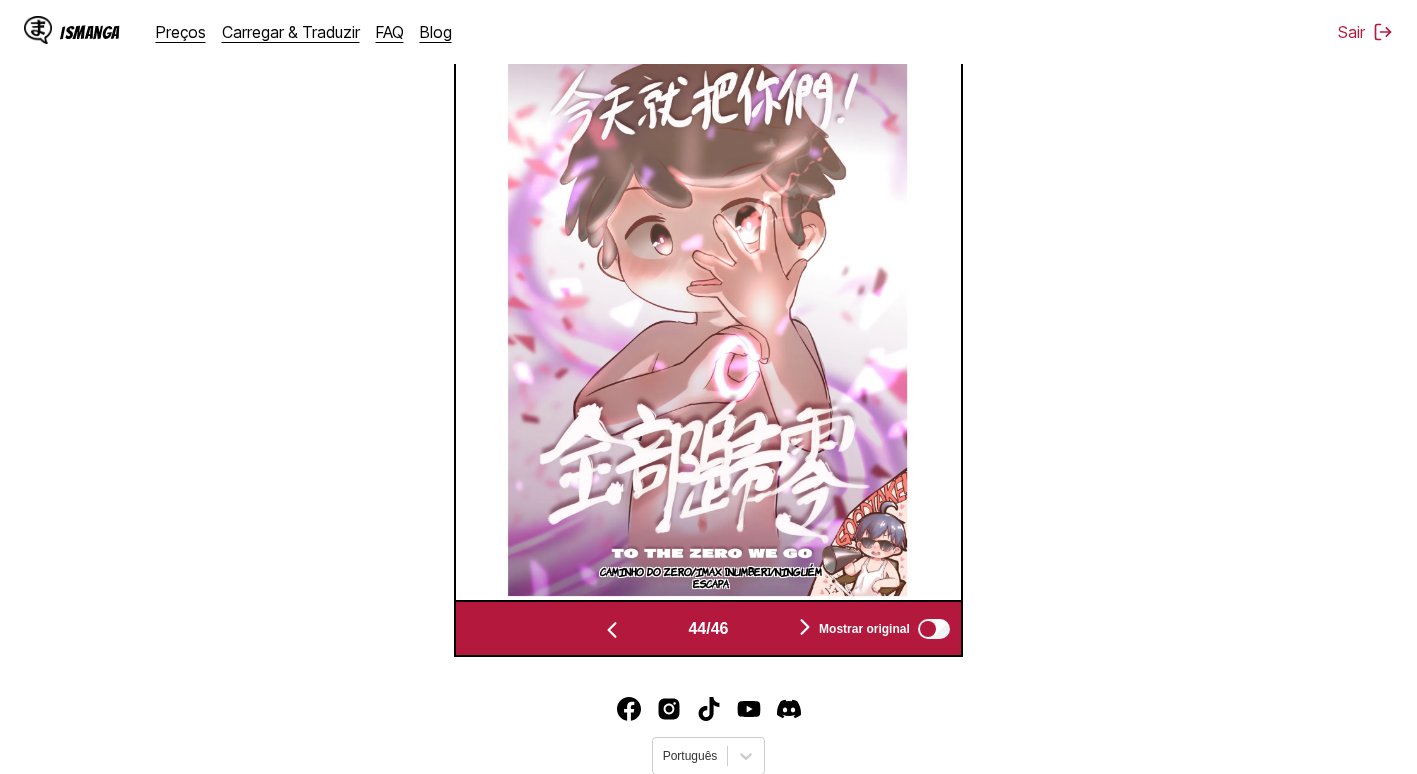 click at bounding box center (805, 628) 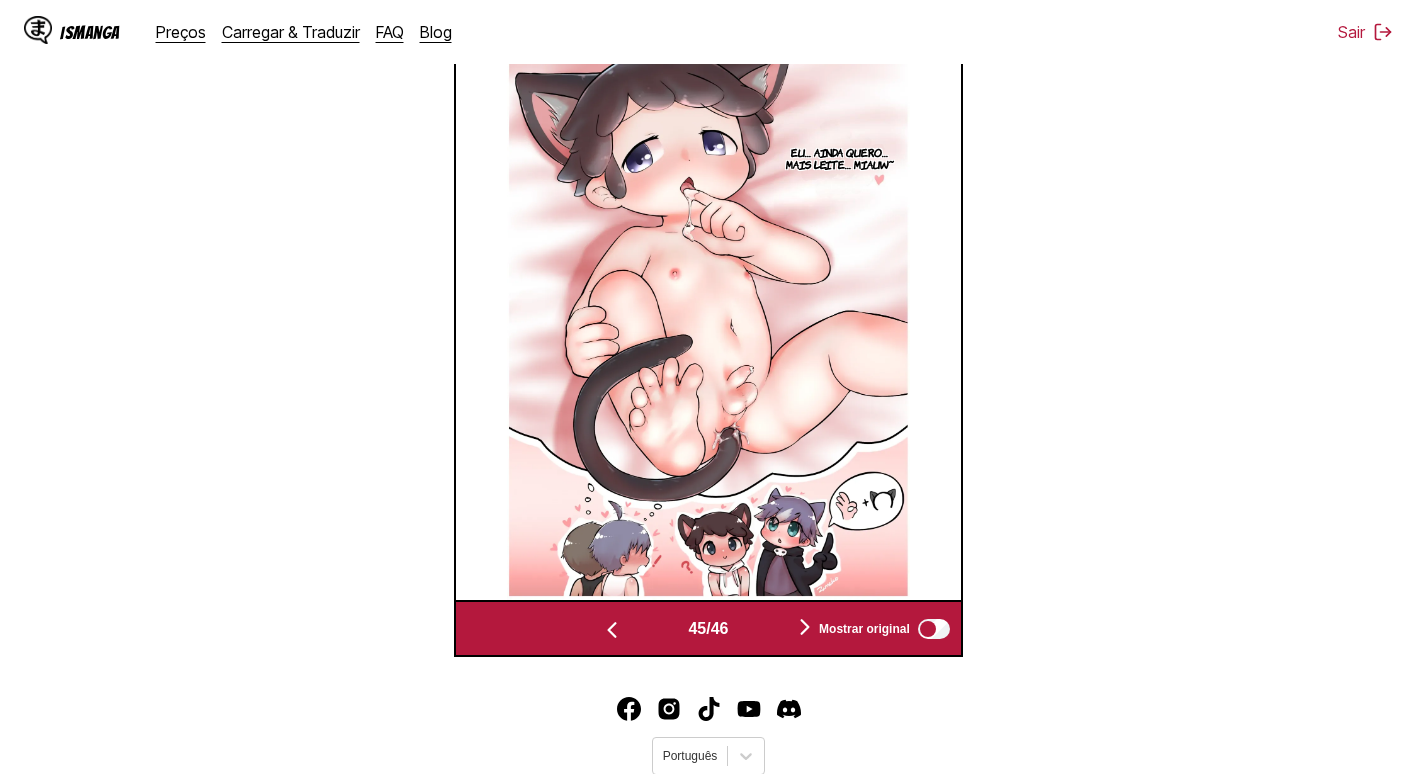 click at bounding box center (805, 628) 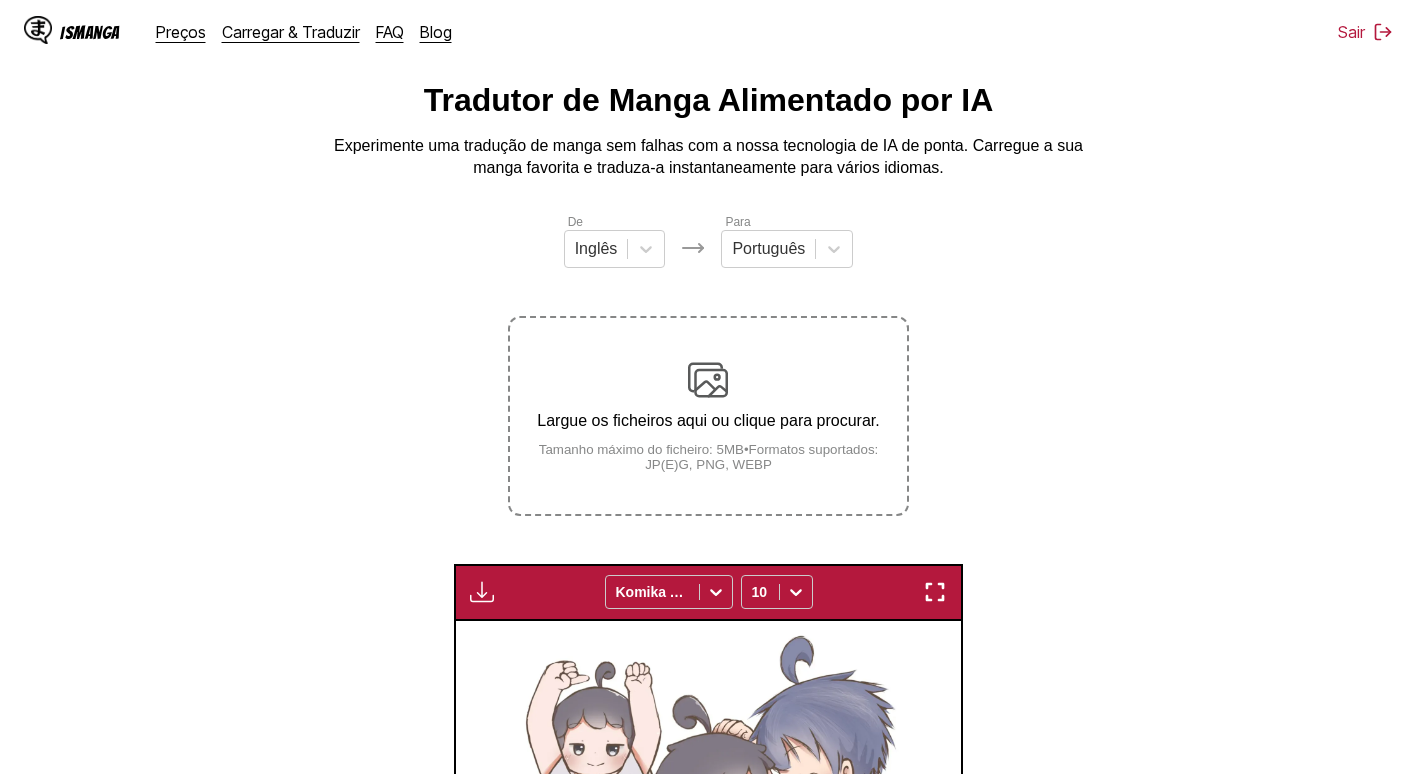 scroll, scrollTop: 300, scrollLeft: 0, axis: vertical 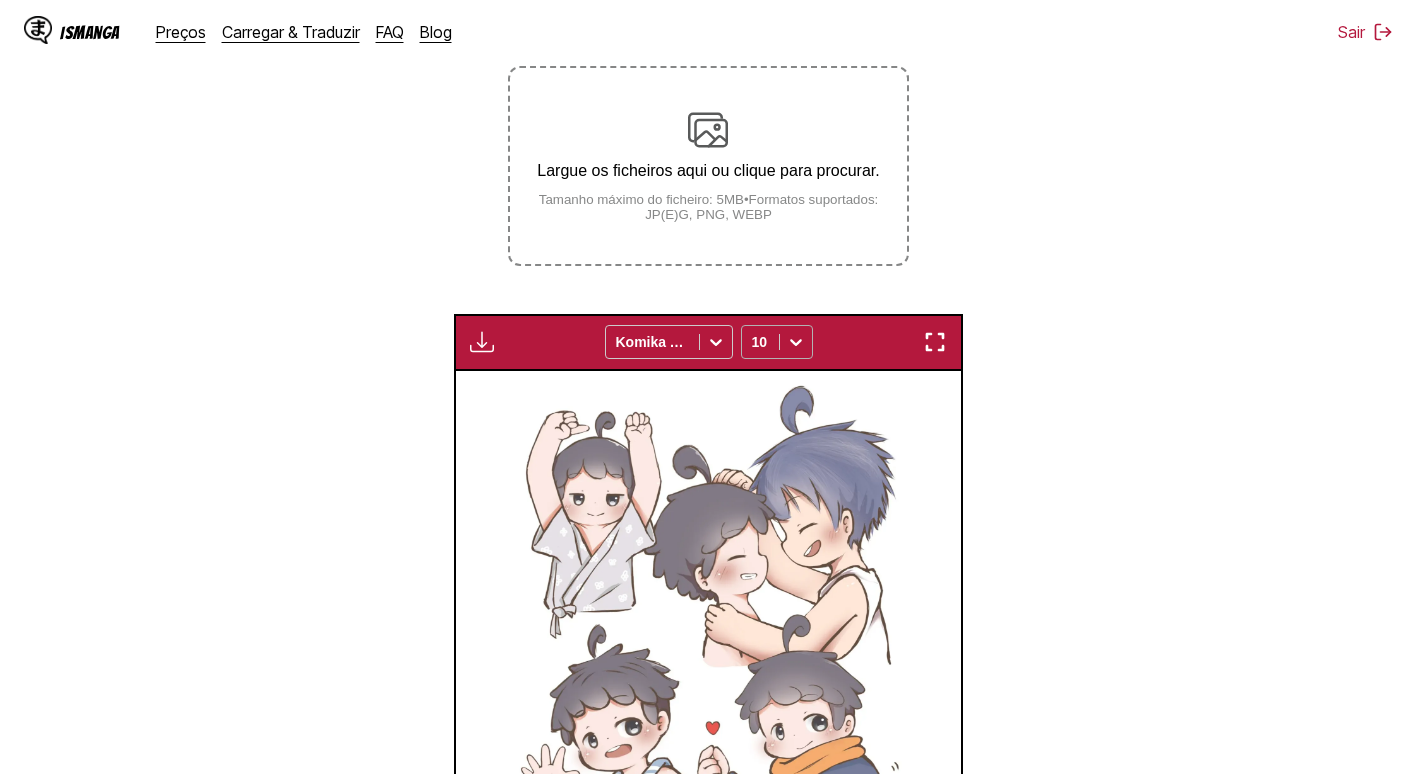 click at bounding box center [754, 342] 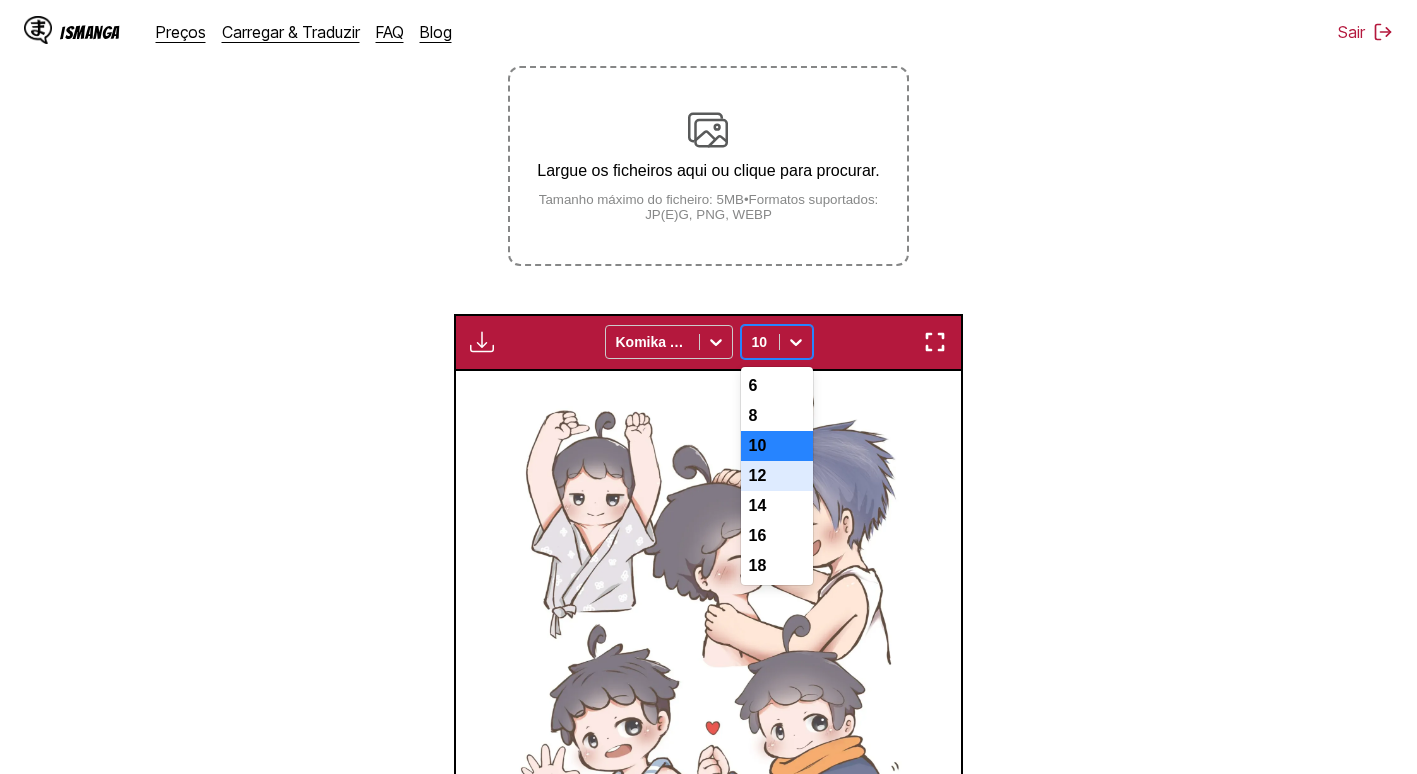 click on "Descarregar Painel Descarregar Tudo Komika Axis 7 results available. Use Up and Down to choose options, press Enter to select the currently focused option, press Escape to exit the menu, press Tab to select the option and exit the menu. 10 6 8 10 12 14 16 18" at bounding box center (708, 342) 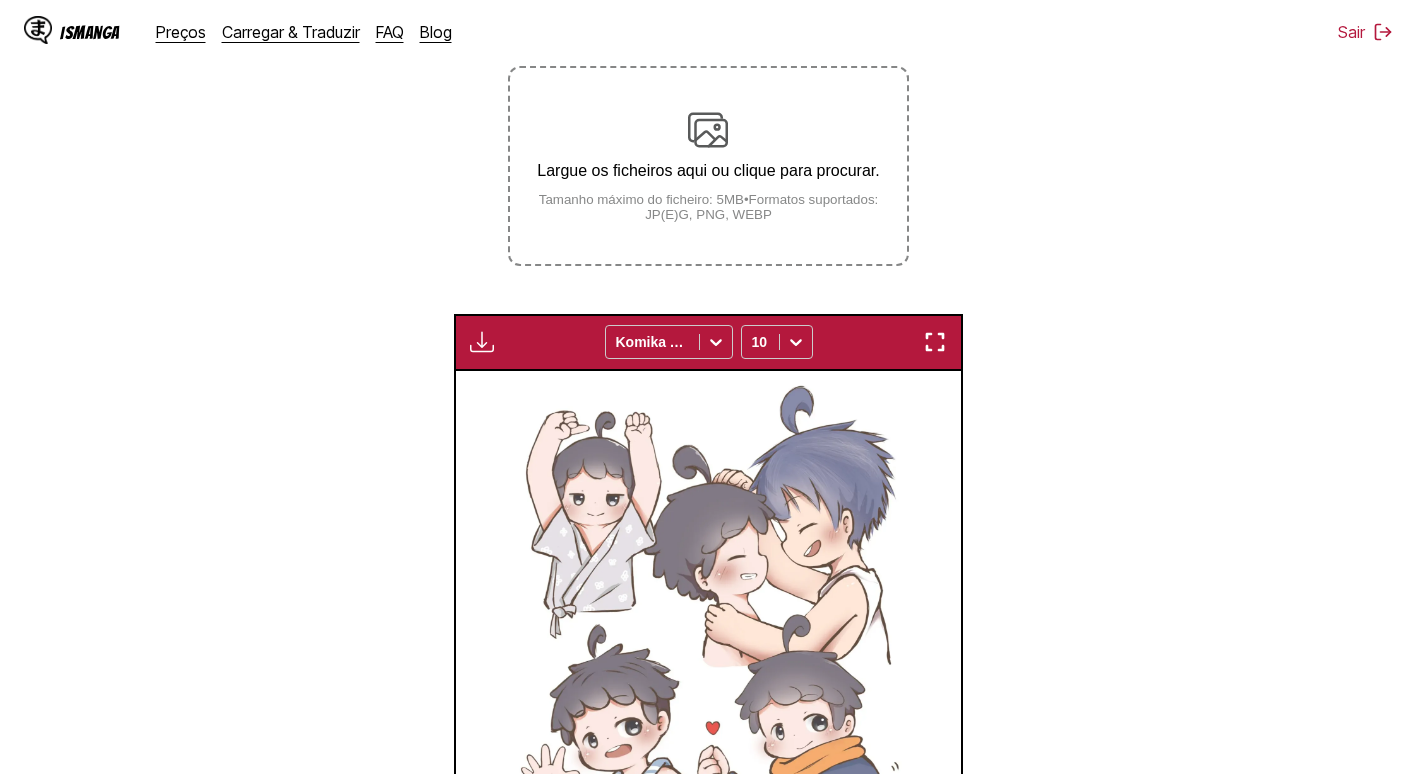 scroll, scrollTop: 707, scrollLeft: 0, axis: vertical 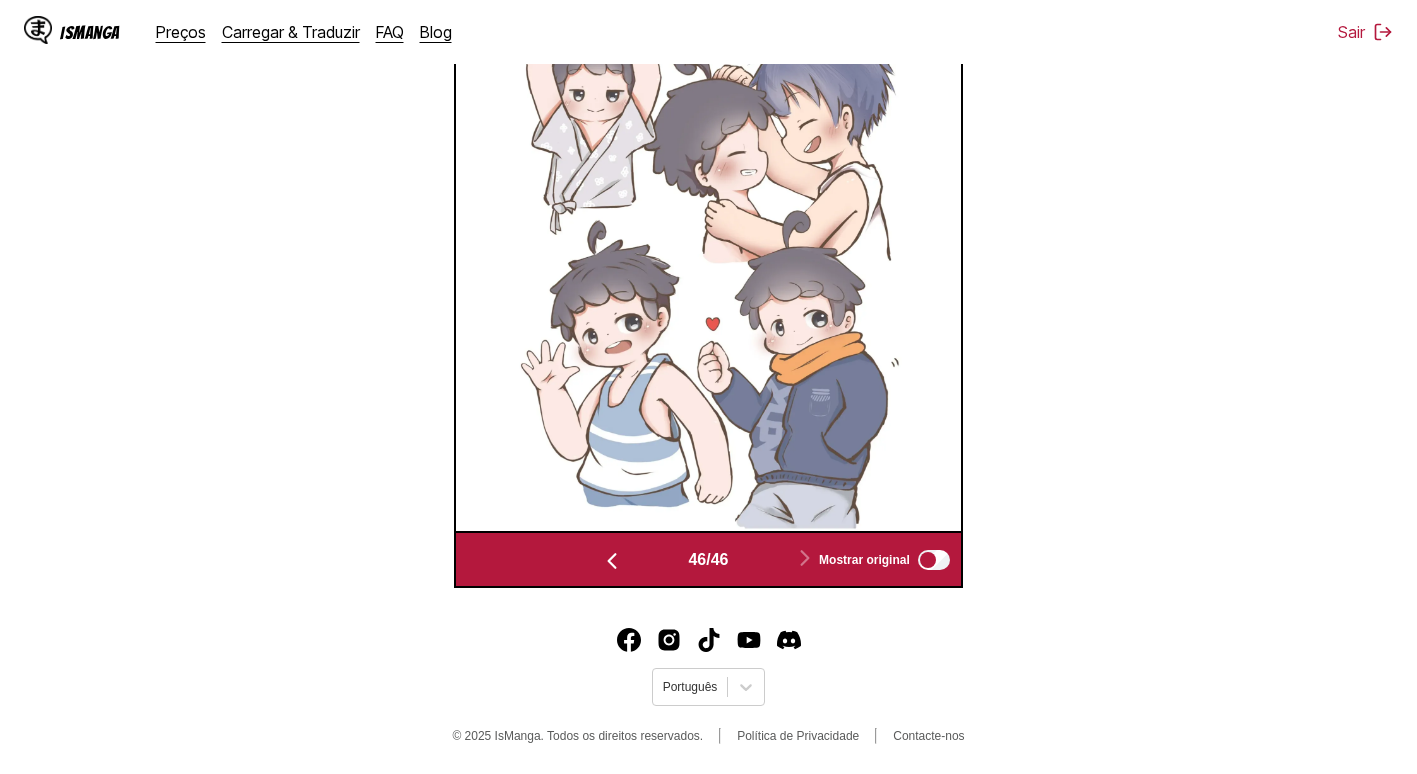 click at bounding box center (612, 559) 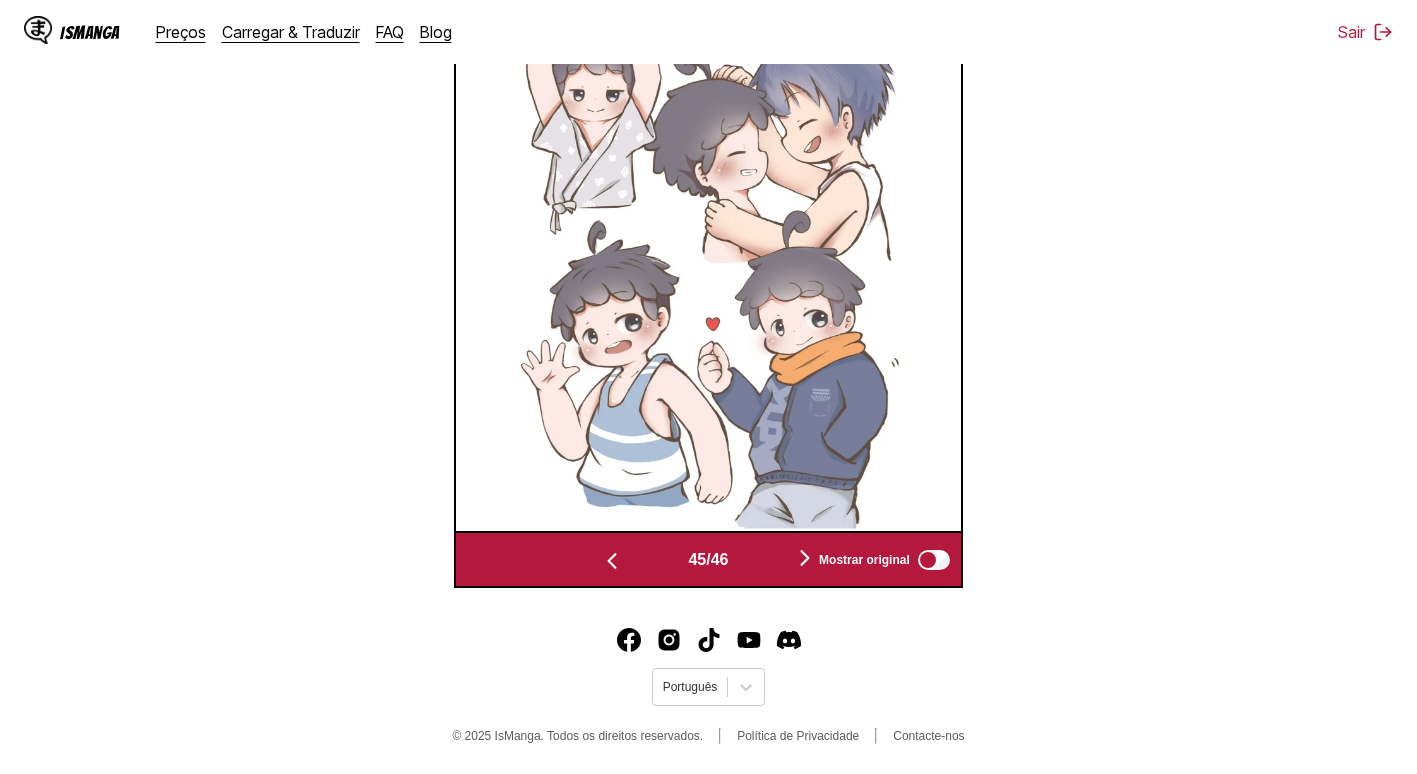 scroll, scrollTop: 673, scrollLeft: 0, axis: vertical 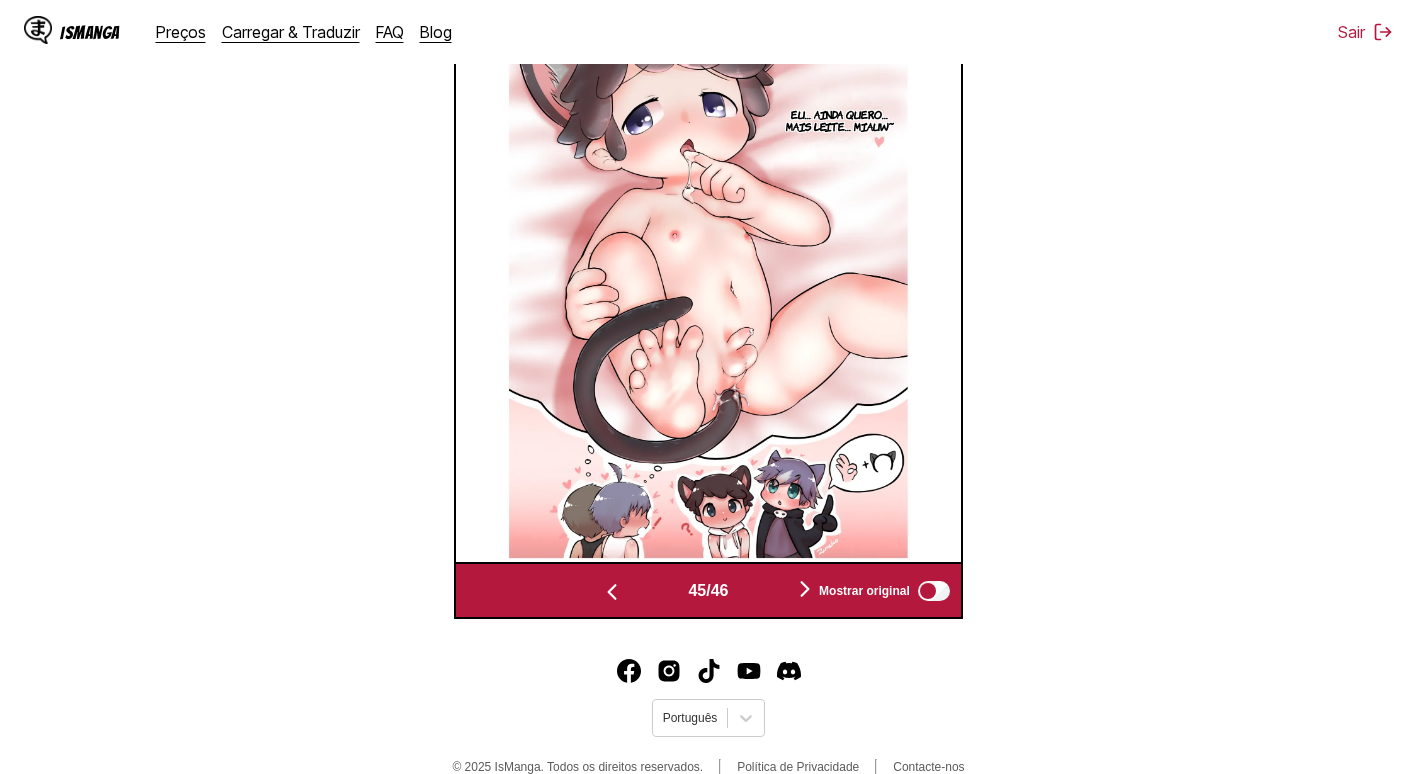 click on "45  /  46 Mostrar original" at bounding box center (708, 590) 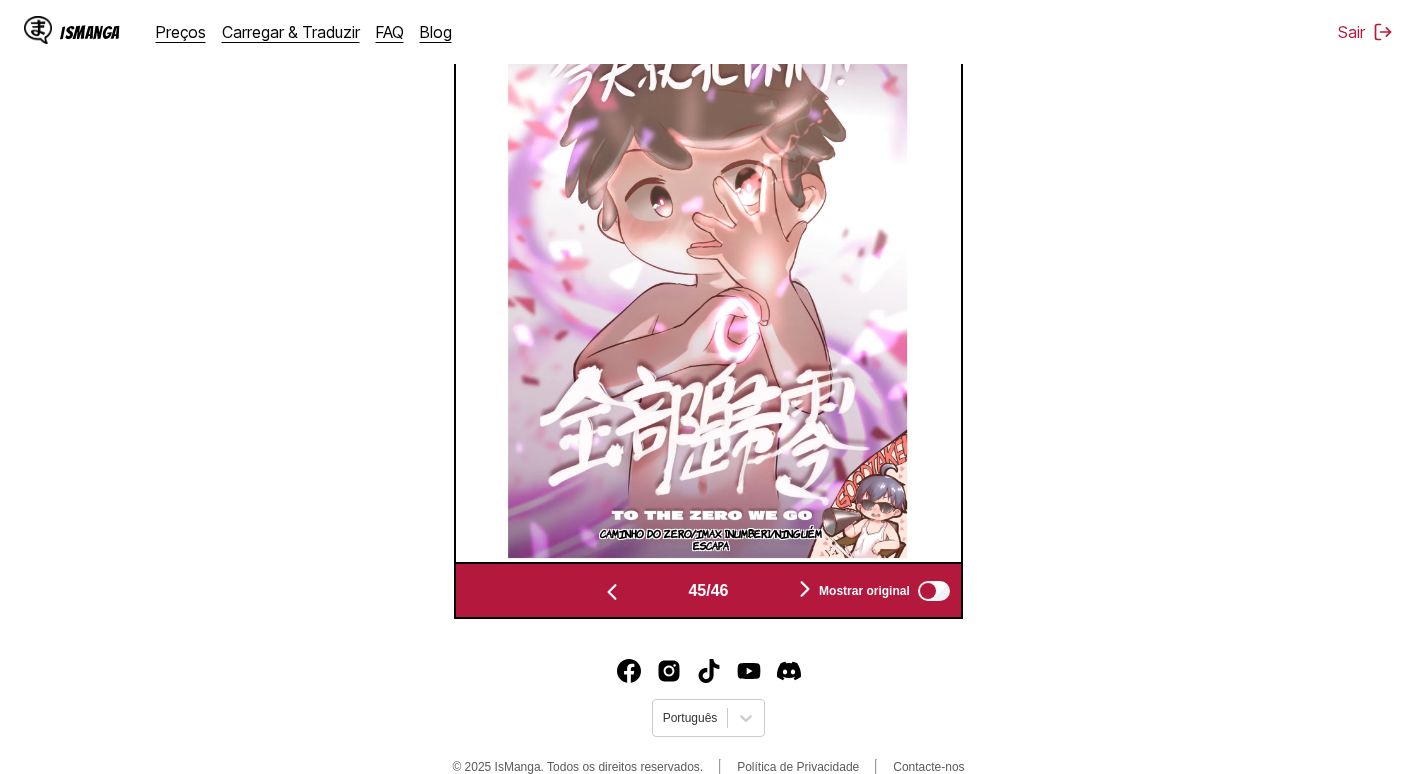 click at bounding box center [612, 590] 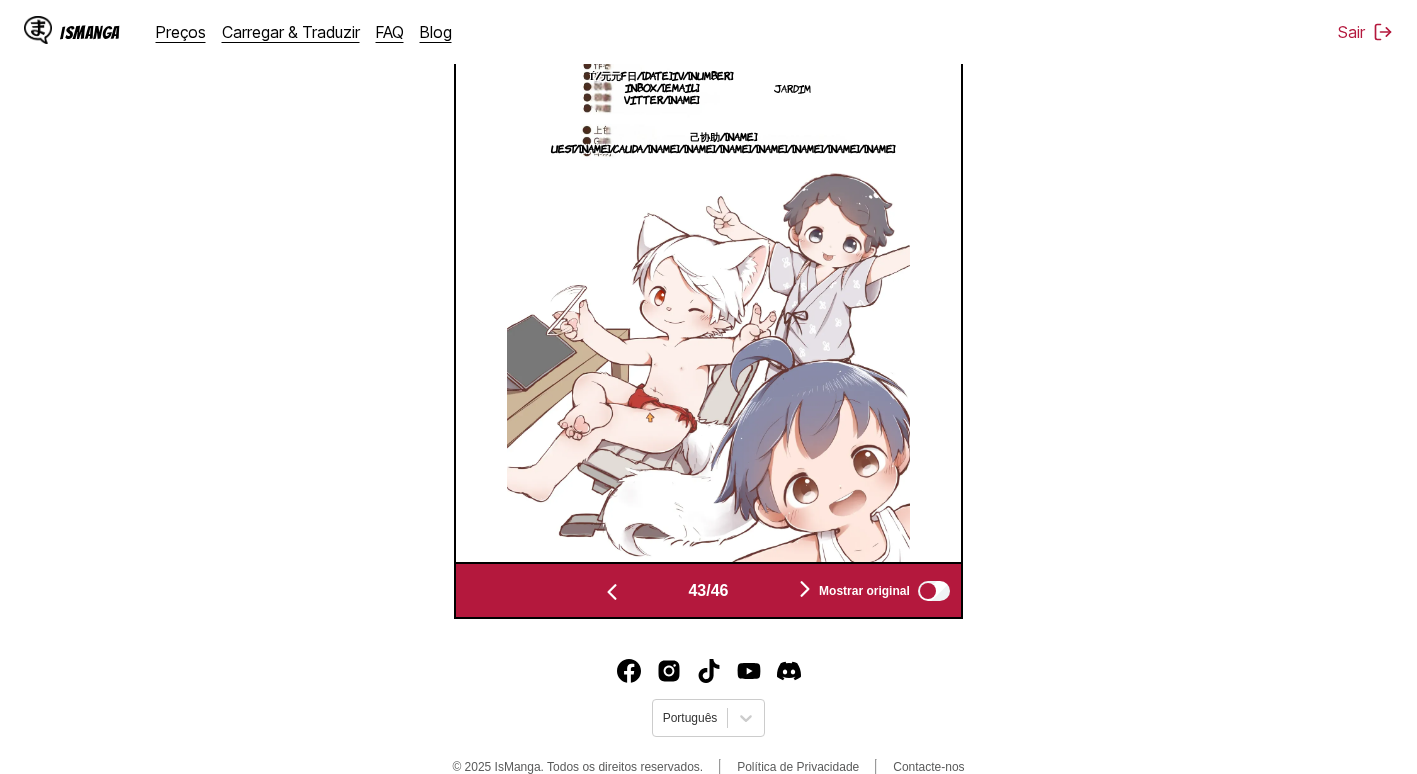 click at bounding box center (612, 590) 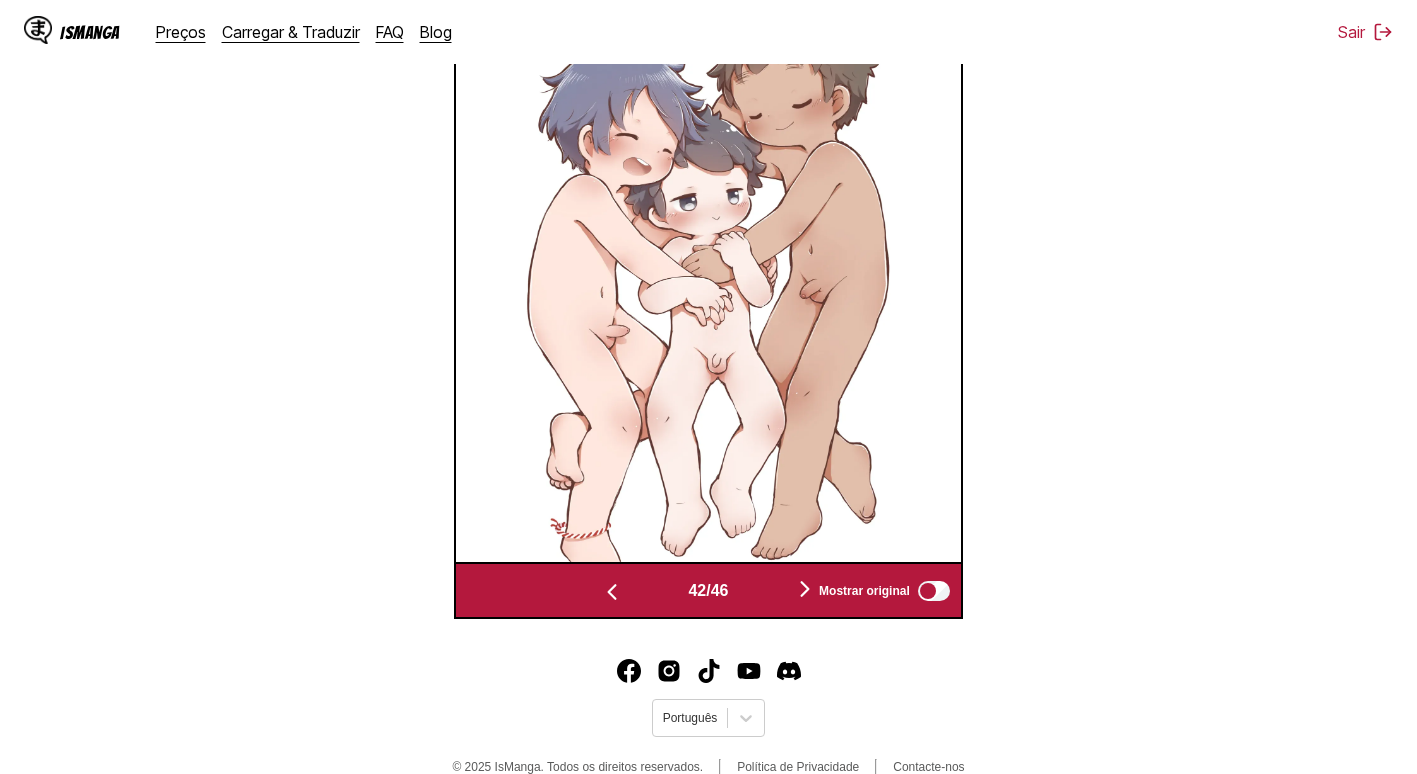 click at bounding box center [612, 590] 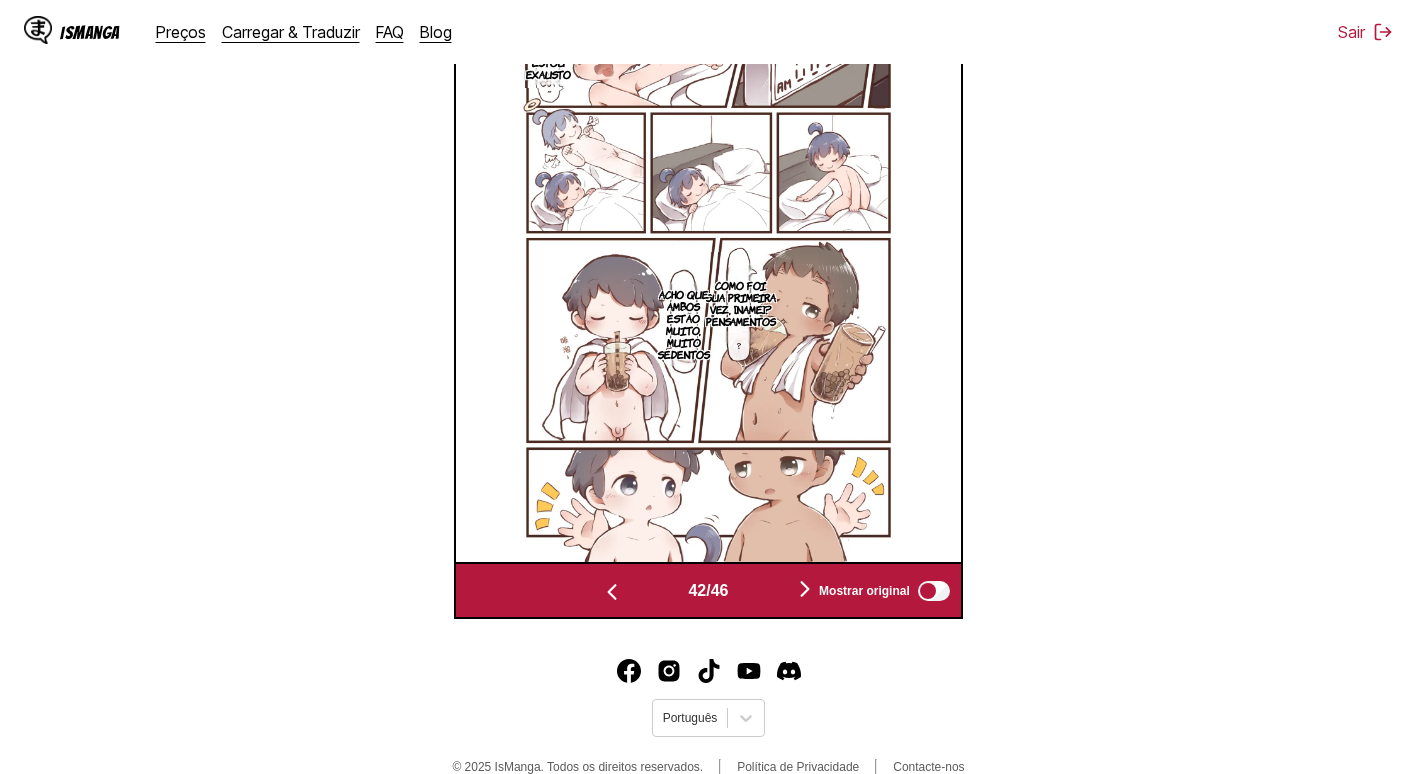 click at bounding box center (612, 590) 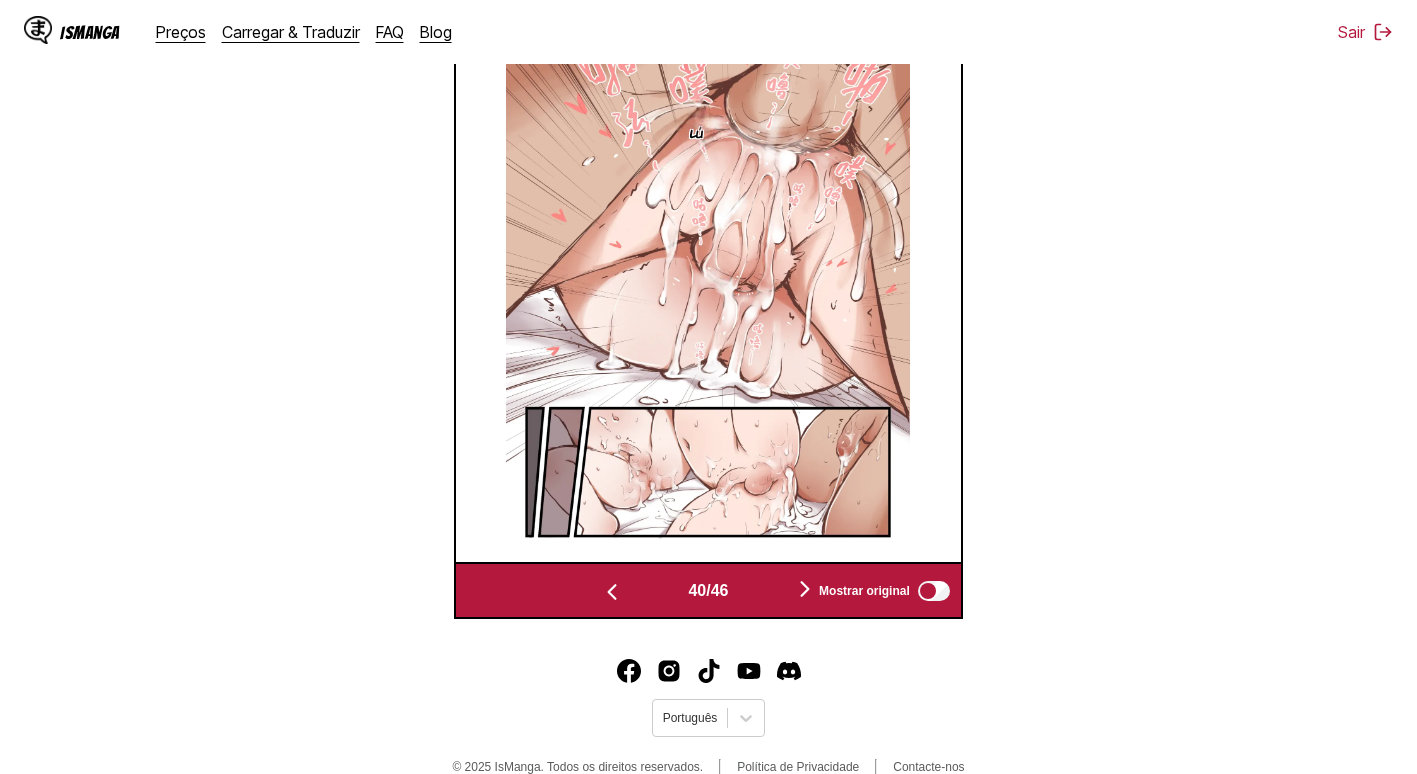 click at bounding box center (612, 590) 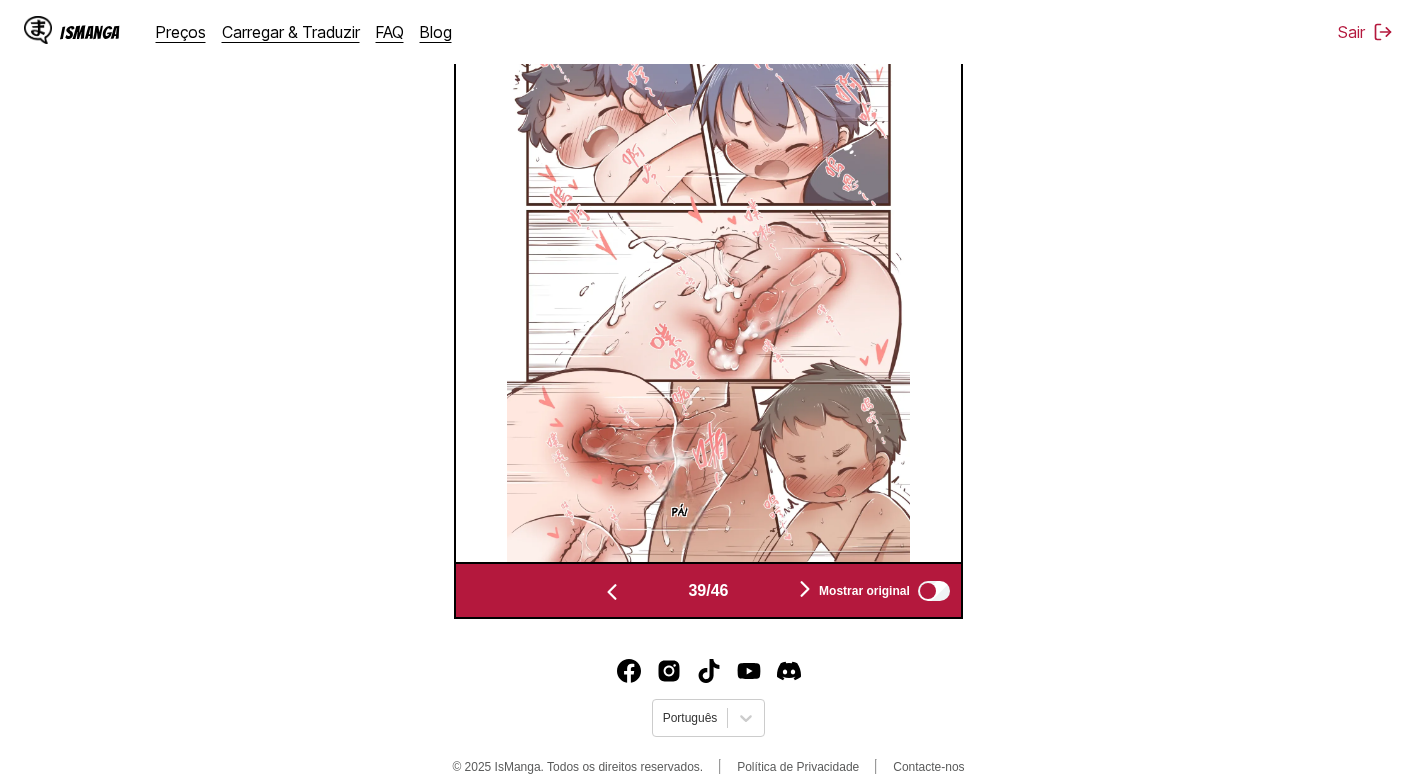 click at bounding box center (612, 590) 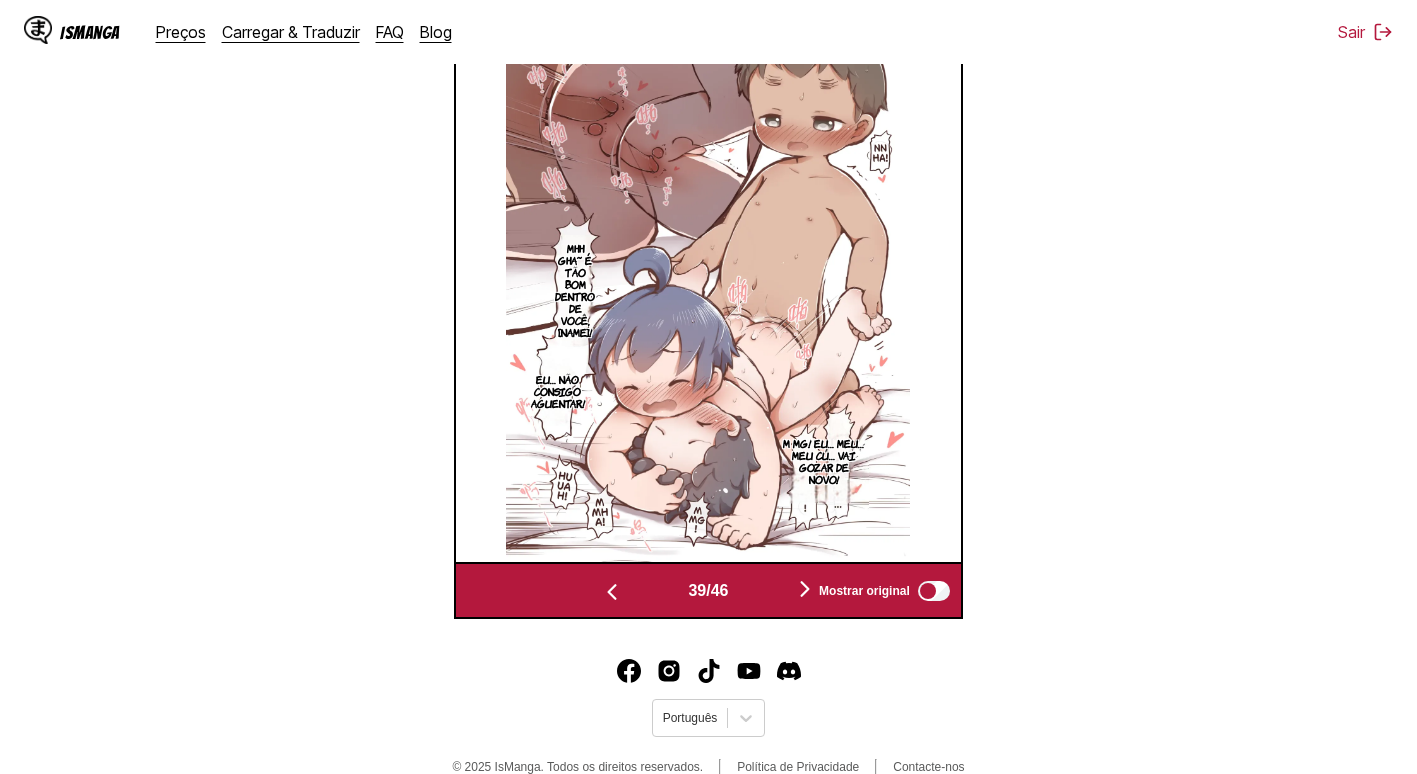 click at bounding box center [612, 590] 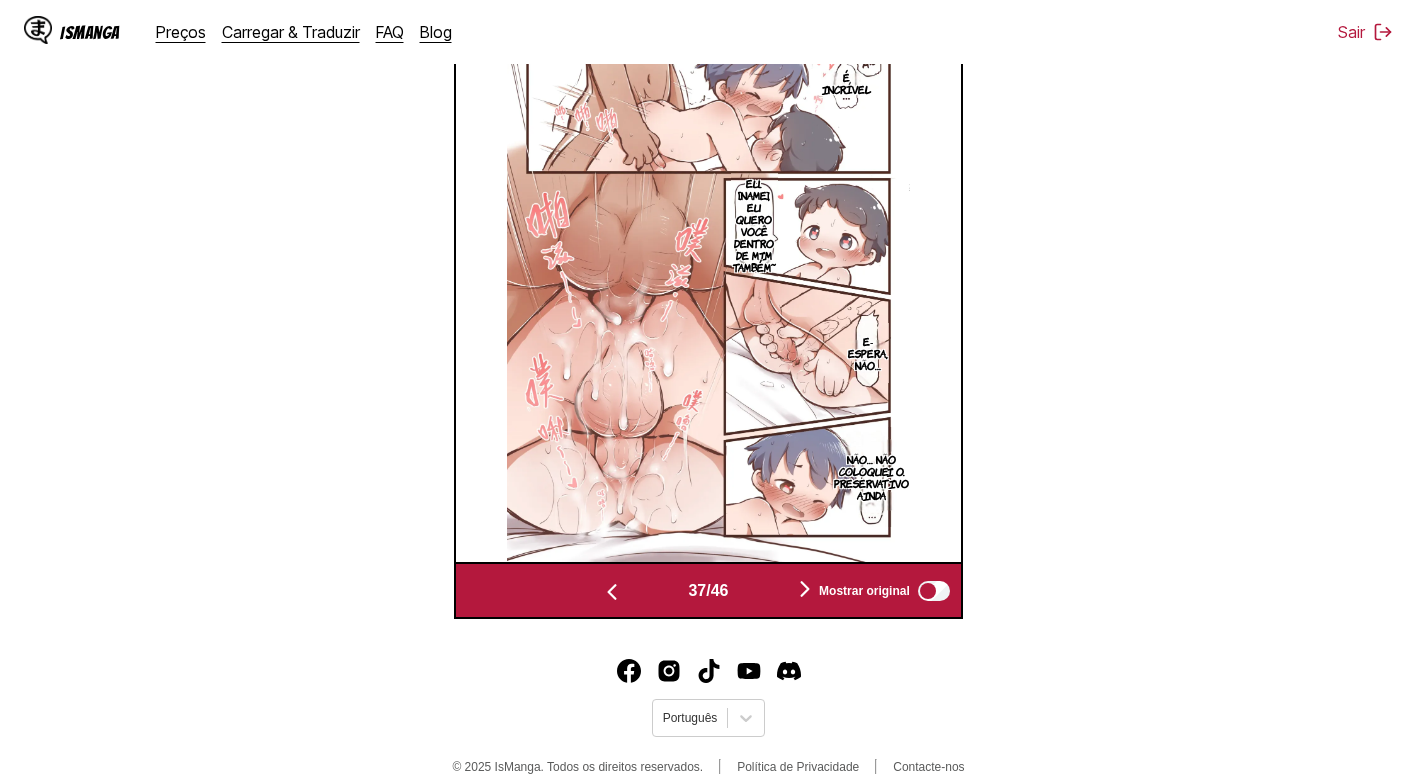 click at bounding box center (612, 590) 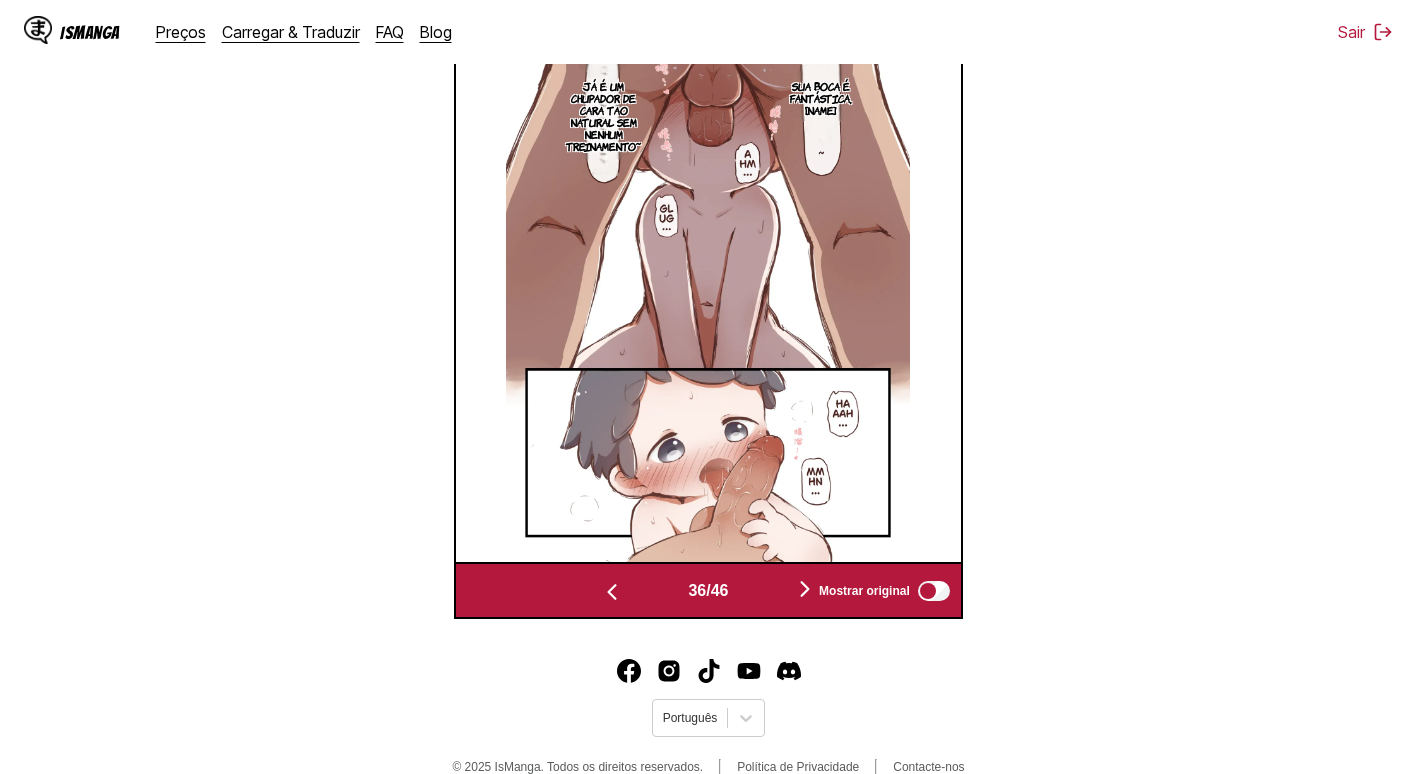 click at bounding box center (612, 590) 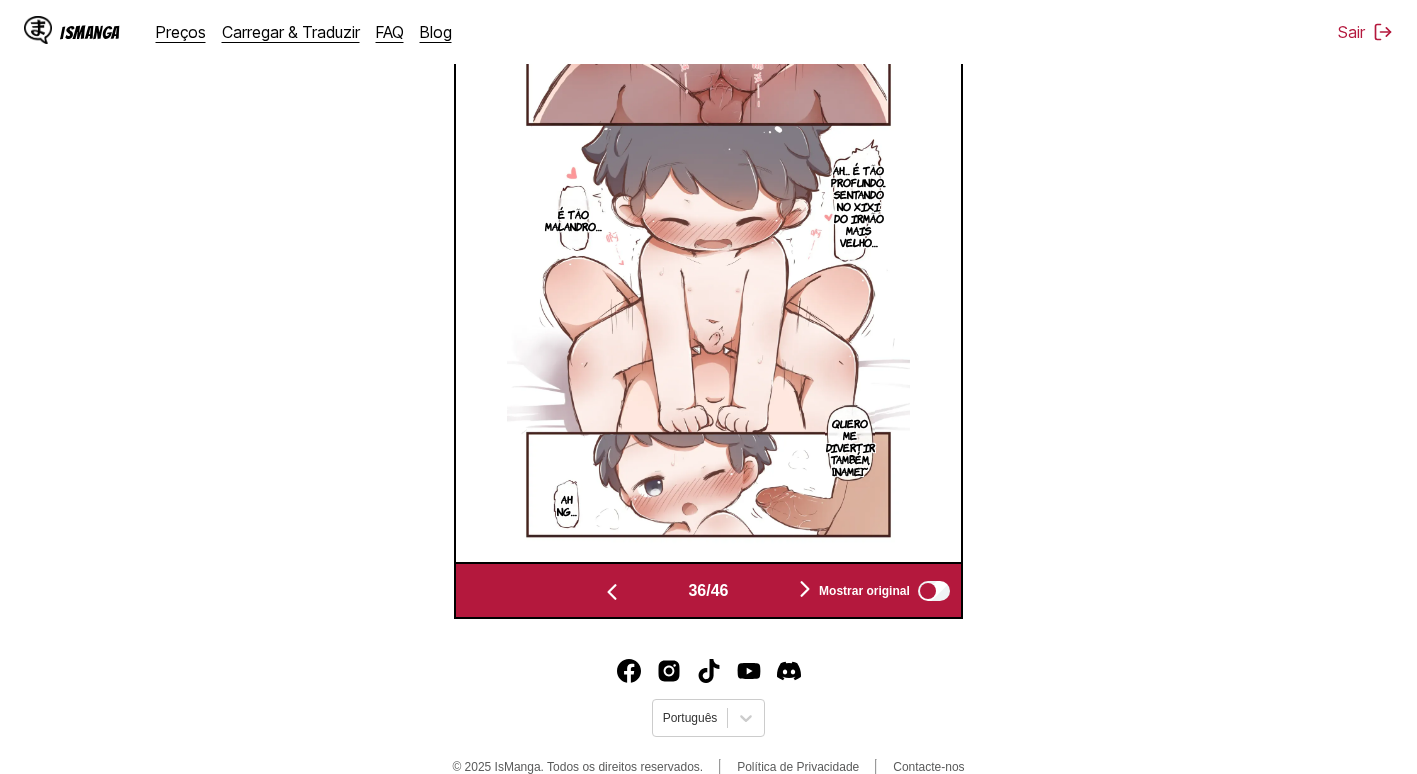 click at bounding box center (612, 590) 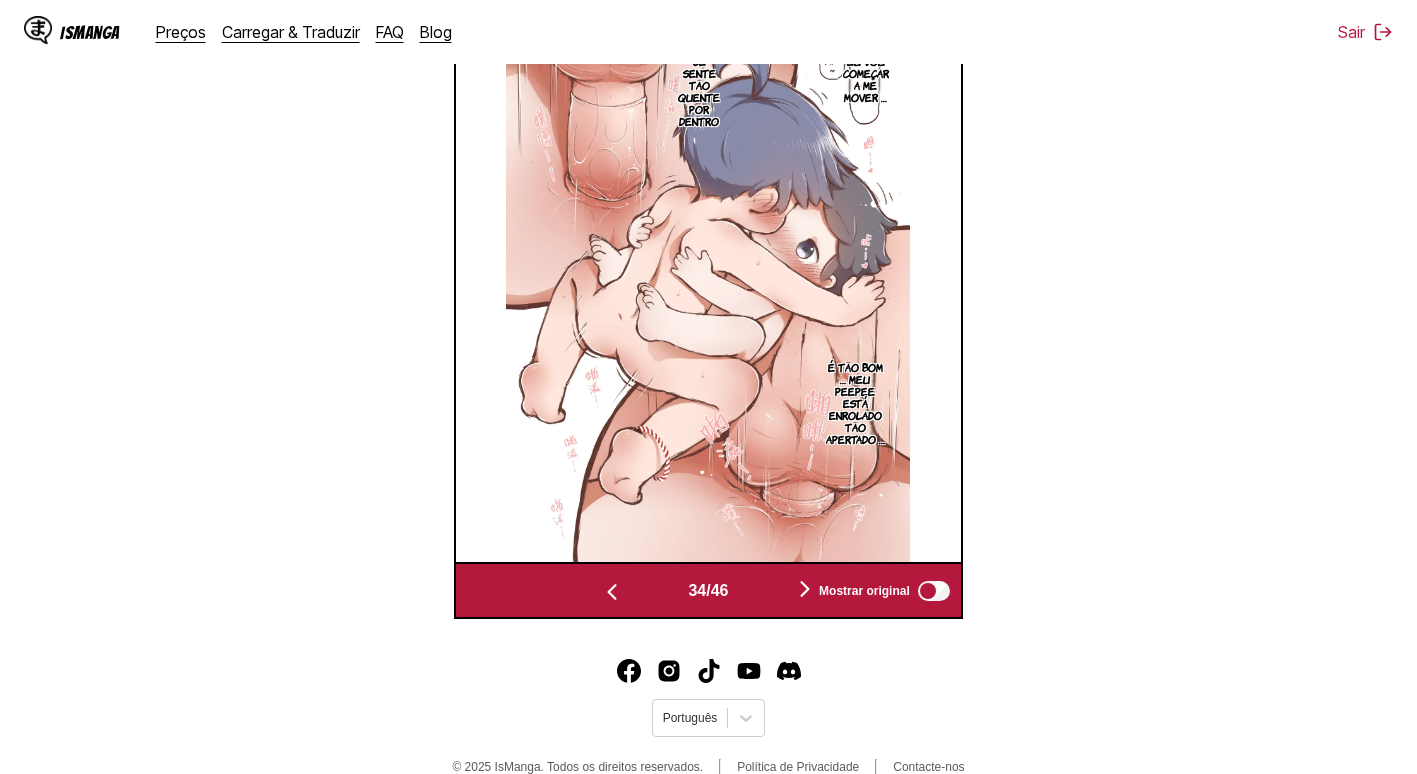 click at bounding box center [612, 590] 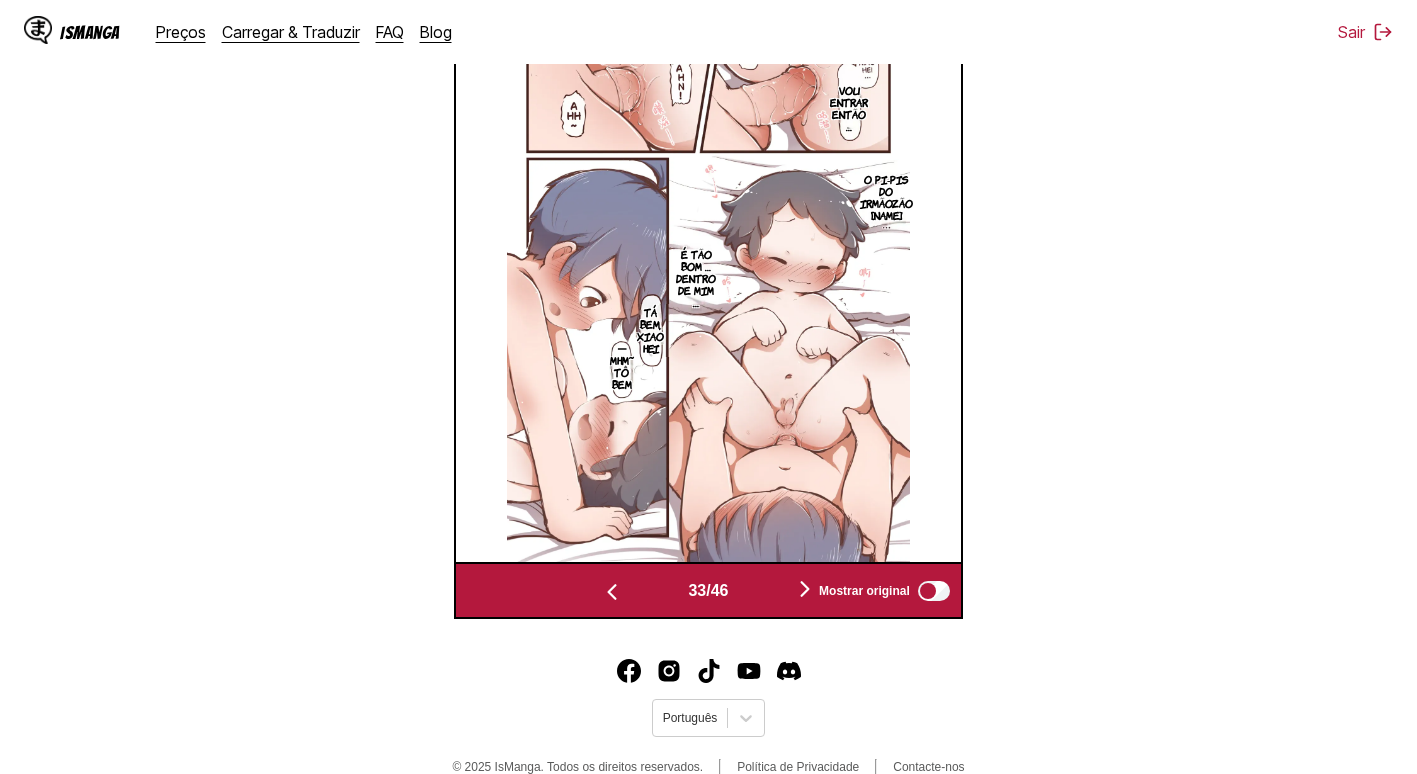 click at bounding box center [612, 590] 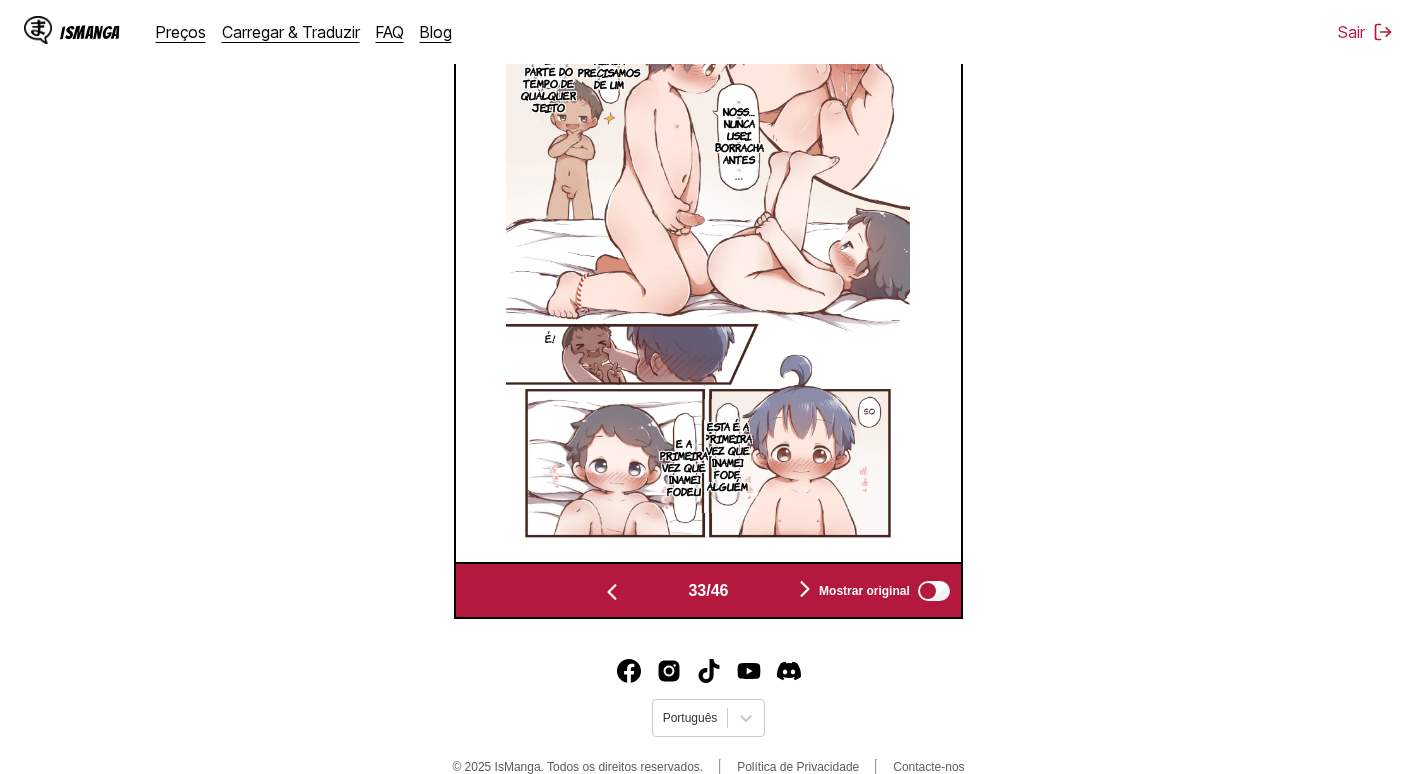 click at bounding box center [612, 590] 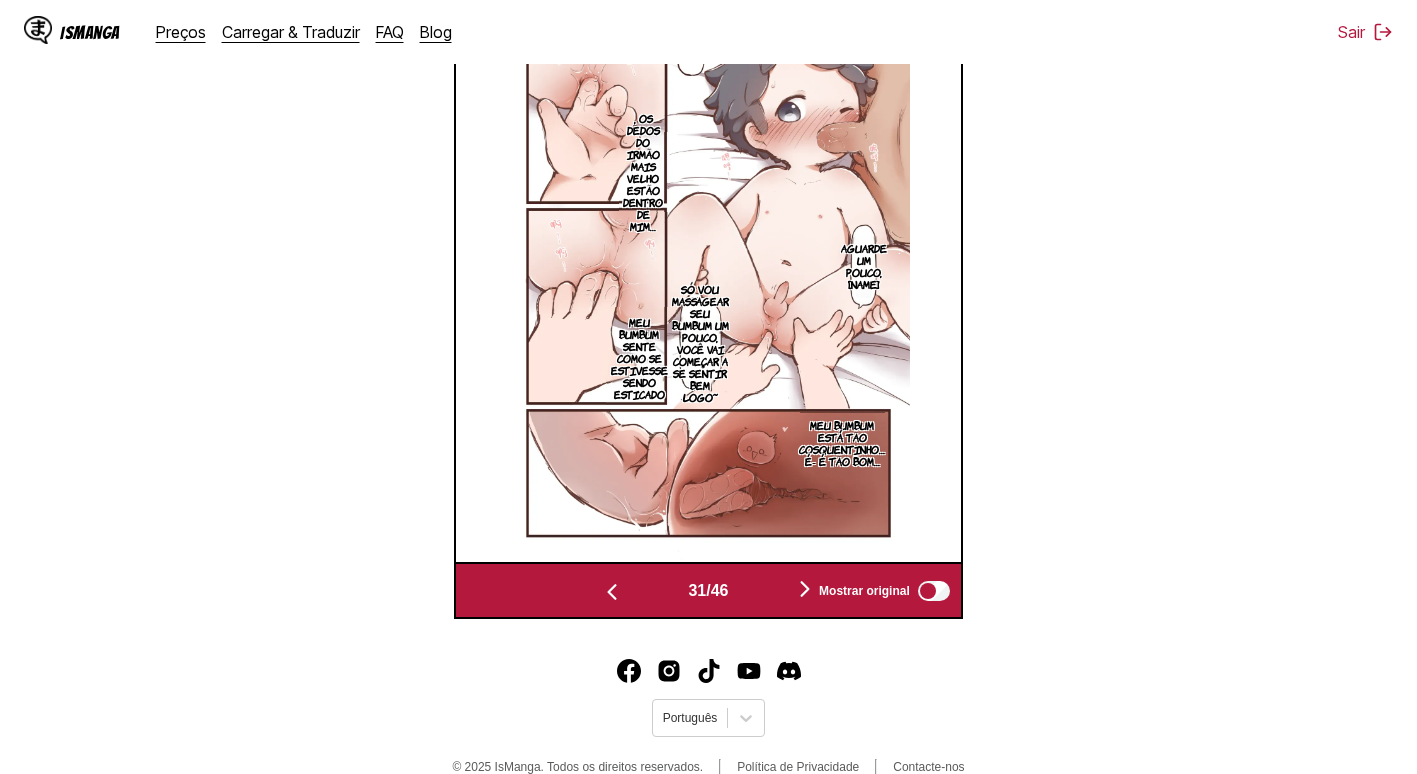 click at bounding box center (612, 590) 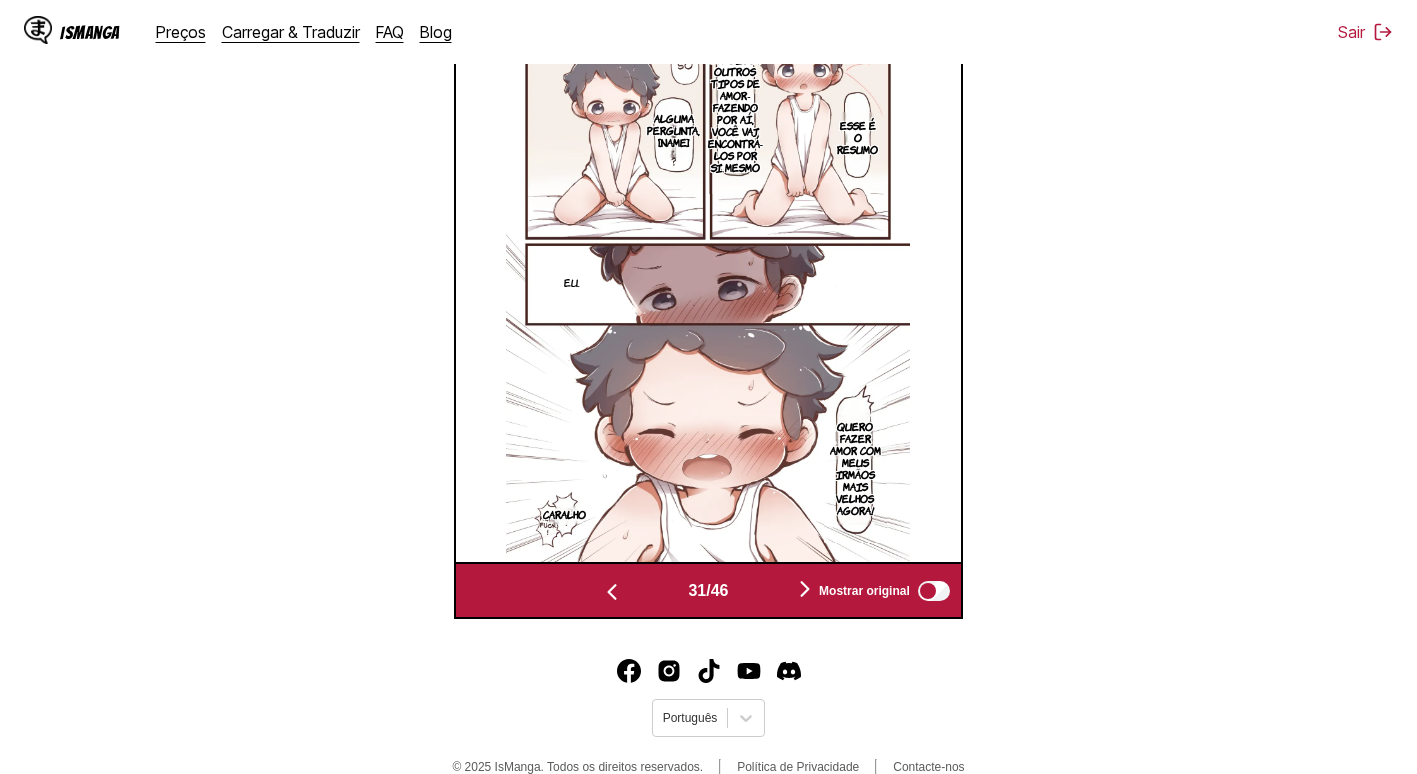 click at bounding box center (612, 590) 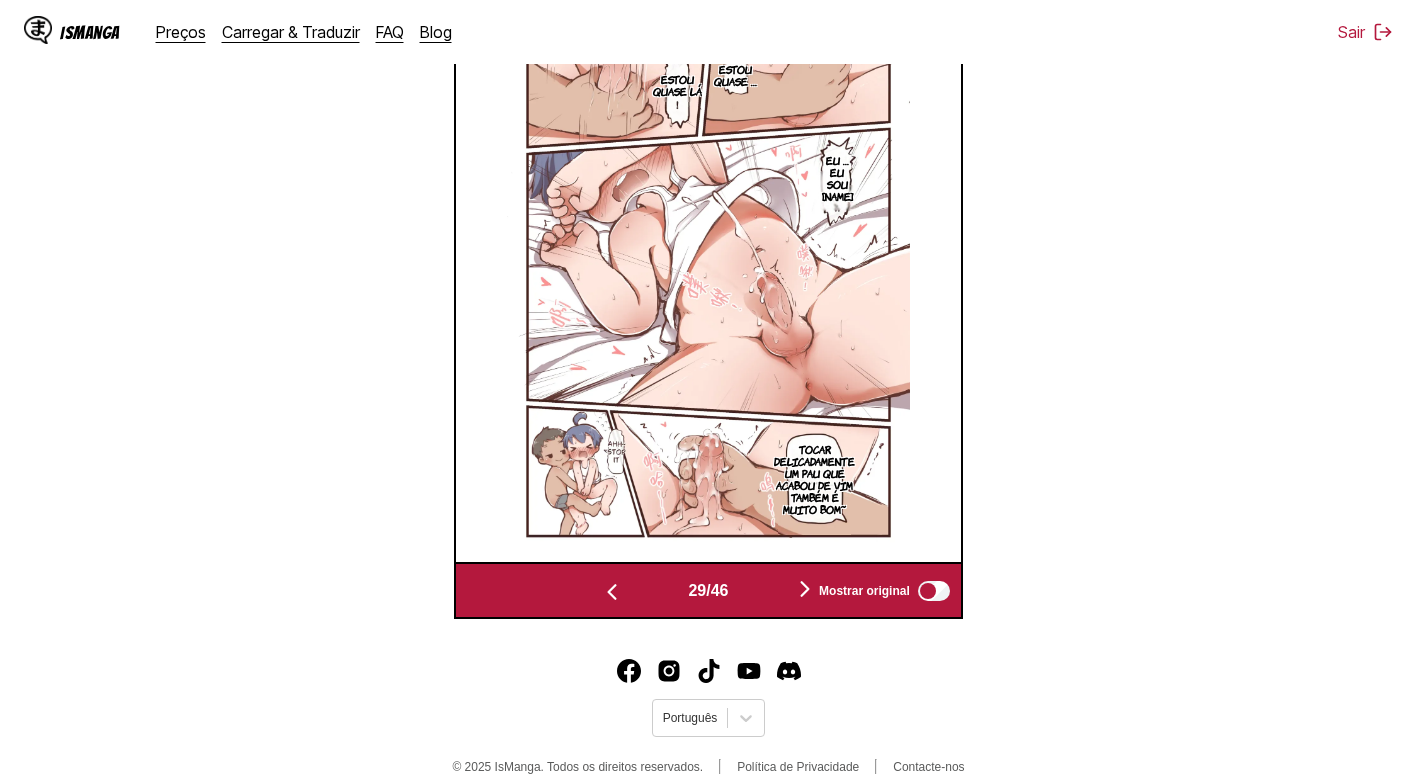click at bounding box center [612, 590] 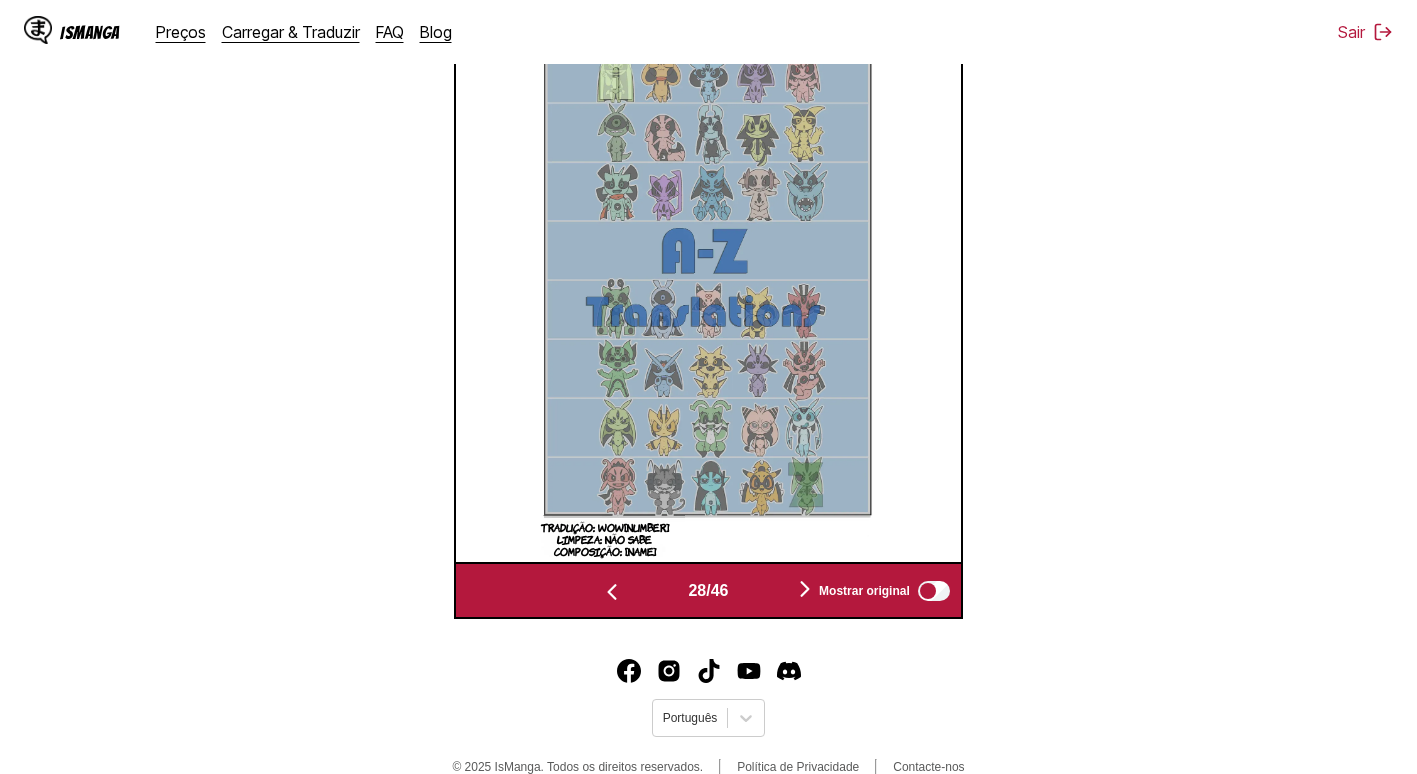 click at bounding box center (612, 590) 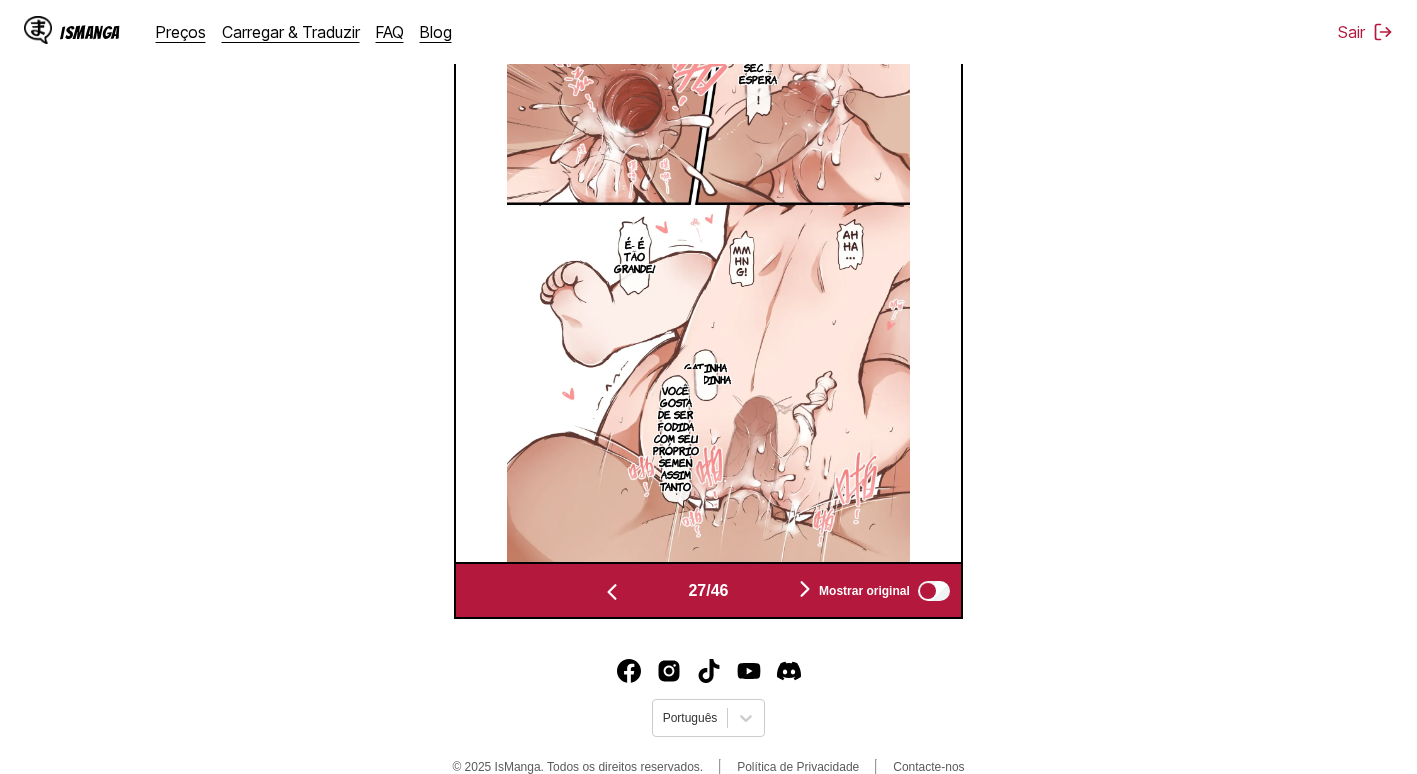 click at bounding box center (612, 590) 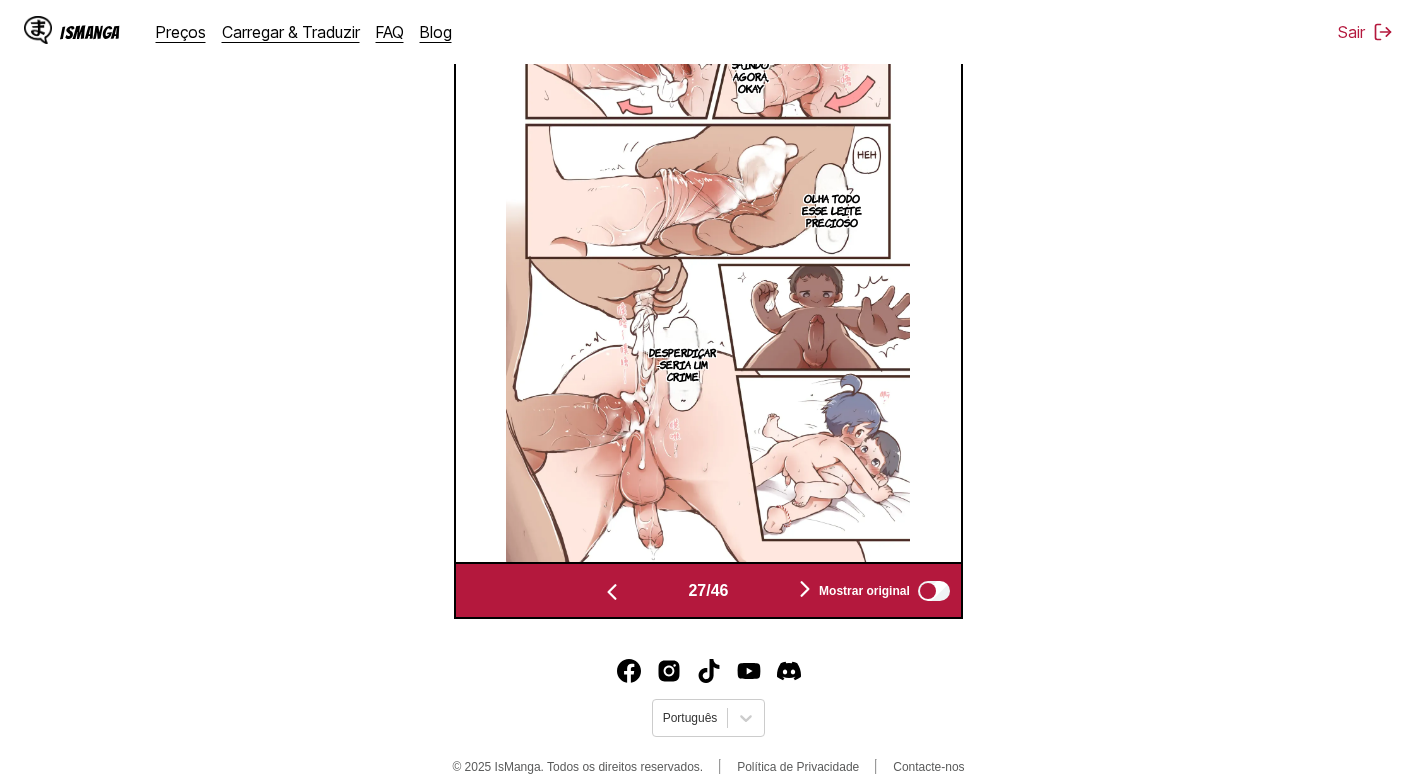 click at bounding box center [612, 590] 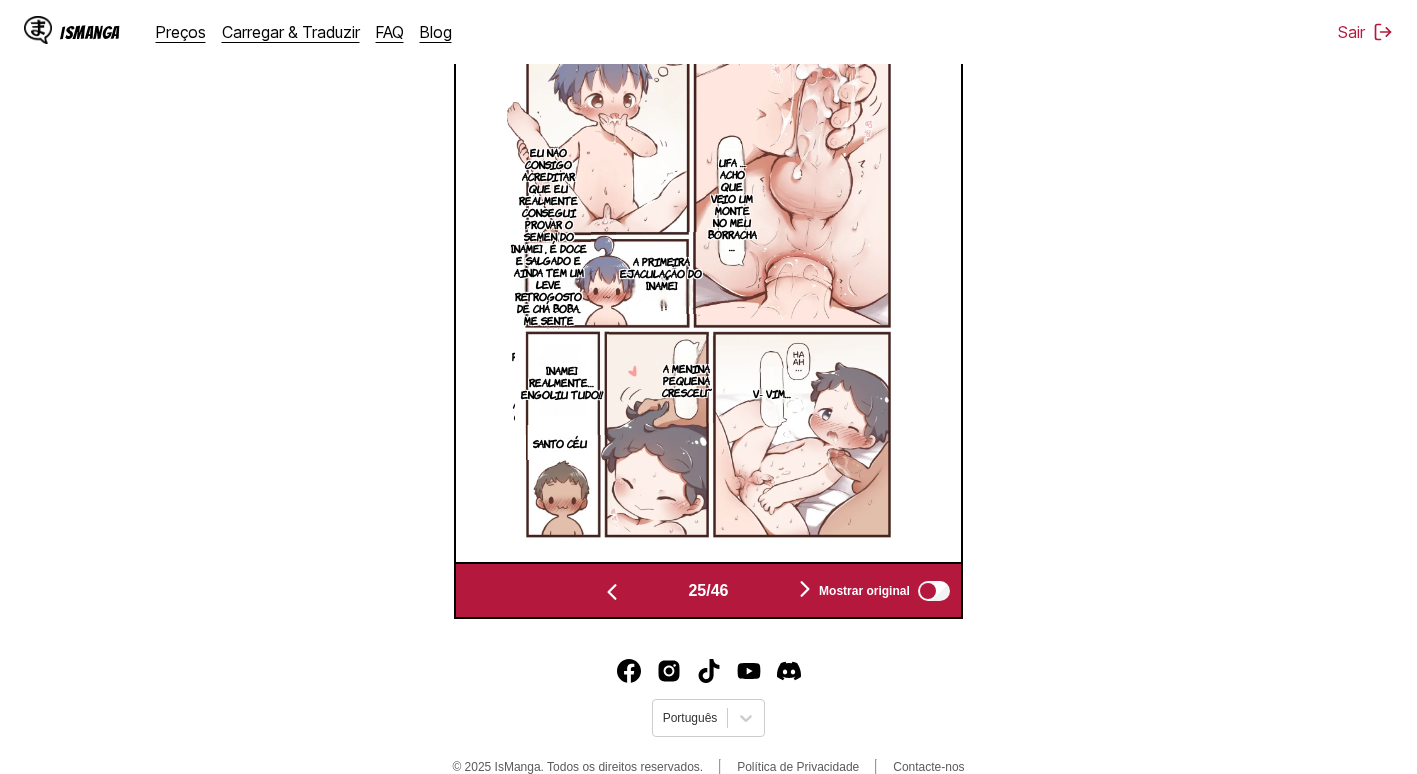 click at bounding box center [612, 590] 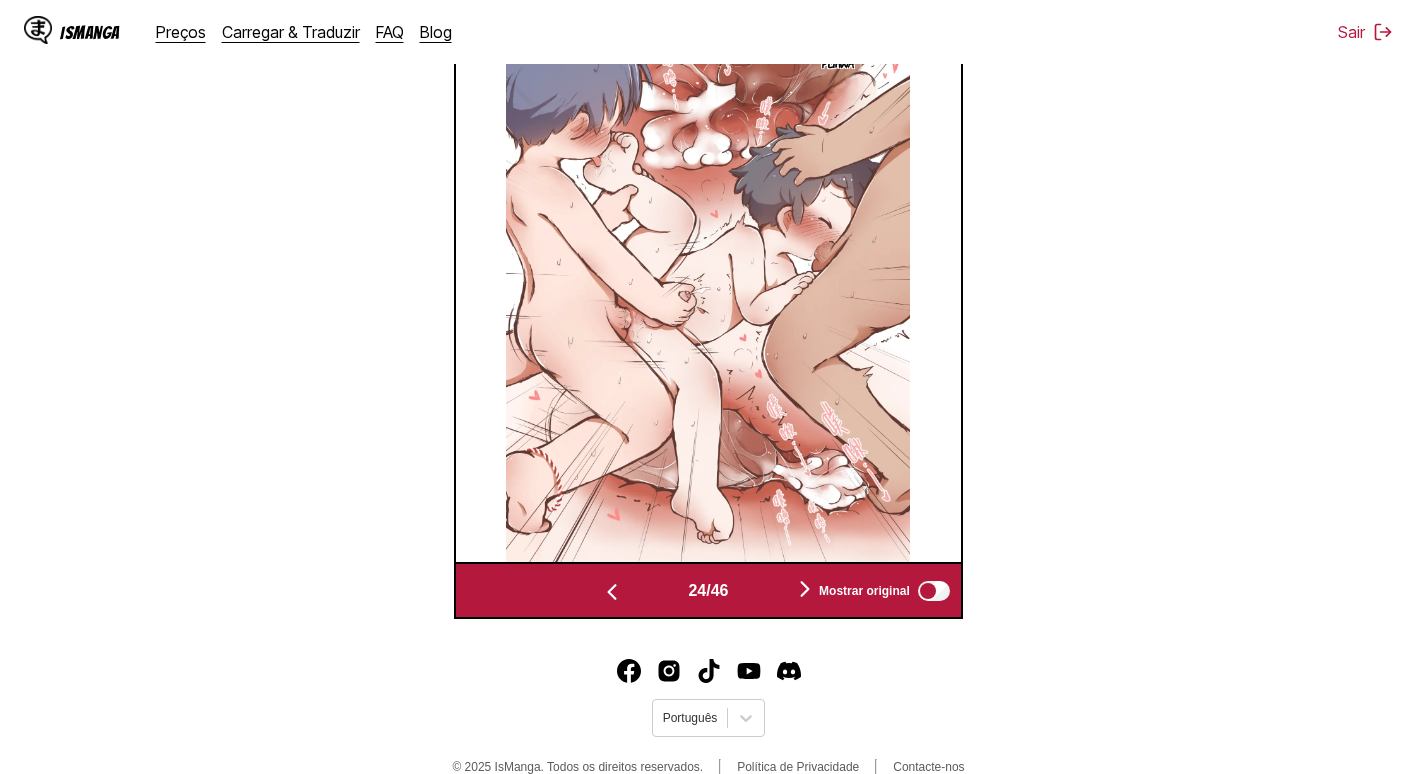 click at bounding box center [612, 590] 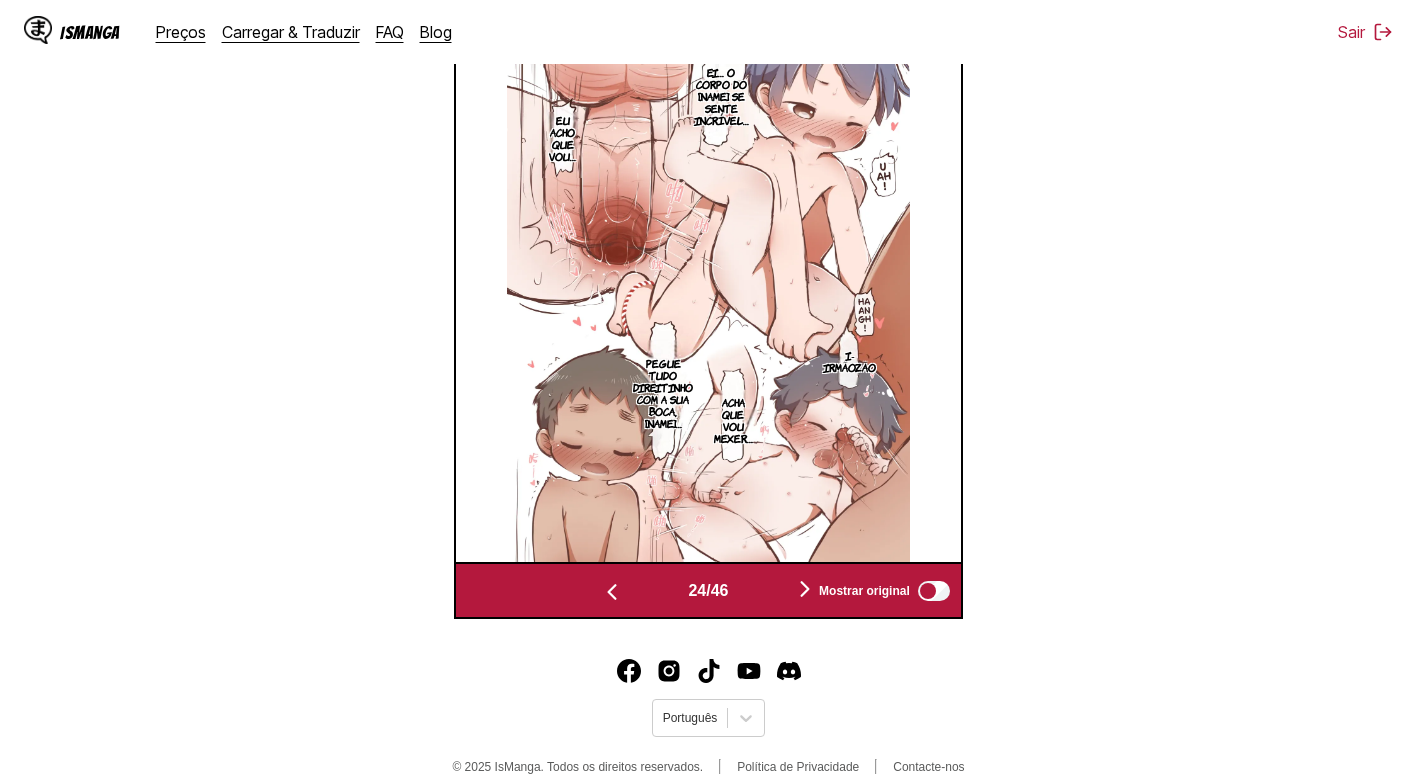 click at bounding box center (612, 590) 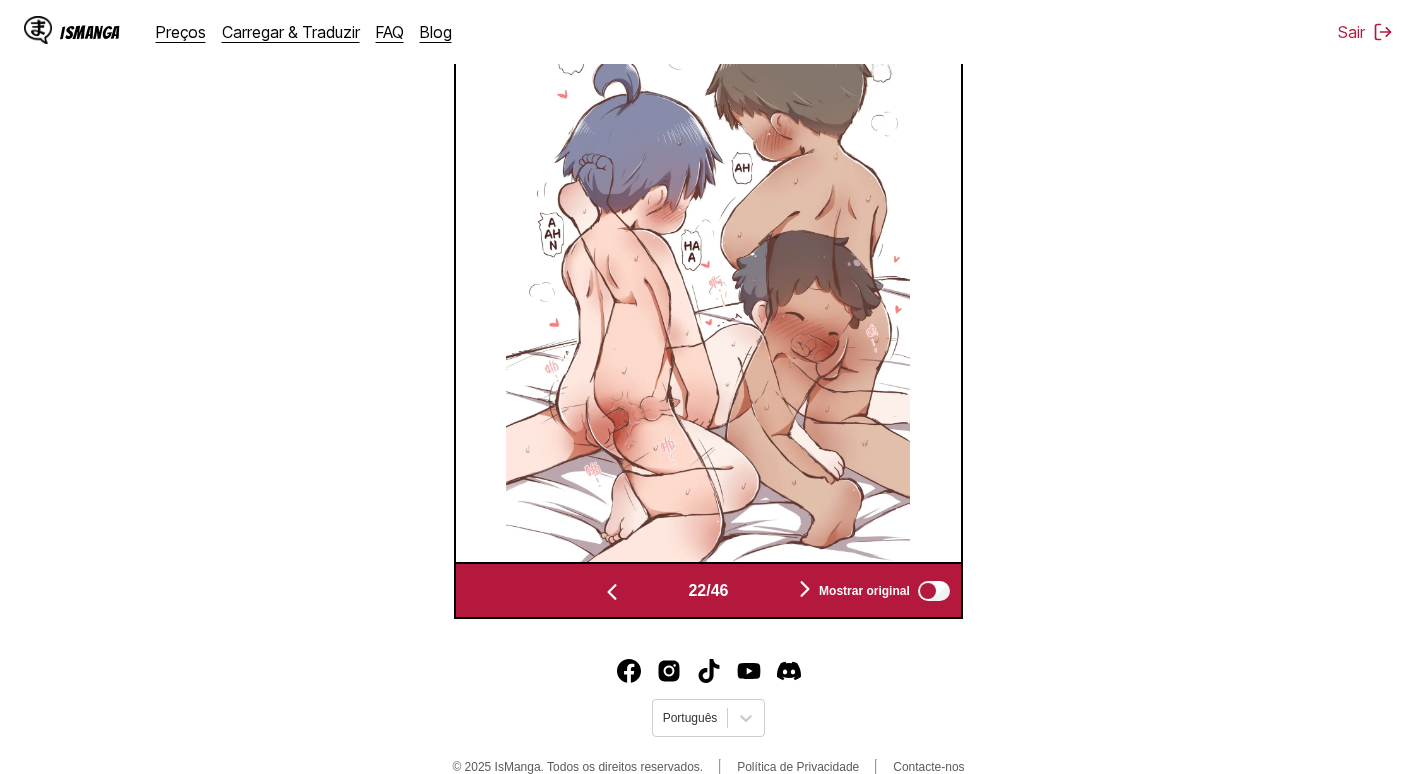 click at bounding box center (612, 590) 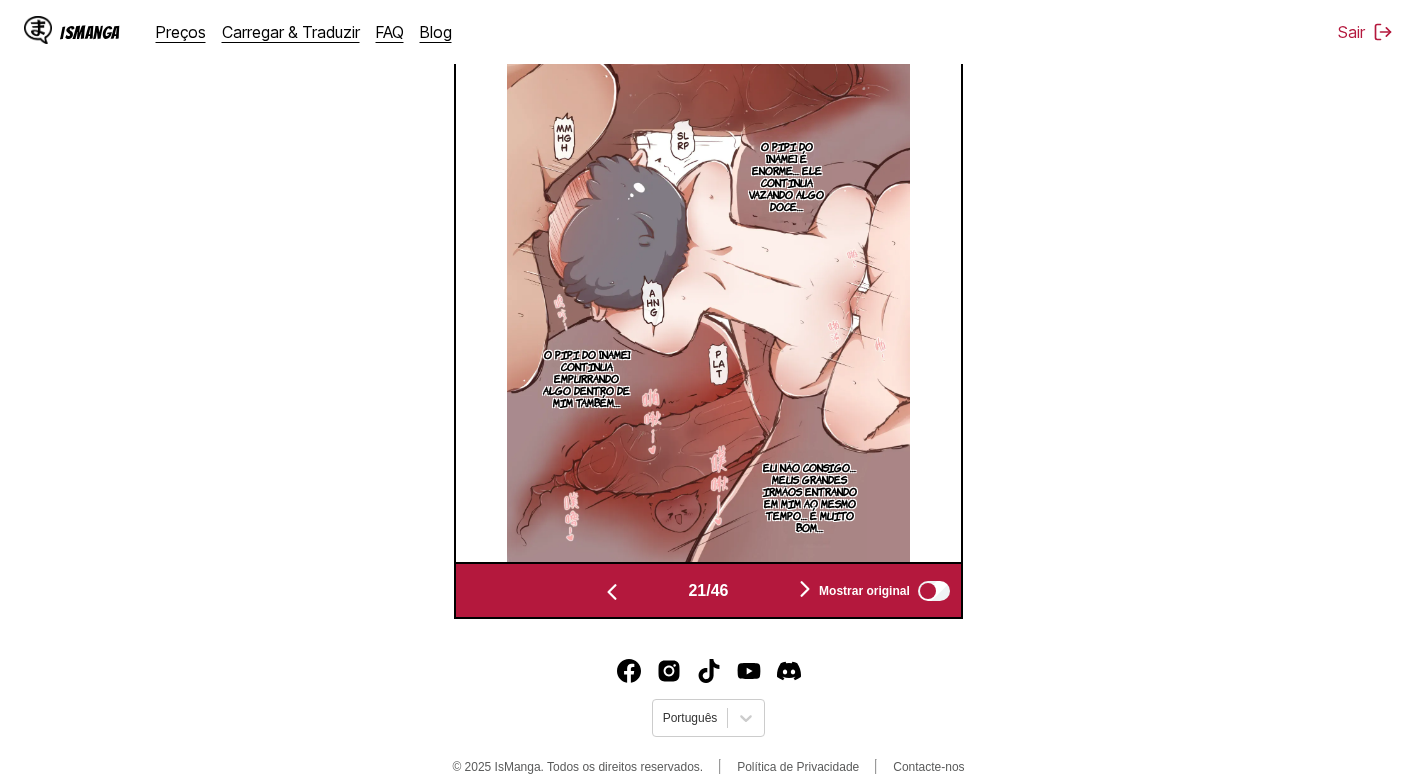 click at bounding box center (612, 590) 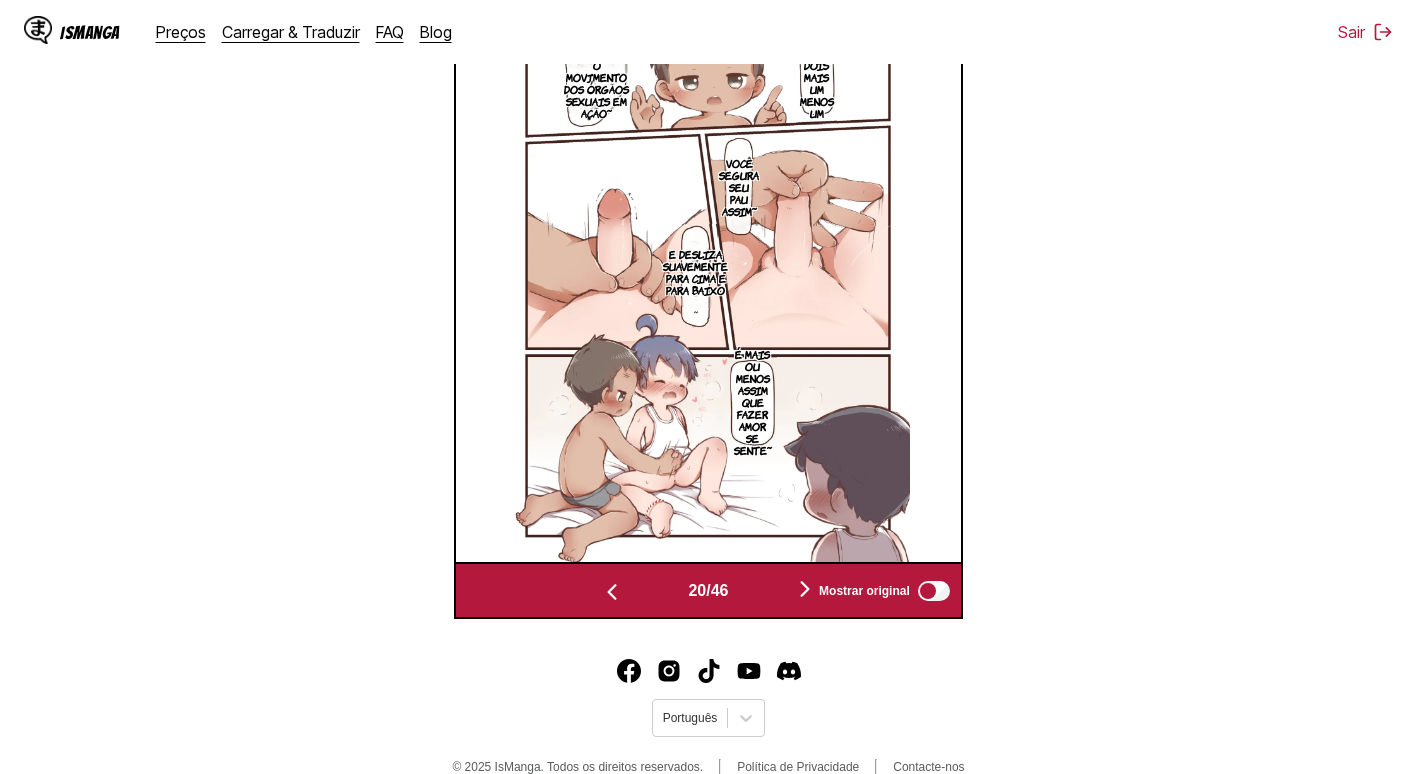 click at bounding box center (612, 590) 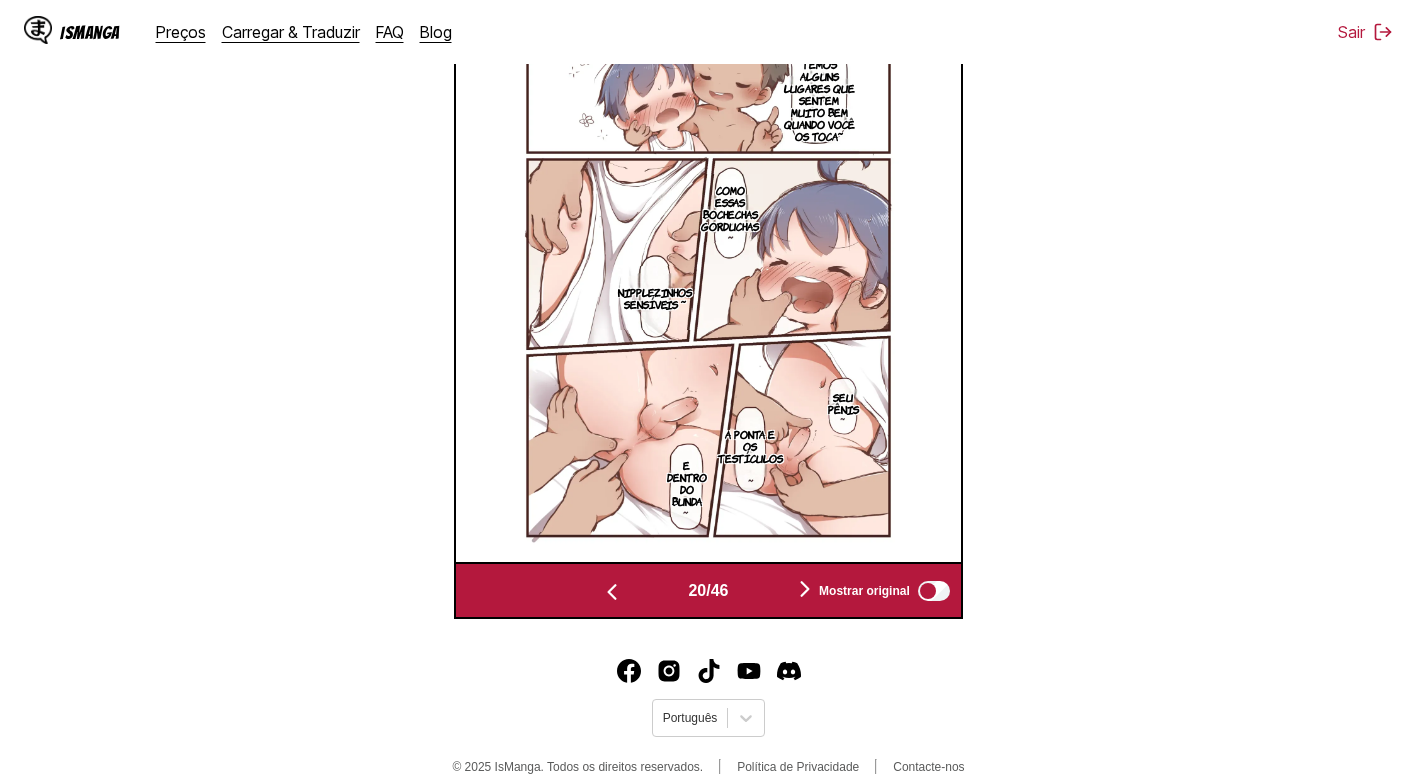 click at bounding box center [612, 590] 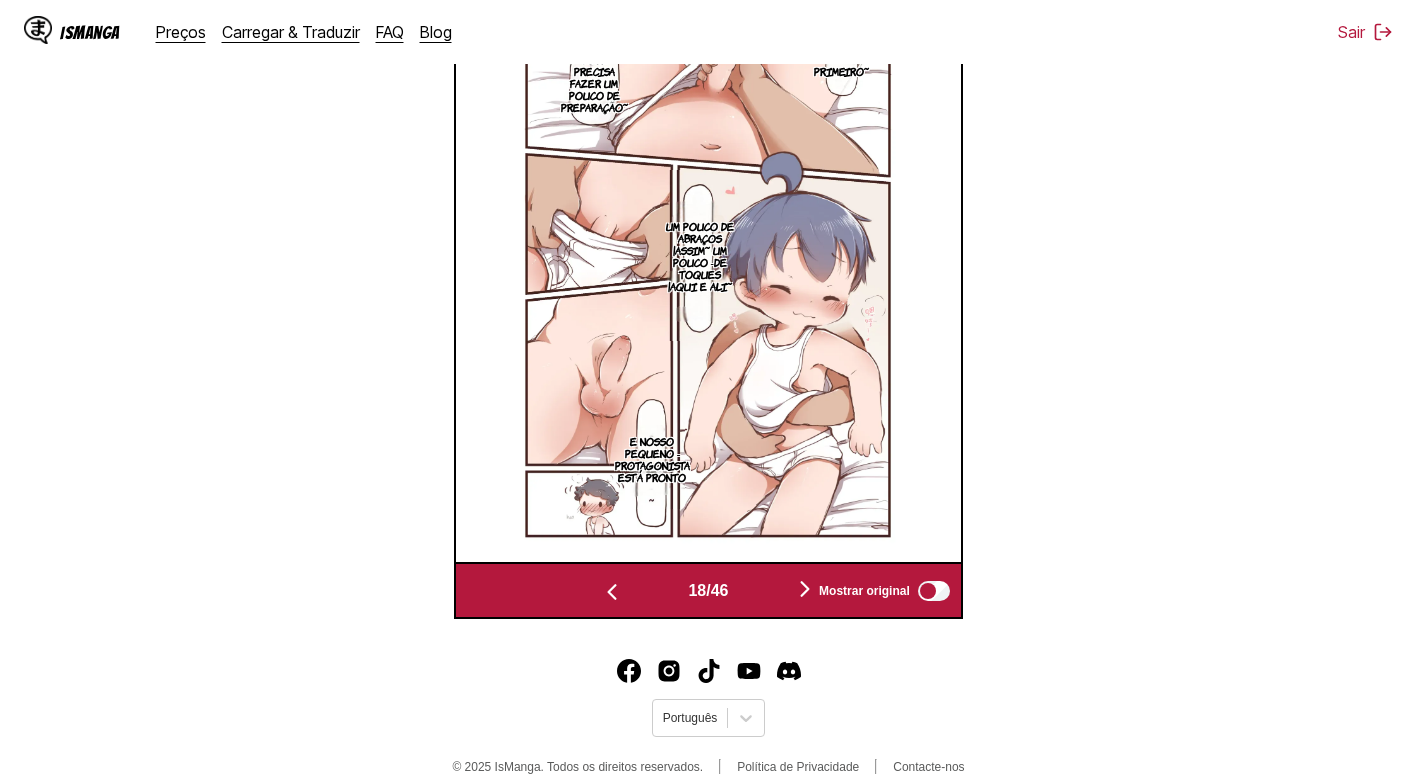 click at bounding box center [612, 590] 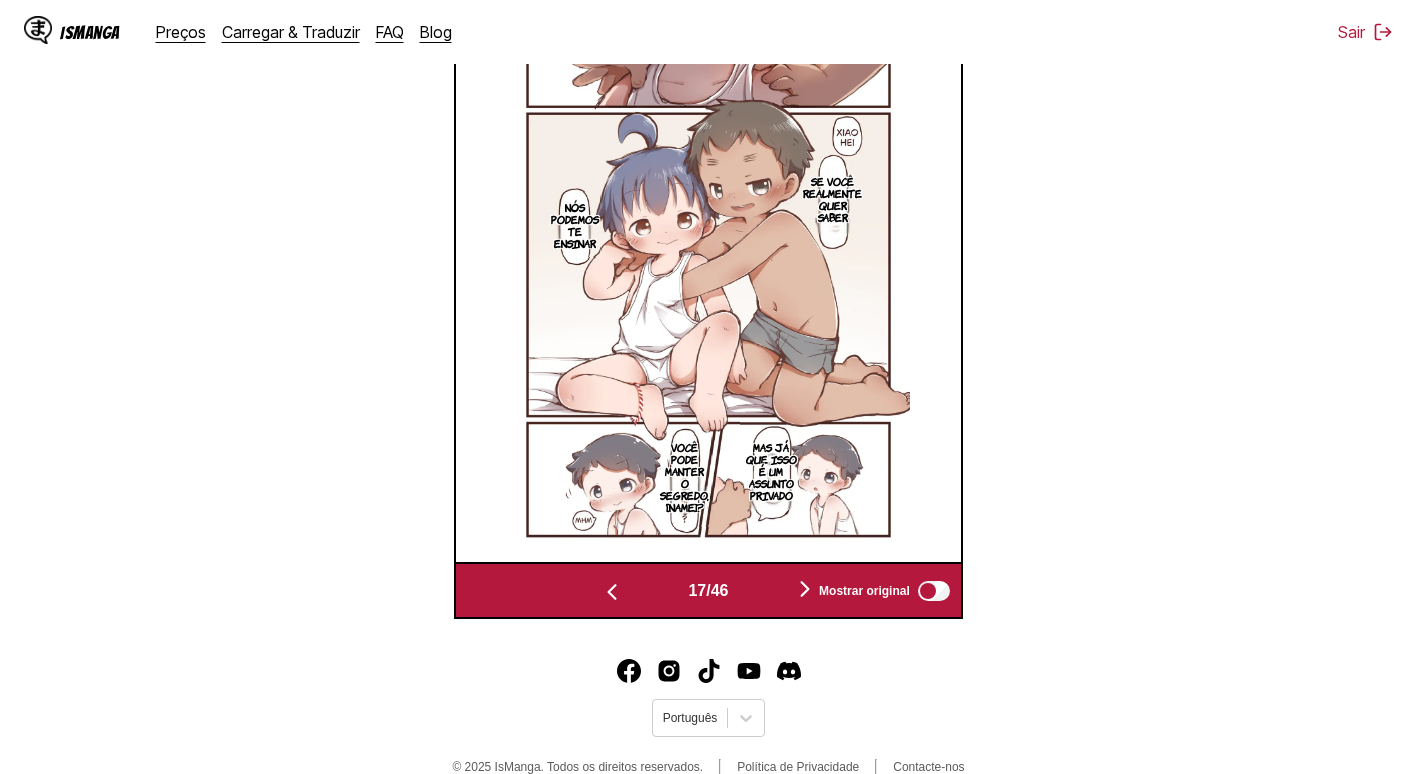 click at bounding box center (612, 590) 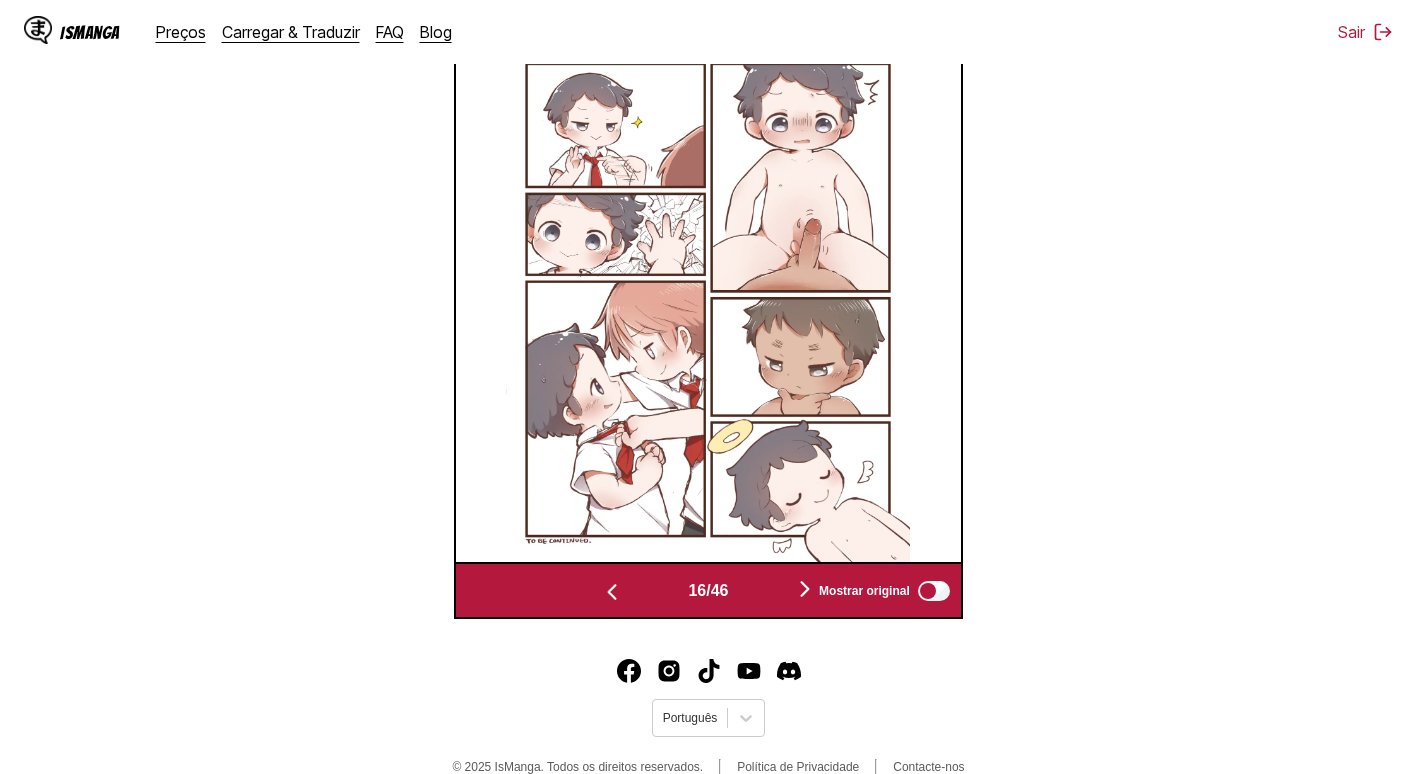 click at bounding box center (612, 590) 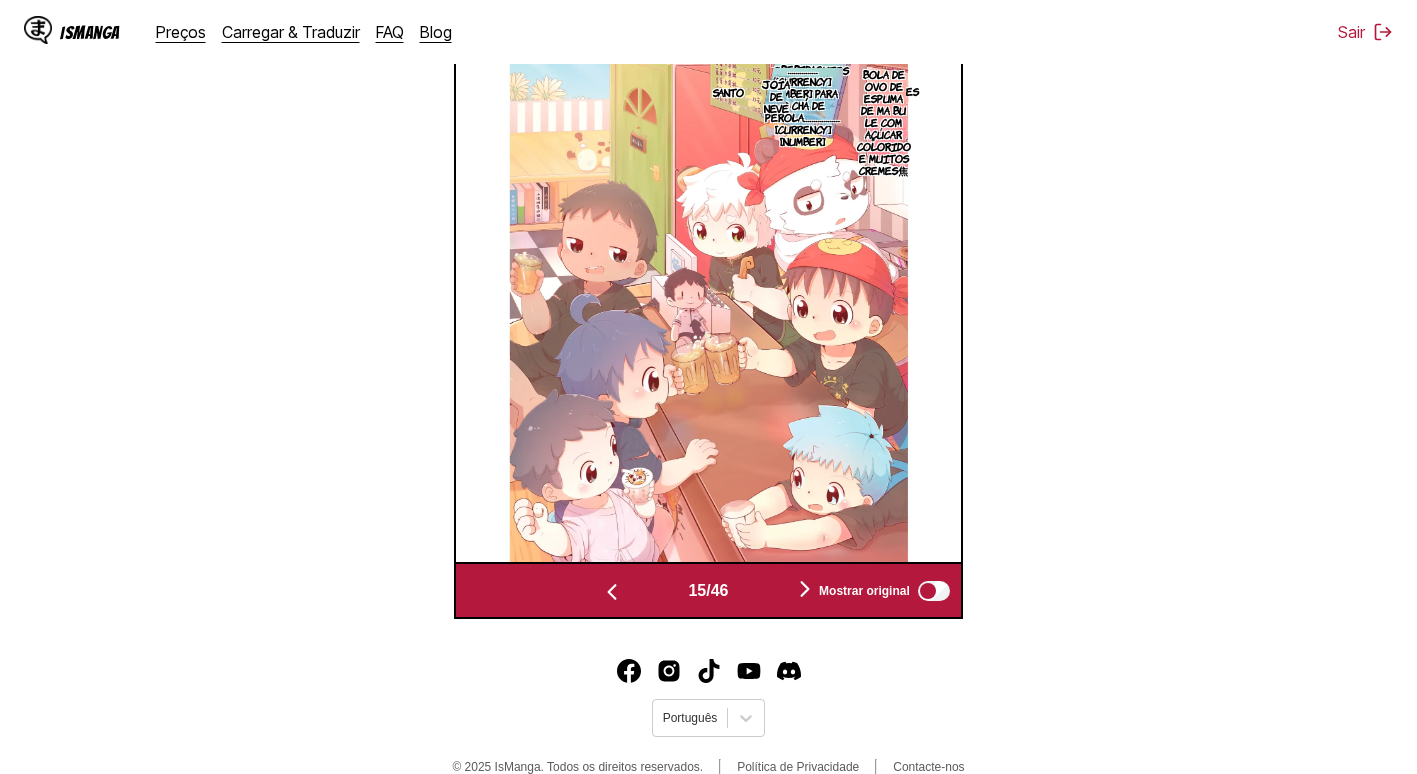 click at bounding box center [612, 590] 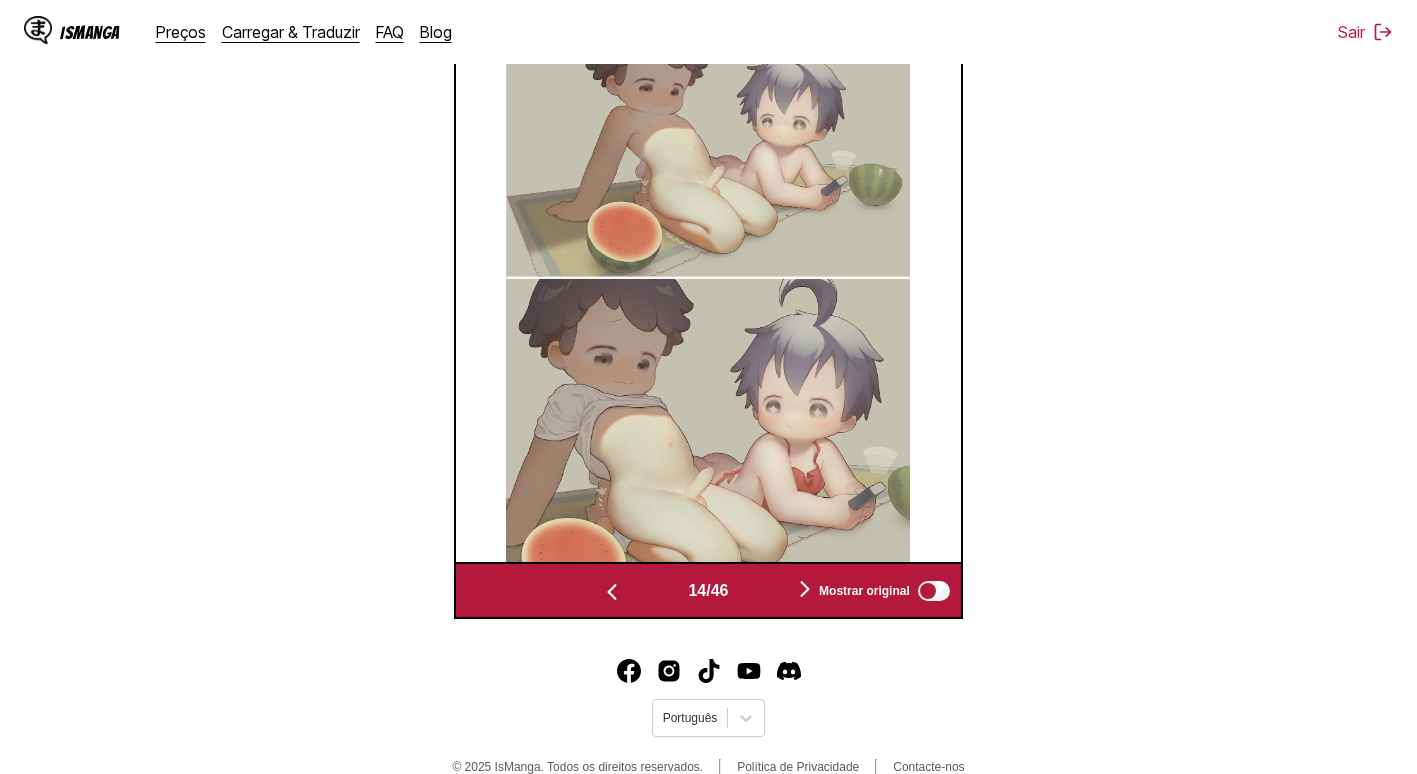 click at bounding box center (612, 590) 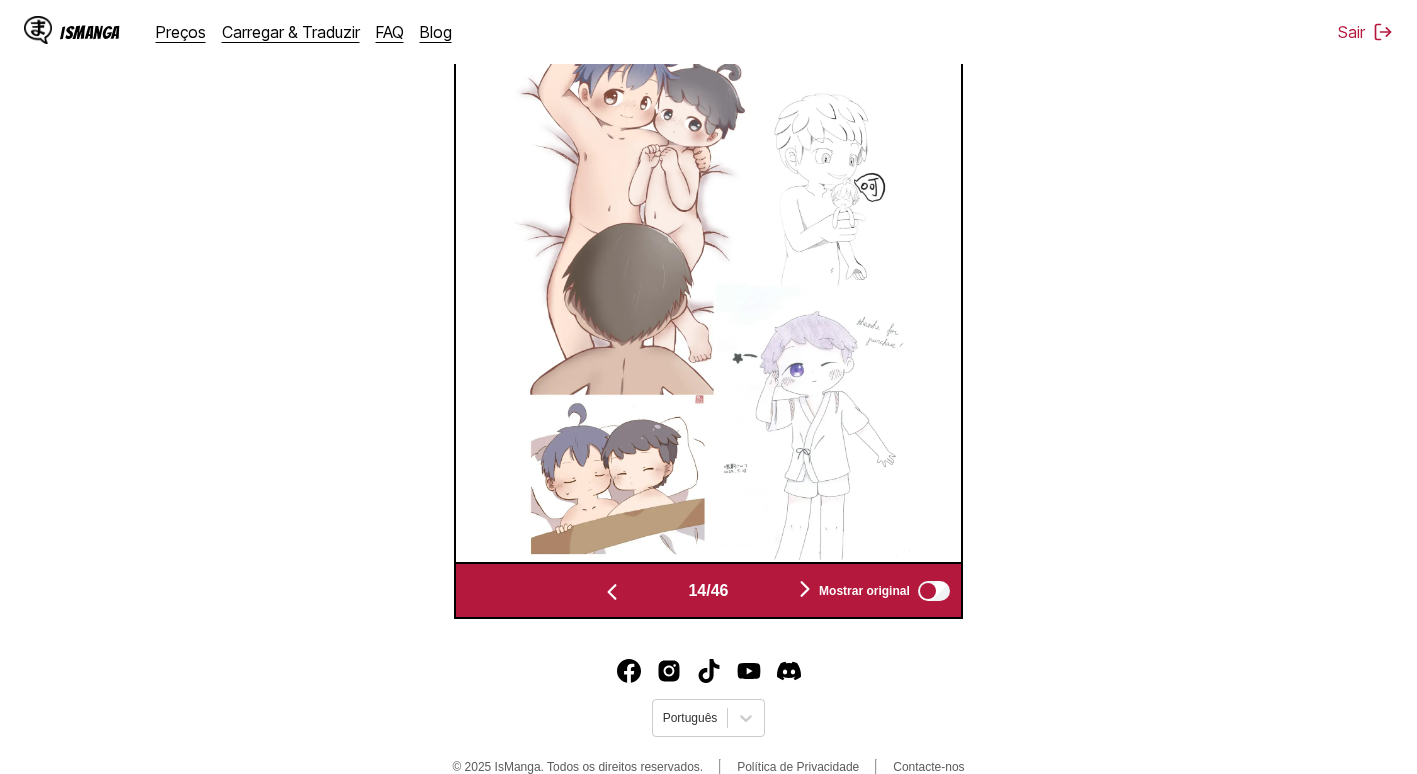 click at bounding box center (612, 590) 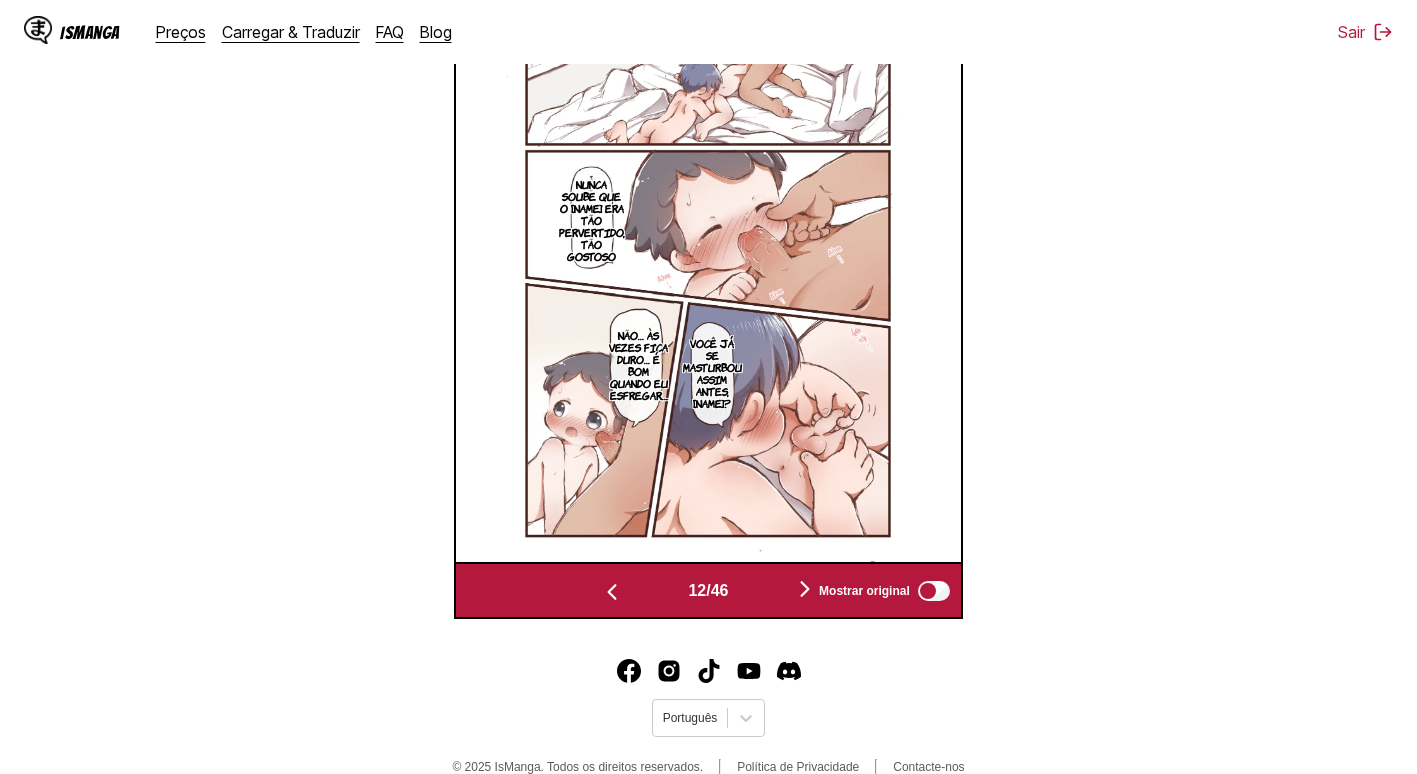 click at bounding box center (612, 590) 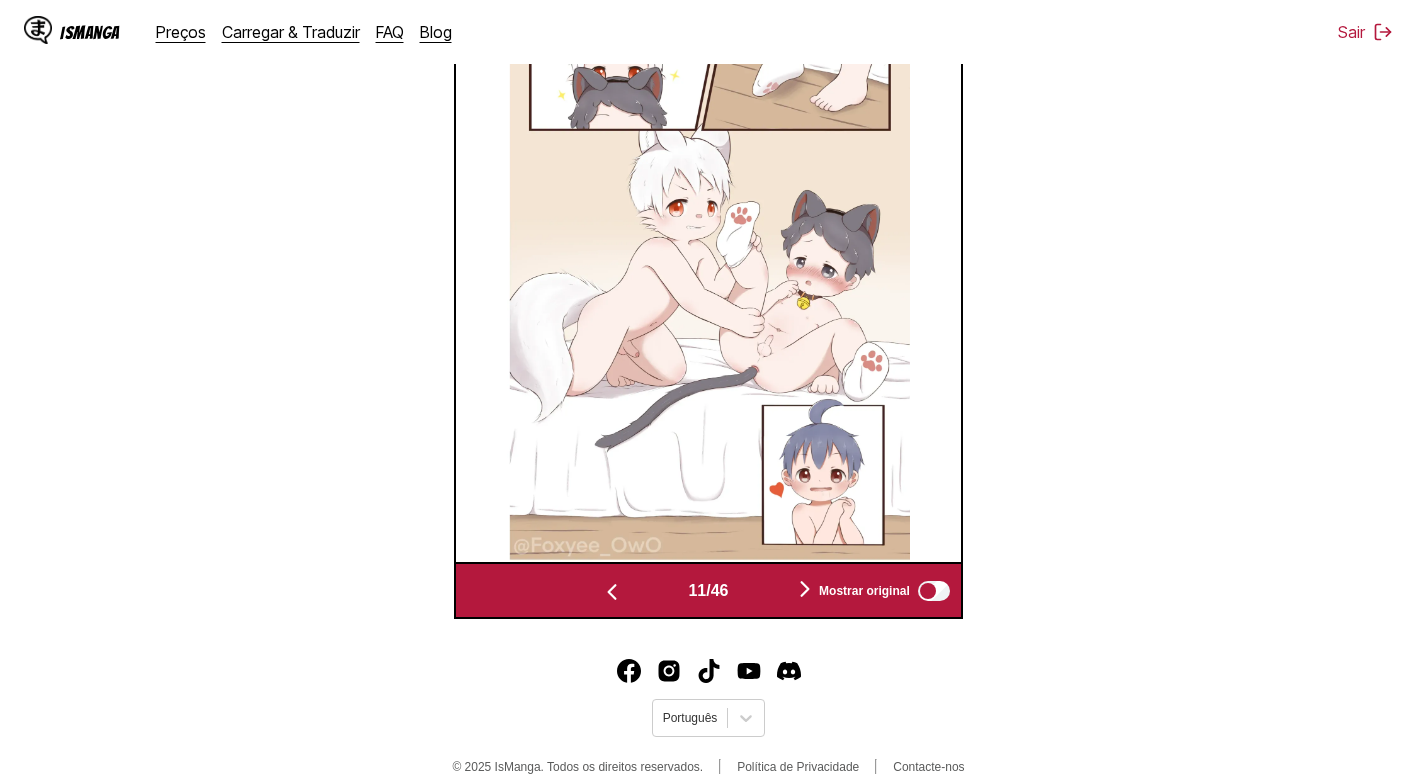 click at bounding box center (612, 590) 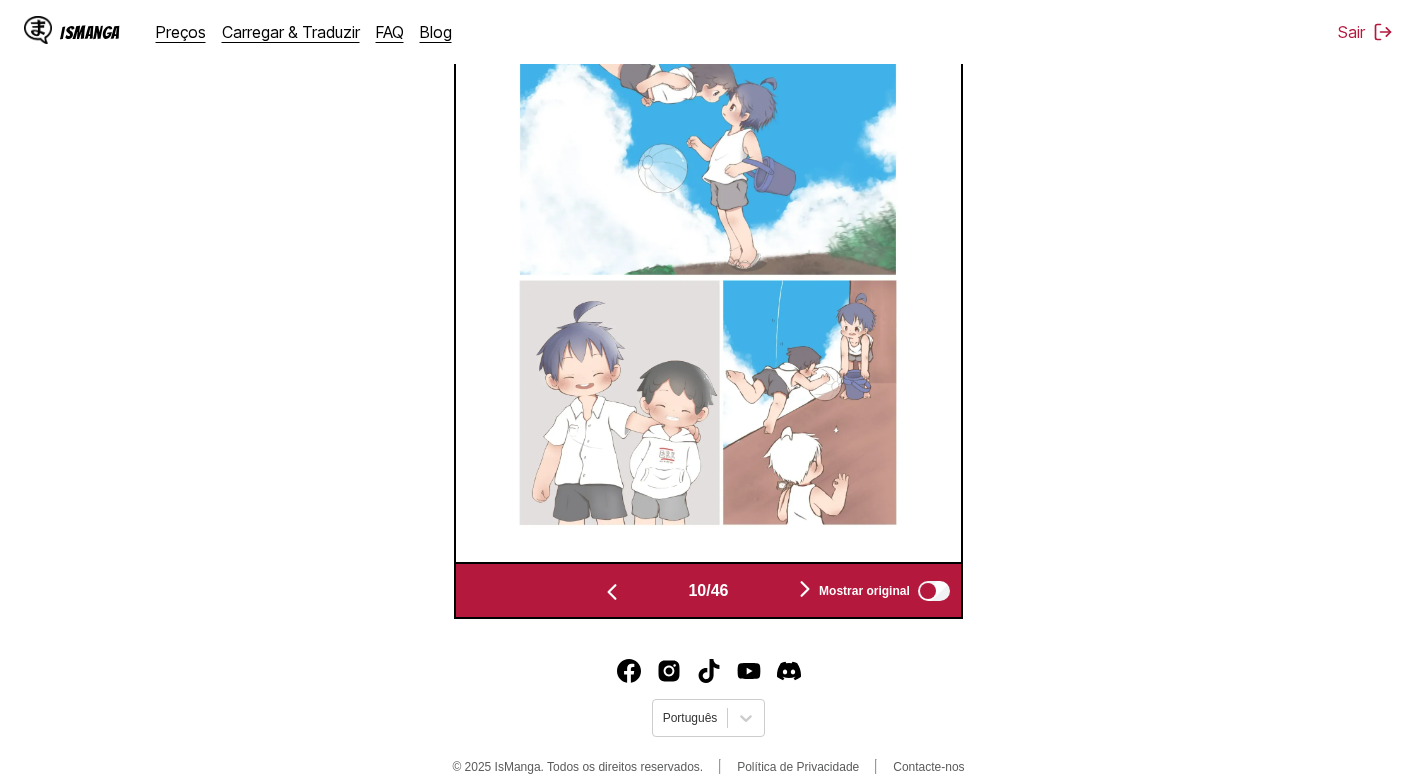 click at bounding box center (612, 590) 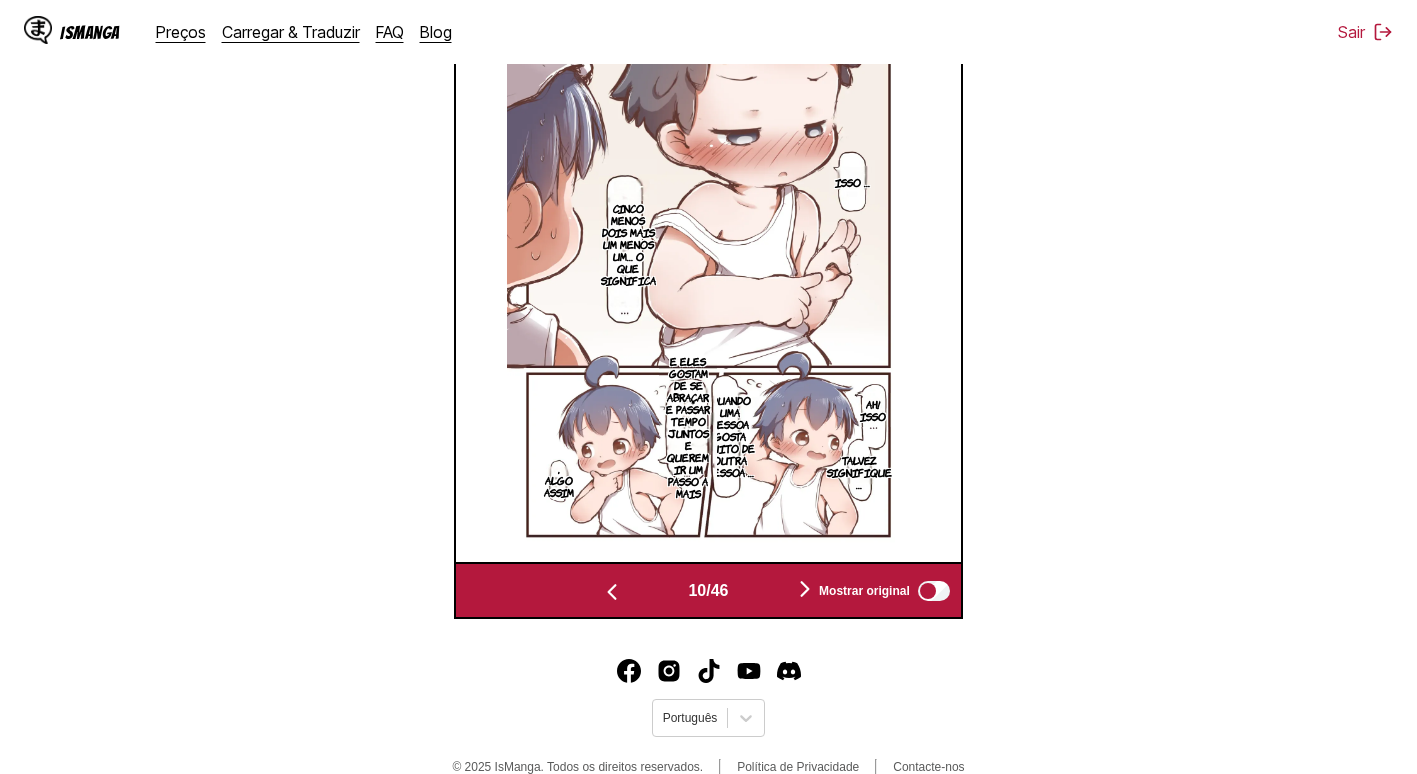 click at bounding box center (612, 592) 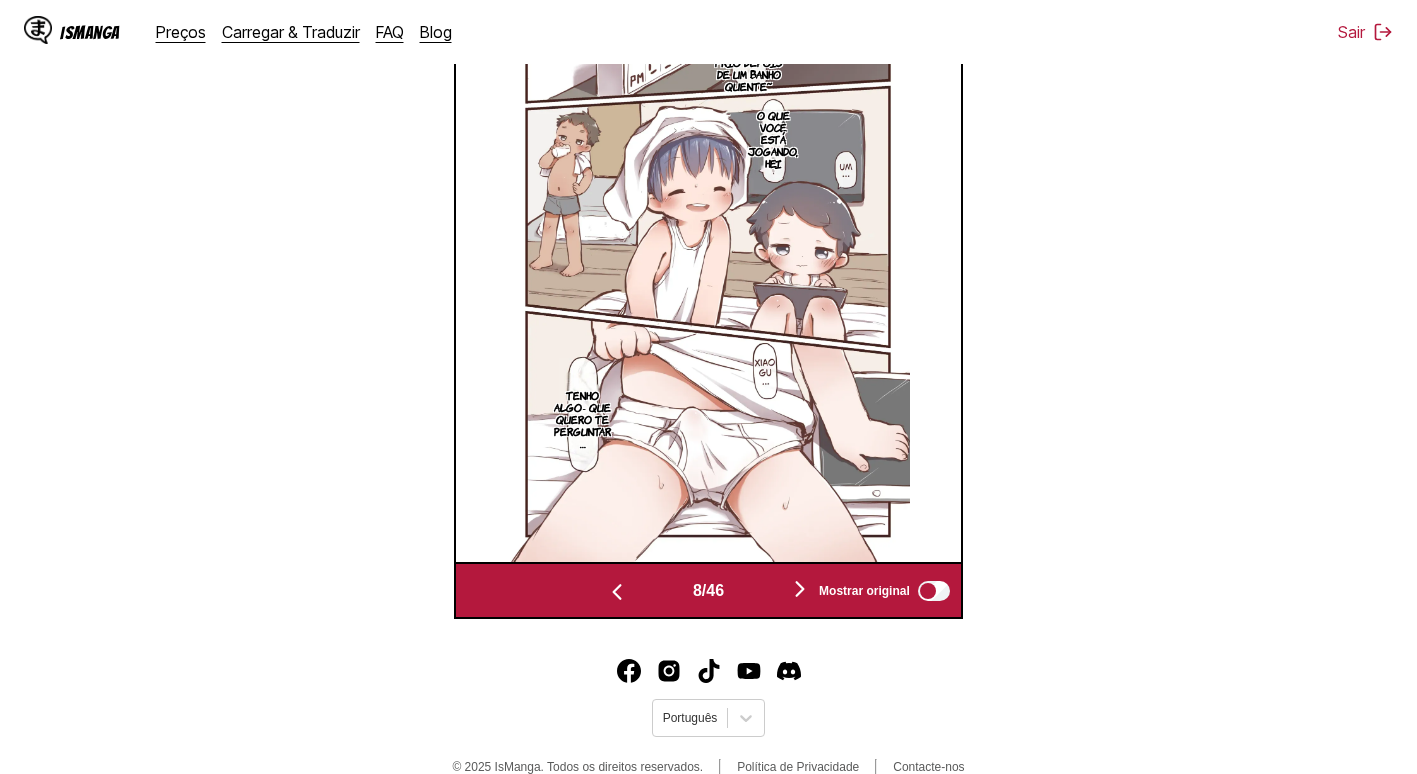 click at bounding box center [617, 592] 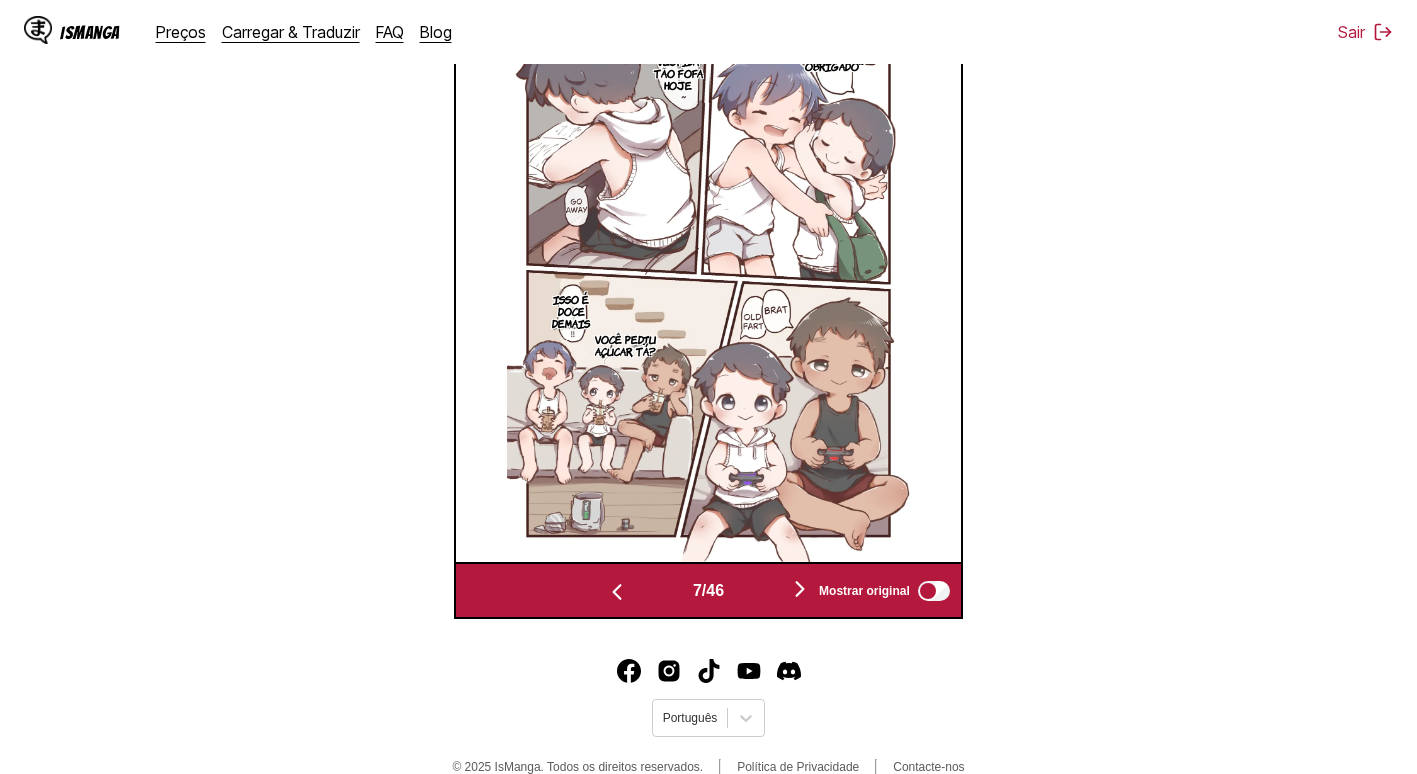 click at bounding box center [617, 592] 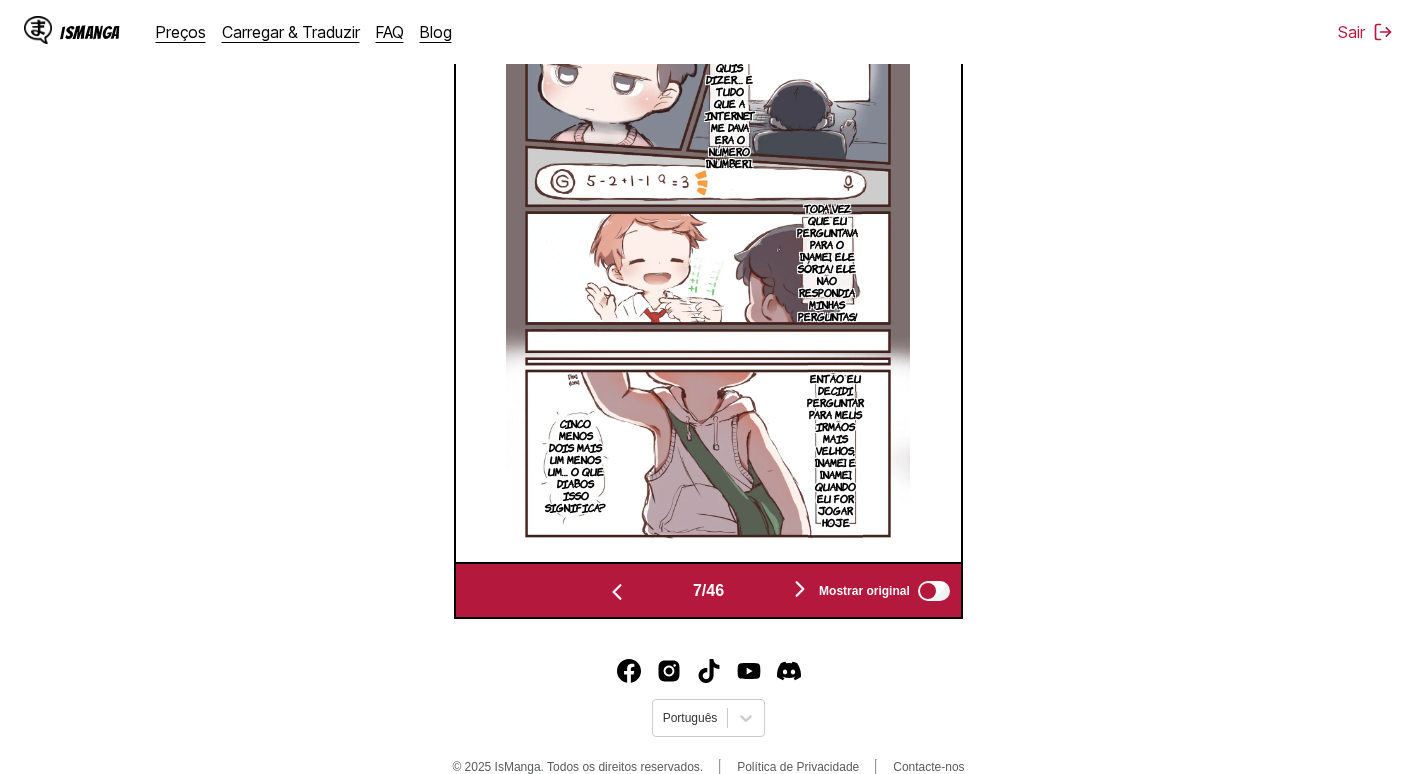 click at bounding box center [617, 592] 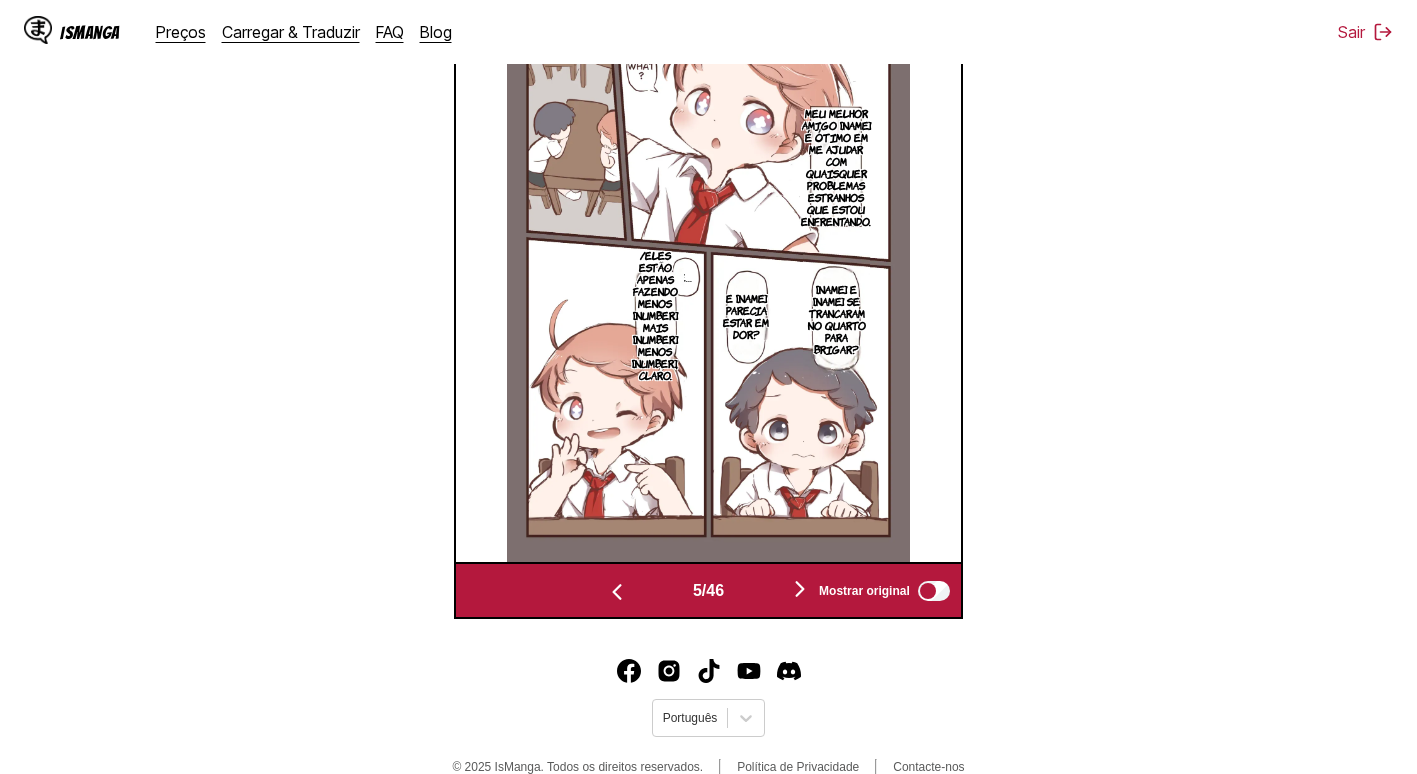 click at bounding box center (617, 592) 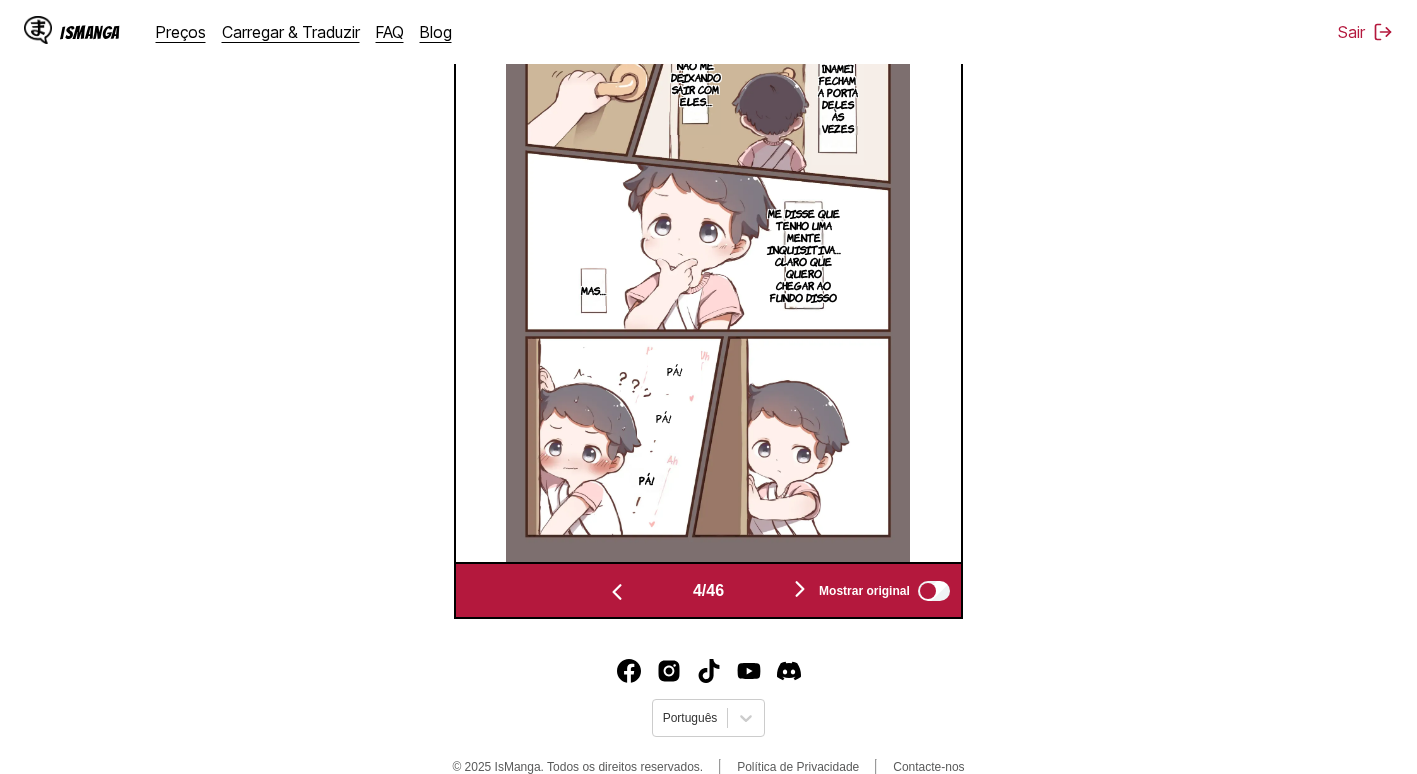 click at bounding box center (617, 592) 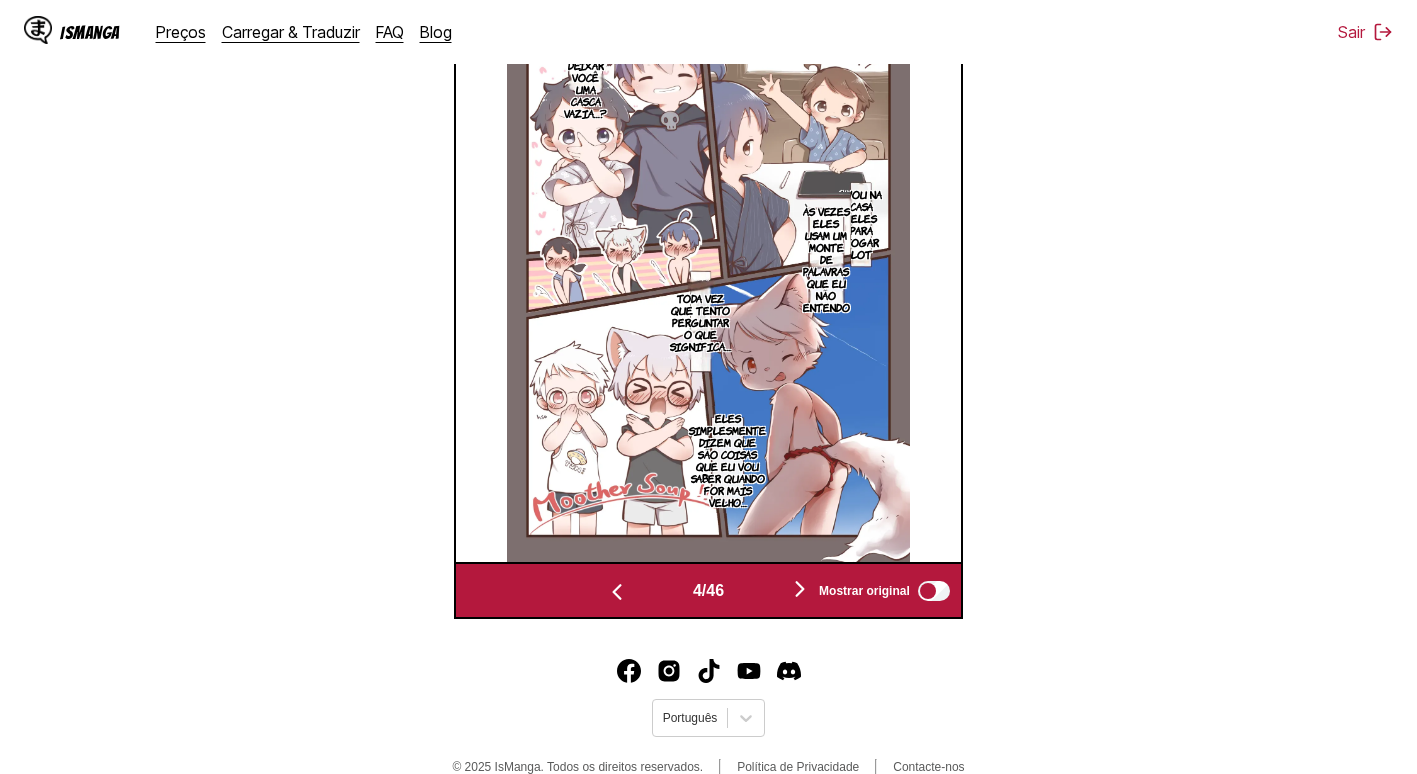 click at bounding box center [617, 592] 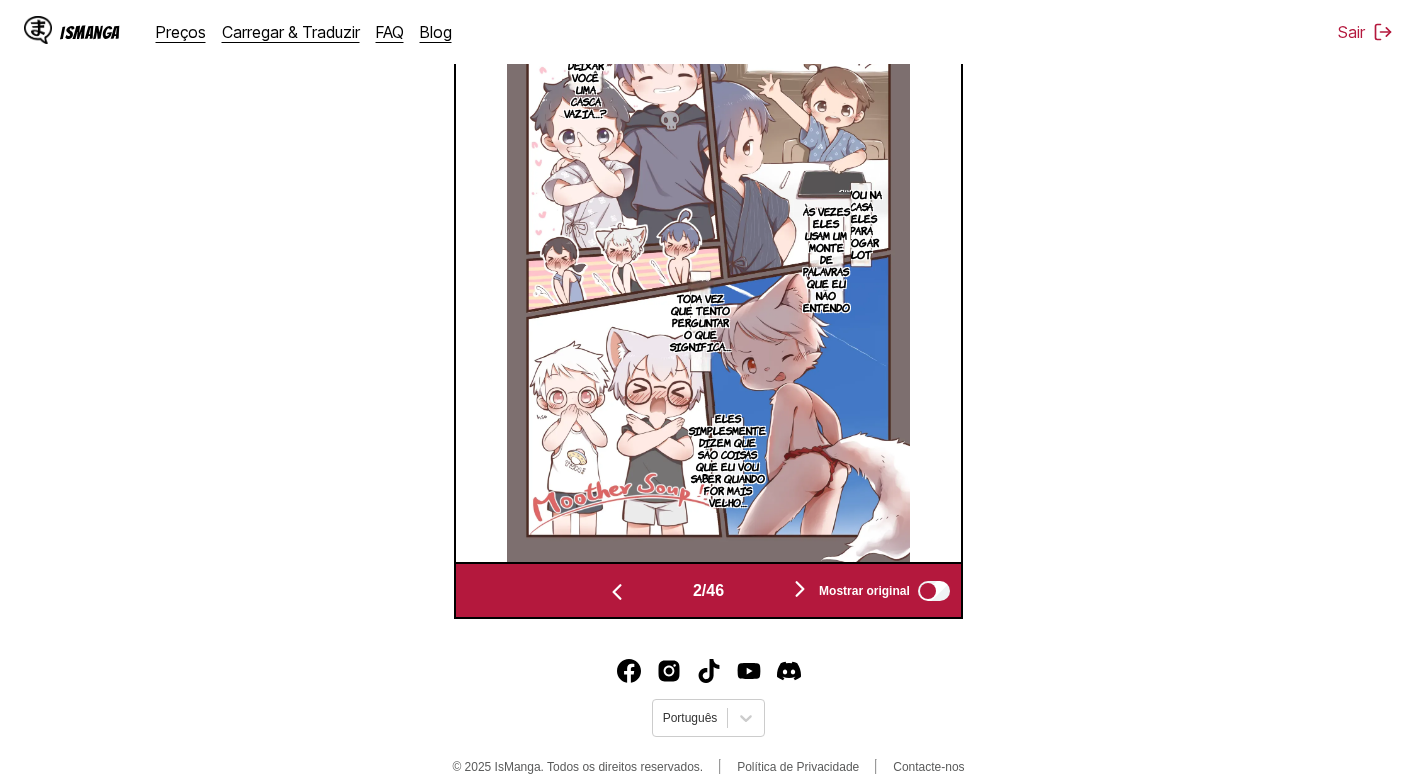 scroll, scrollTop: 0, scrollLeft: 505, axis: horizontal 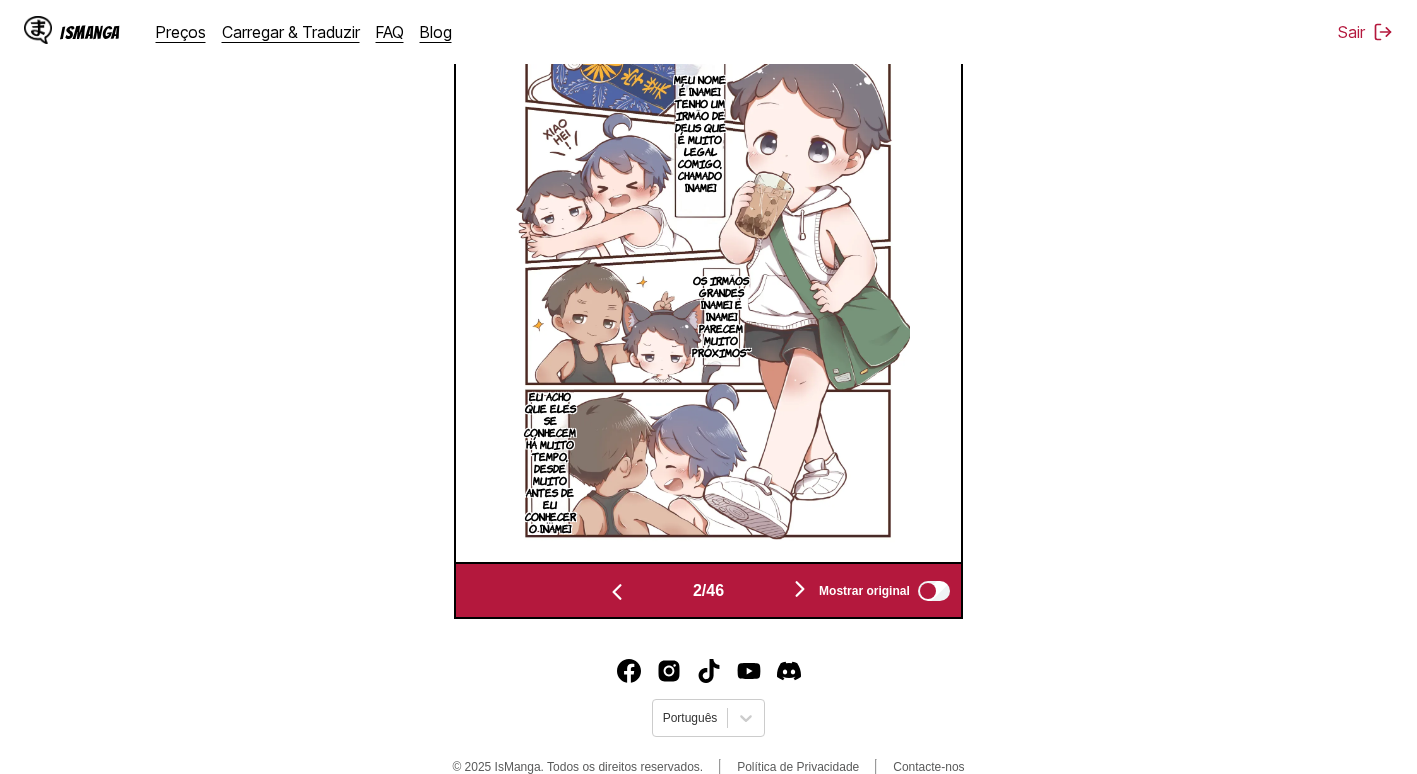 click at bounding box center [617, 592] 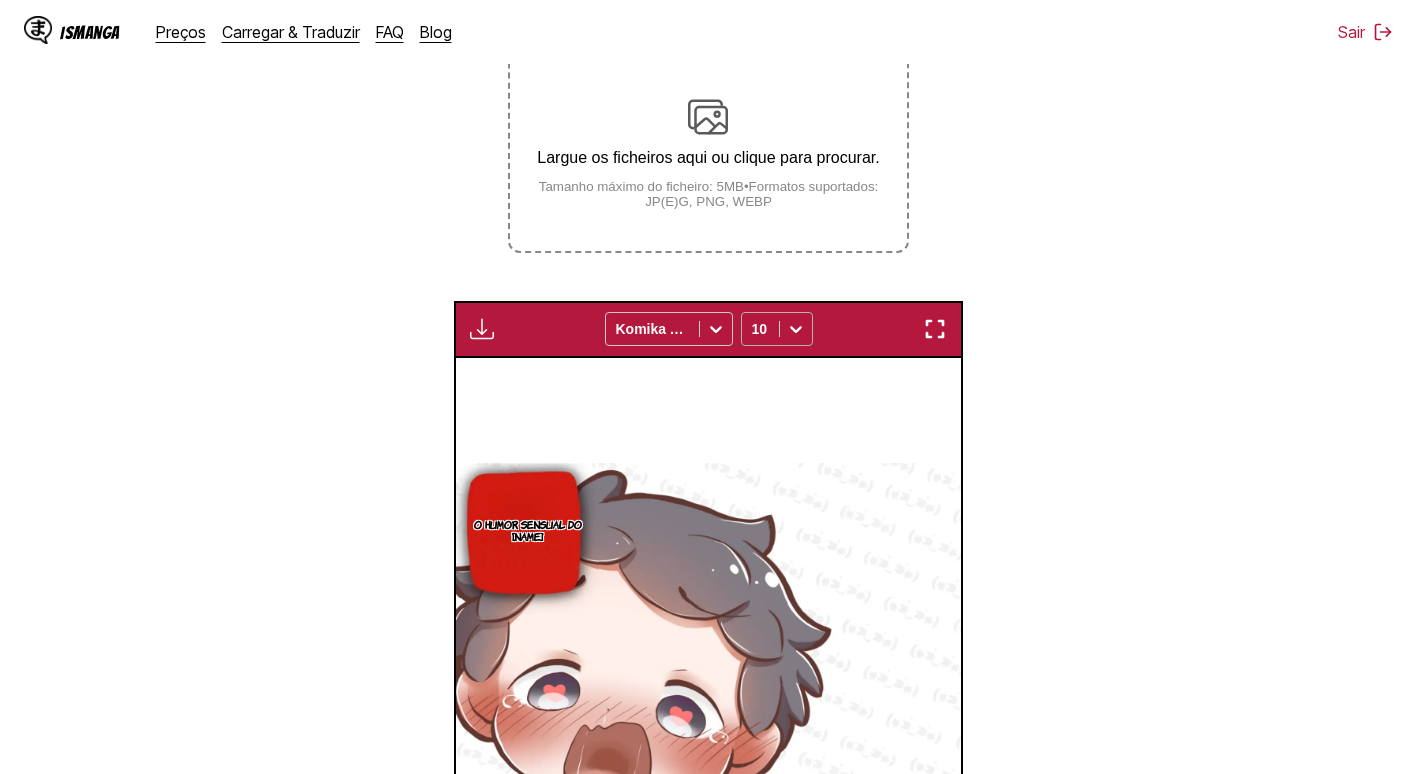 scroll, scrollTop: 273, scrollLeft: 0, axis: vertical 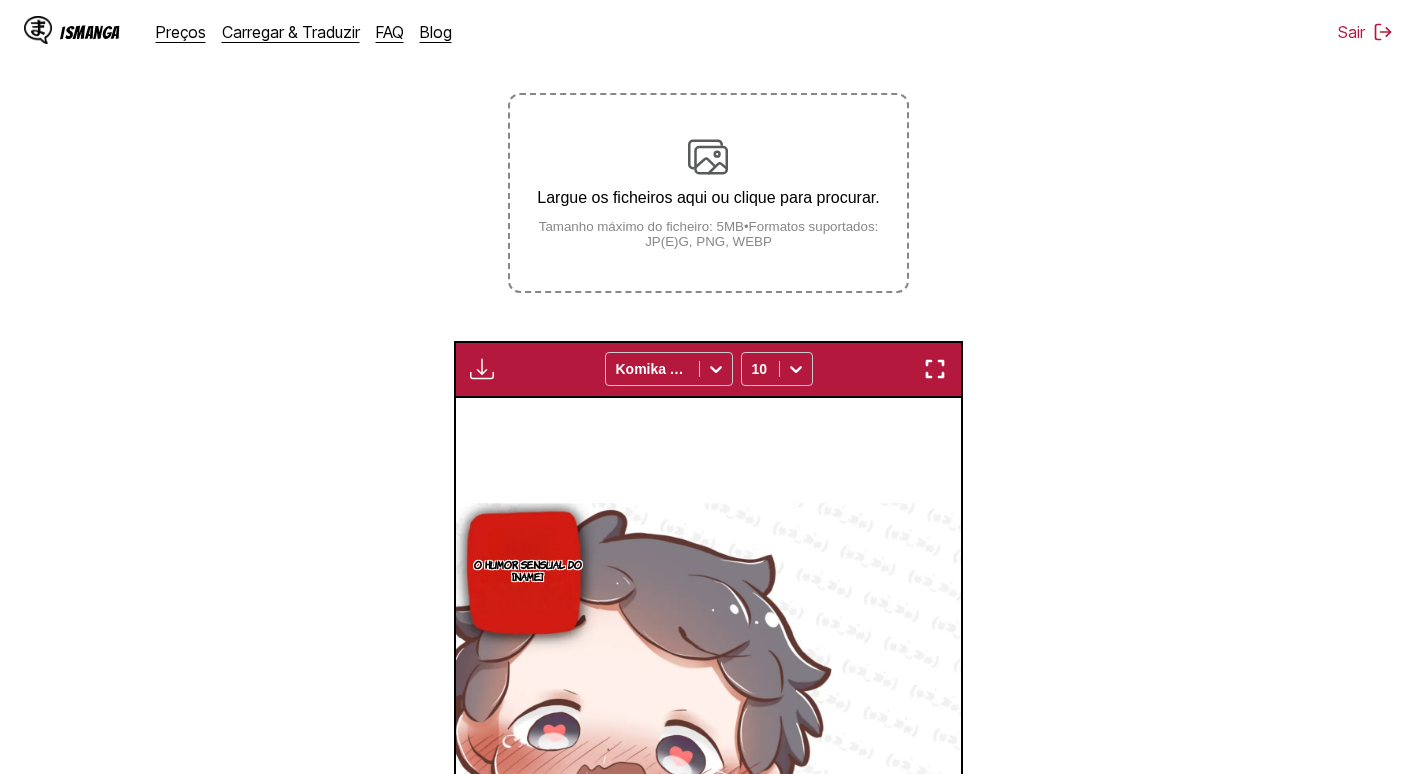 click at bounding box center [482, 369] 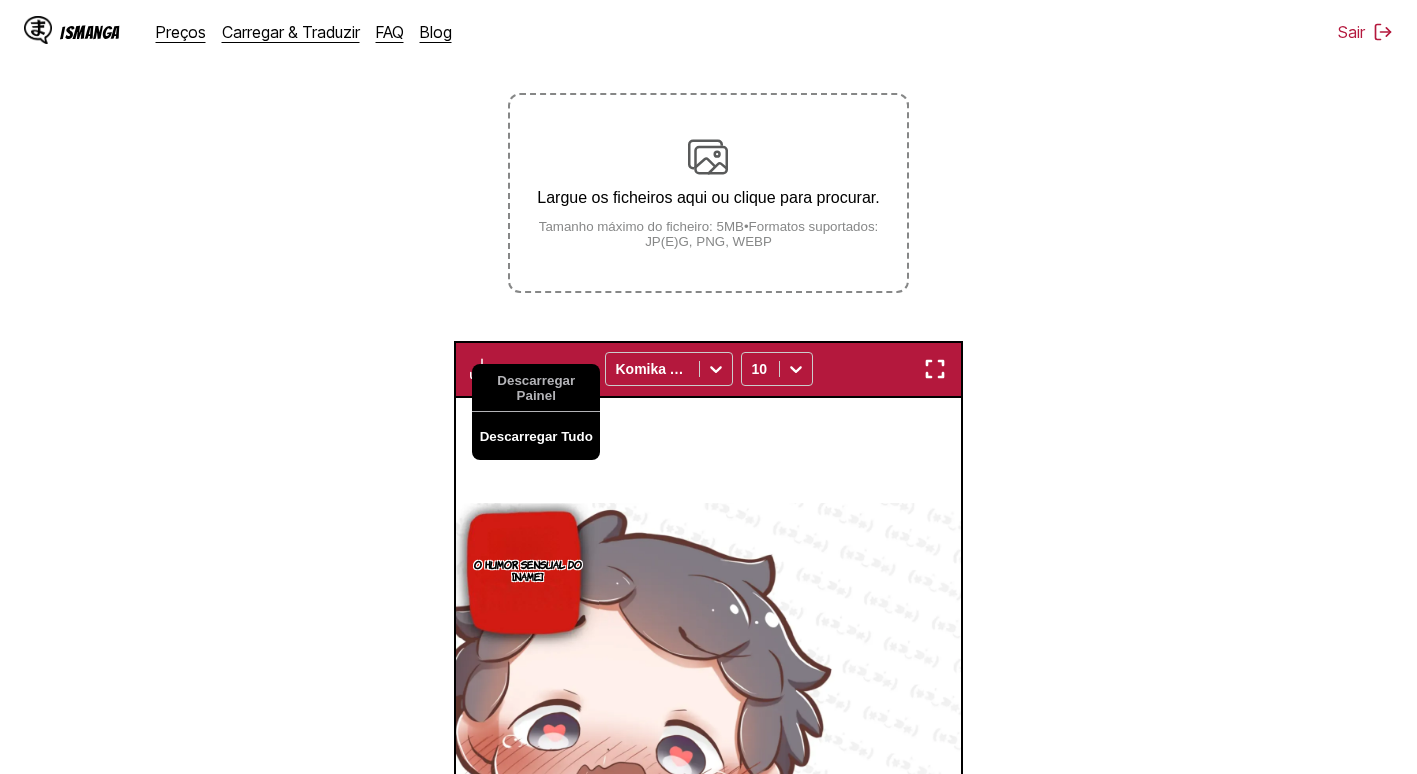 click on "Descarregar Tudo" at bounding box center [536, 436] 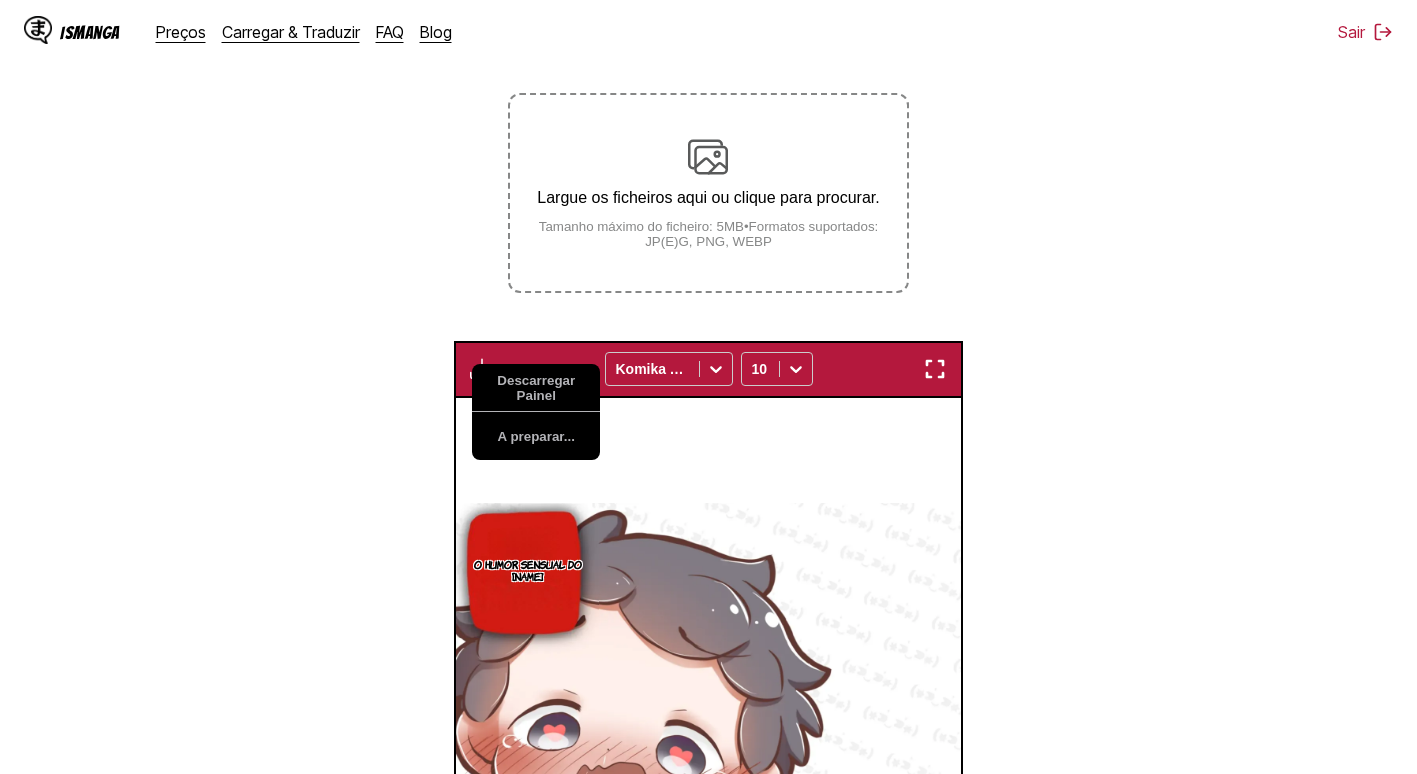 scroll, scrollTop: 473, scrollLeft: 0, axis: vertical 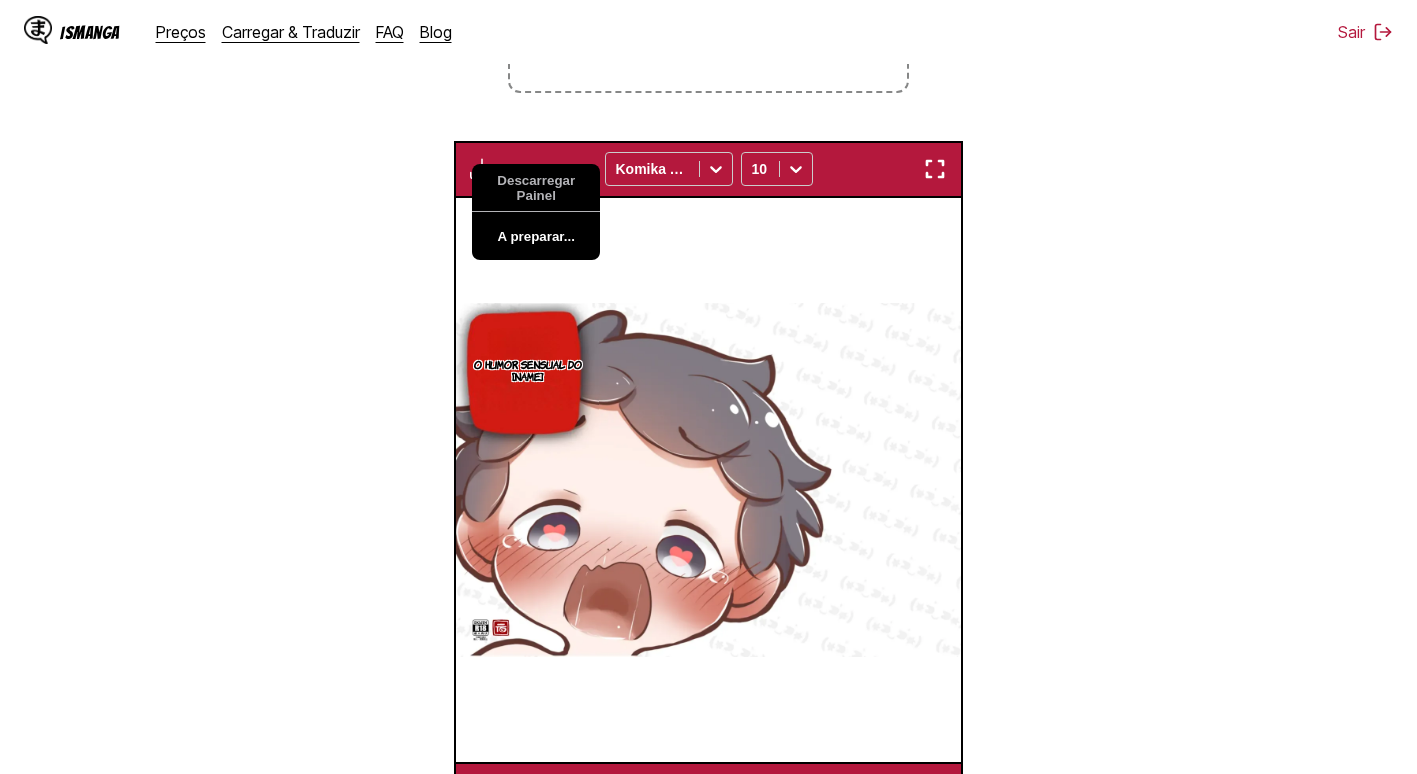 click on "A preparar..." at bounding box center [536, 236] 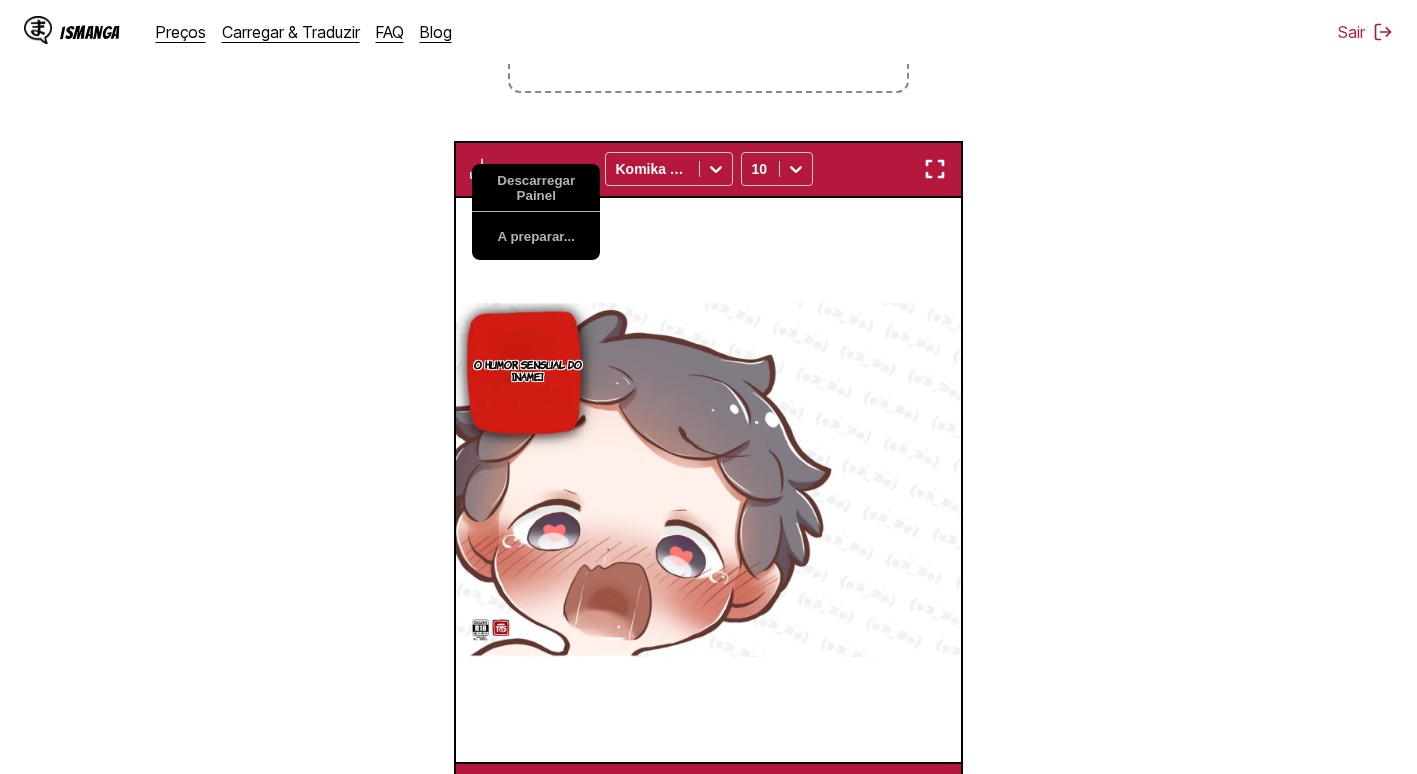scroll, scrollTop: 0, scrollLeft: 0, axis: both 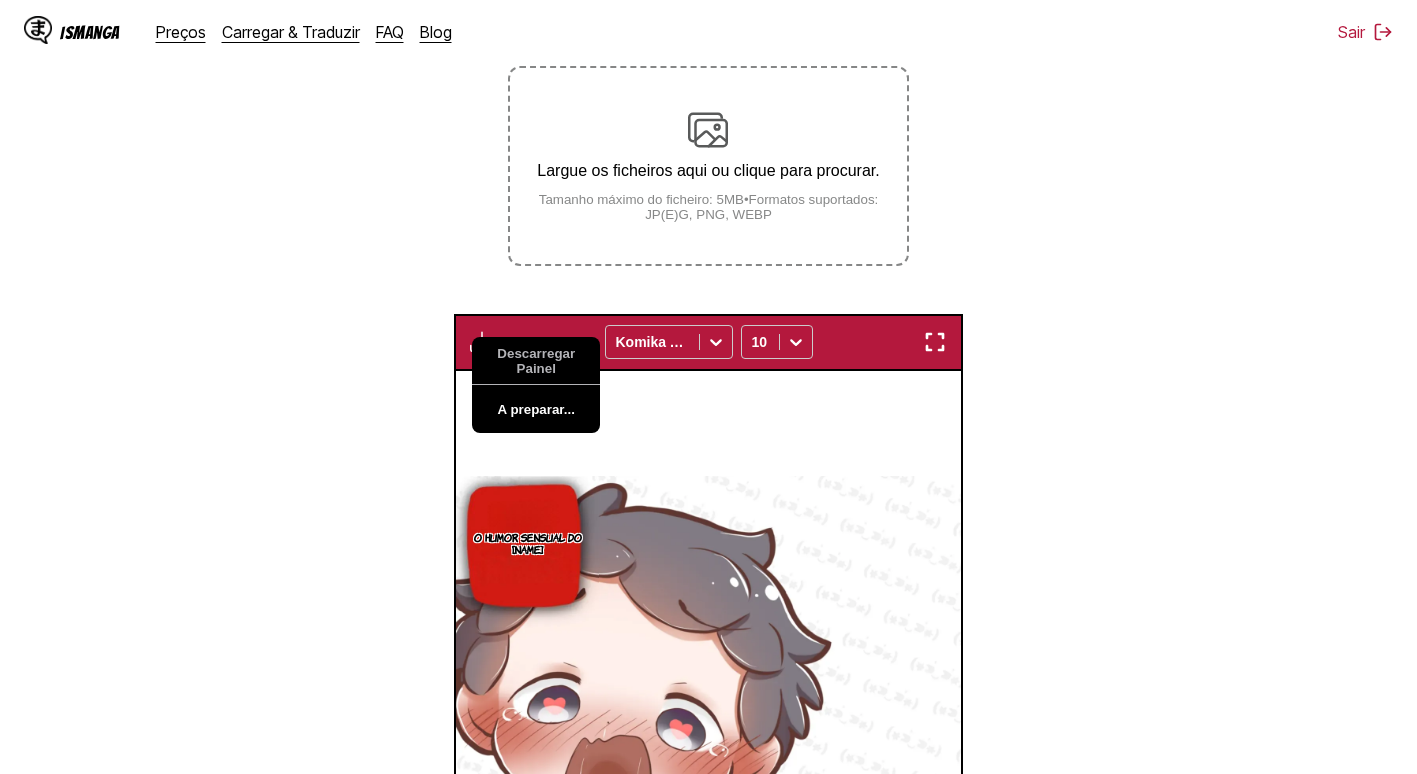 click on "A preparar..." at bounding box center [536, 409] 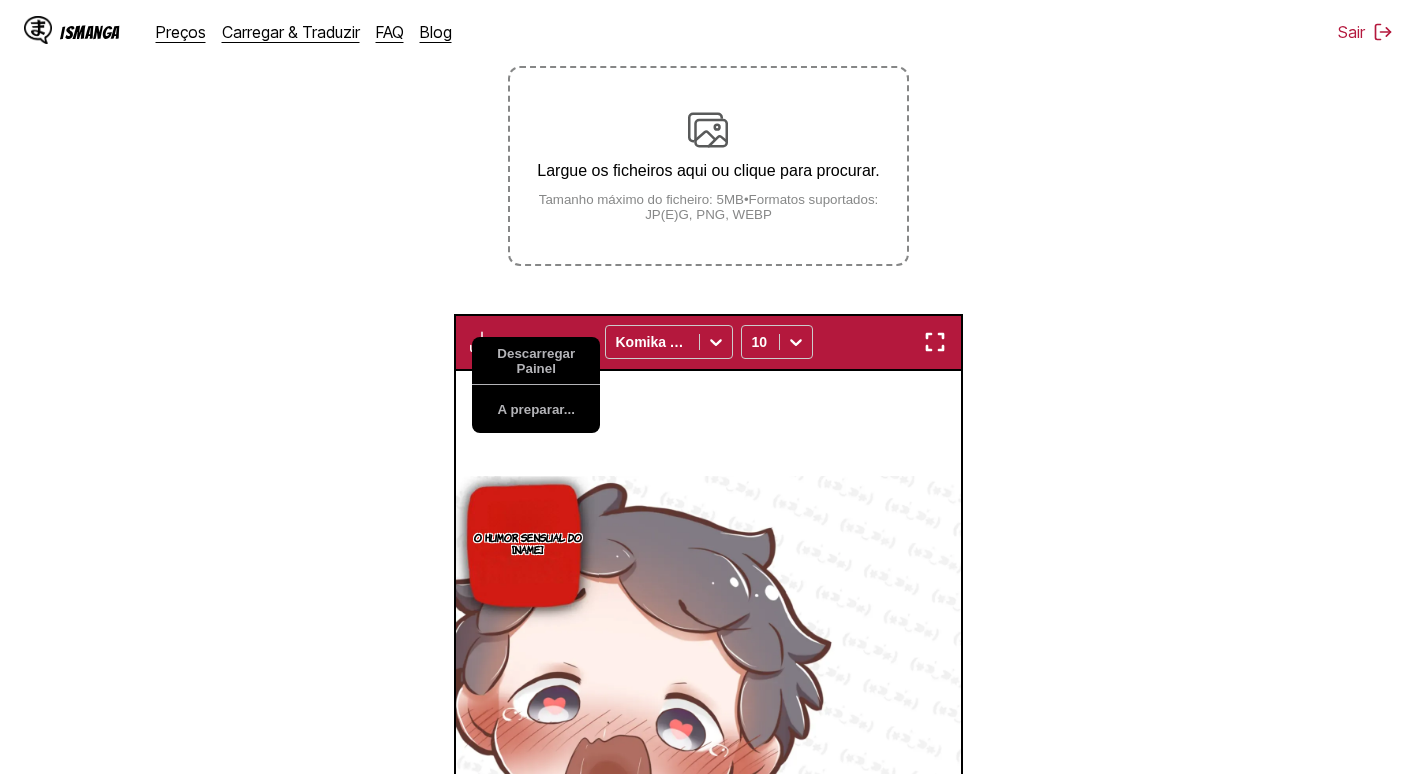 click on "Descarregar Painel" at bounding box center [536, 361] 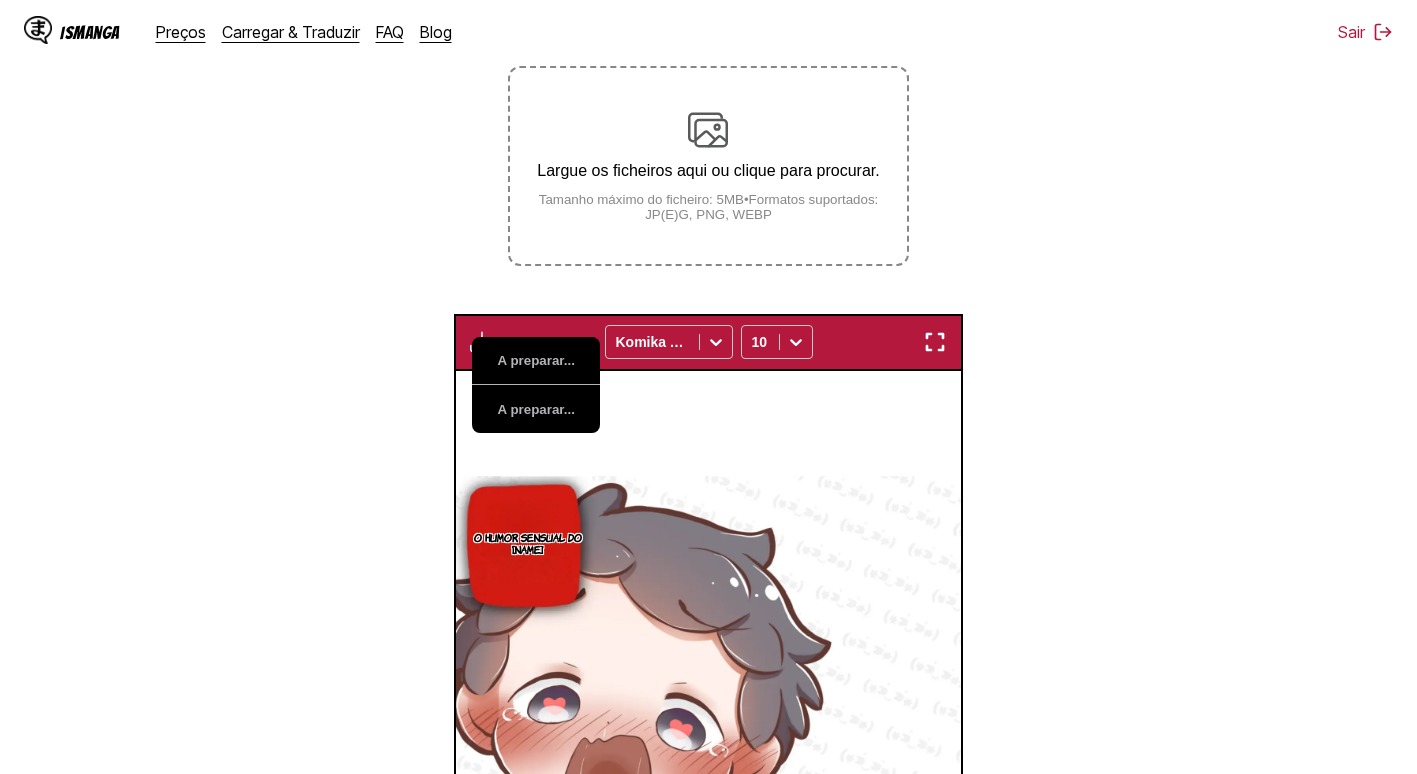 scroll, scrollTop: 0, scrollLeft: 0, axis: both 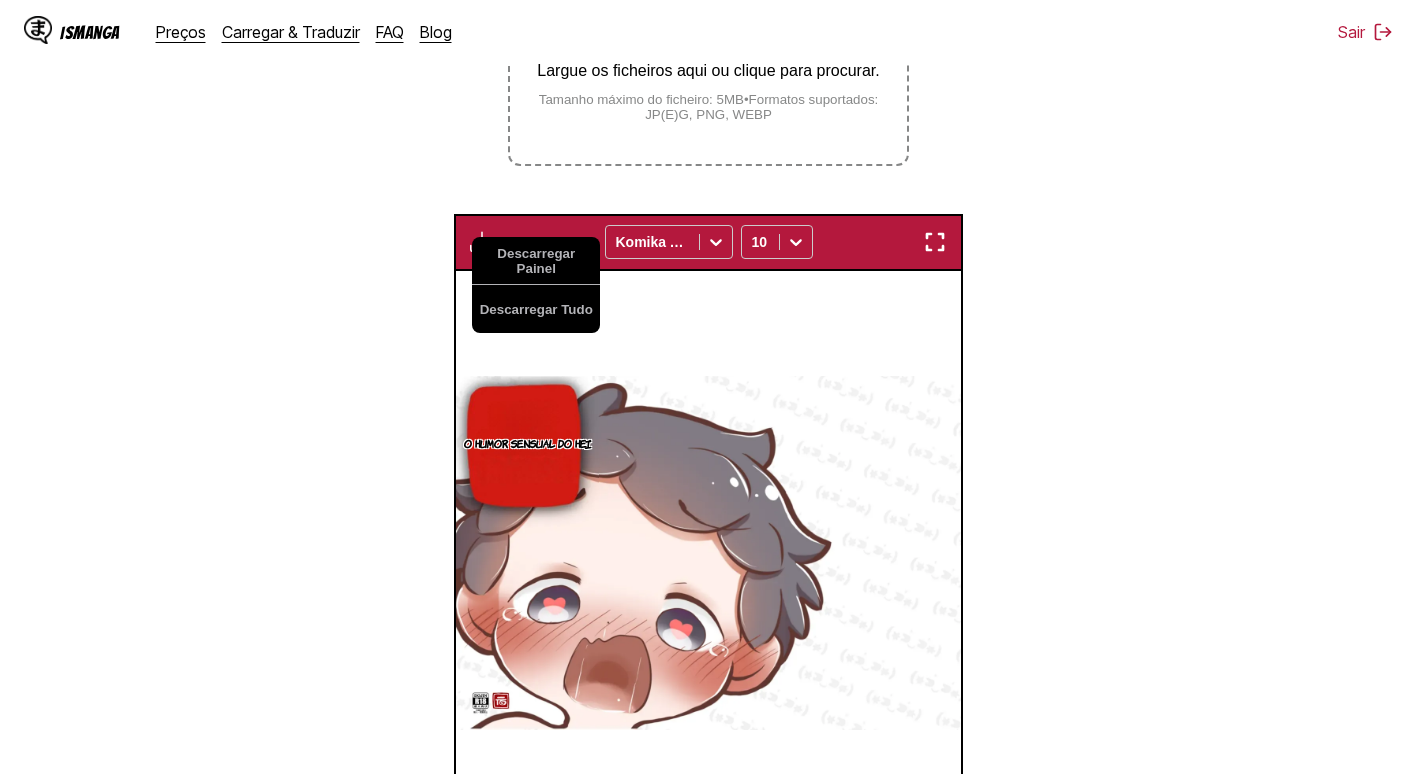 type 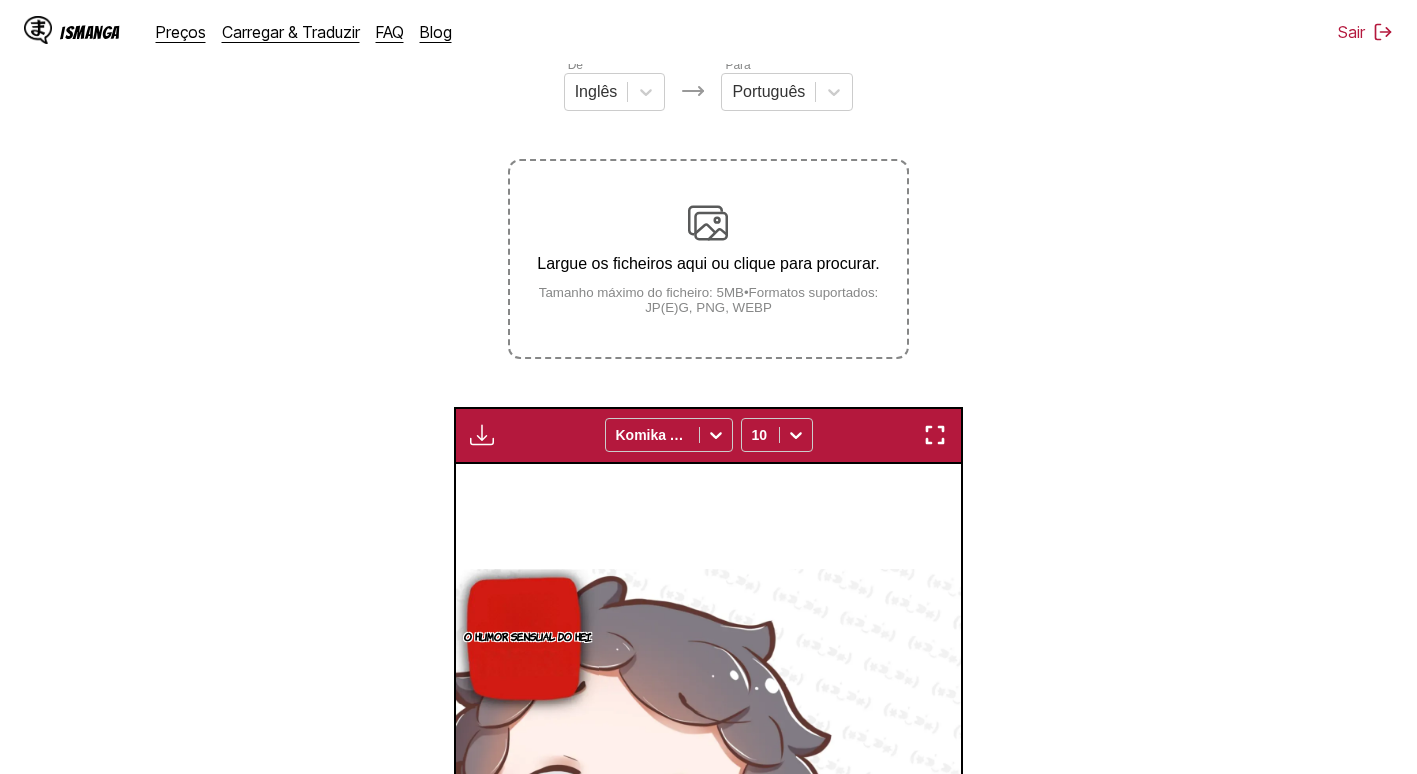 scroll, scrollTop: 0, scrollLeft: 0, axis: both 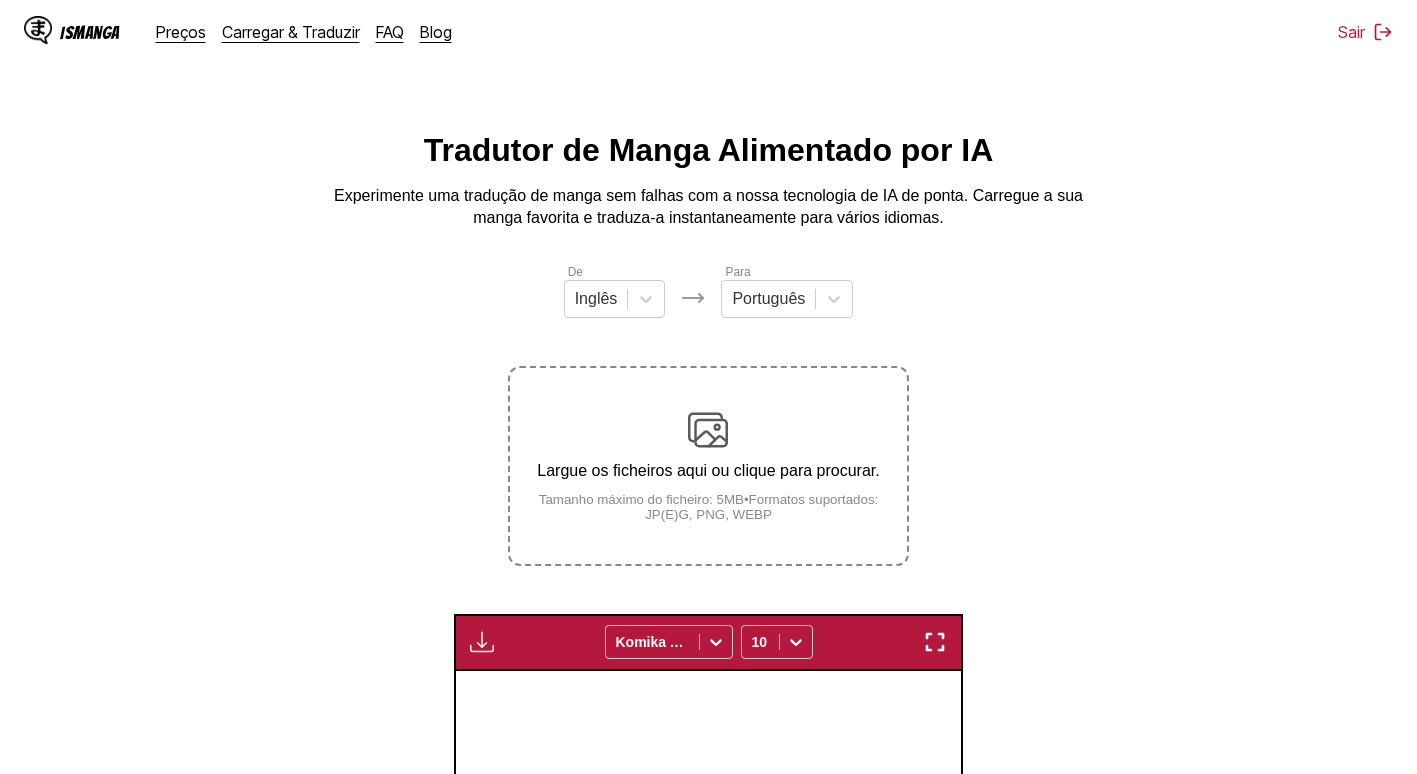 click on "IsManga" at bounding box center [90, 32] 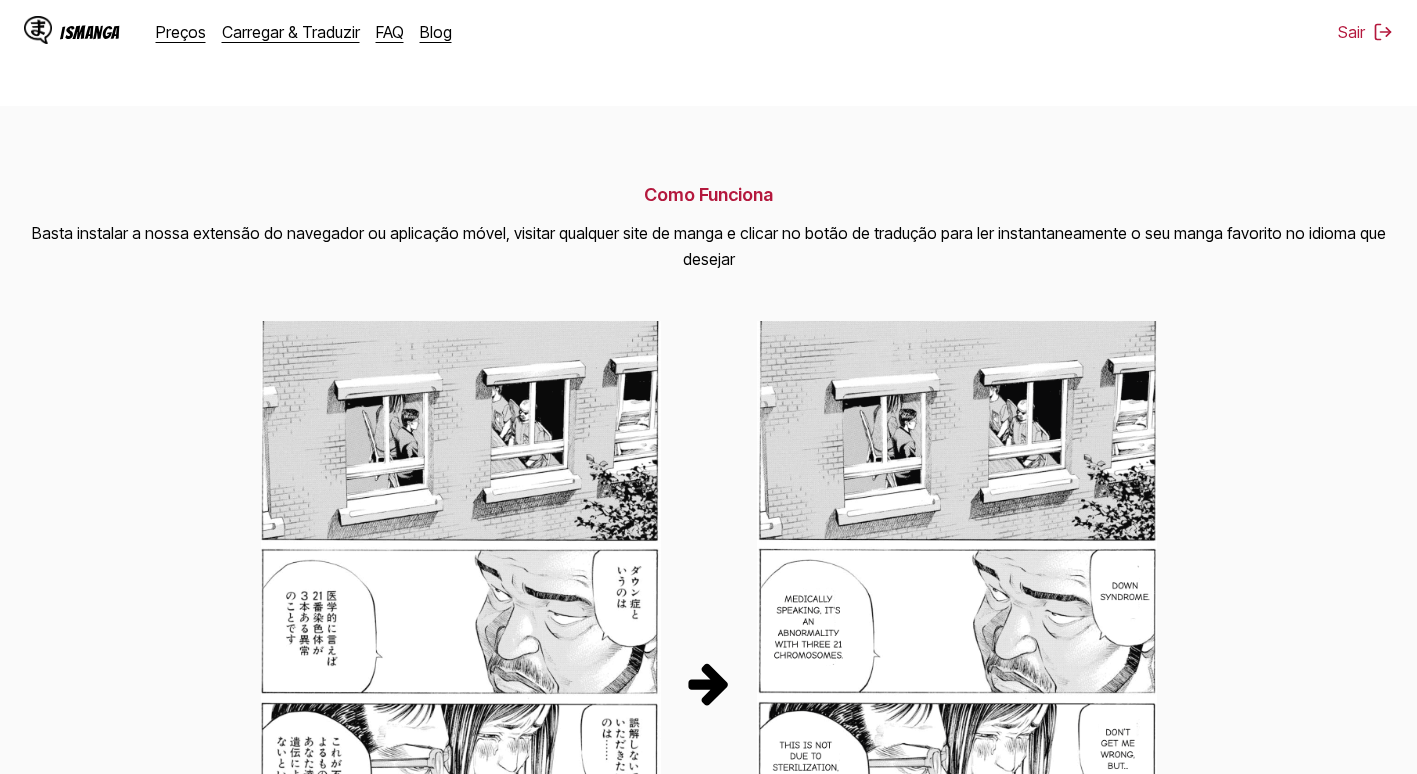 scroll, scrollTop: 800, scrollLeft: 0, axis: vertical 